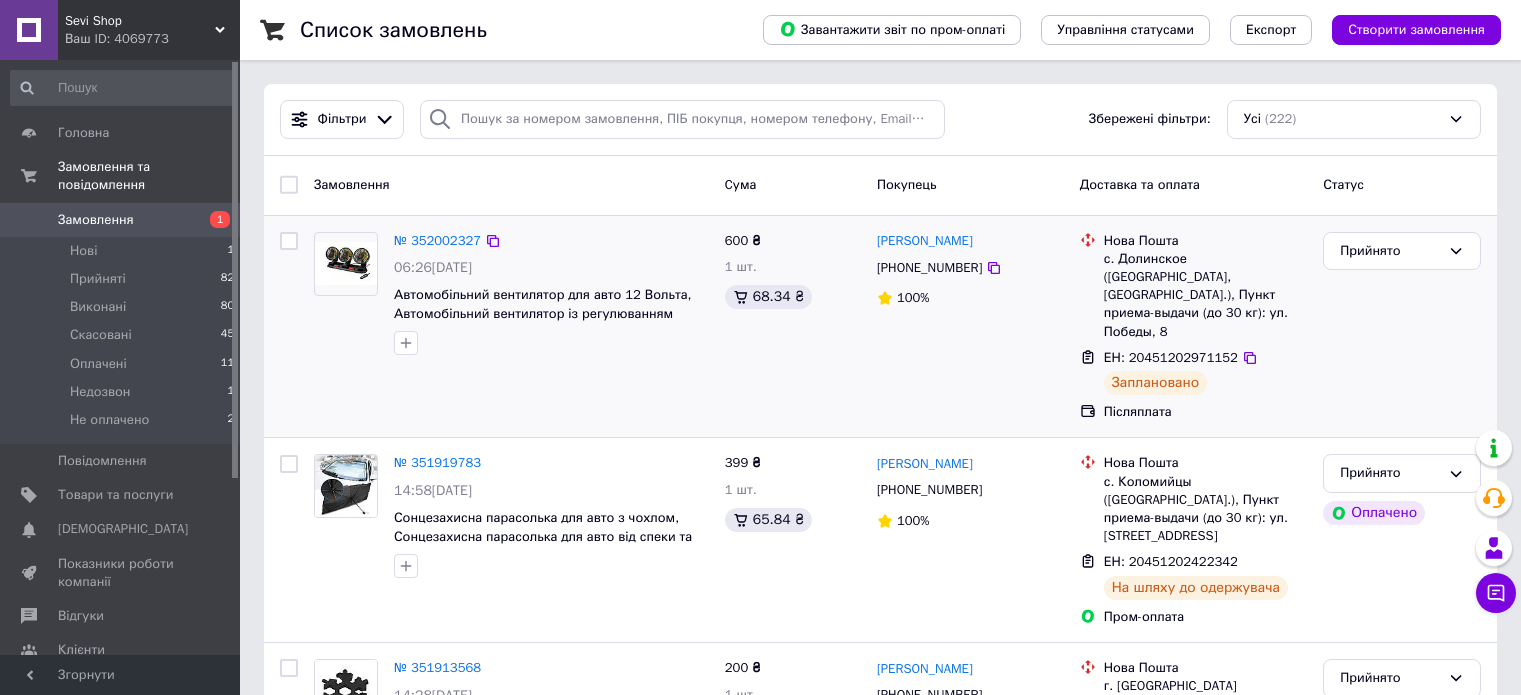 scroll, scrollTop: 0, scrollLeft: 0, axis: both 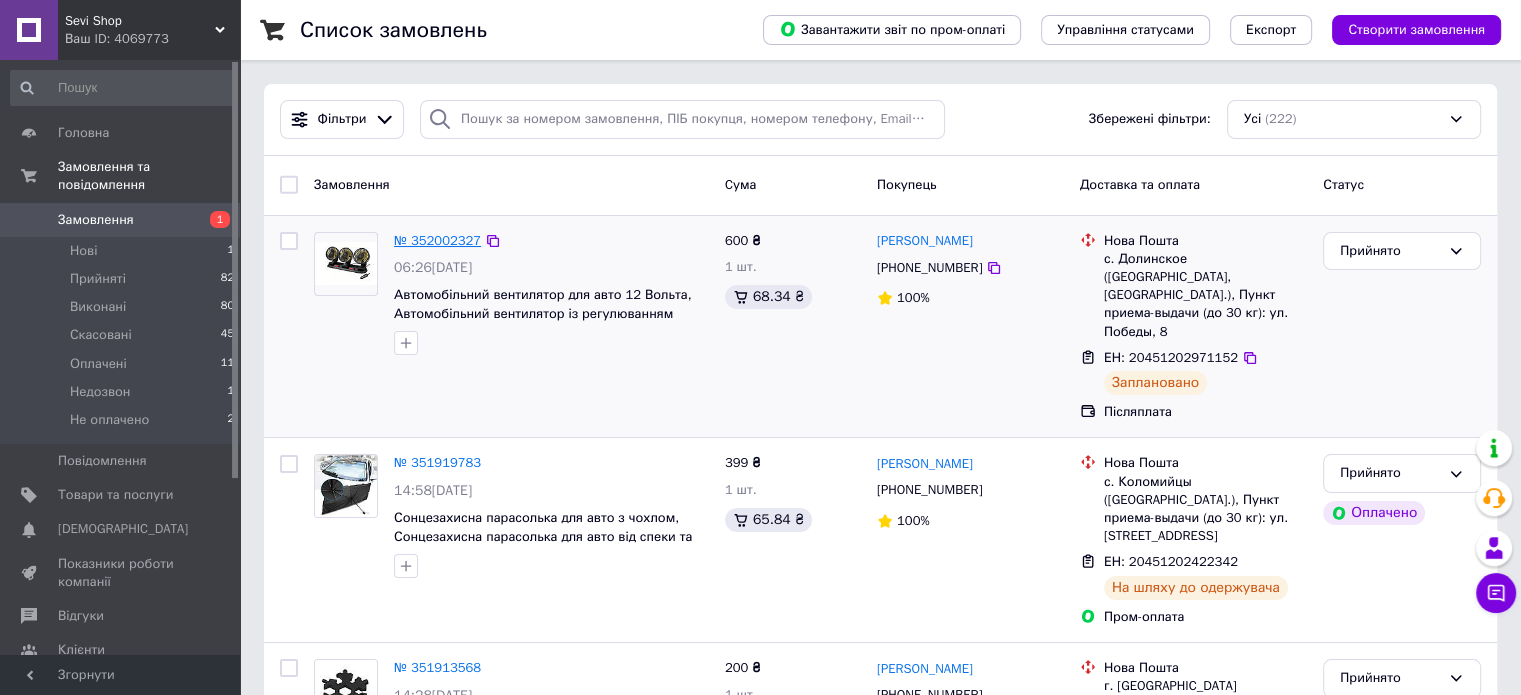 click on "№ 352002327" at bounding box center [437, 240] 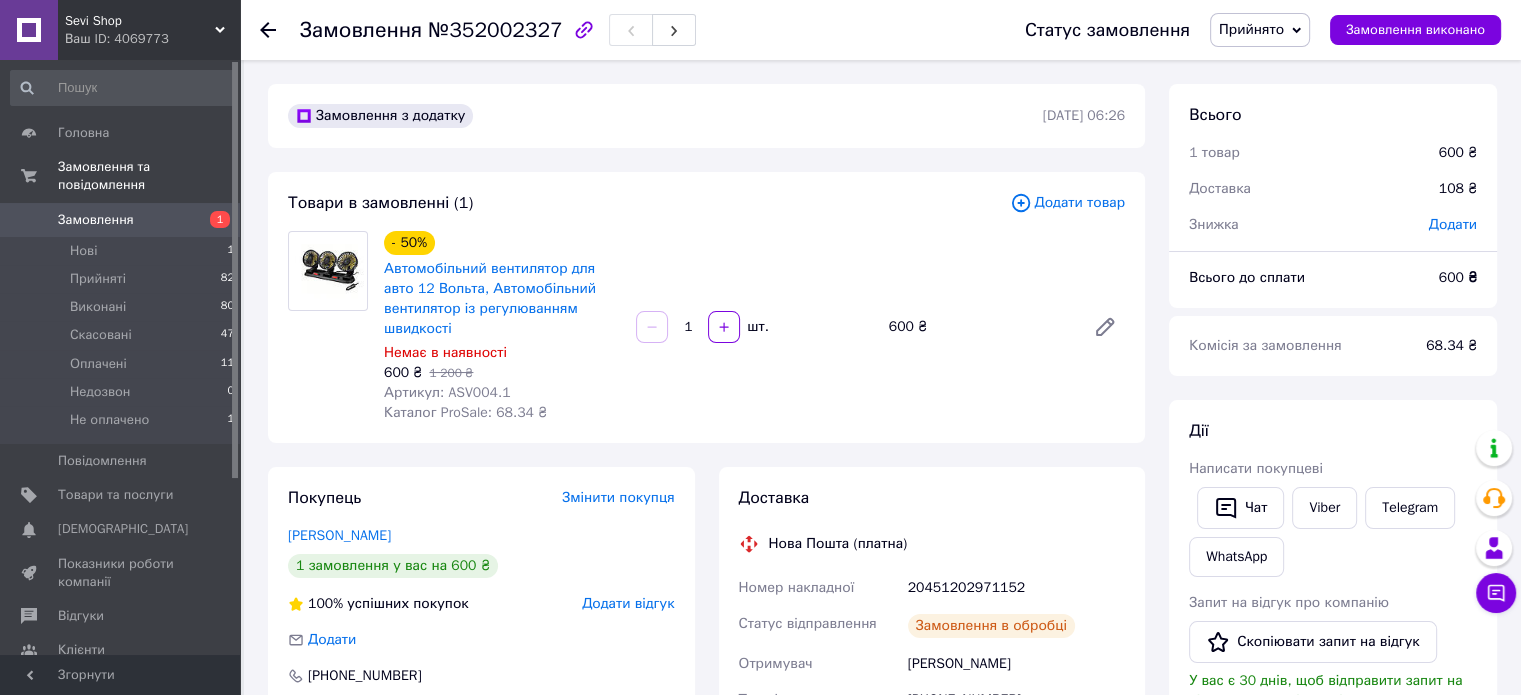 scroll, scrollTop: 200, scrollLeft: 0, axis: vertical 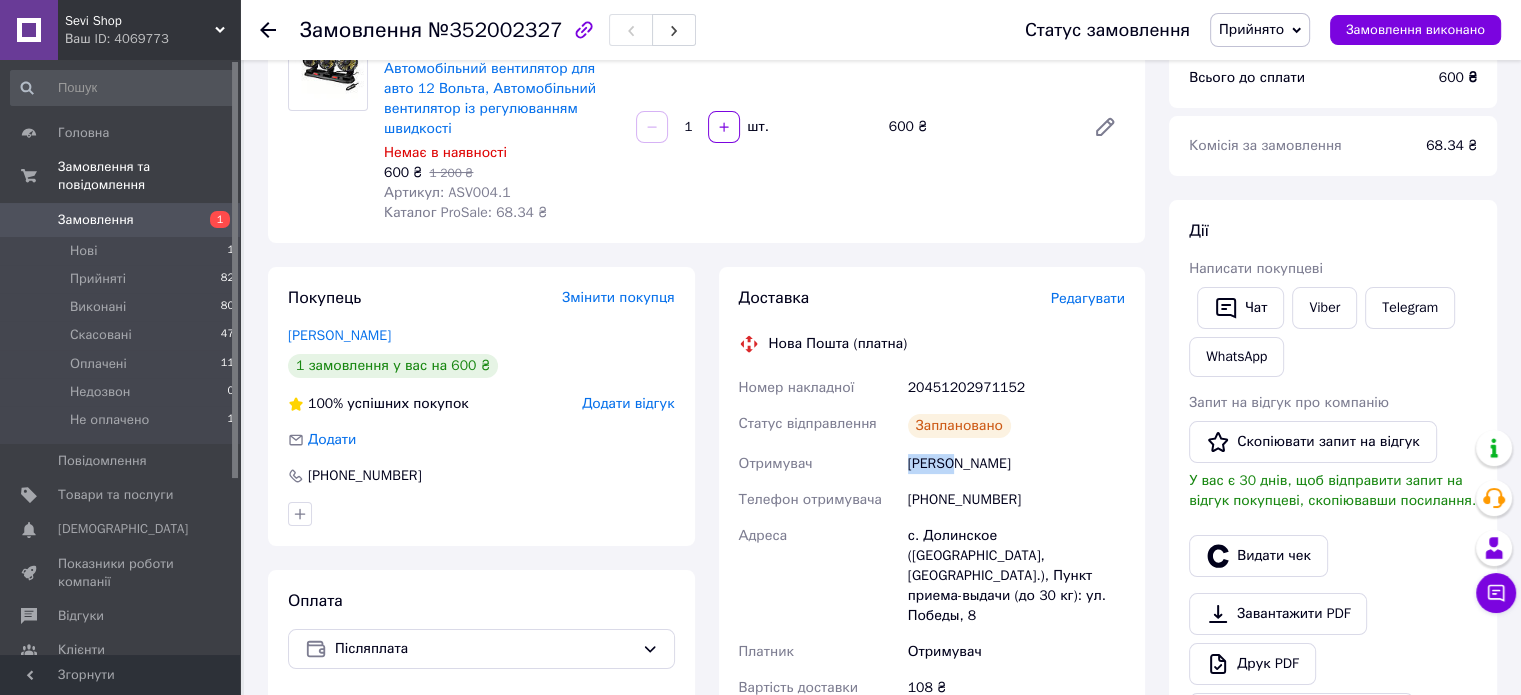 drag, startPoint x: 908, startPoint y: 467, endPoint x: 952, endPoint y: 467, distance: 44 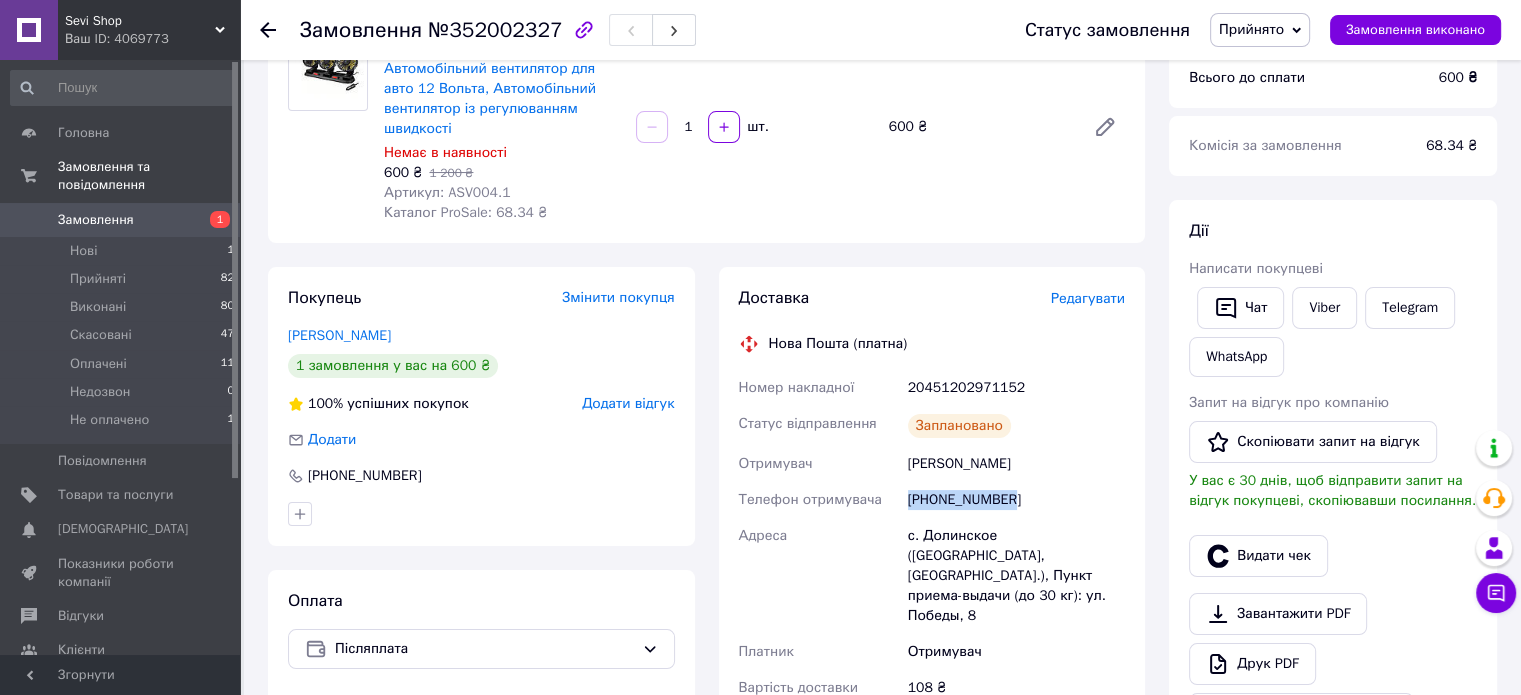 drag, startPoint x: 909, startPoint y: 500, endPoint x: 1021, endPoint y: 500, distance: 112 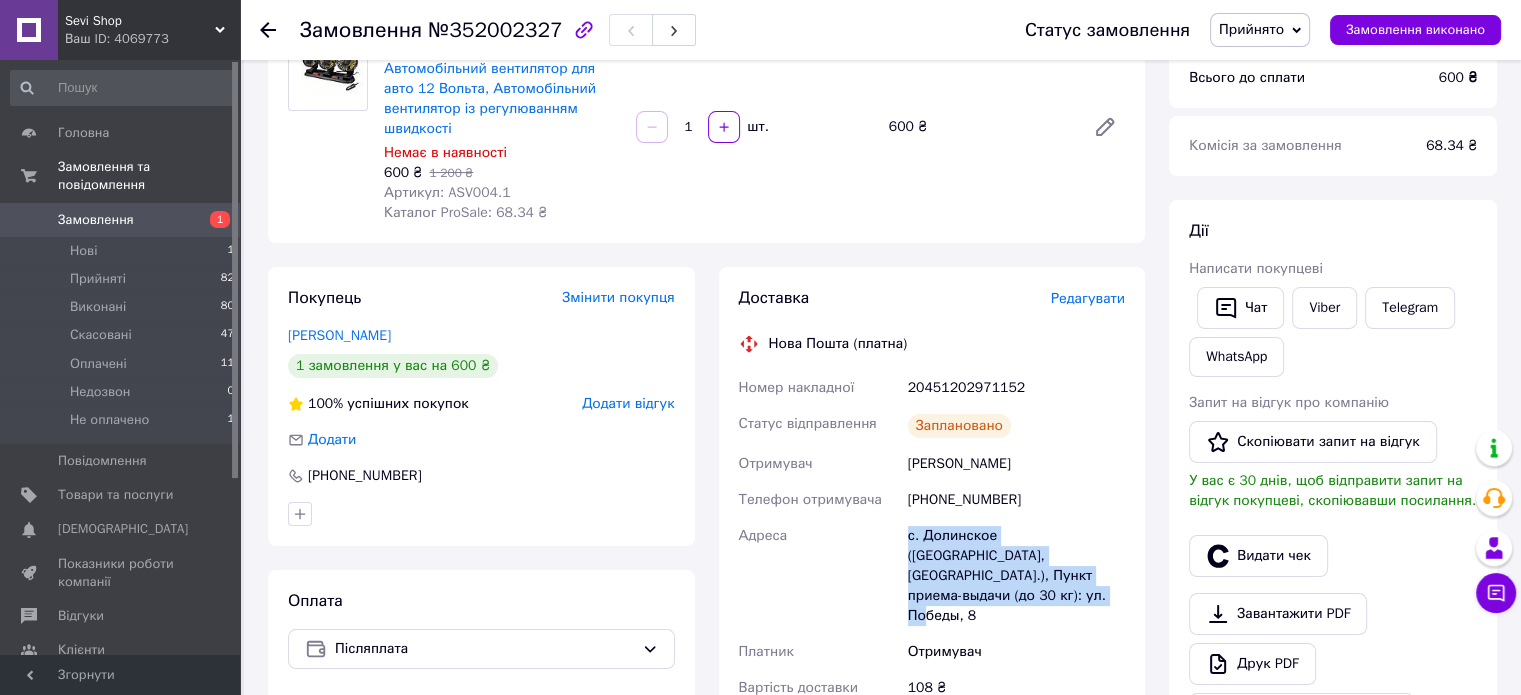 drag, startPoint x: 907, startPoint y: 535, endPoint x: 1113, endPoint y: 582, distance: 211.29364 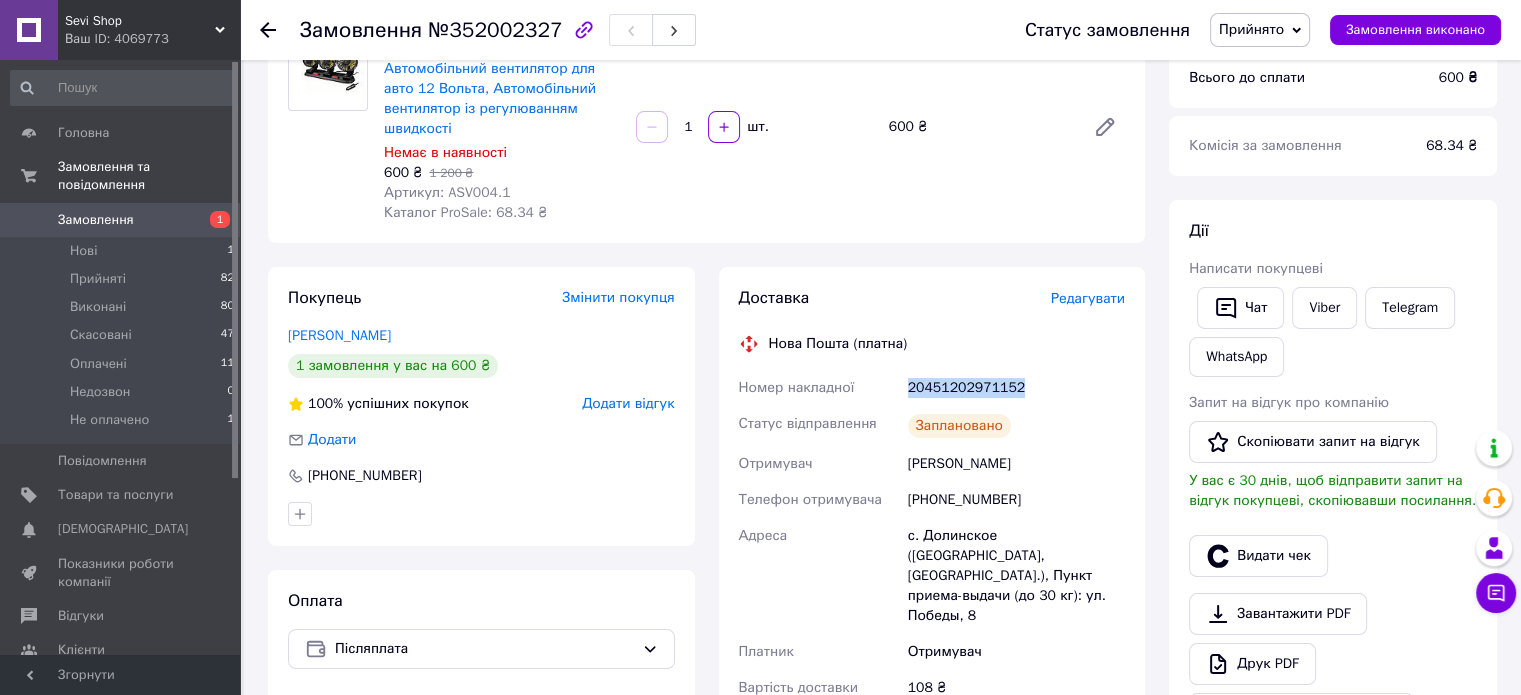 drag, startPoint x: 1016, startPoint y: 384, endPoint x: 898, endPoint y: 386, distance: 118.016945 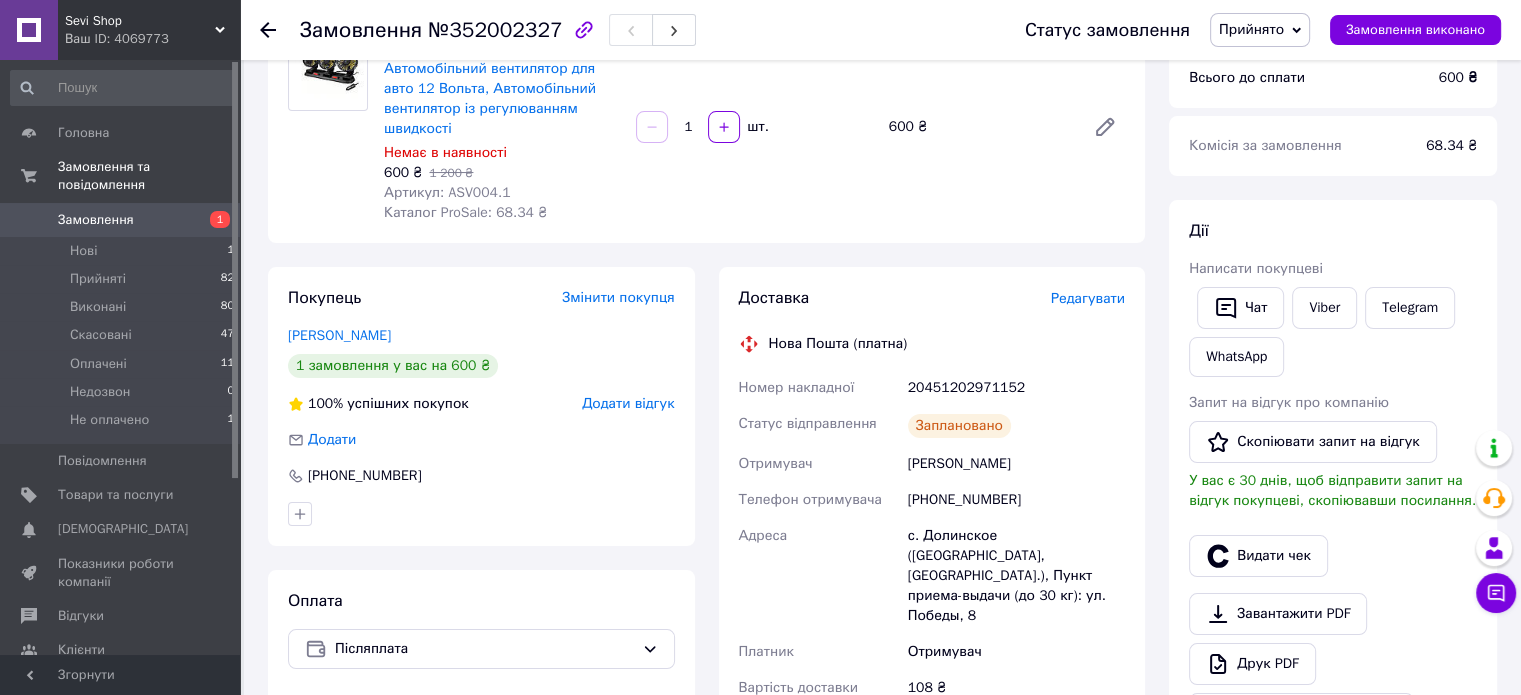 click on "Ваш ID: 4069773" at bounding box center [152, 39] 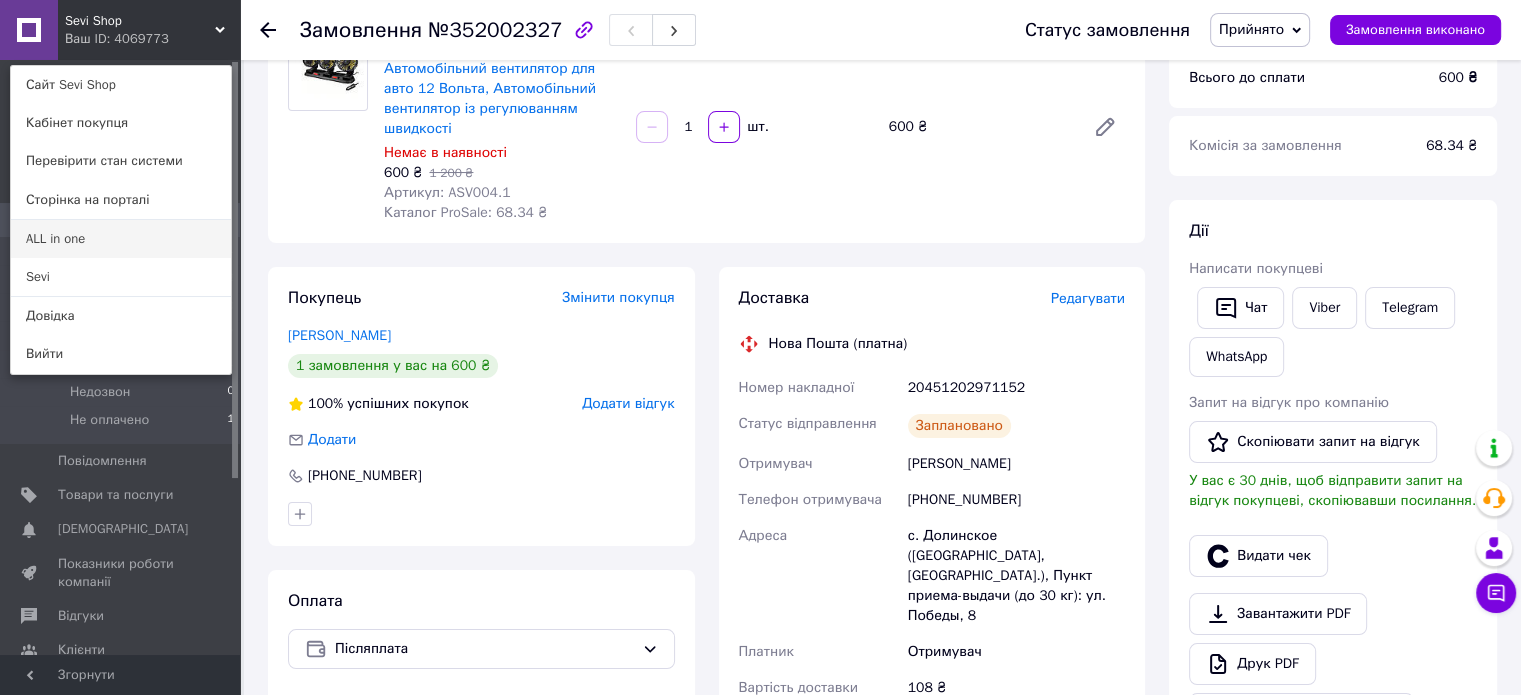 click on "ALL in one" at bounding box center [121, 239] 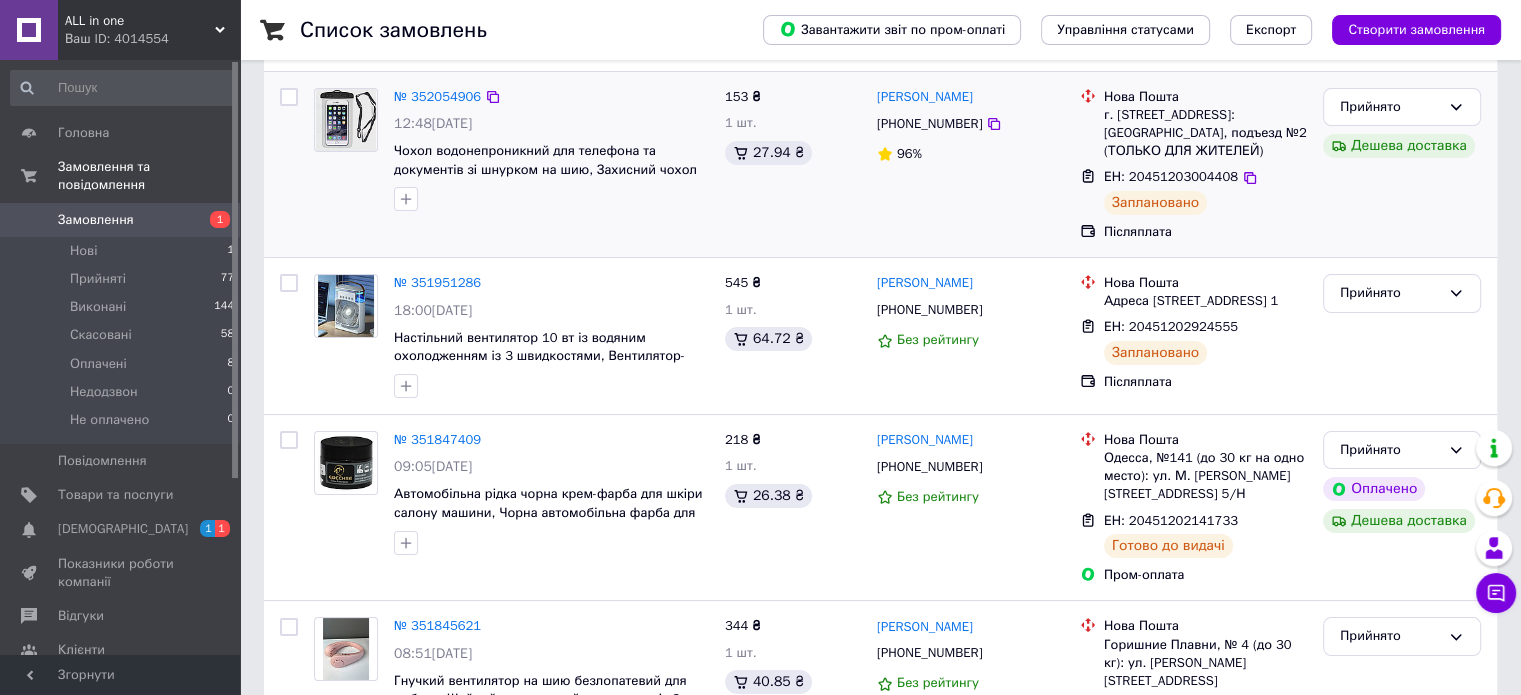 scroll, scrollTop: 200, scrollLeft: 0, axis: vertical 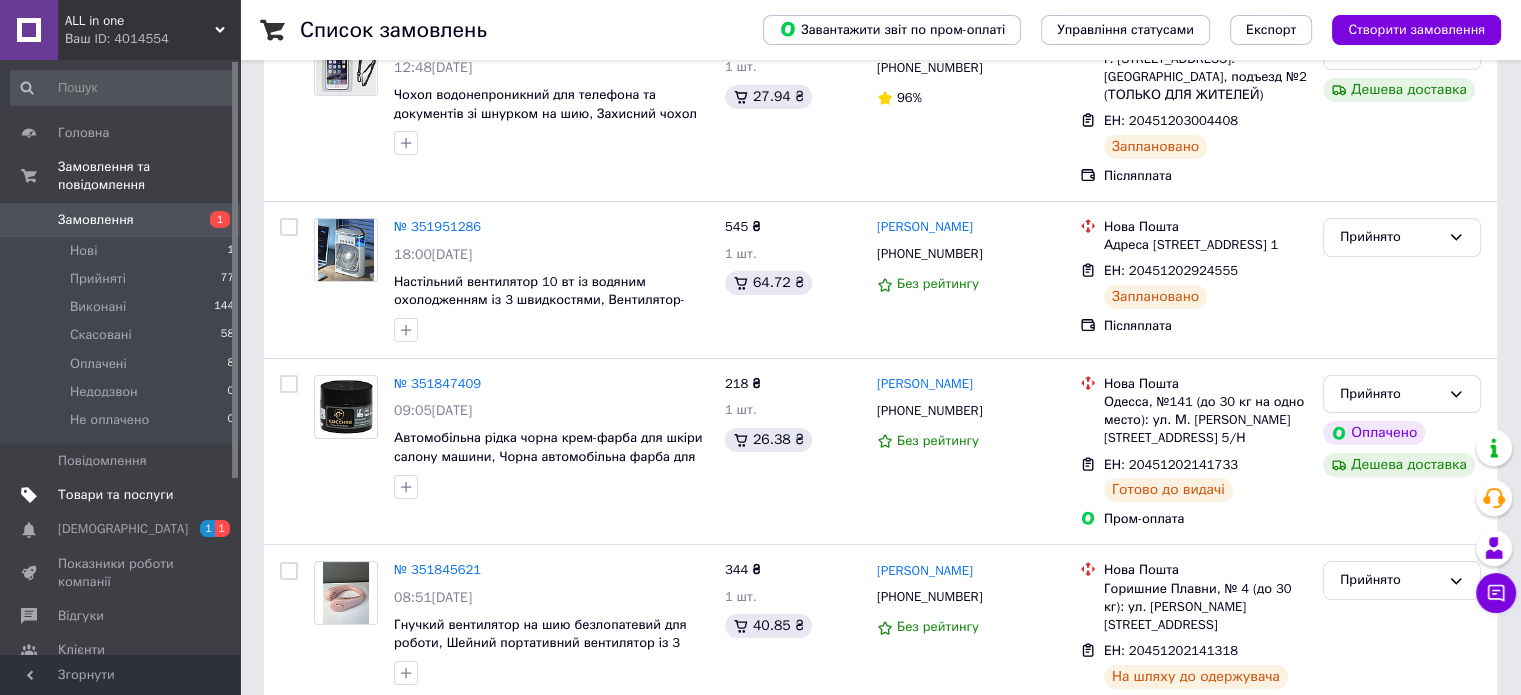 click on "Товари та послуги" at bounding box center (115, 495) 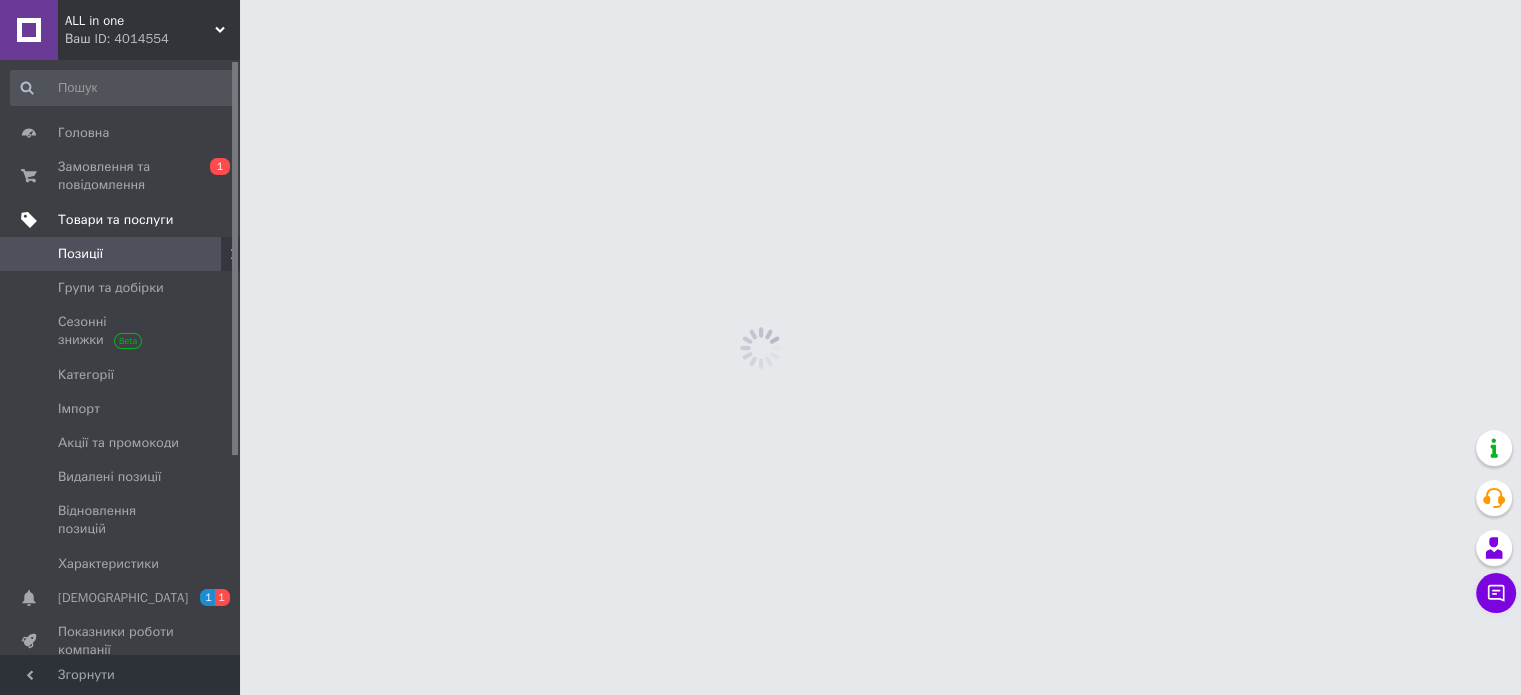 scroll, scrollTop: 0, scrollLeft: 0, axis: both 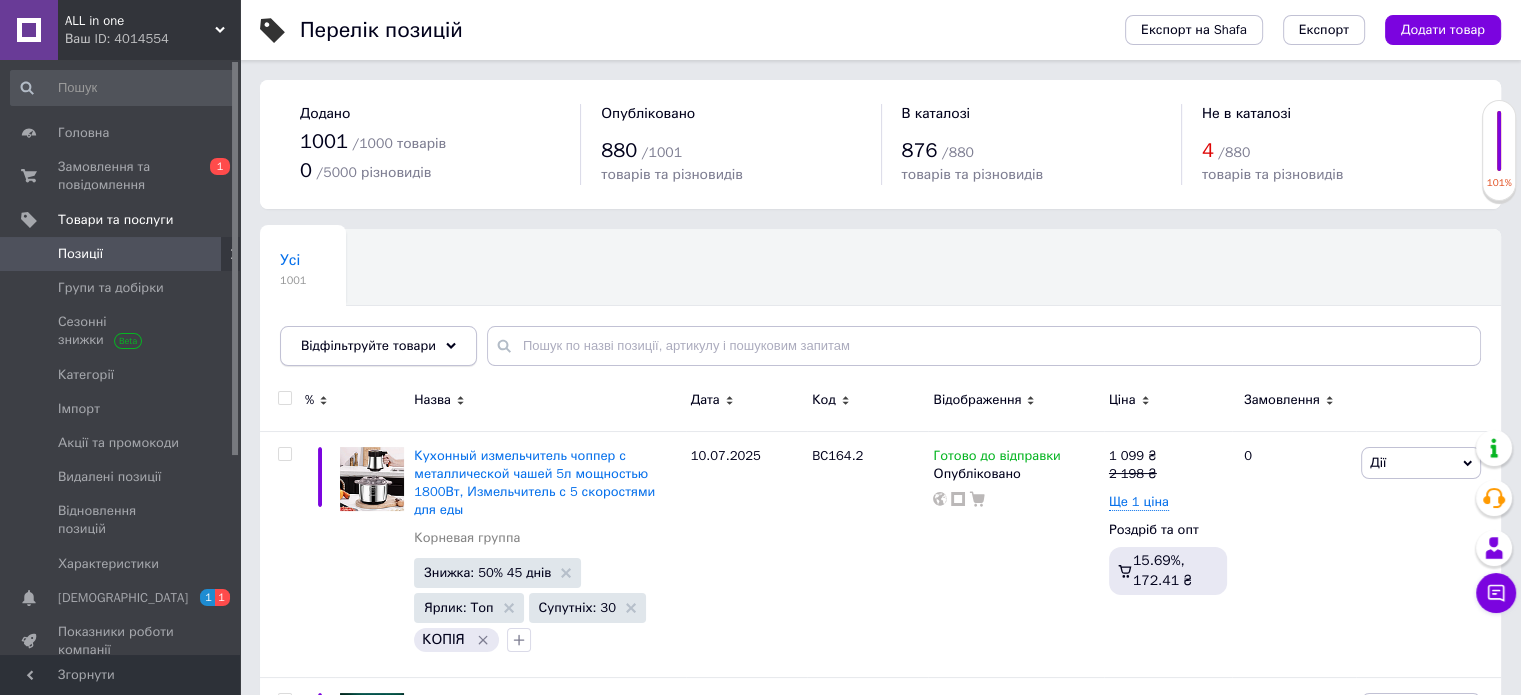 click 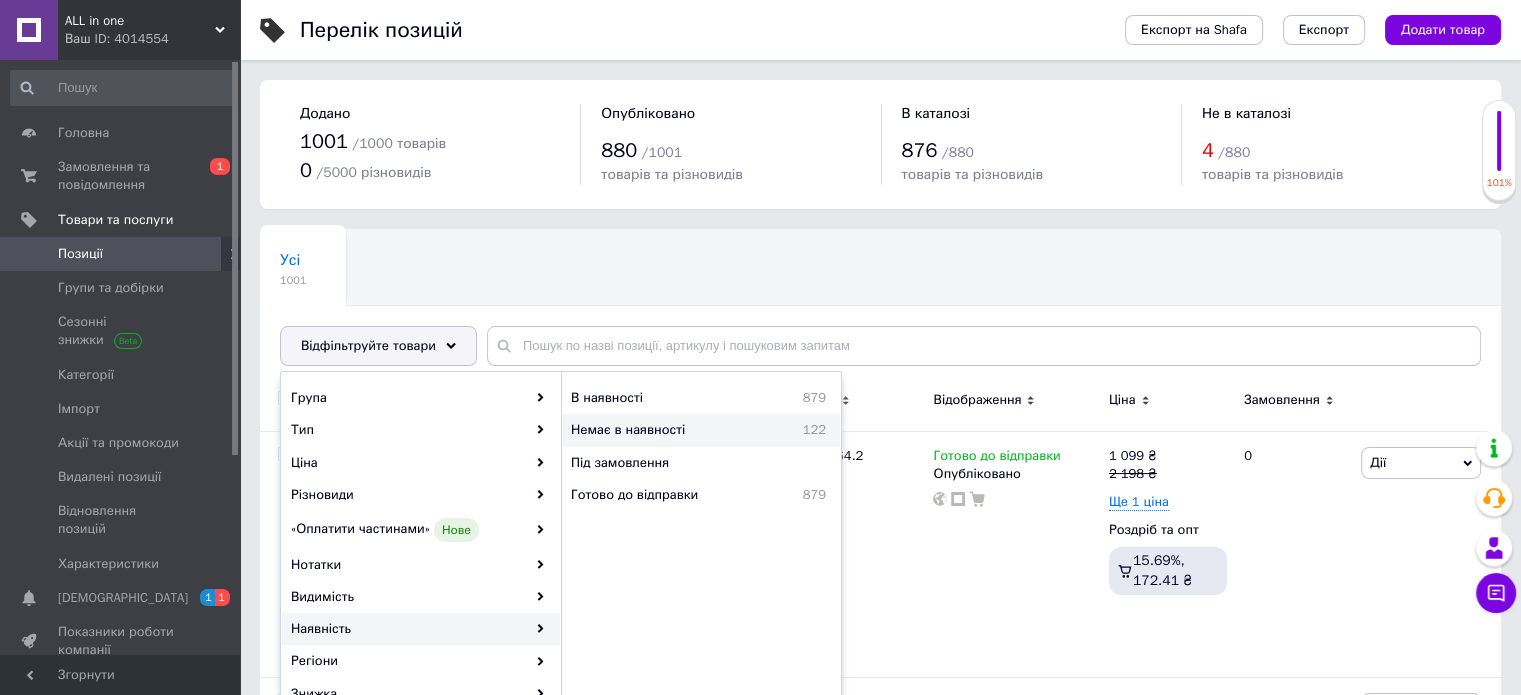 click on "Немає в наявності" at bounding box center [669, 430] 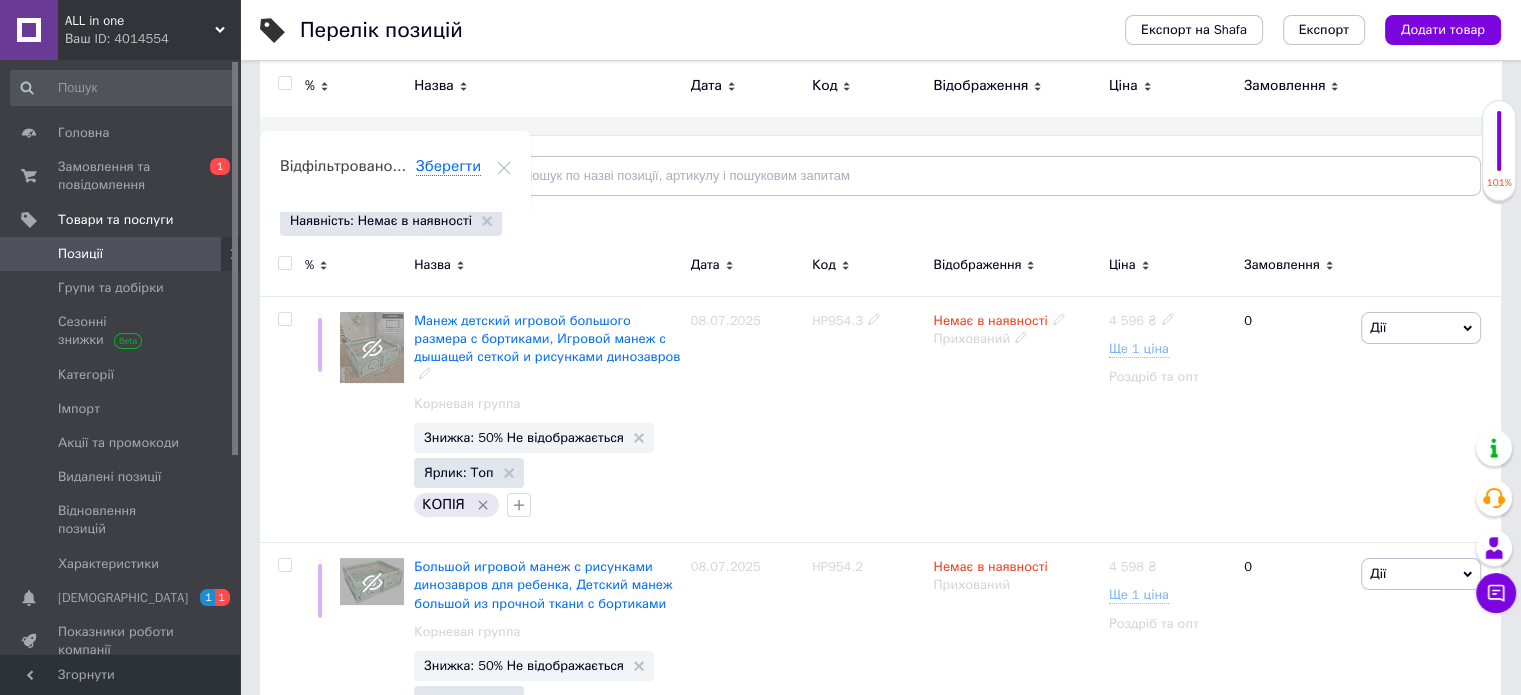 scroll, scrollTop: 0, scrollLeft: 0, axis: both 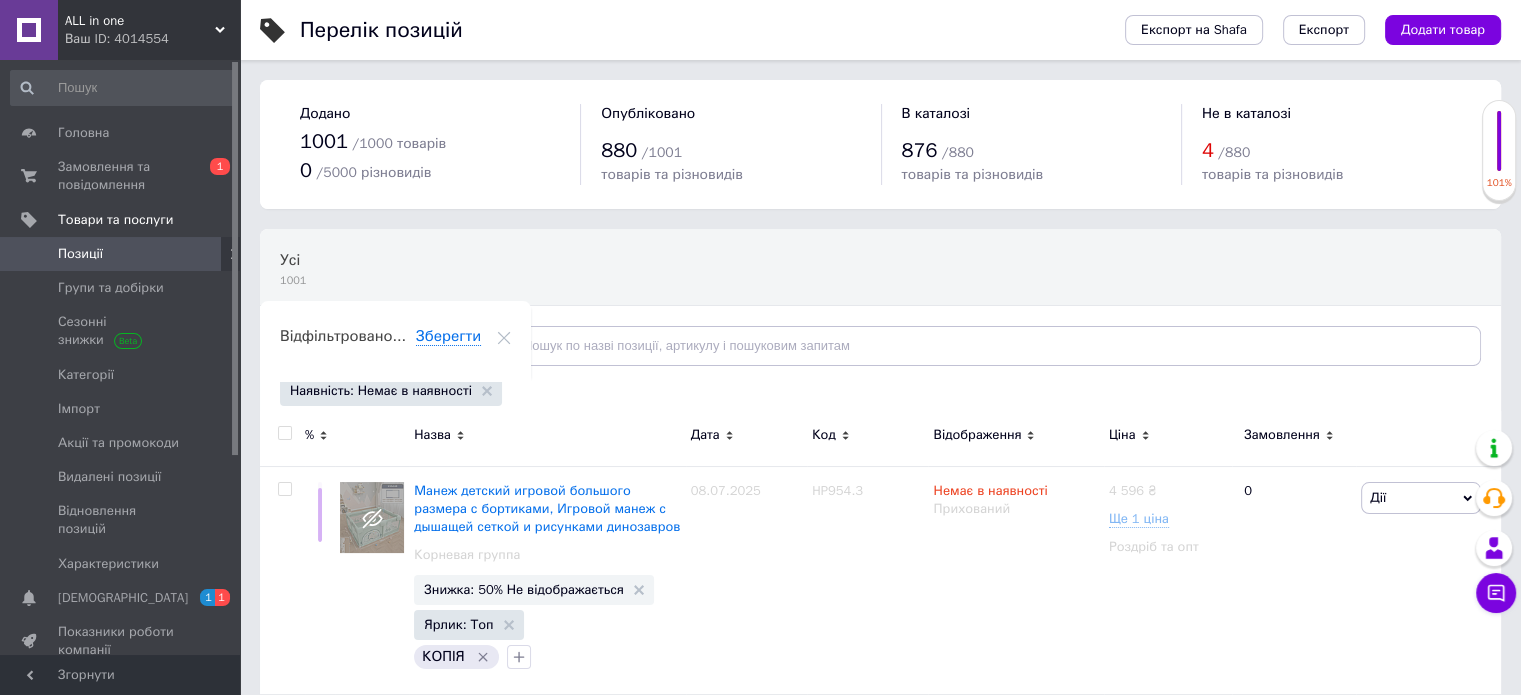 click at bounding box center [284, 433] 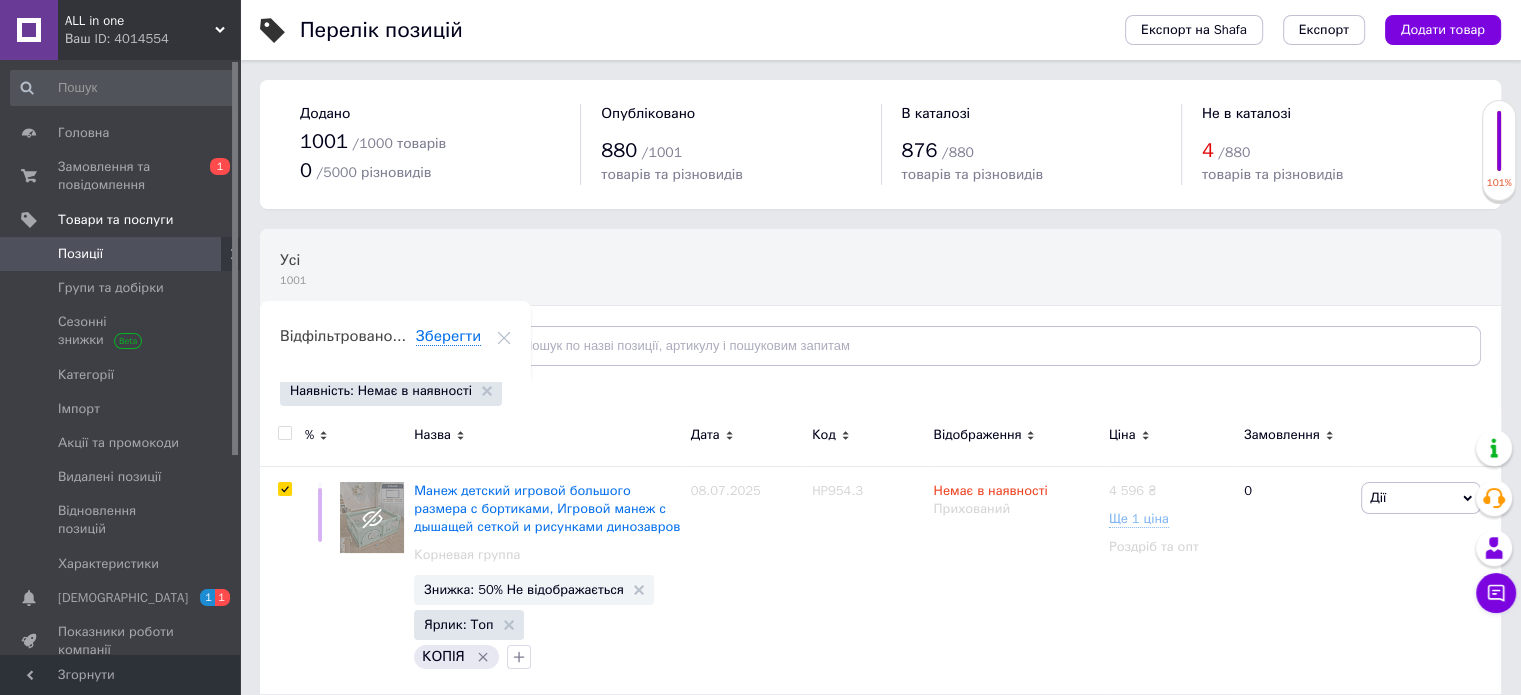 checkbox on "true" 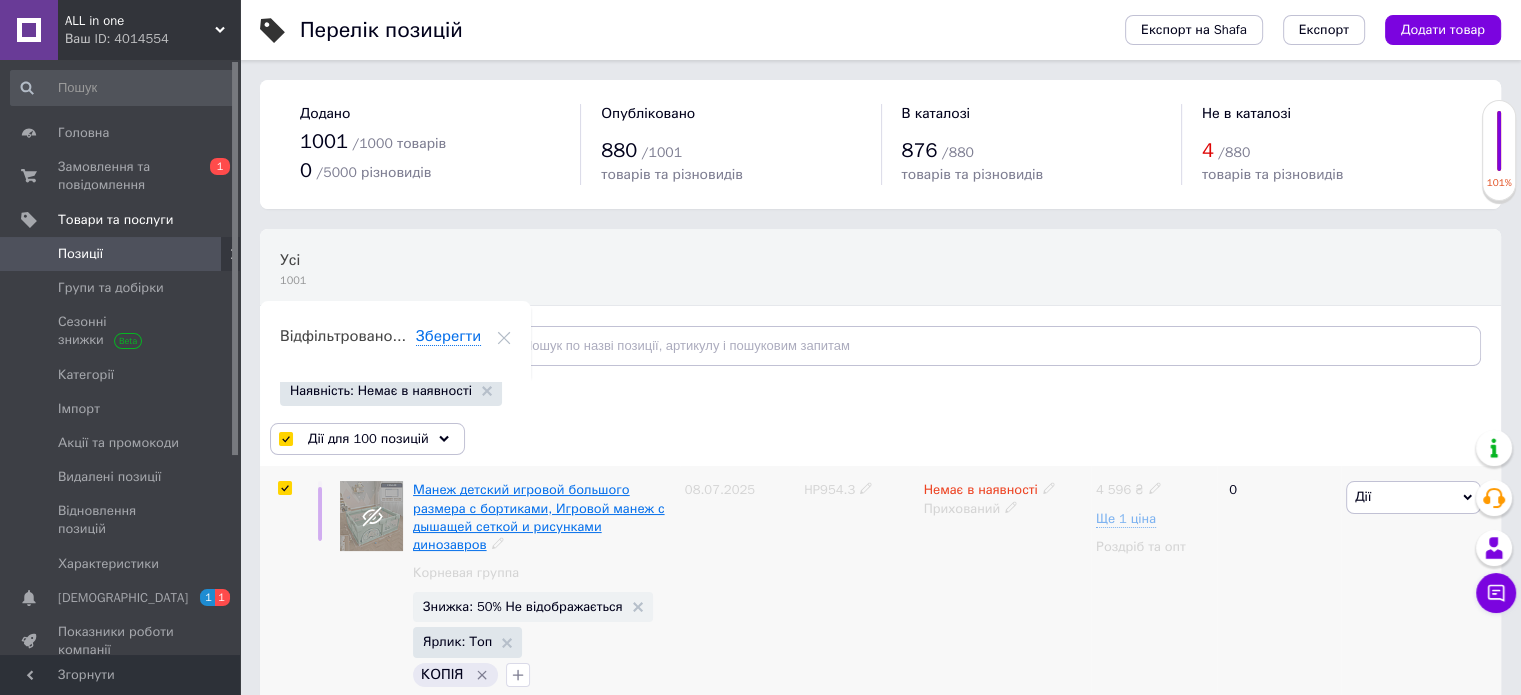 scroll, scrollTop: 100, scrollLeft: 0, axis: vertical 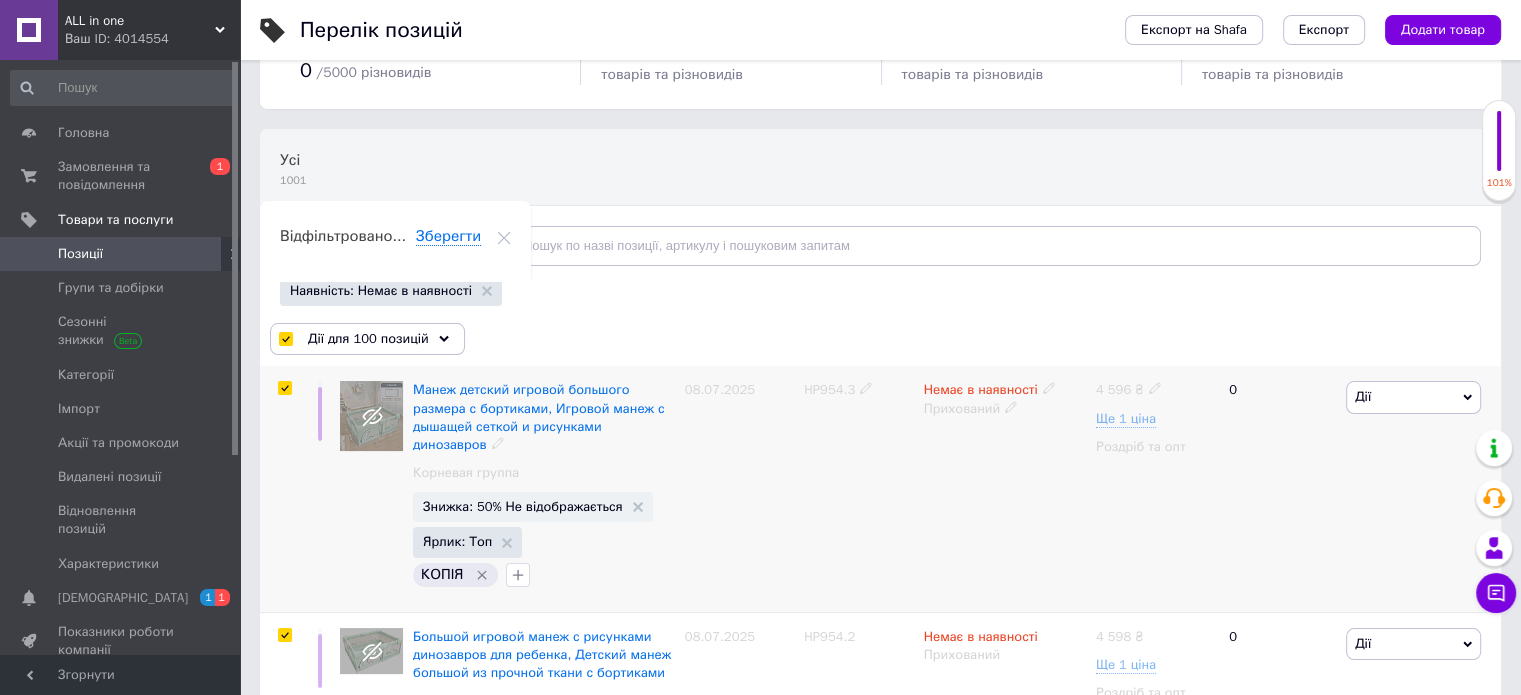 click at bounding box center [284, 388] 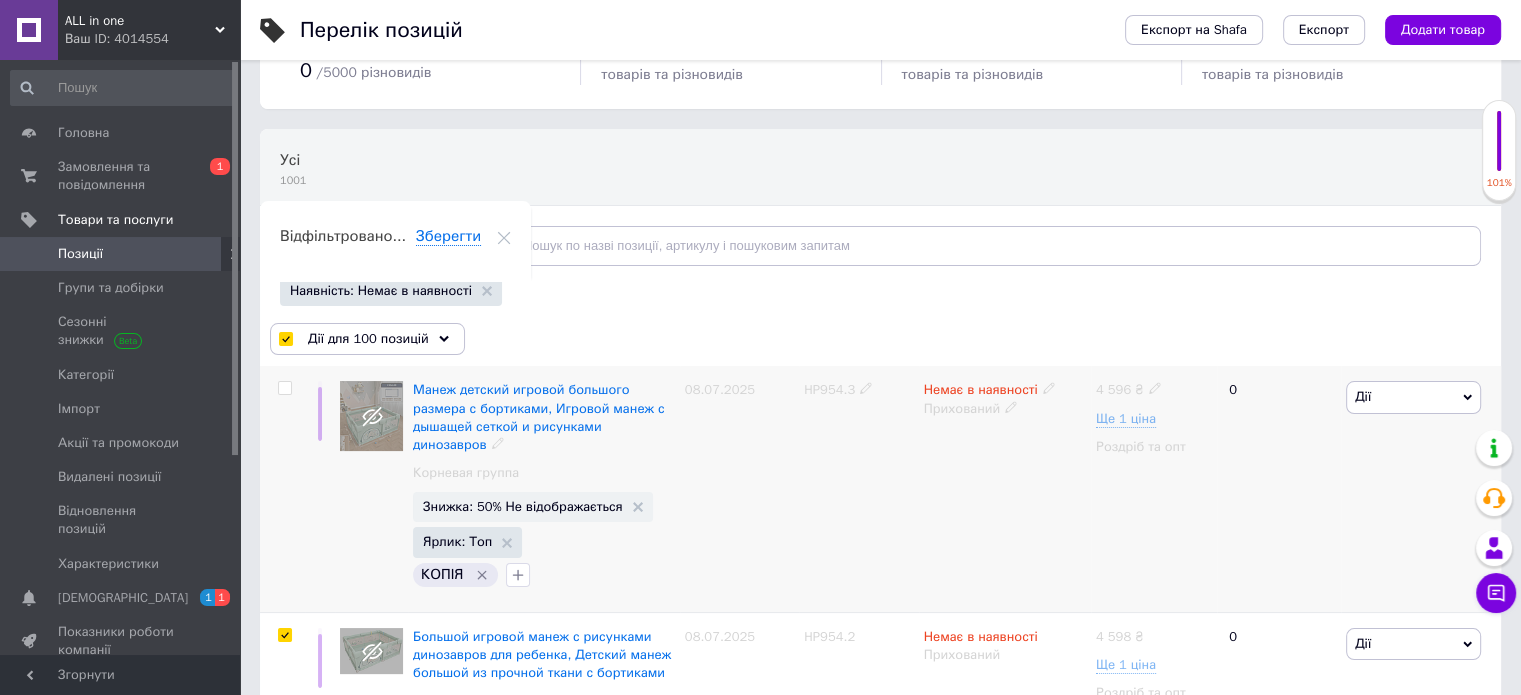 checkbox on "false" 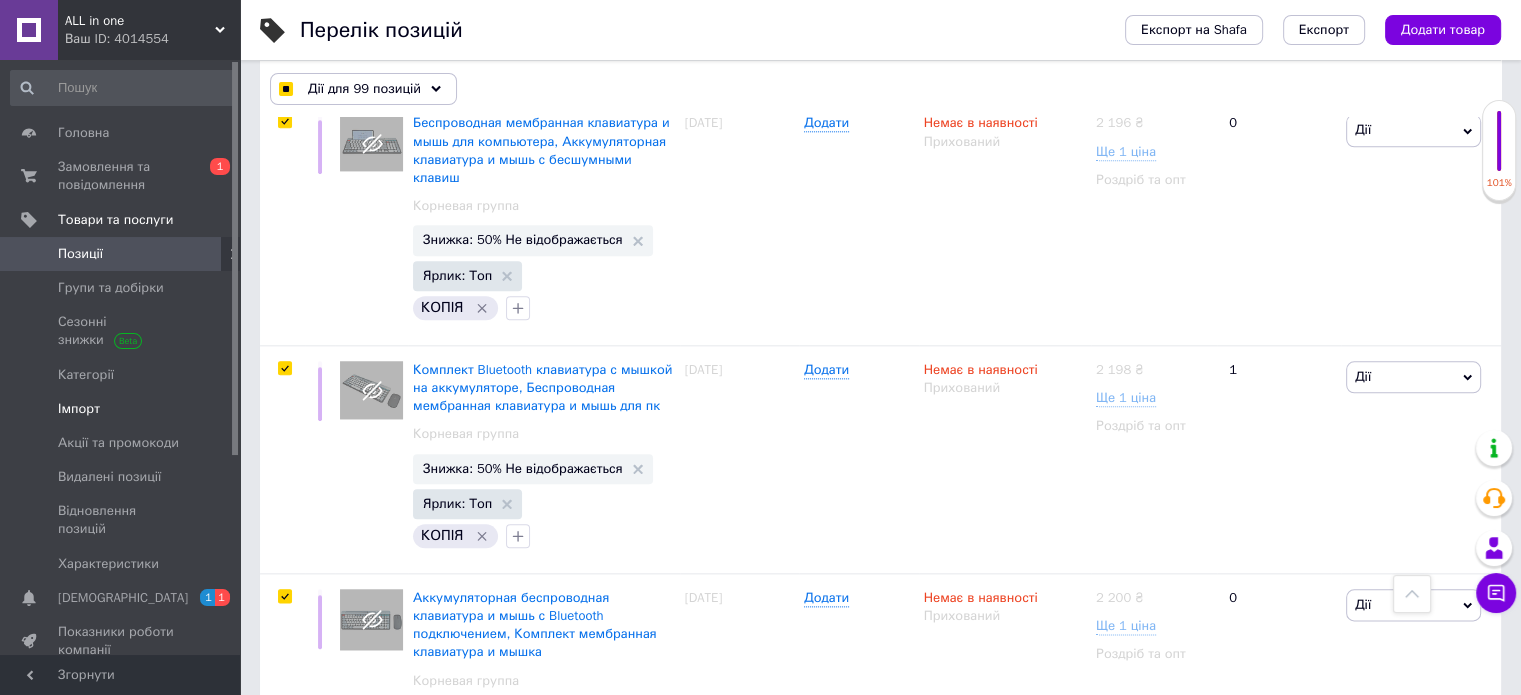 scroll, scrollTop: 17443, scrollLeft: 0, axis: vertical 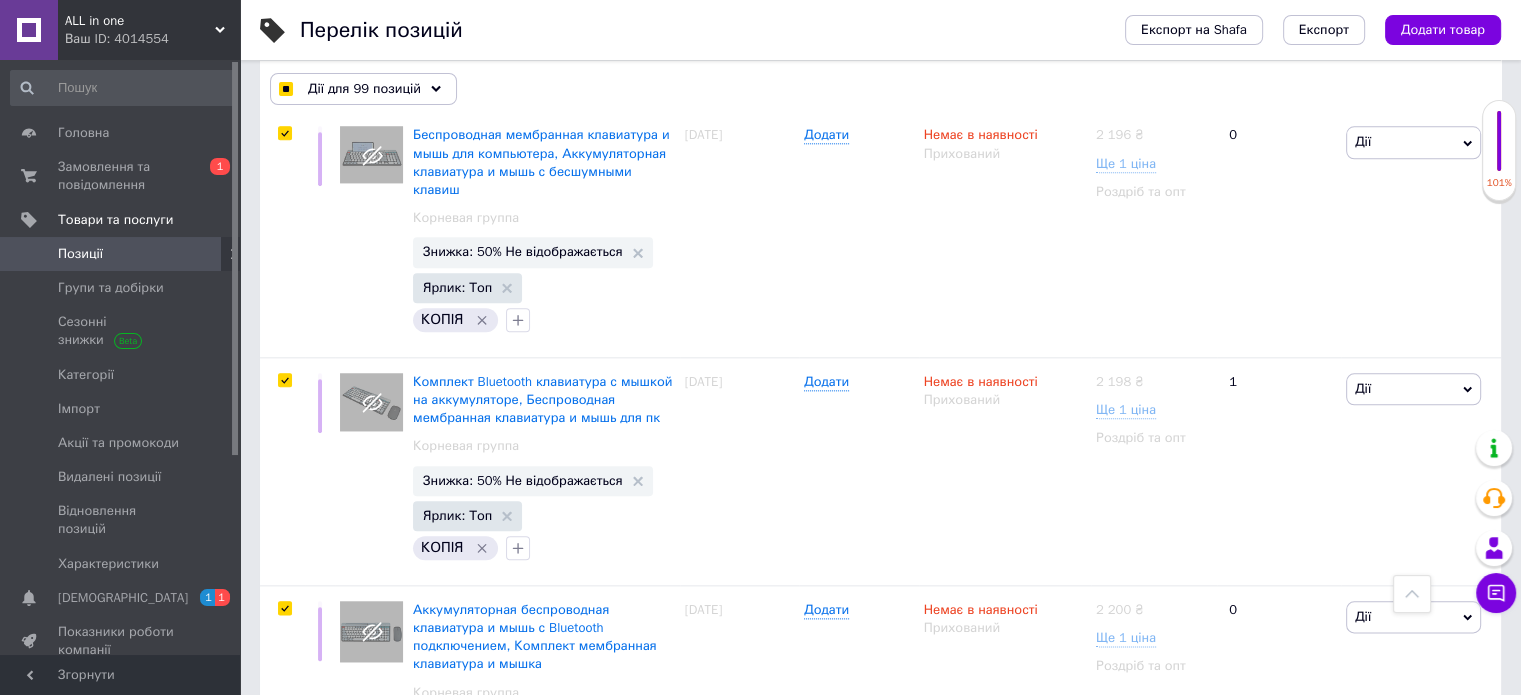 click at bounding box center (284, 854) 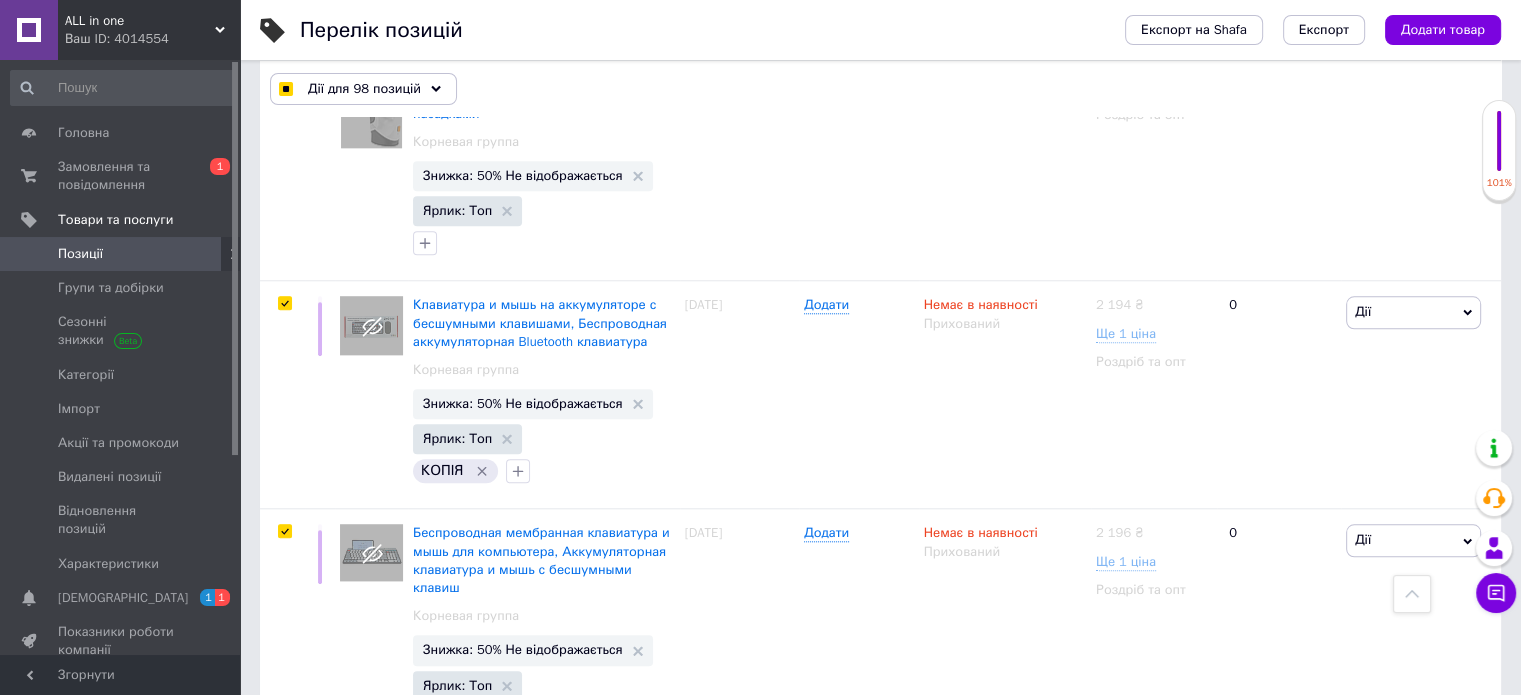scroll, scrollTop: 17043, scrollLeft: 0, axis: vertical 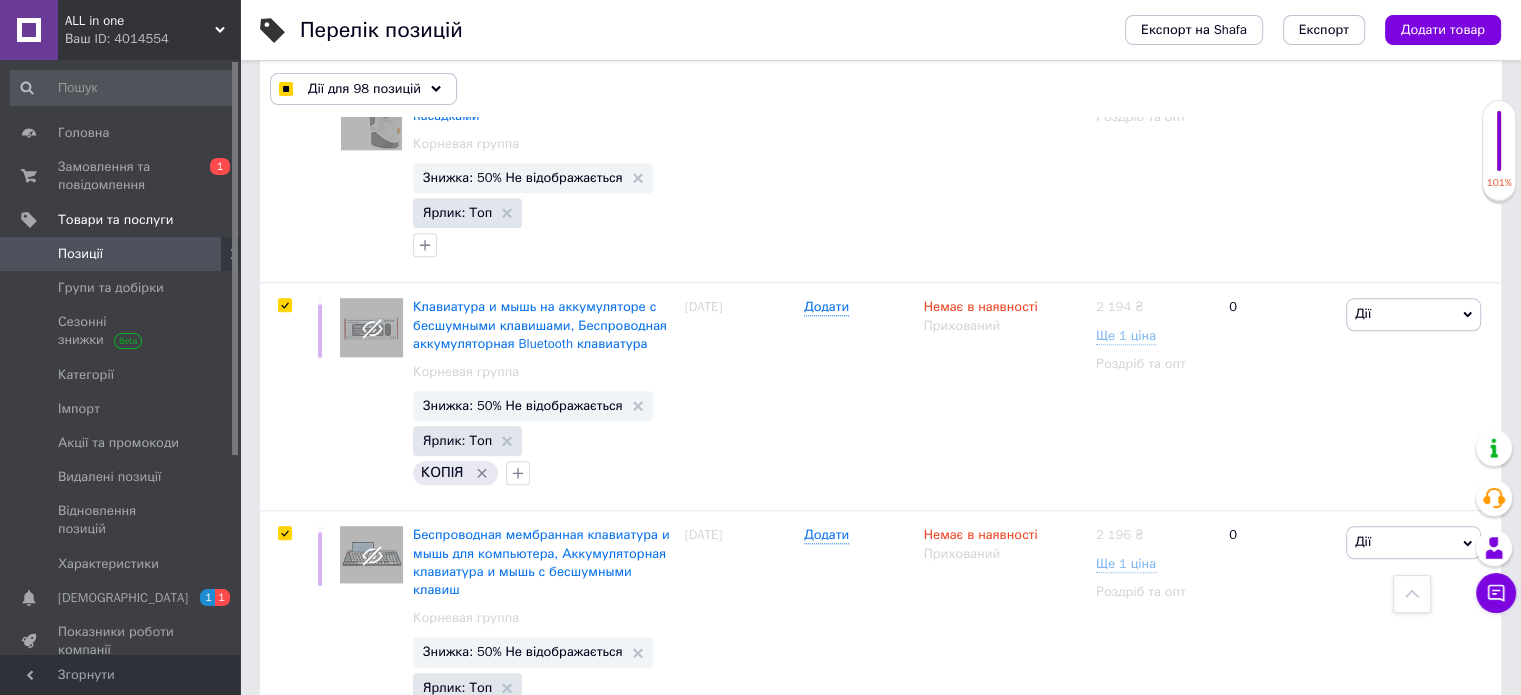 click at bounding box center [284, 780] 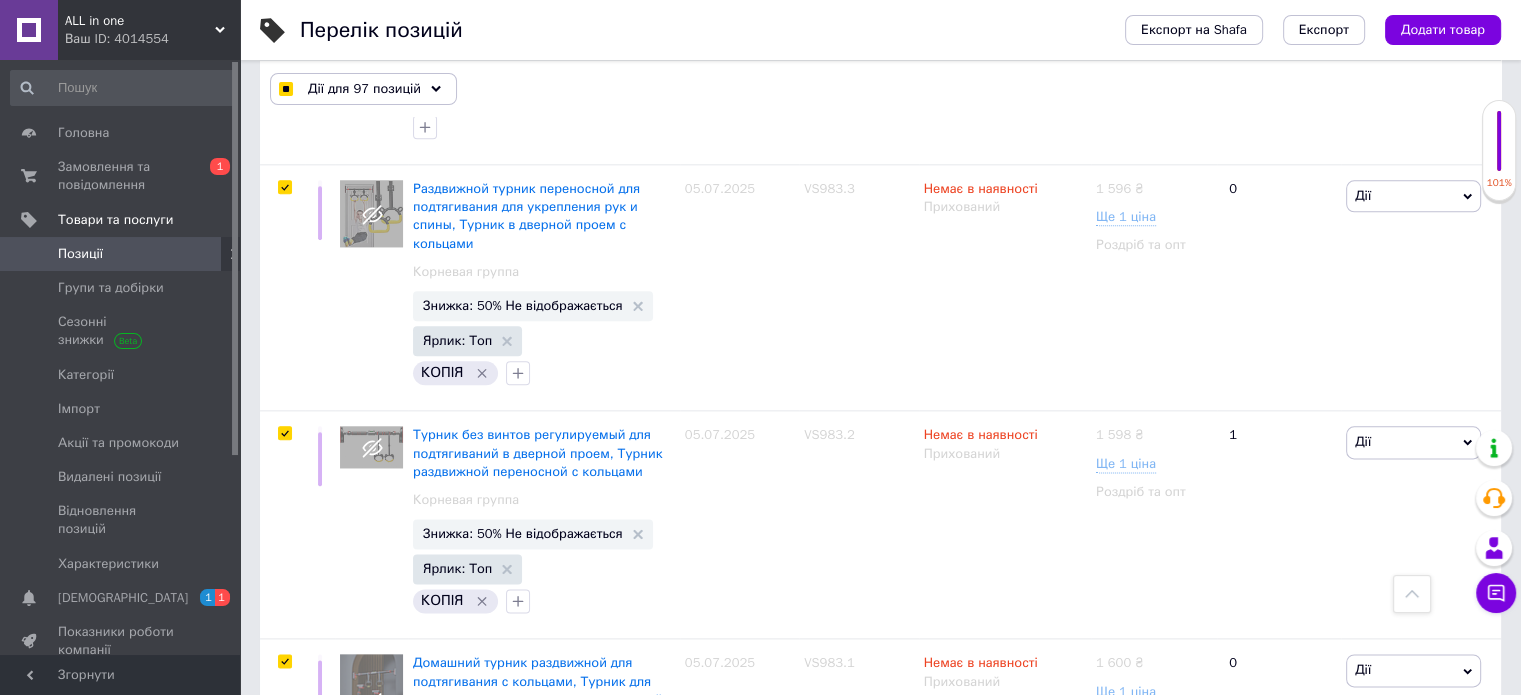 scroll, scrollTop: 2500, scrollLeft: 0, axis: vertical 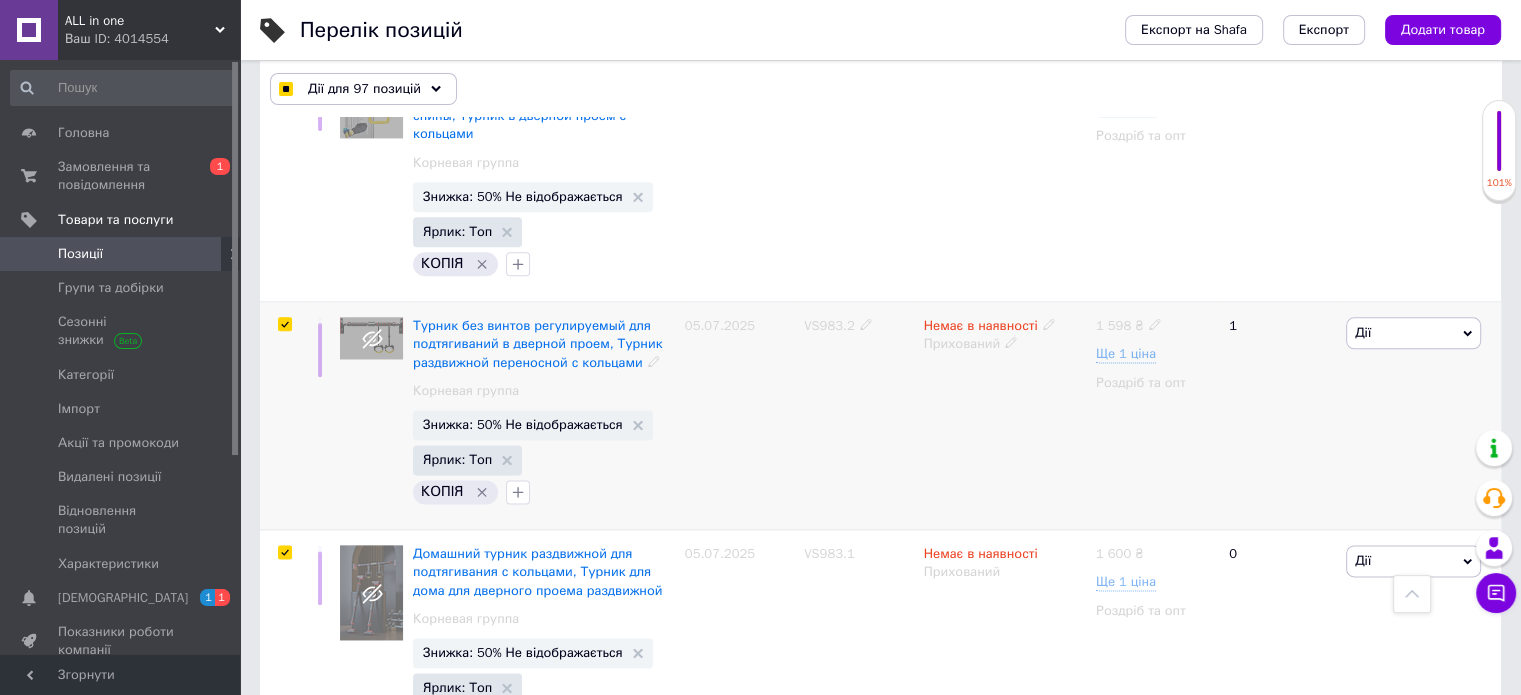 click at bounding box center [284, 324] 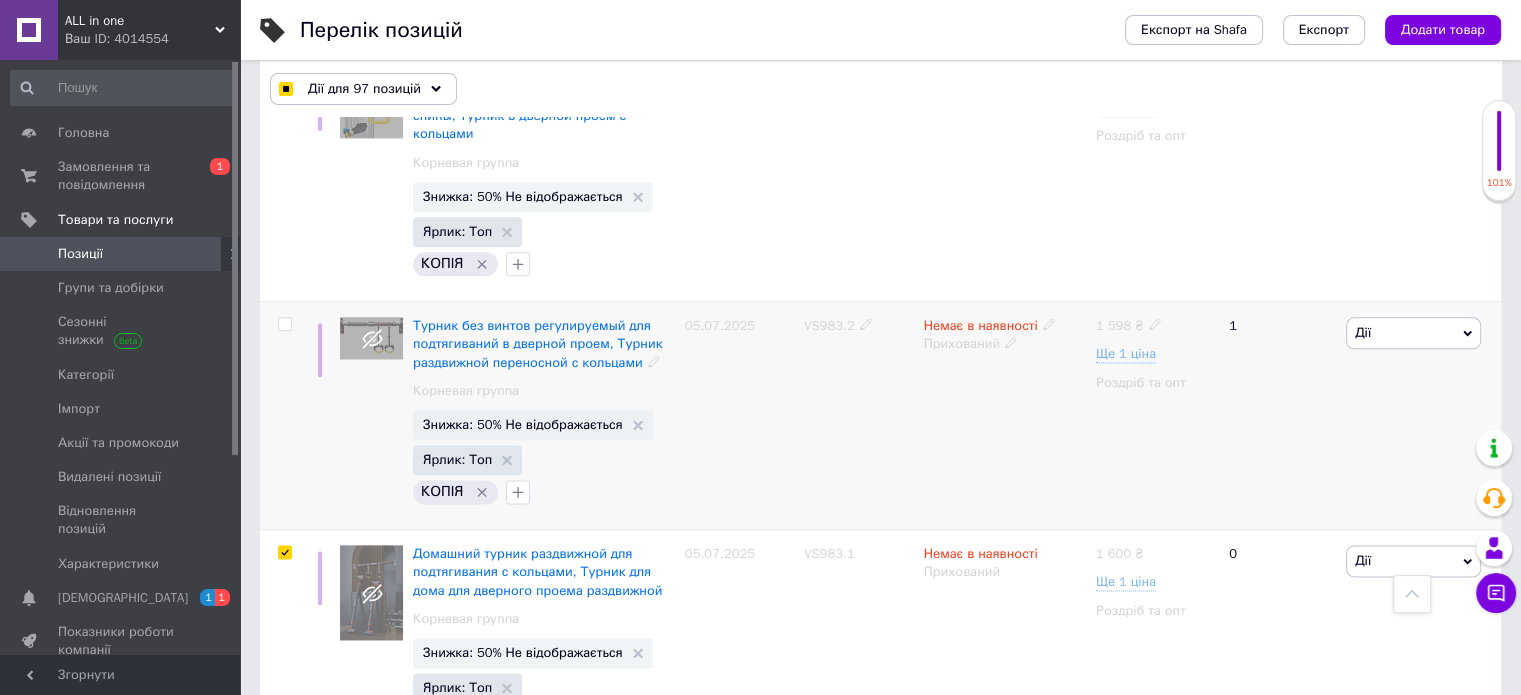 checkbox on "false" 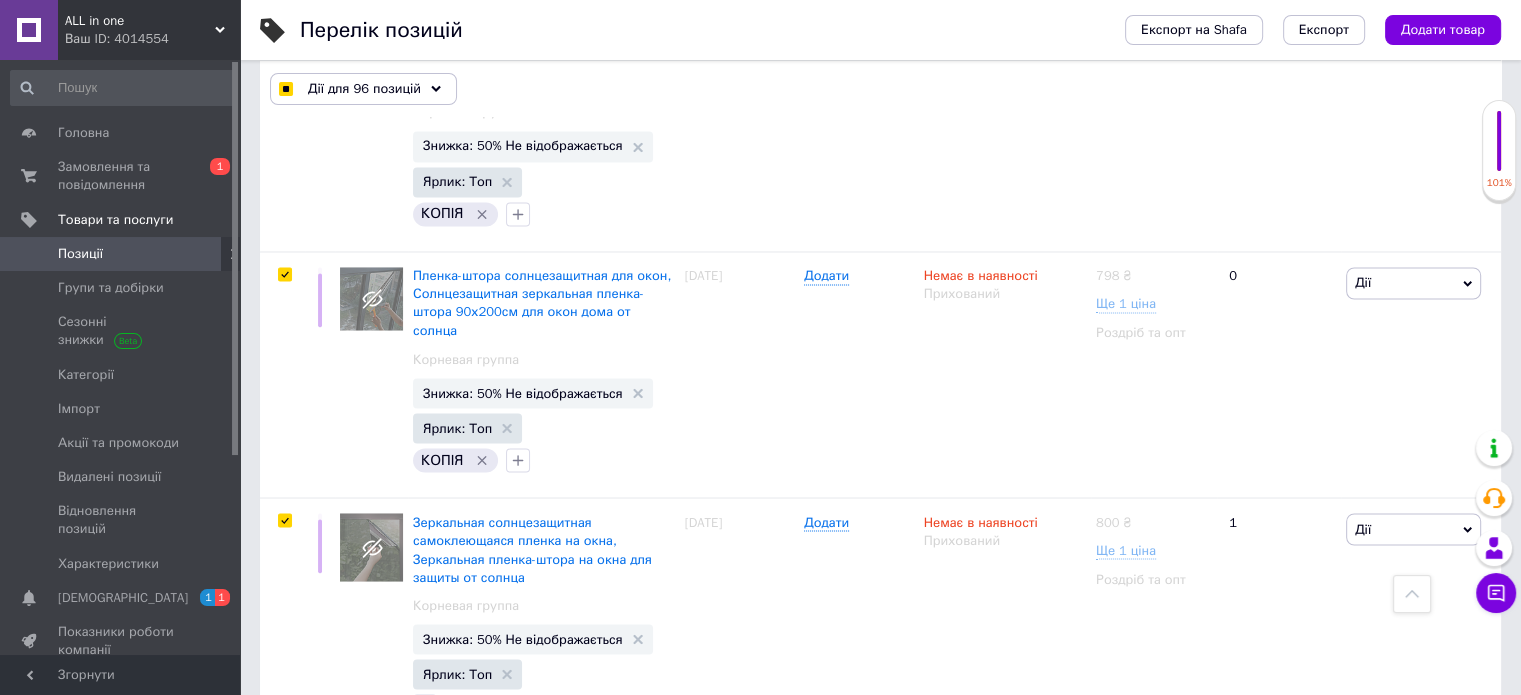 scroll, scrollTop: 3500, scrollLeft: 0, axis: vertical 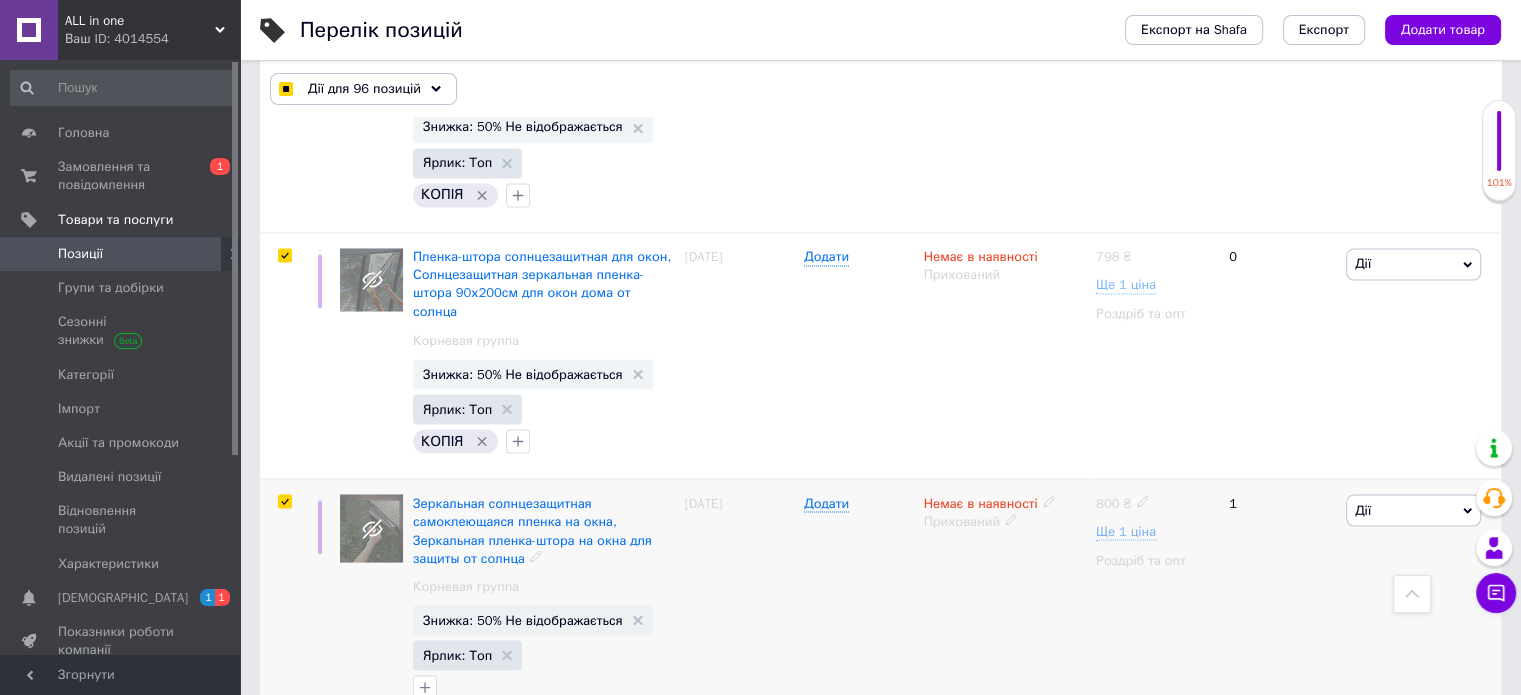 click at bounding box center [284, 501] 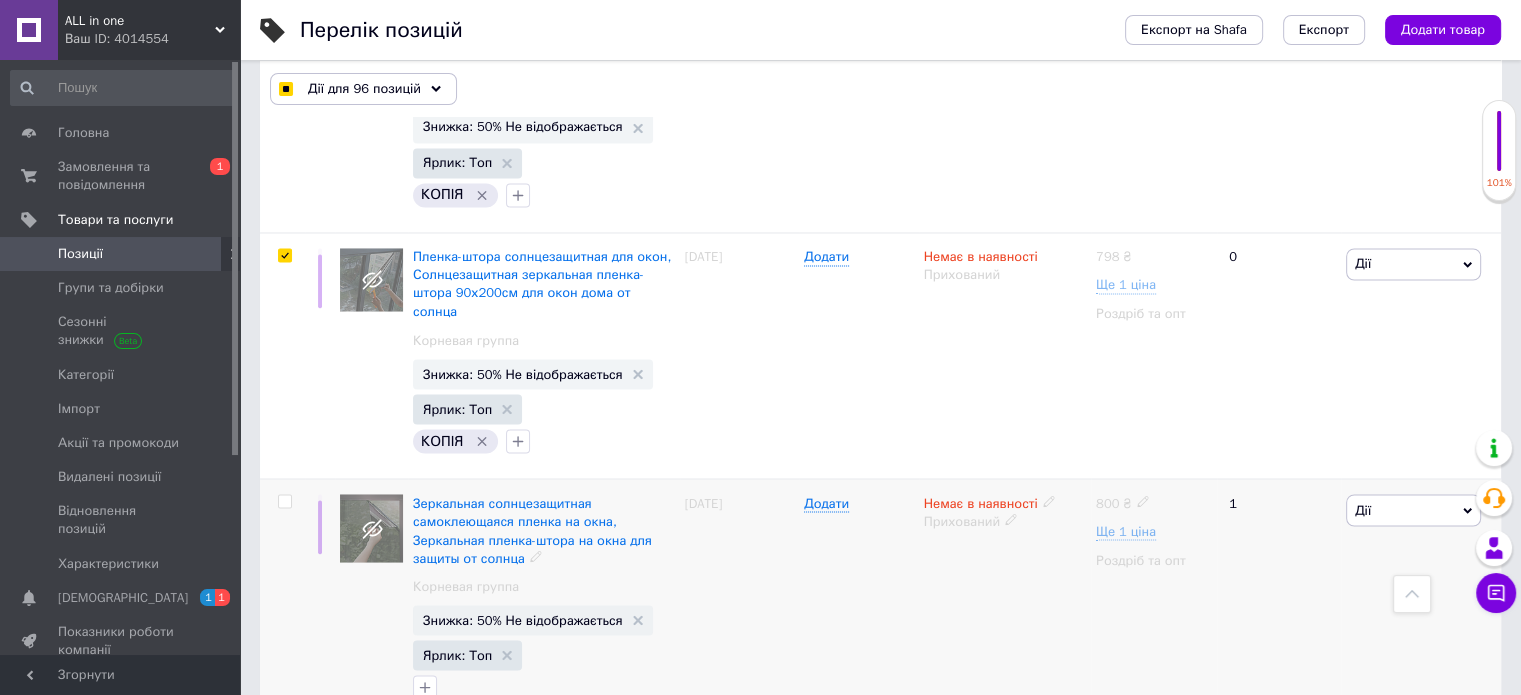 checkbox on "false" 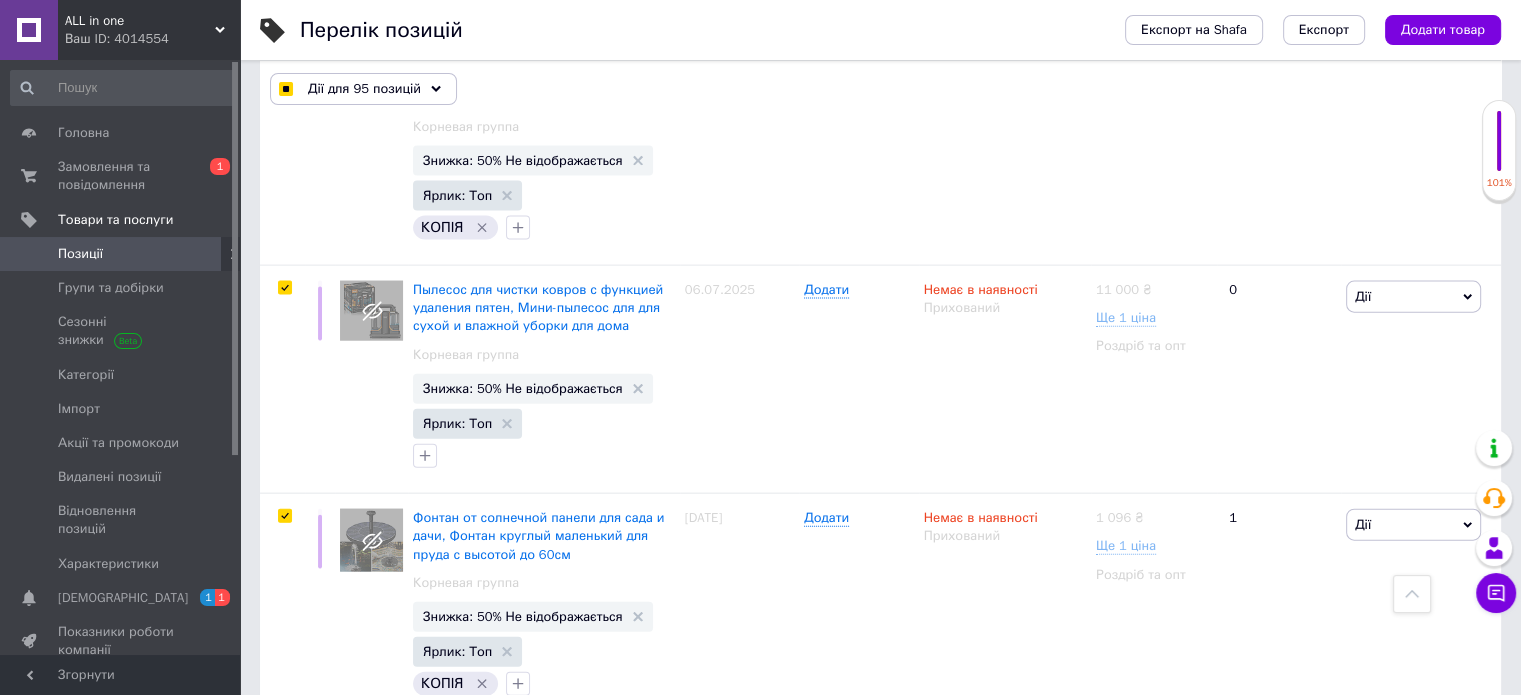 scroll, scrollTop: 4500, scrollLeft: 0, axis: vertical 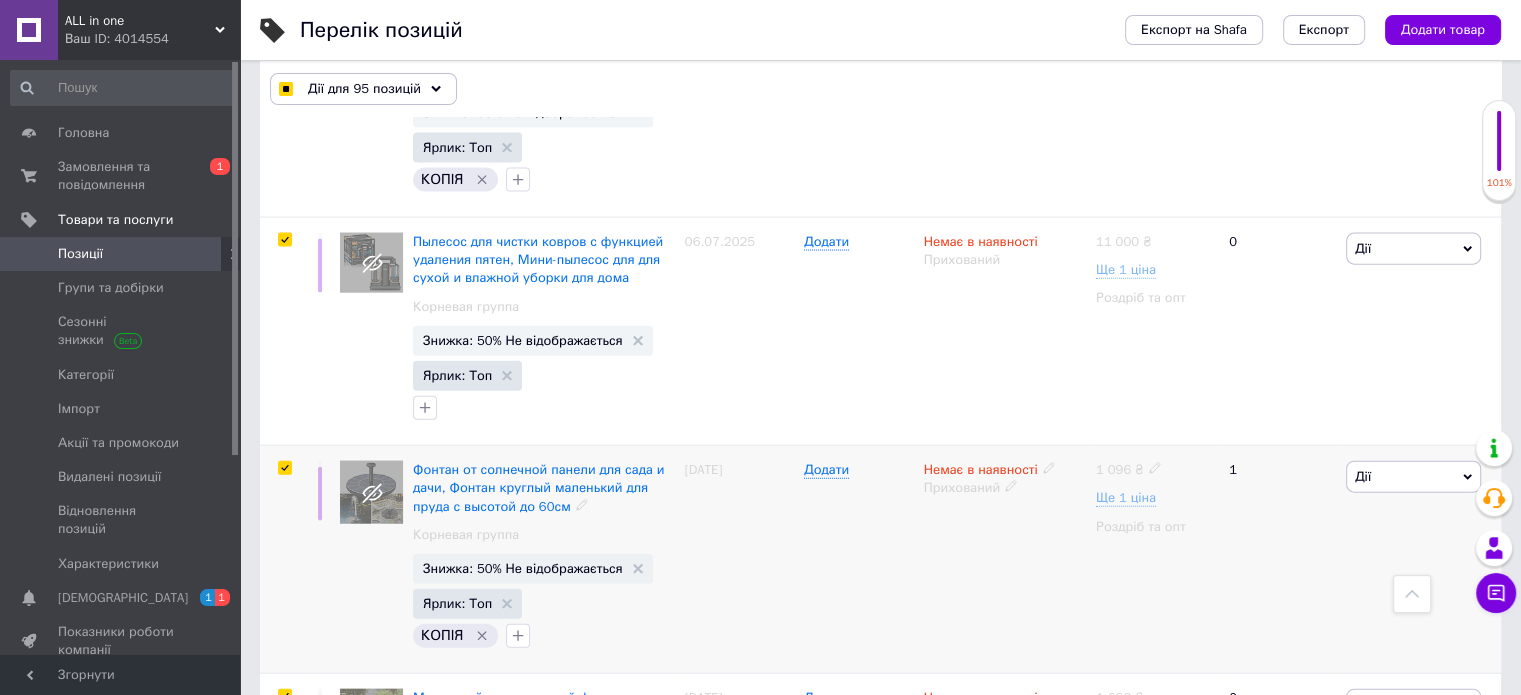 click at bounding box center [284, 468] 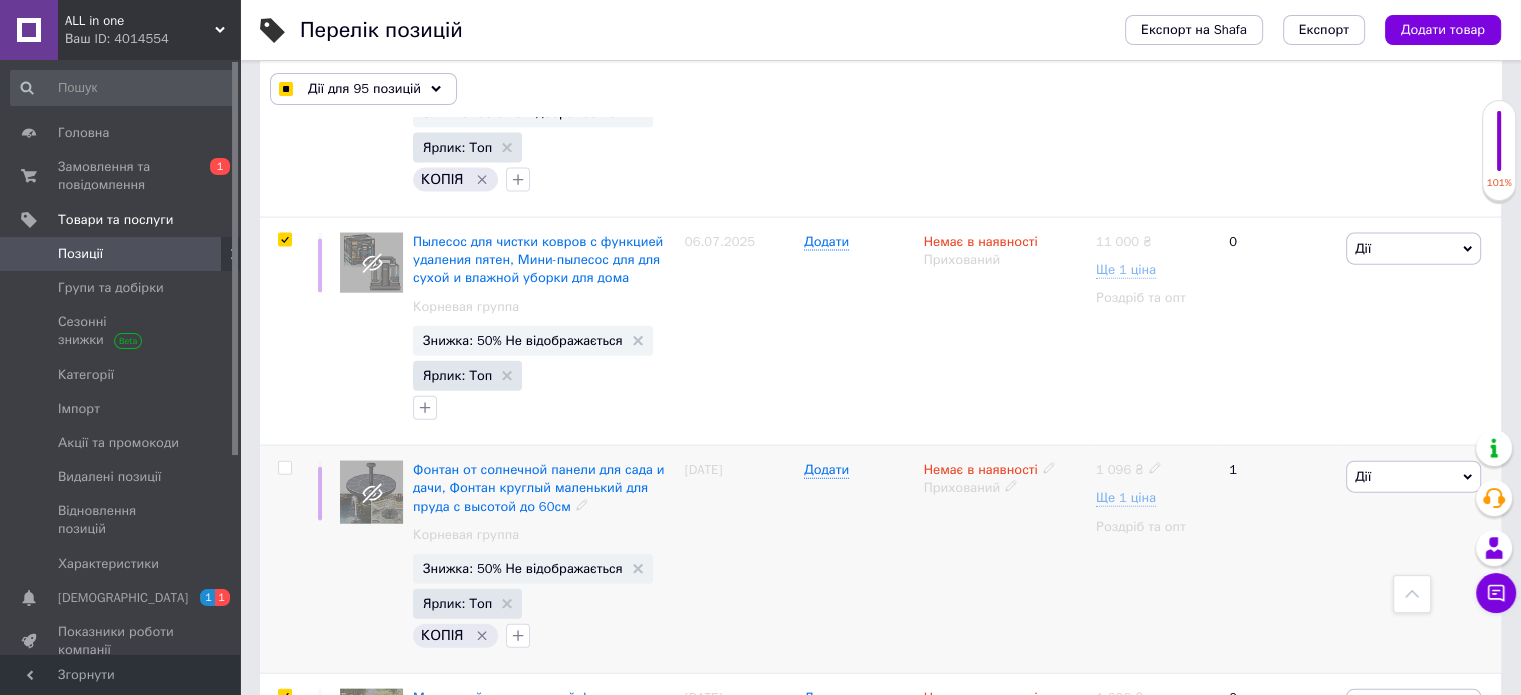checkbox on "false" 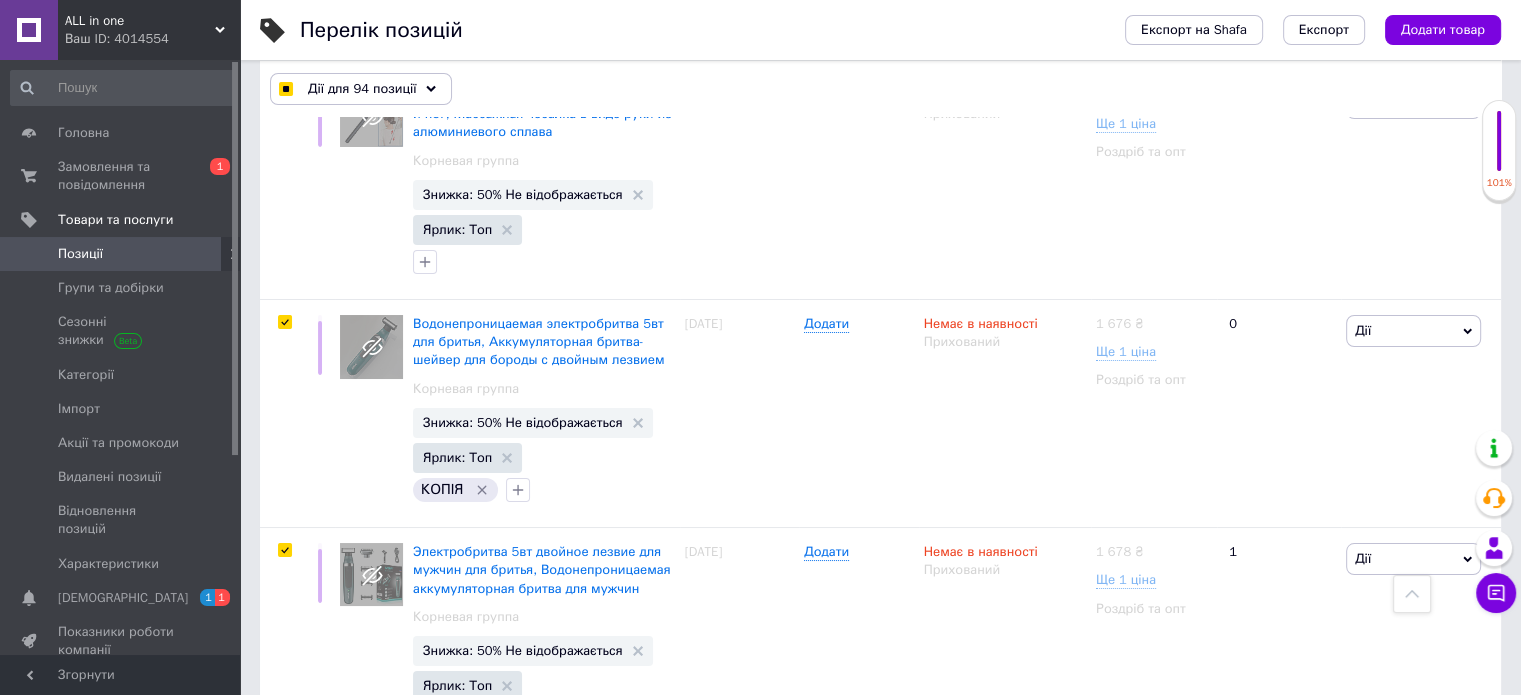 scroll, scrollTop: 7500, scrollLeft: 0, axis: vertical 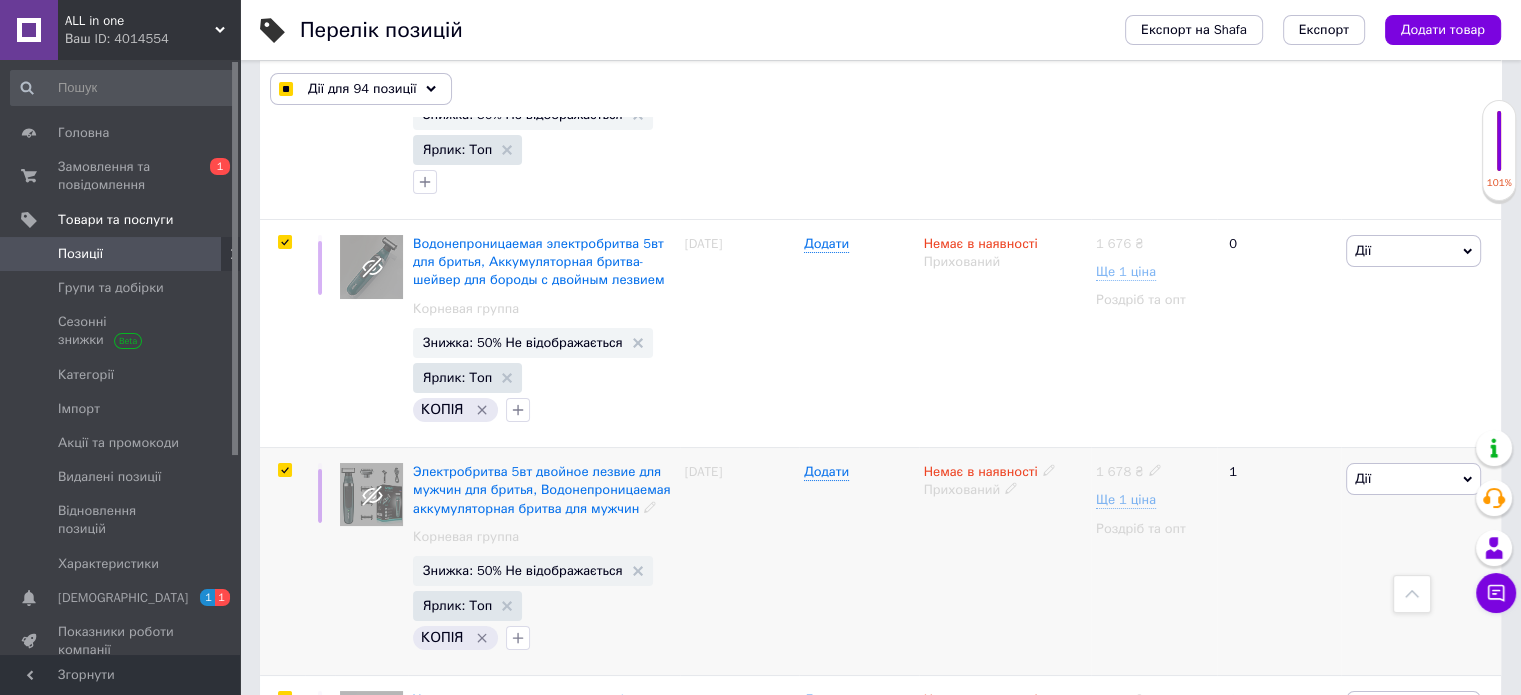 click at bounding box center [284, 470] 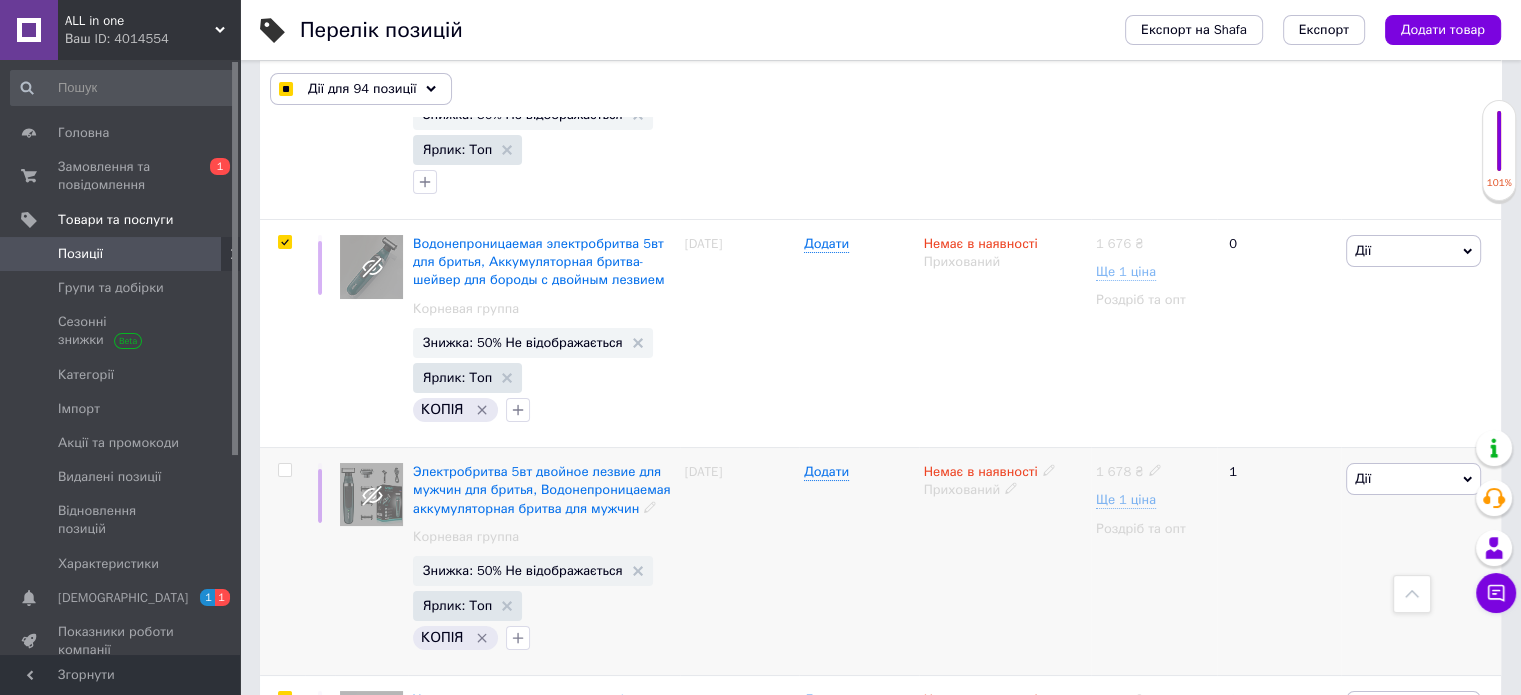 checkbox on "false" 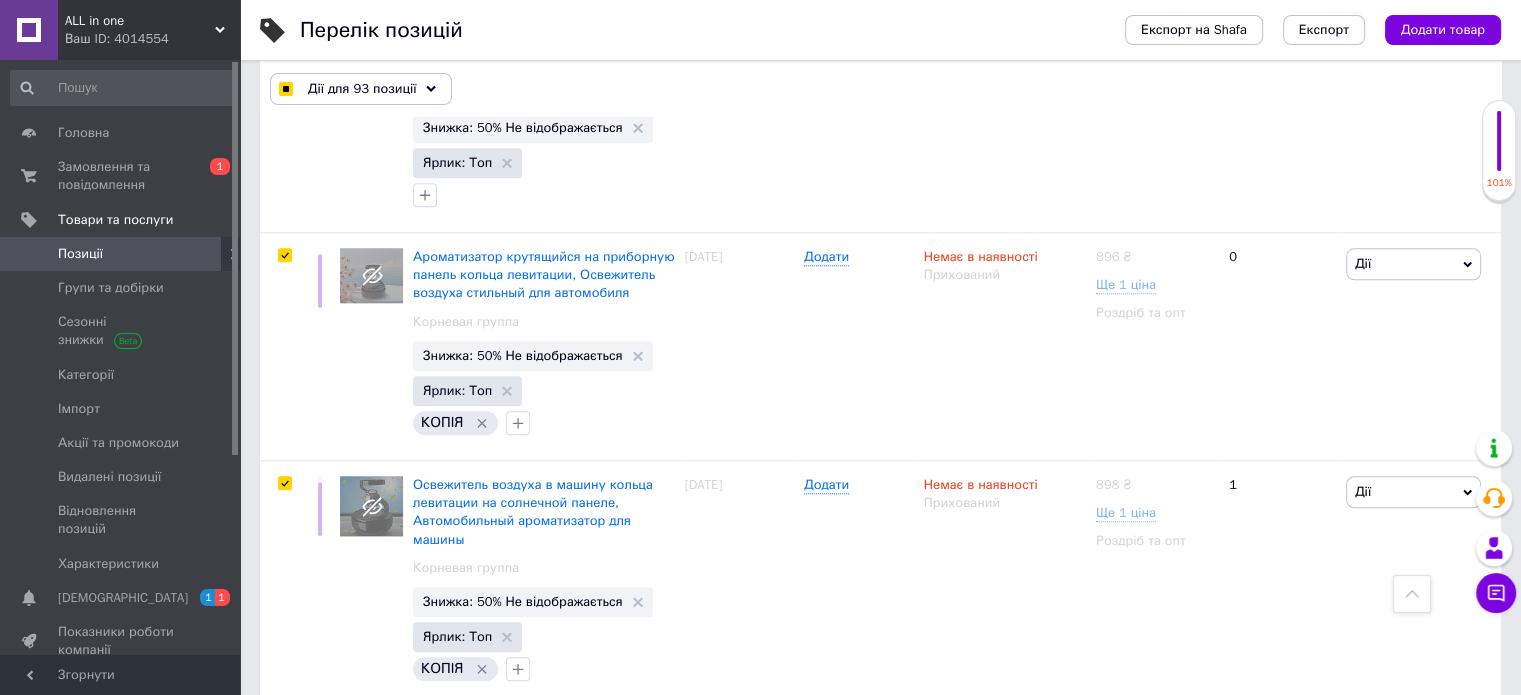 scroll, scrollTop: 9700, scrollLeft: 0, axis: vertical 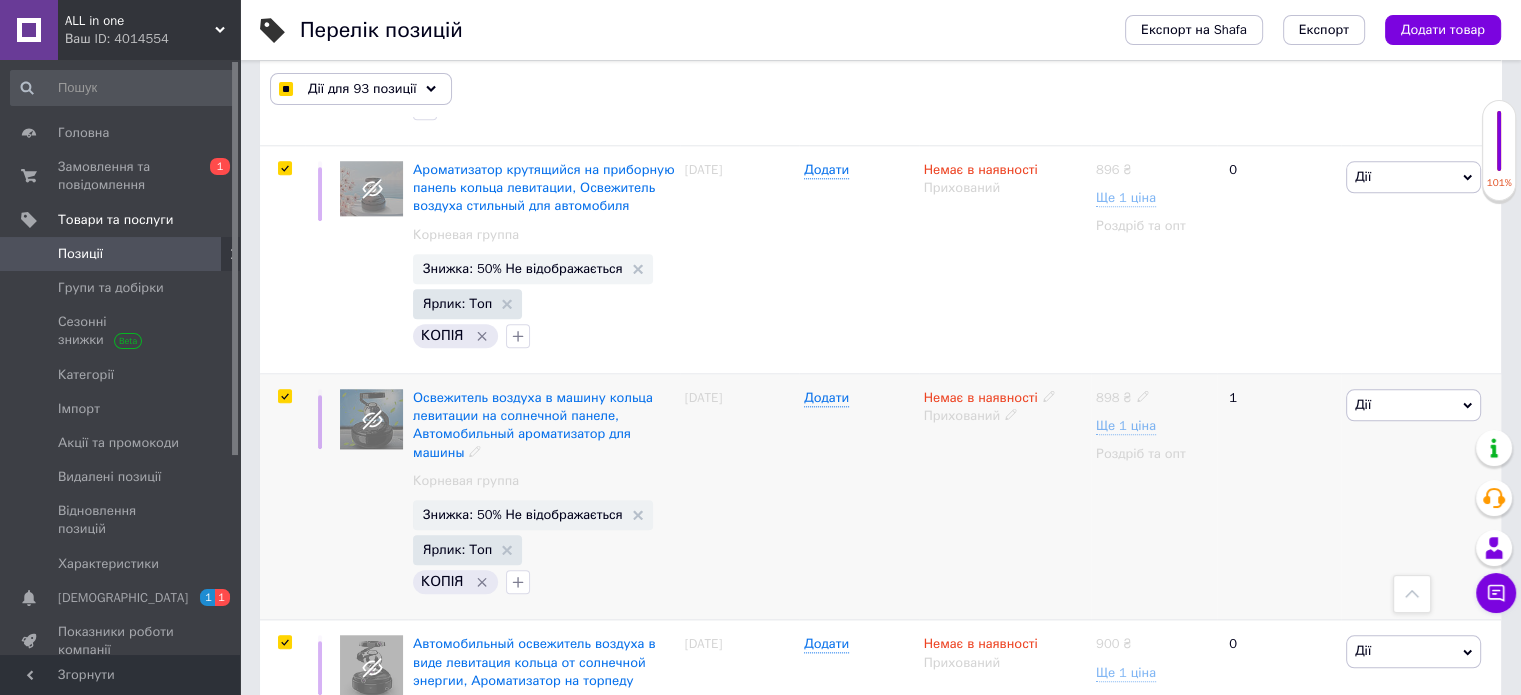 click at bounding box center (284, 396) 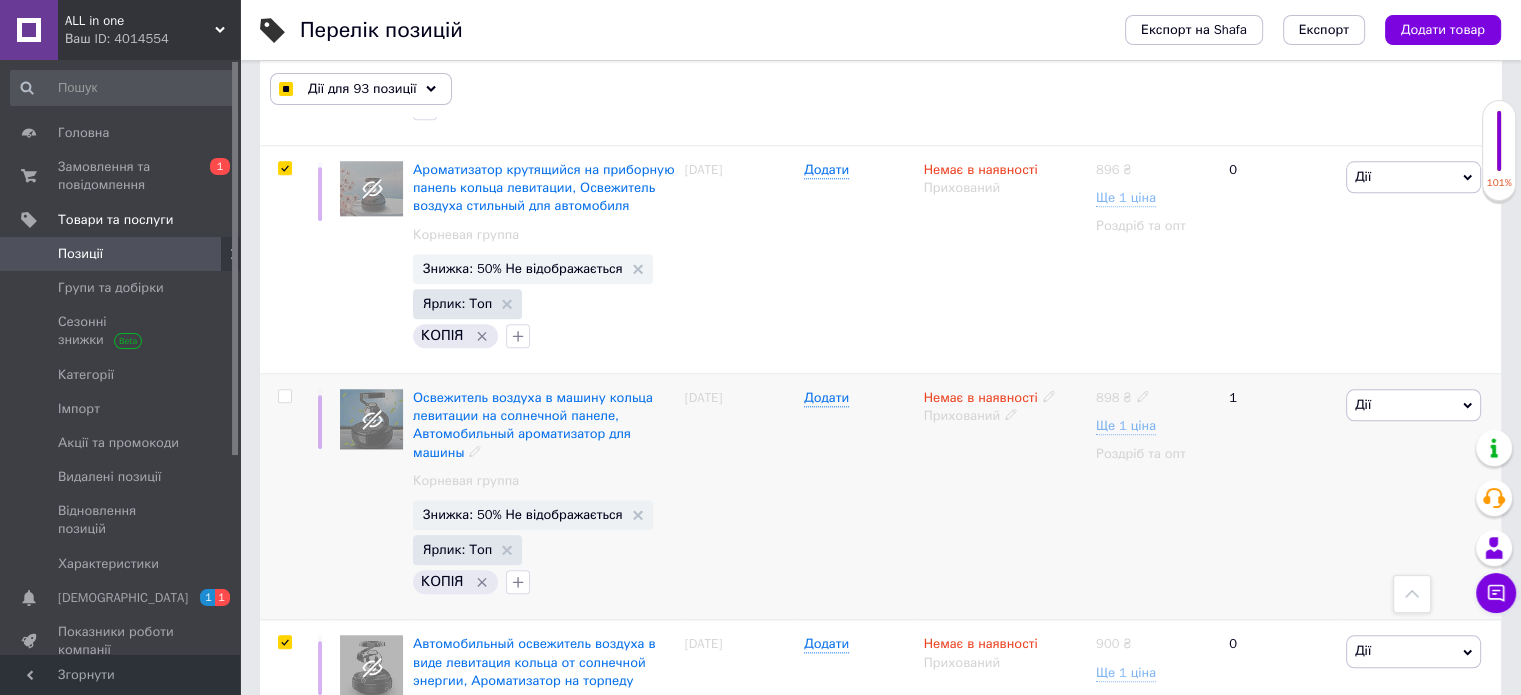 checkbox on "false" 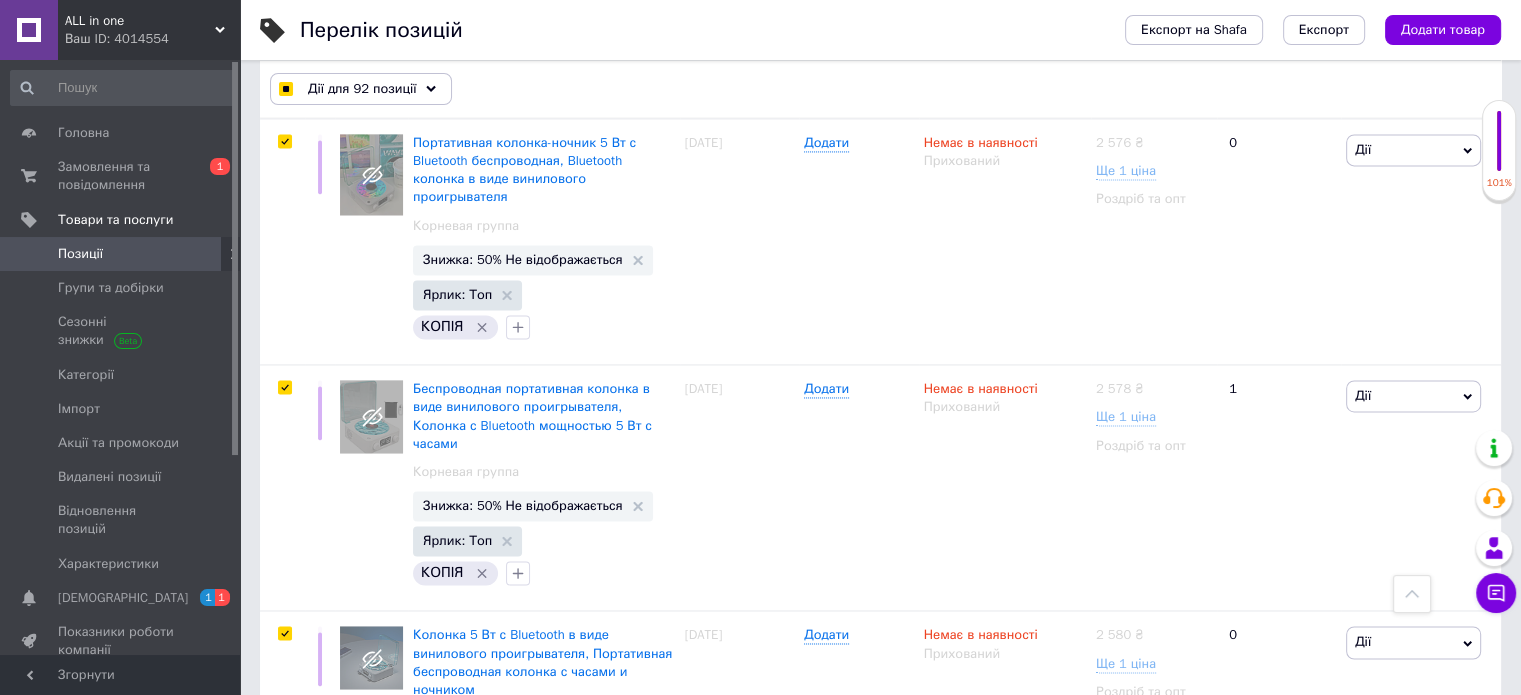 scroll, scrollTop: 10700, scrollLeft: 0, axis: vertical 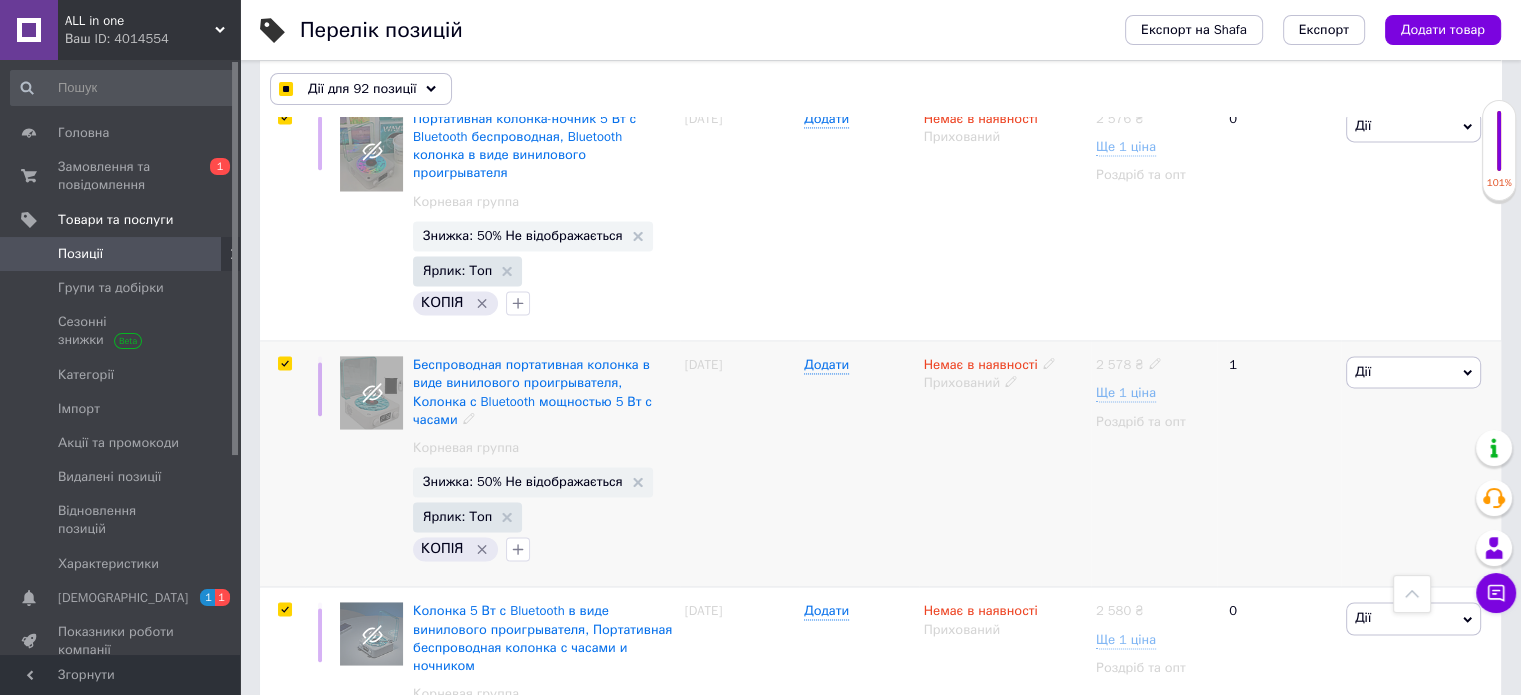 click at bounding box center [285, 363] 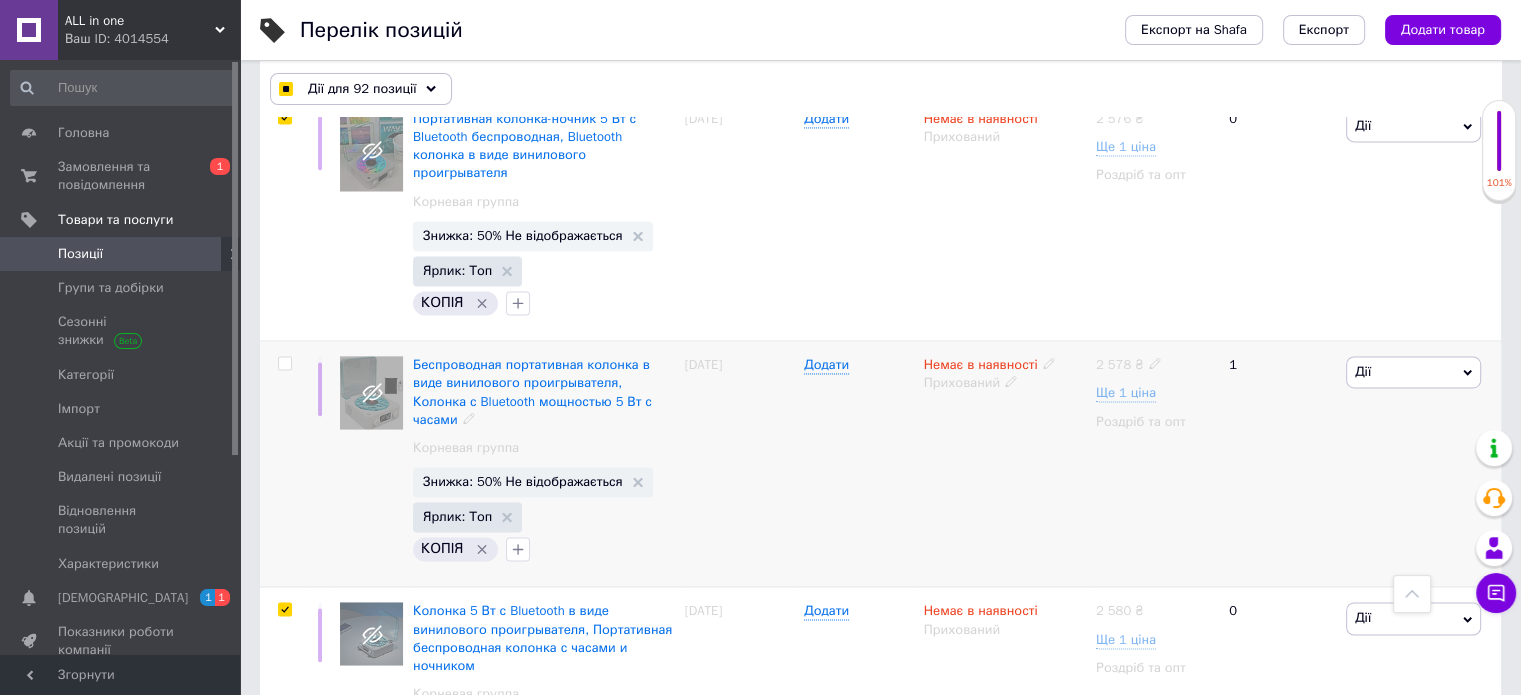 checkbox on "false" 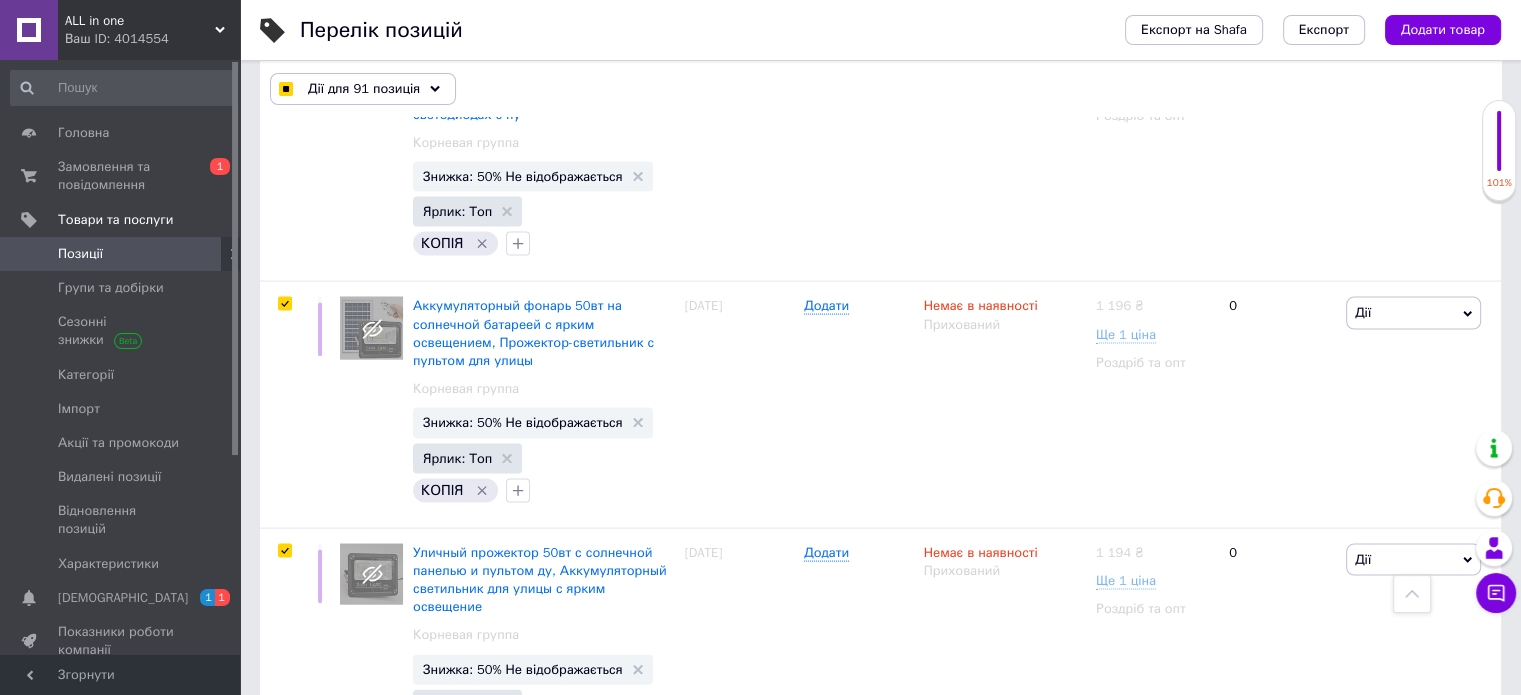scroll, scrollTop: 11900, scrollLeft: 0, axis: vertical 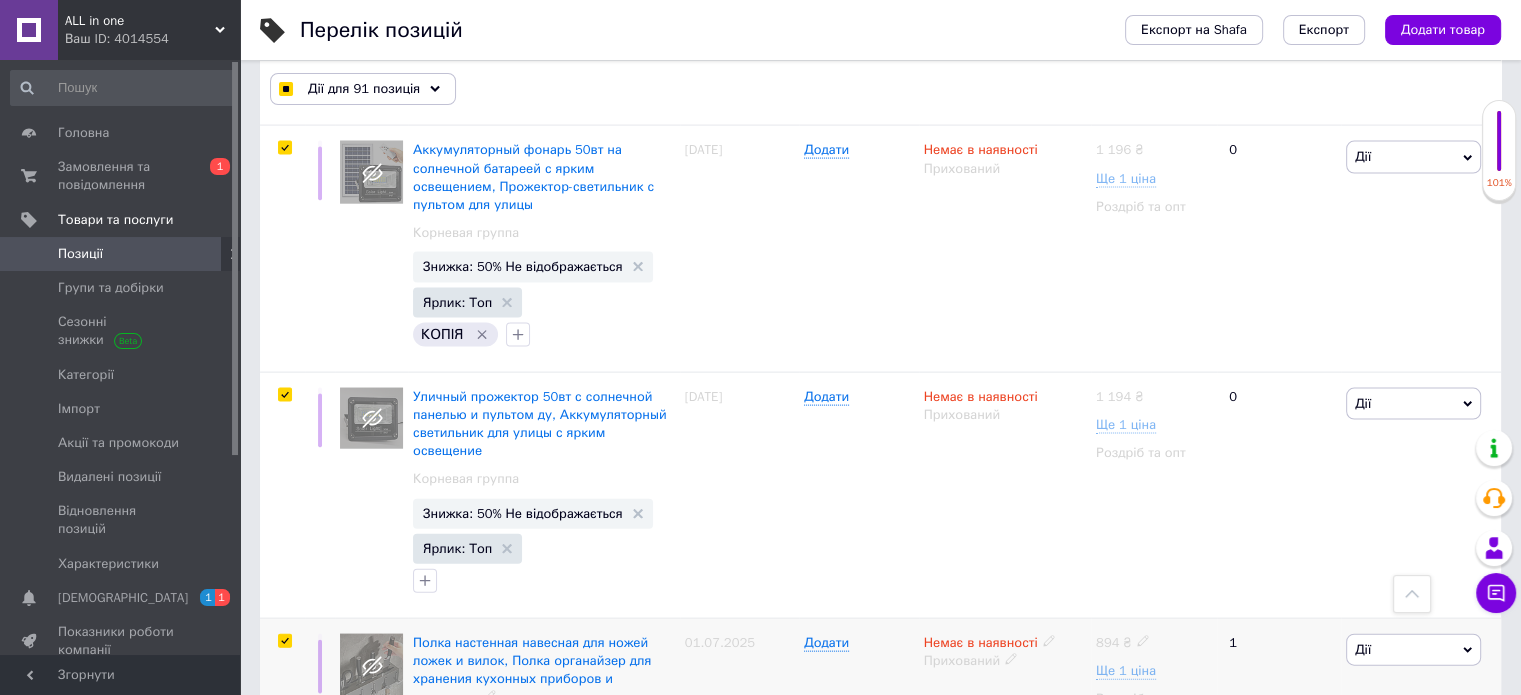 click at bounding box center (284, 641) 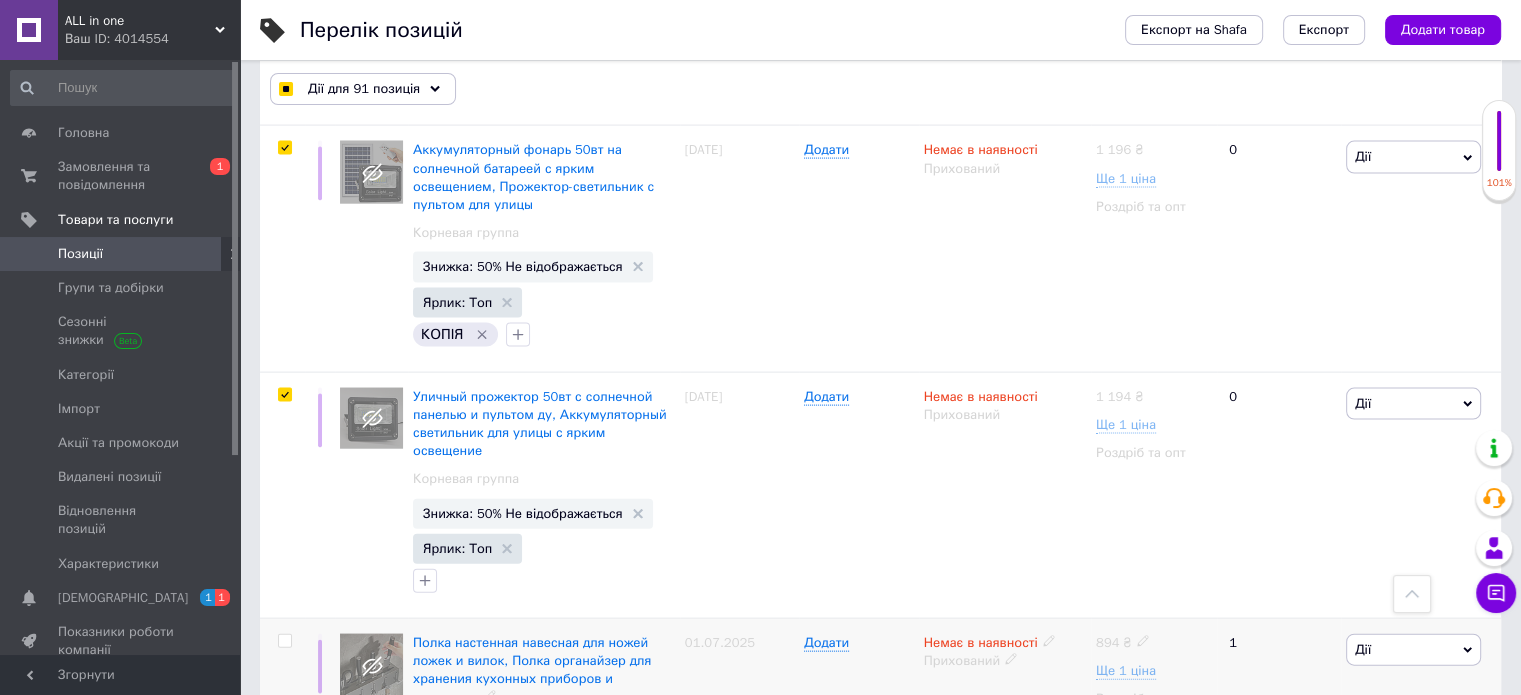 checkbox on "false" 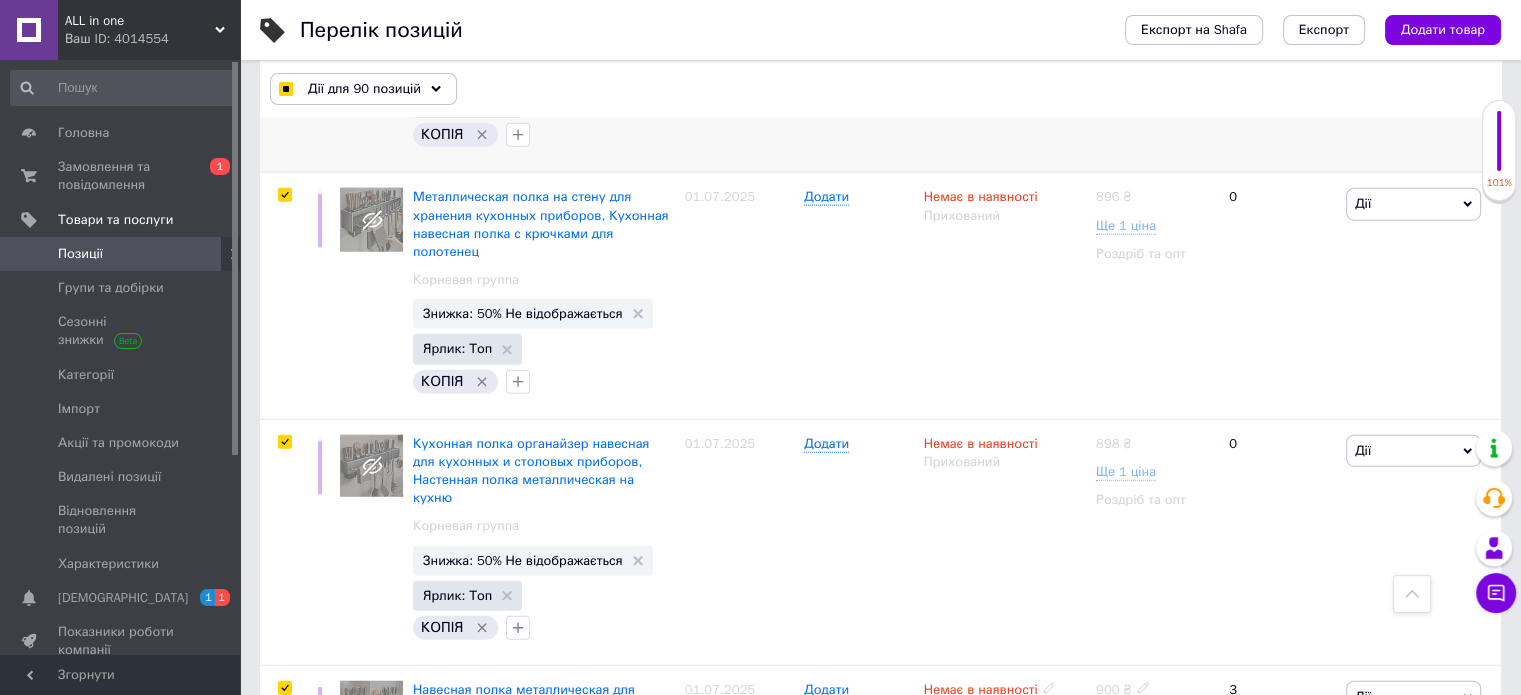scroll, scrollTop: 12600, scrollLeft: 0, axis: vertical 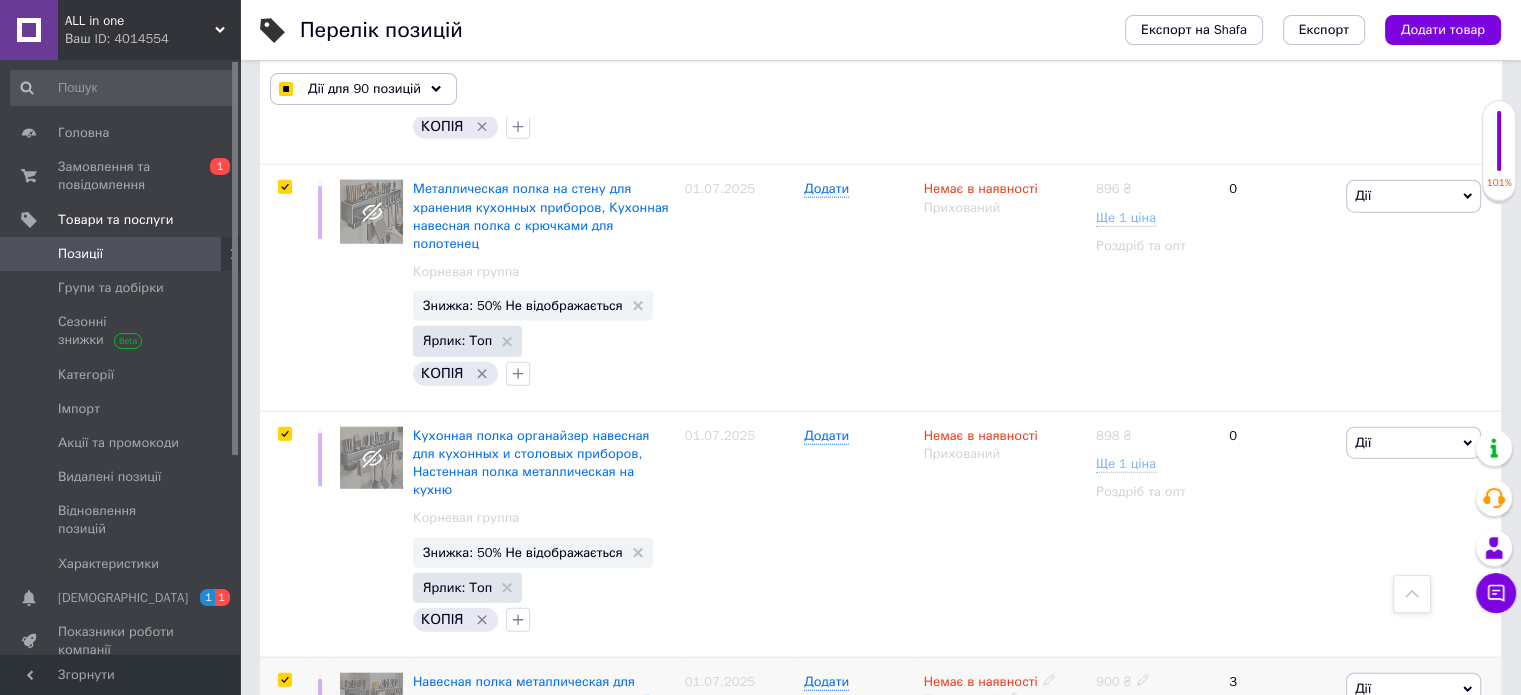 click at bounding box center (284, 680) 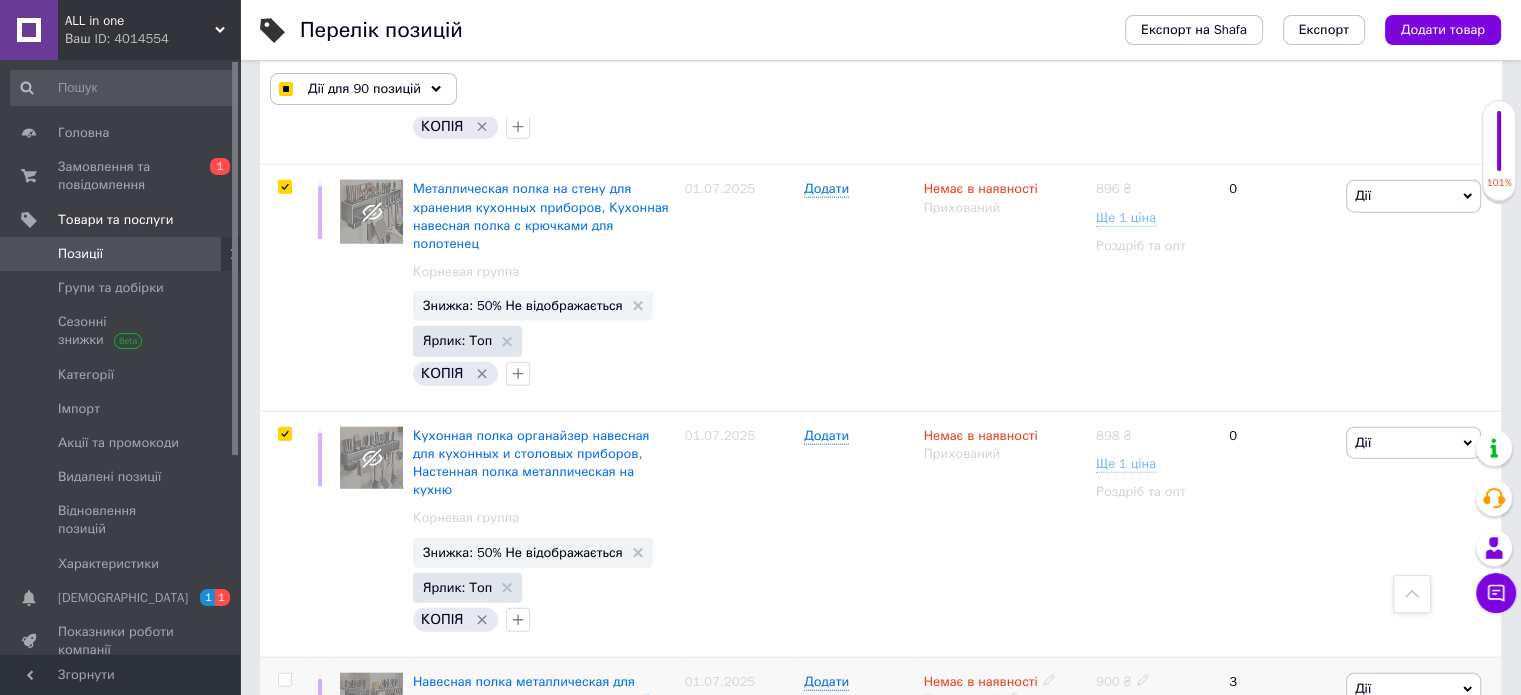 checkbox on "false" 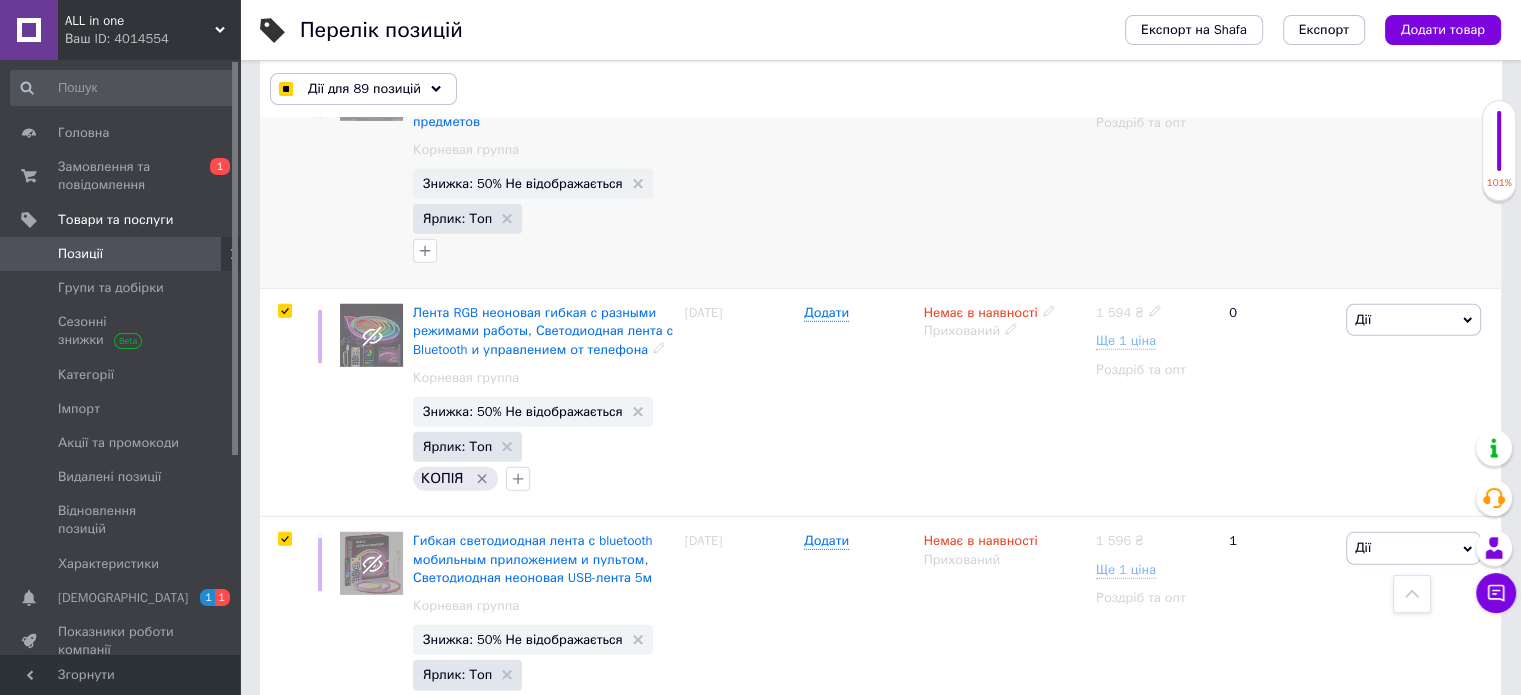 scroll, scrollTop: 13300, scrollLeft: 0, axis: vertical 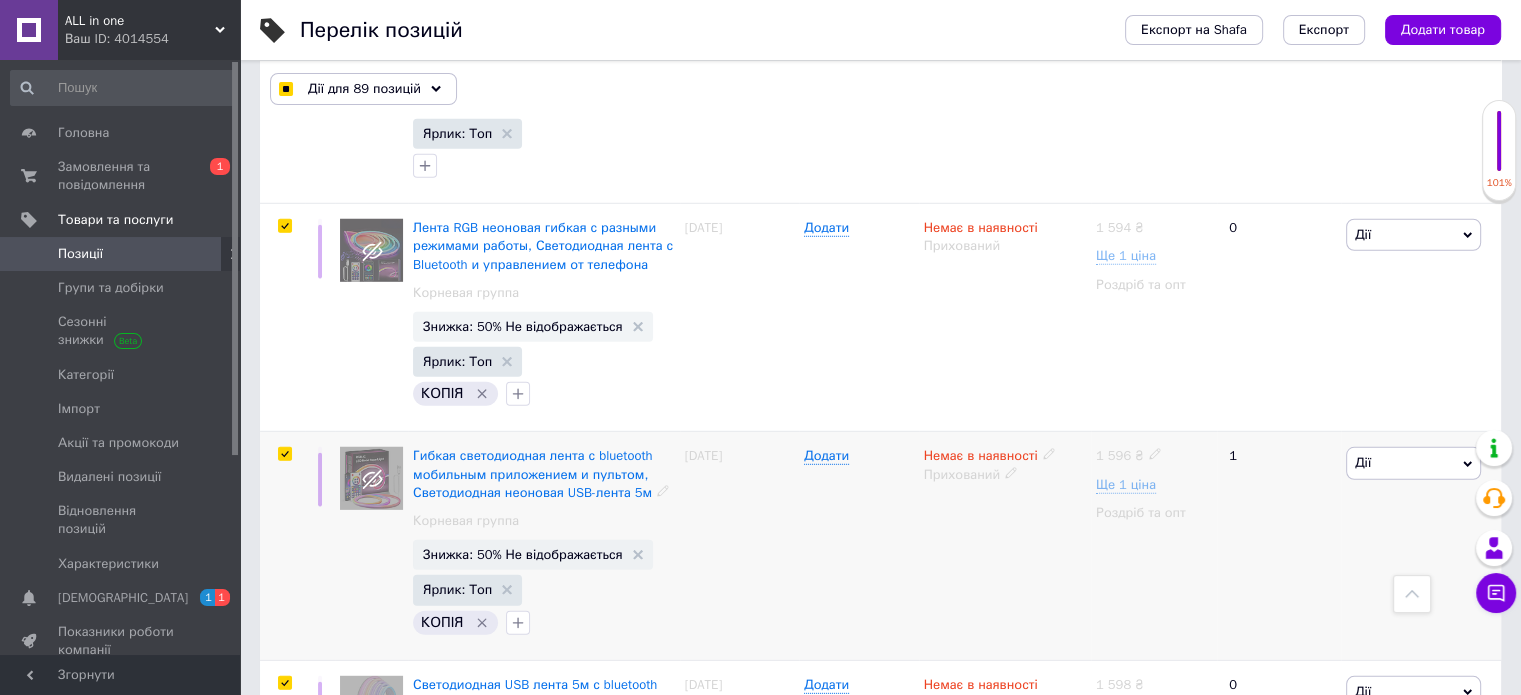 click at bounding box center (284, 454) 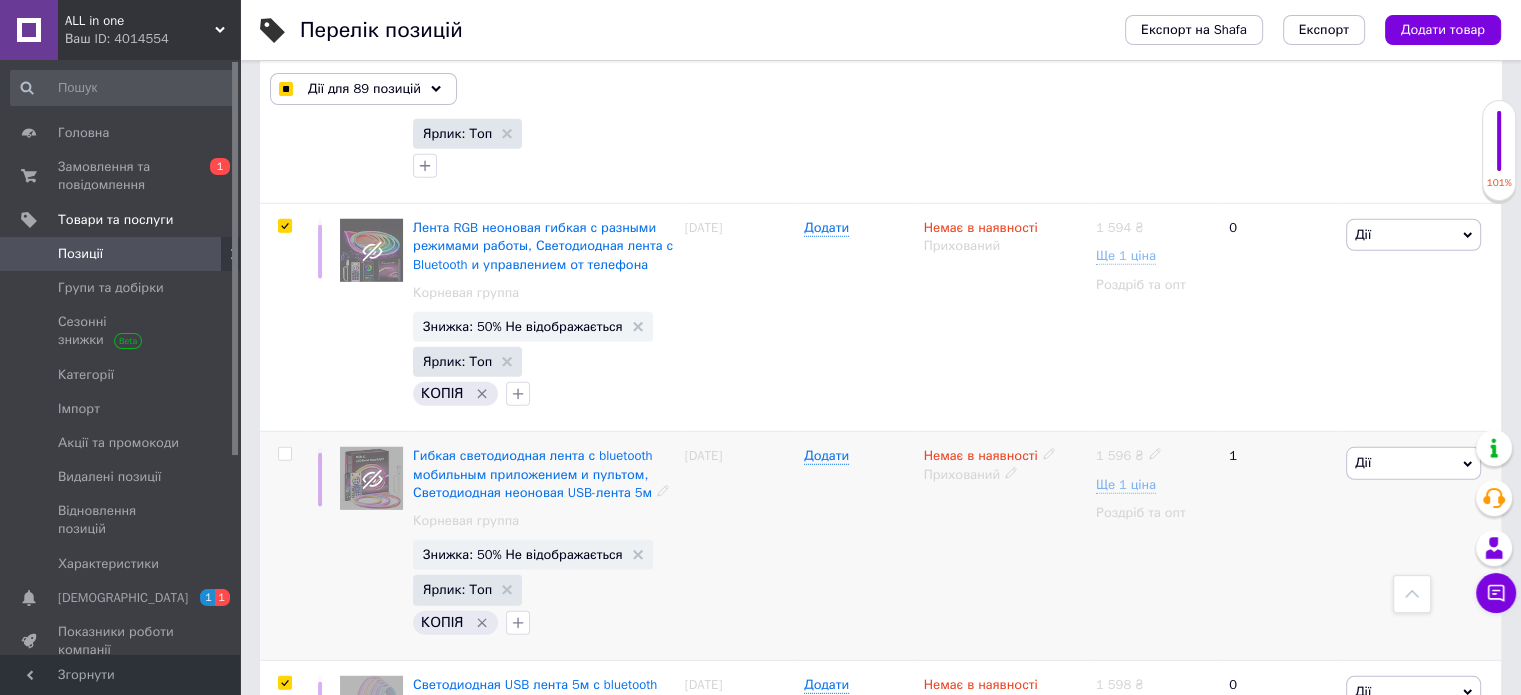 checkbox on "false" 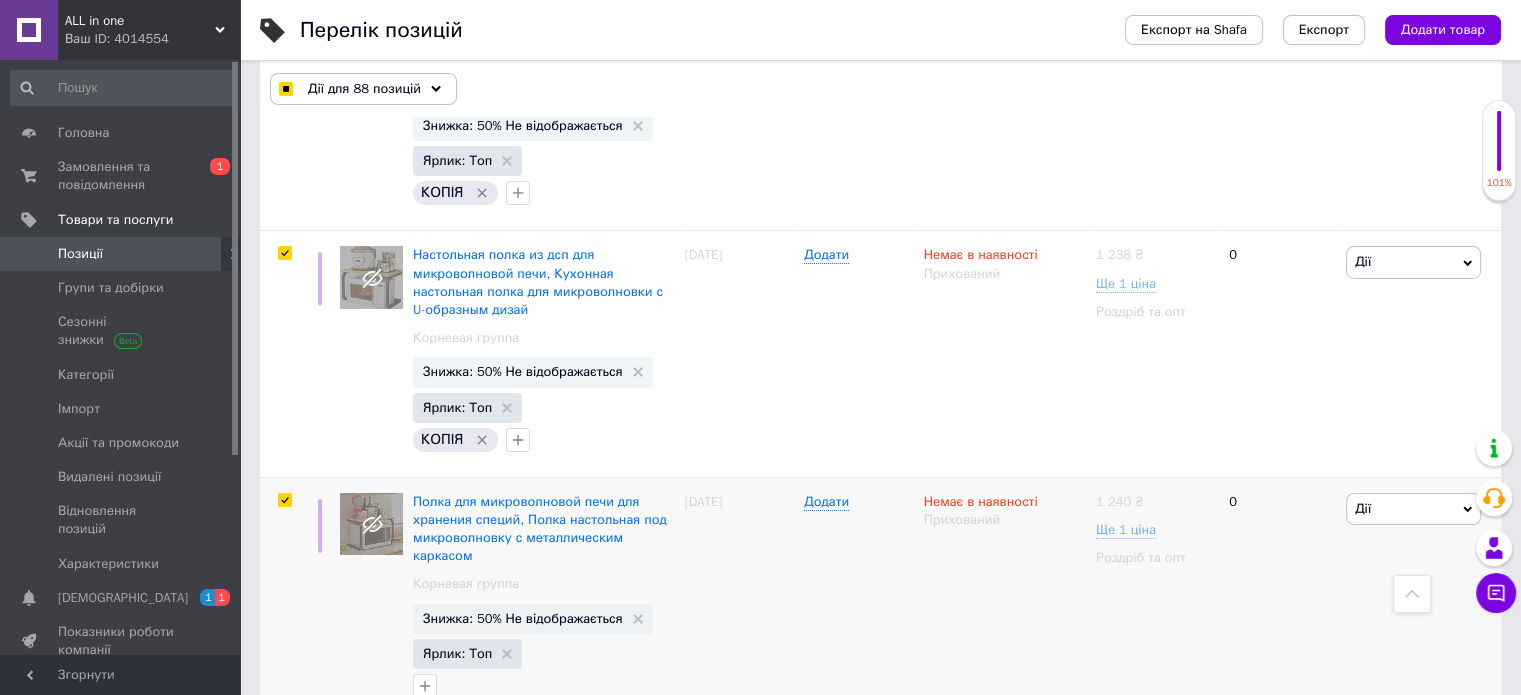 scroll, scrollTop: 14600, scrollLeft: 0, axis: vertical 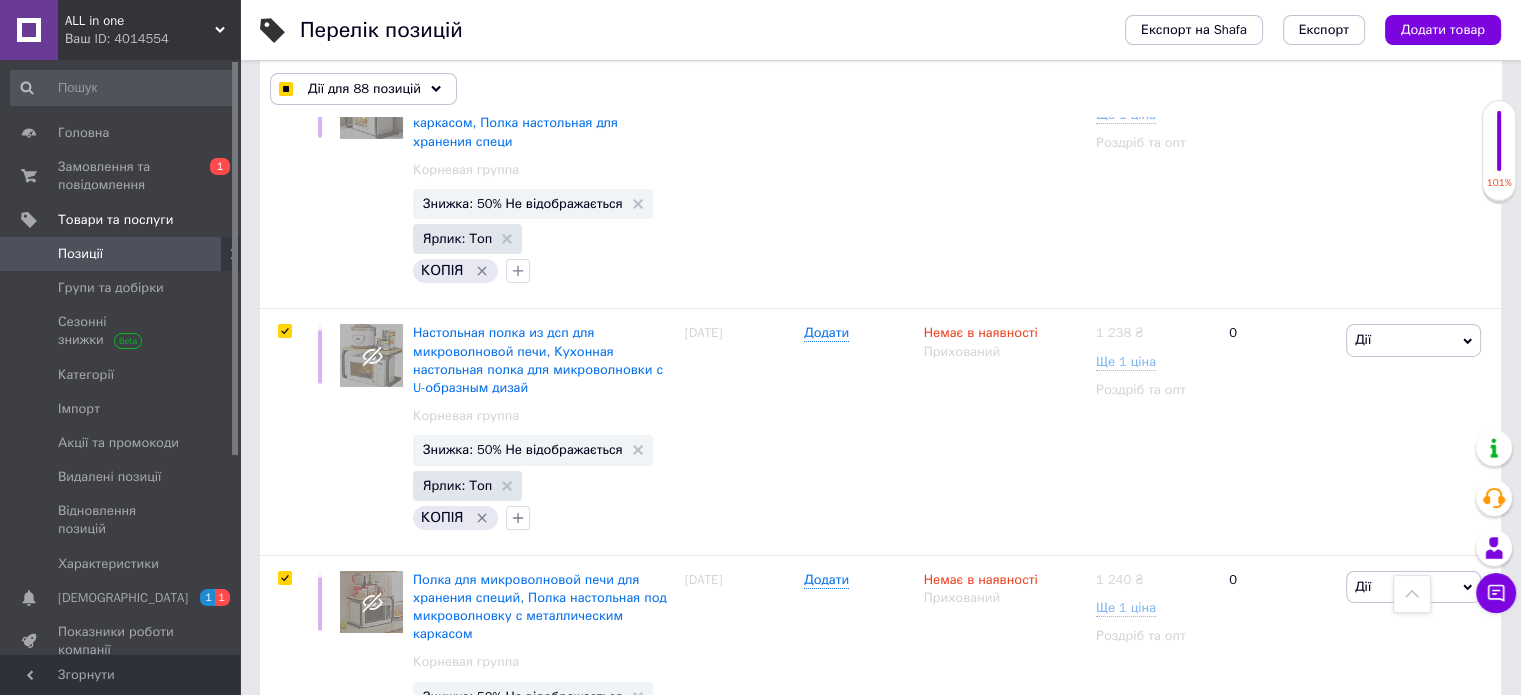 click at bounding box center [284, 824] 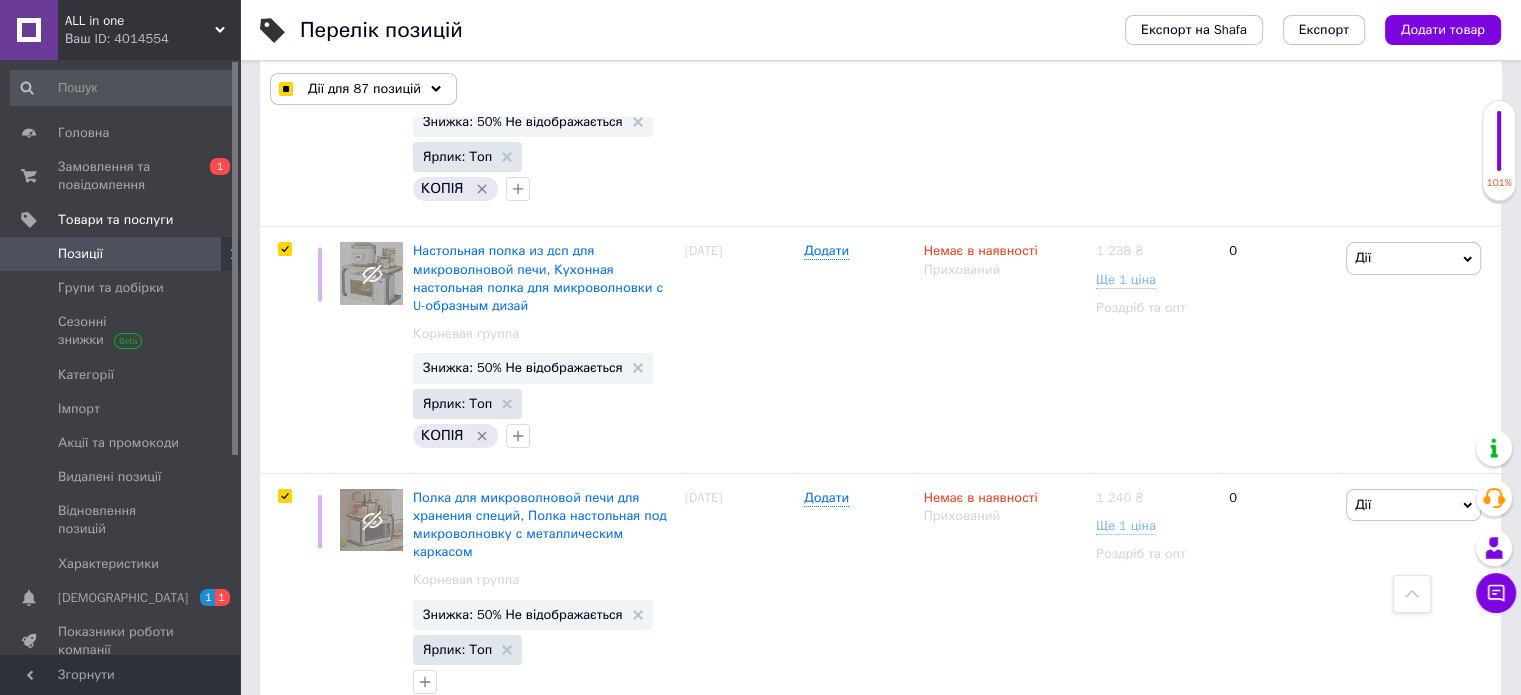 scroll, scrollTop: 14800, scrollLeft: 0, axis: vertical 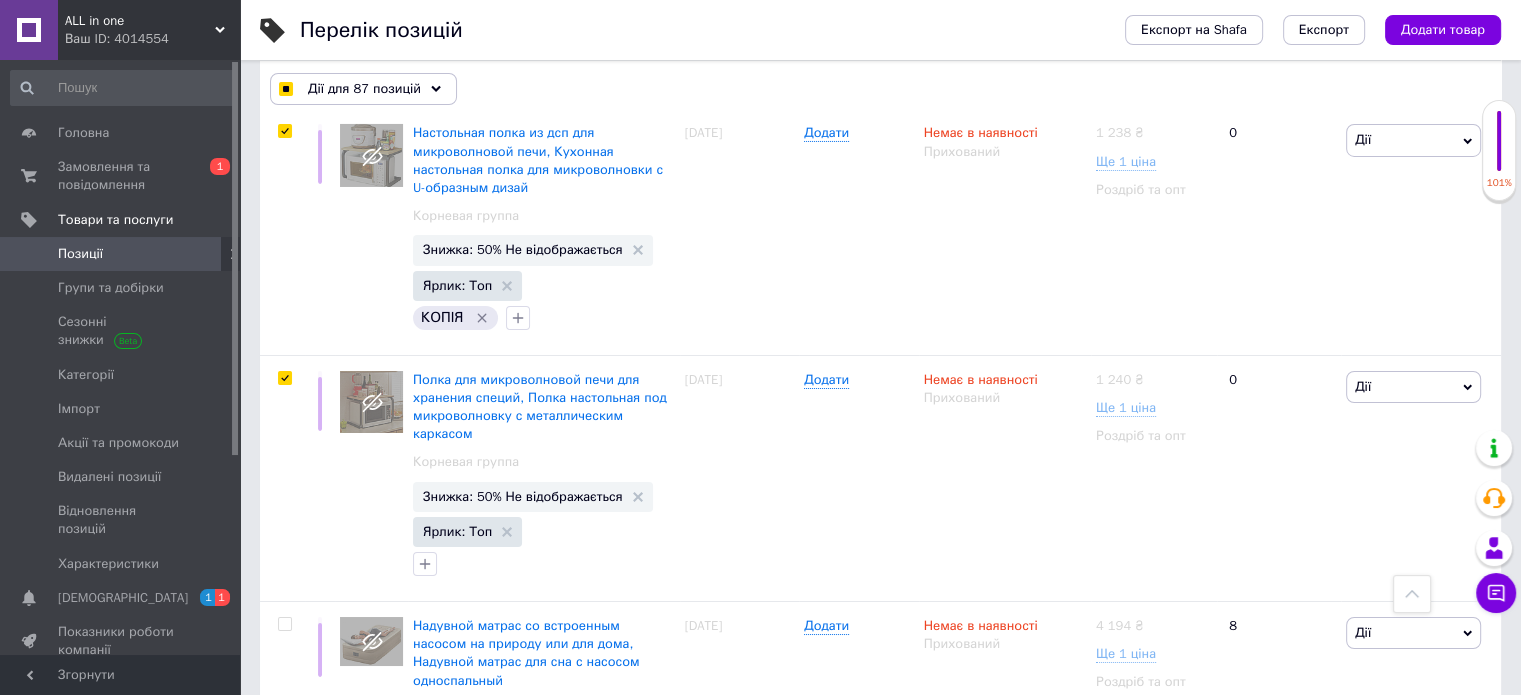 click at bounding box center (284, 897) 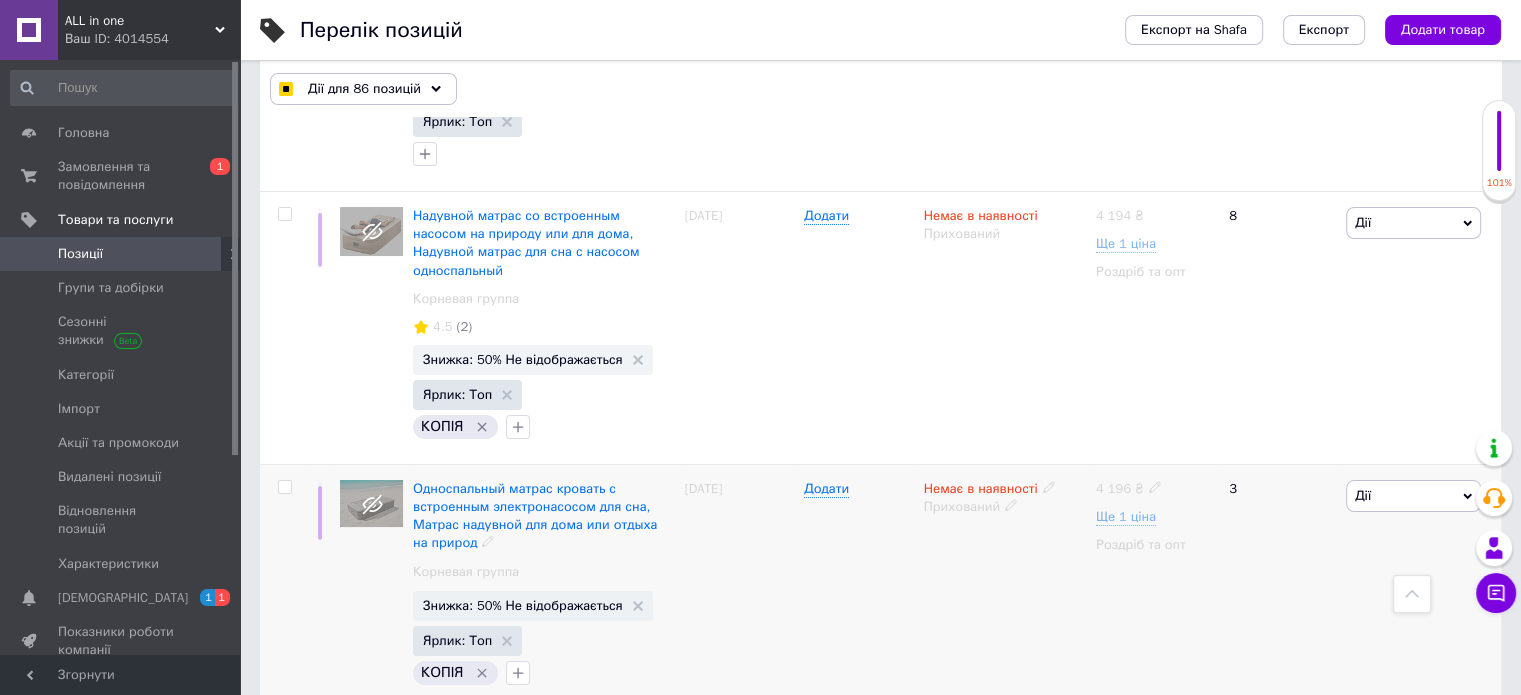 scroll, scrollTop: 15300, scrollLeft: 0, axis: vertical 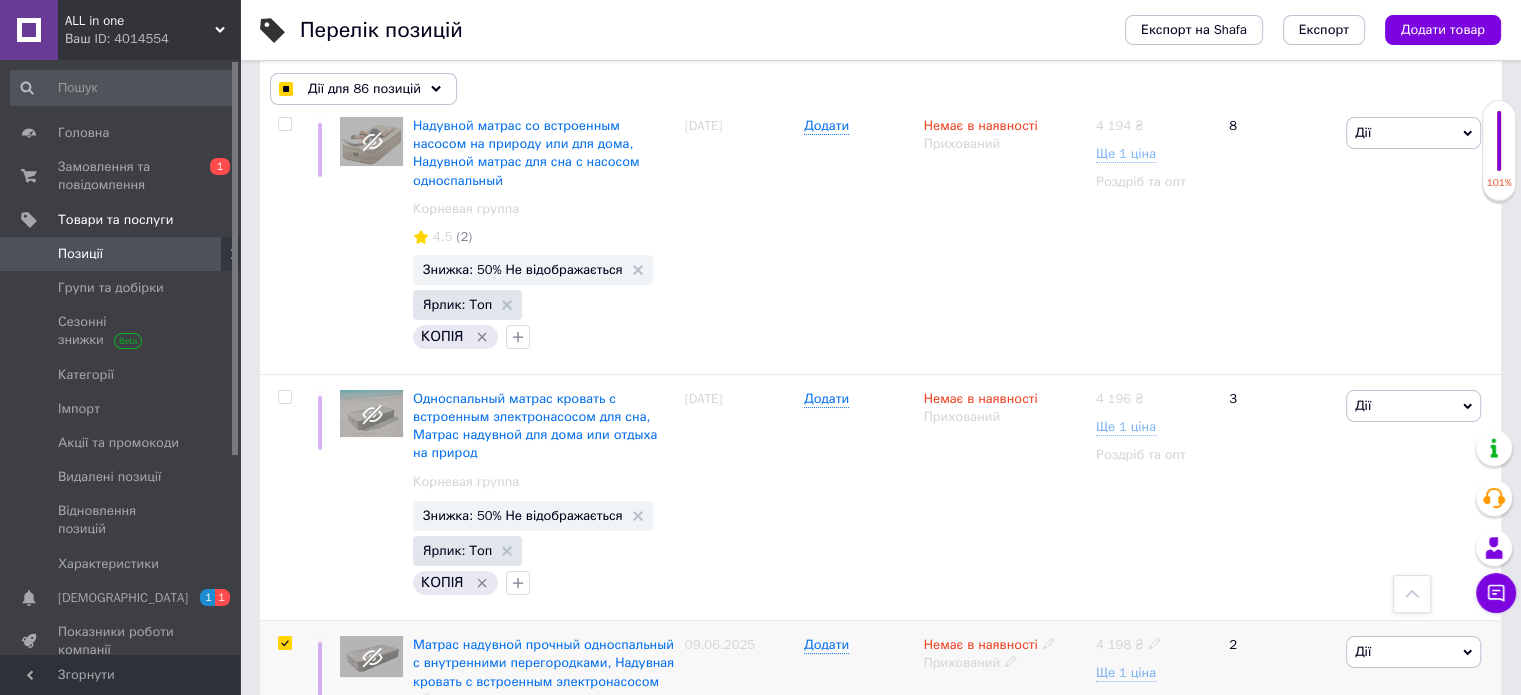 click at bounding box center (284, 643) 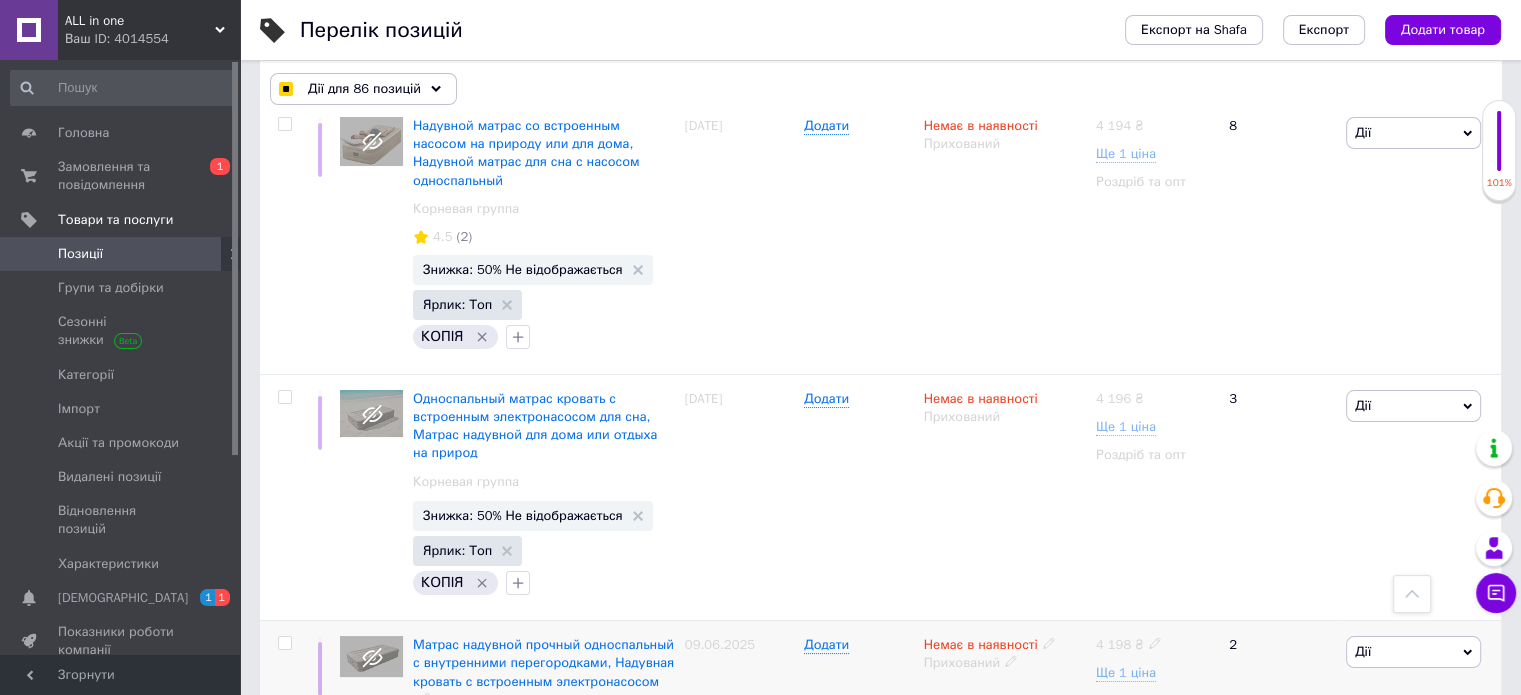 checkbox on "false" 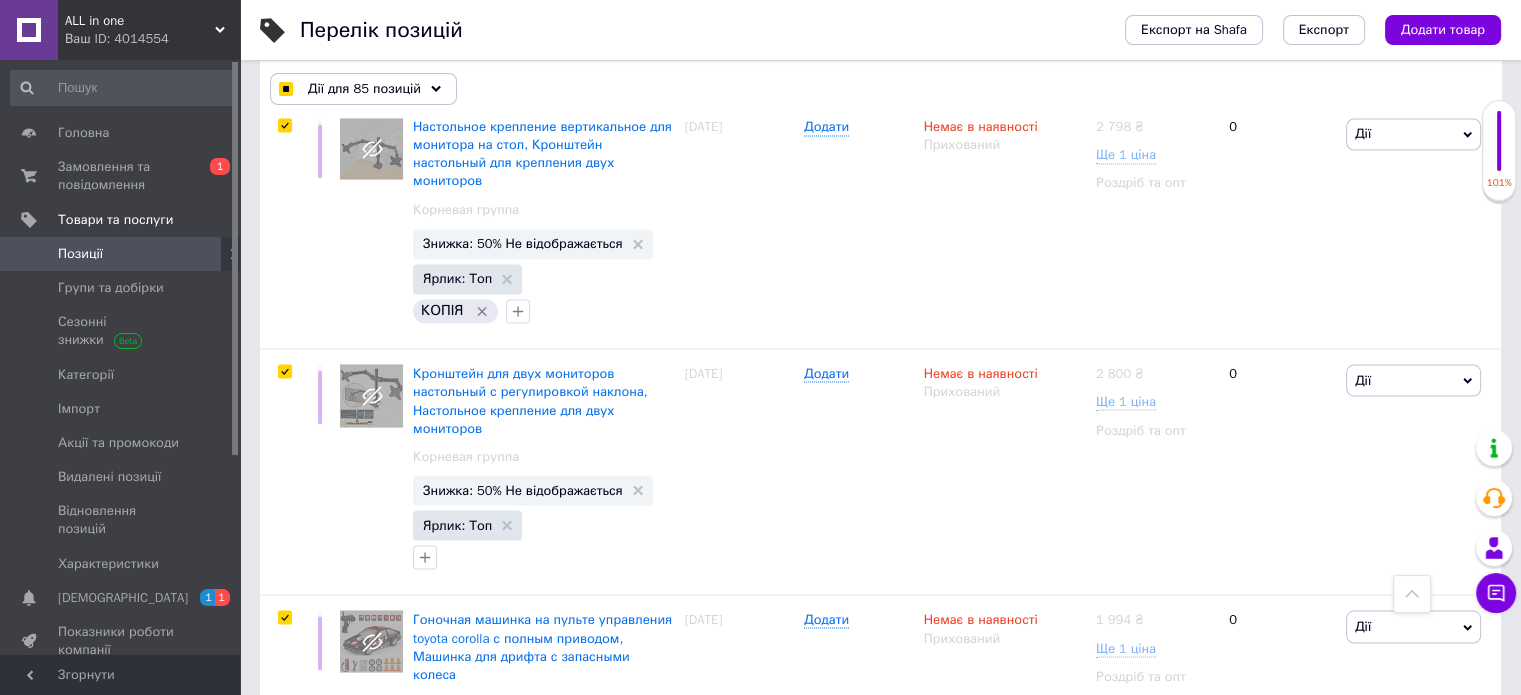 scroll, scrollTop: 18700, scrollLeft: 0, axis: vertical 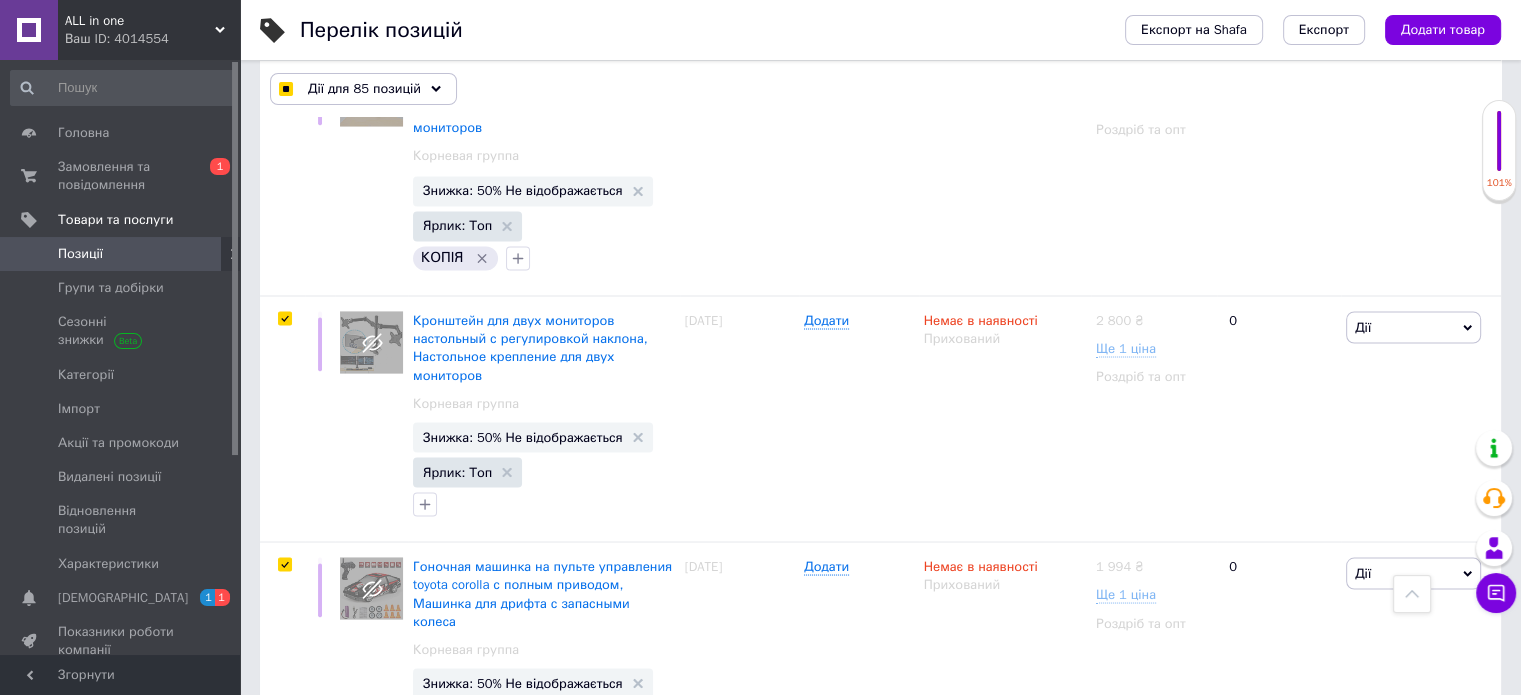 click at bounding box center [284, 811] 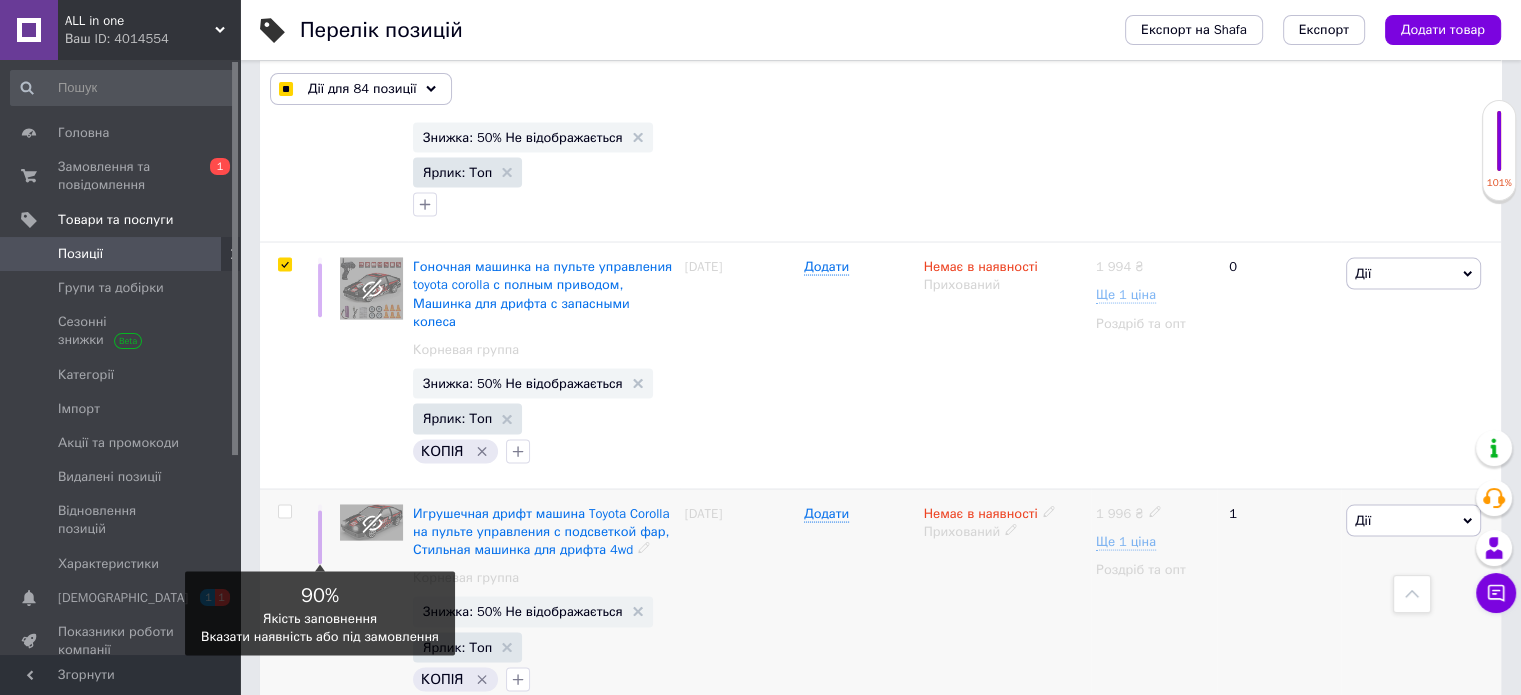 scroll, scrollTop: 19200, scrollLeft: 0, axis: vertical 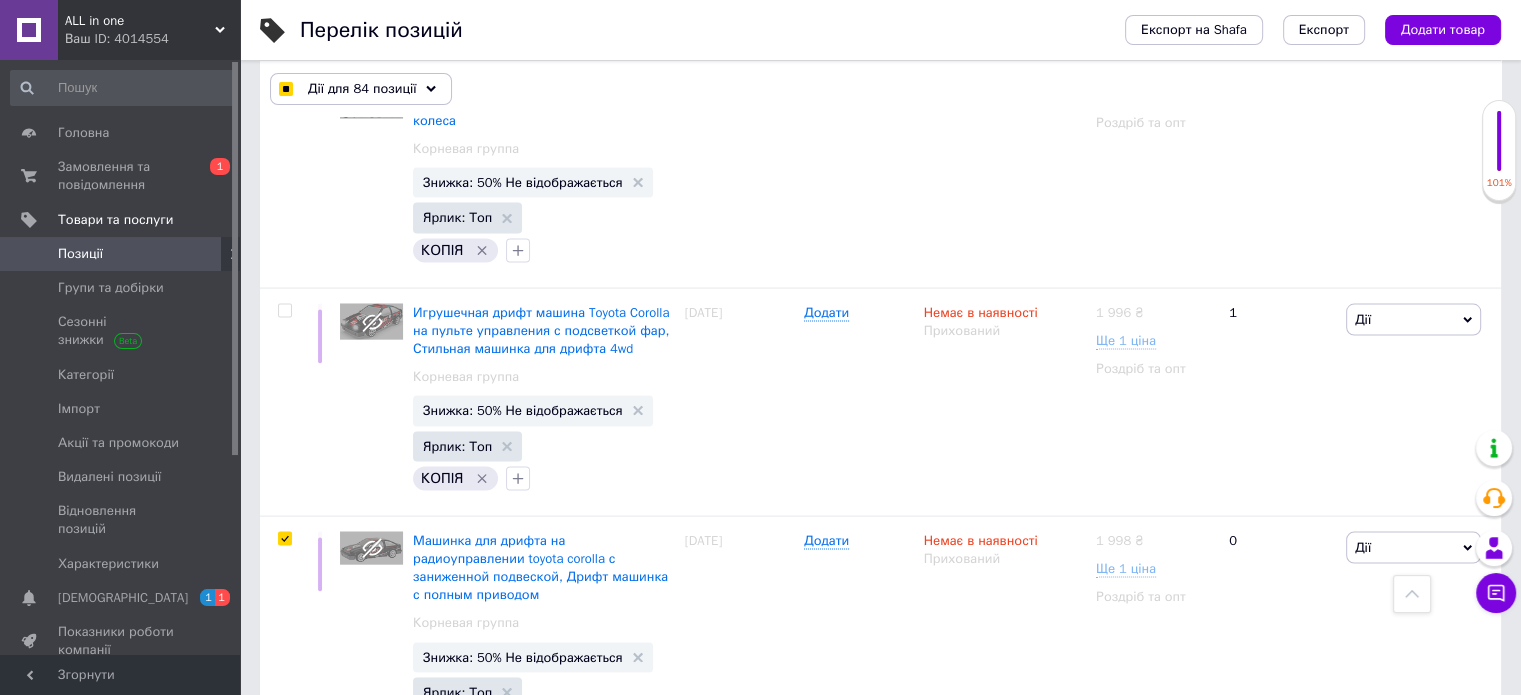 click at bounding box center [284, 785] 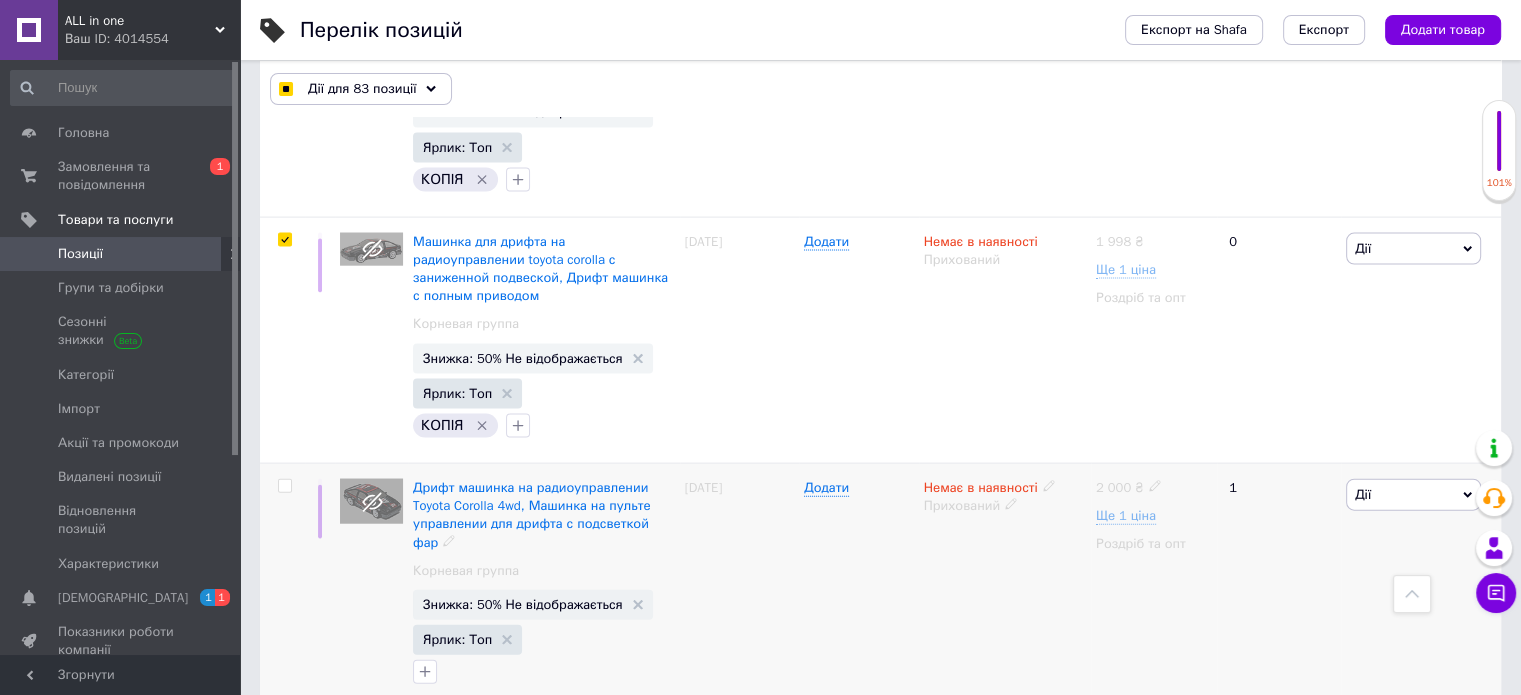 scroll, scrollTop: 19600, scrollLeft: 0, axis: vertical 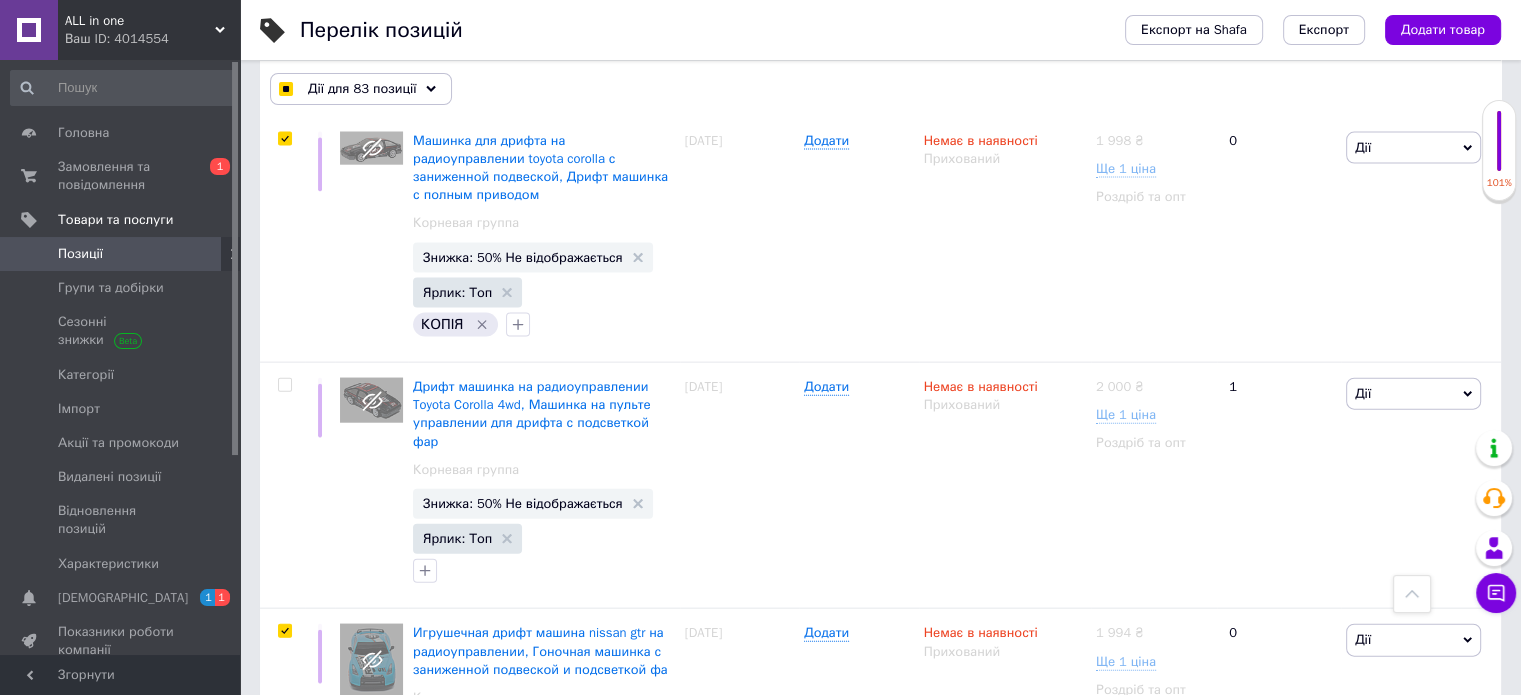 click at bounding box center [284, 859] 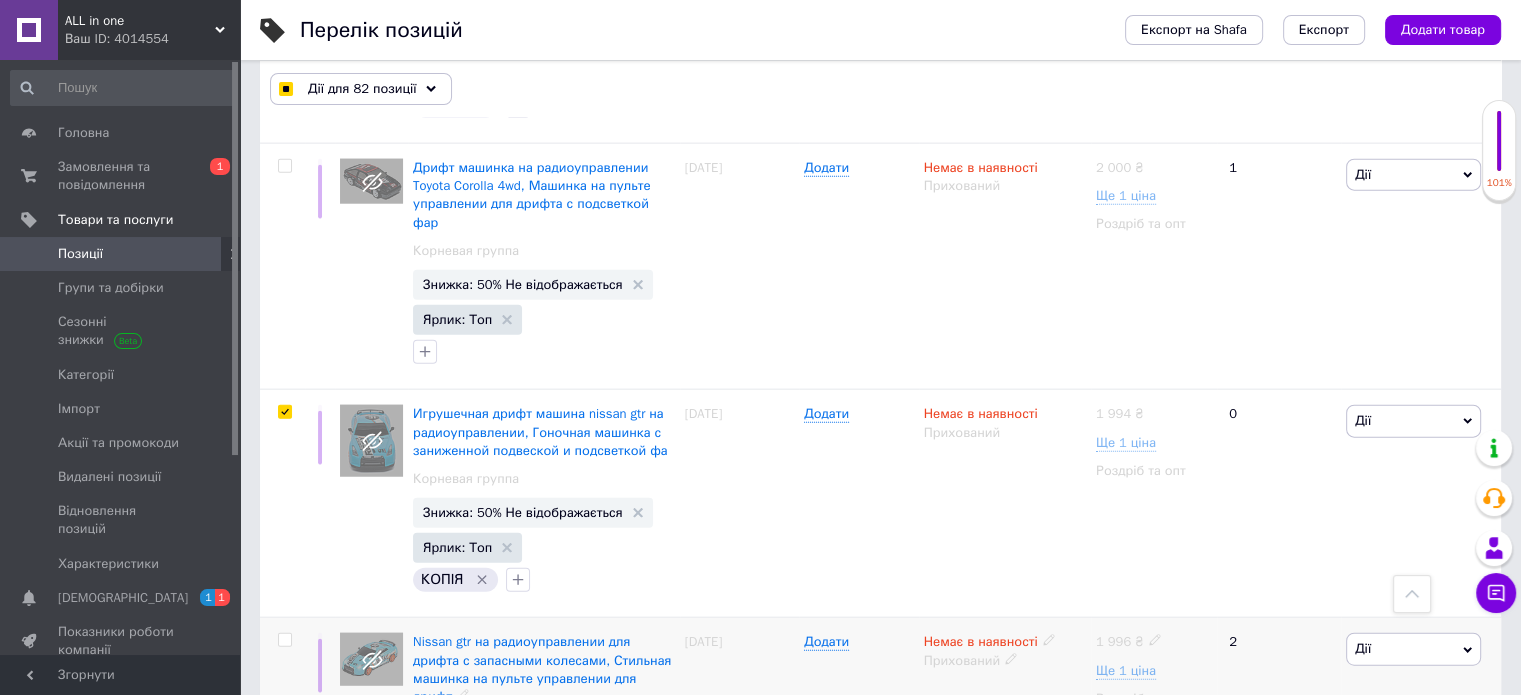 scroll, scrollTop: 19900, scrollLeft: 0, axis: vertical 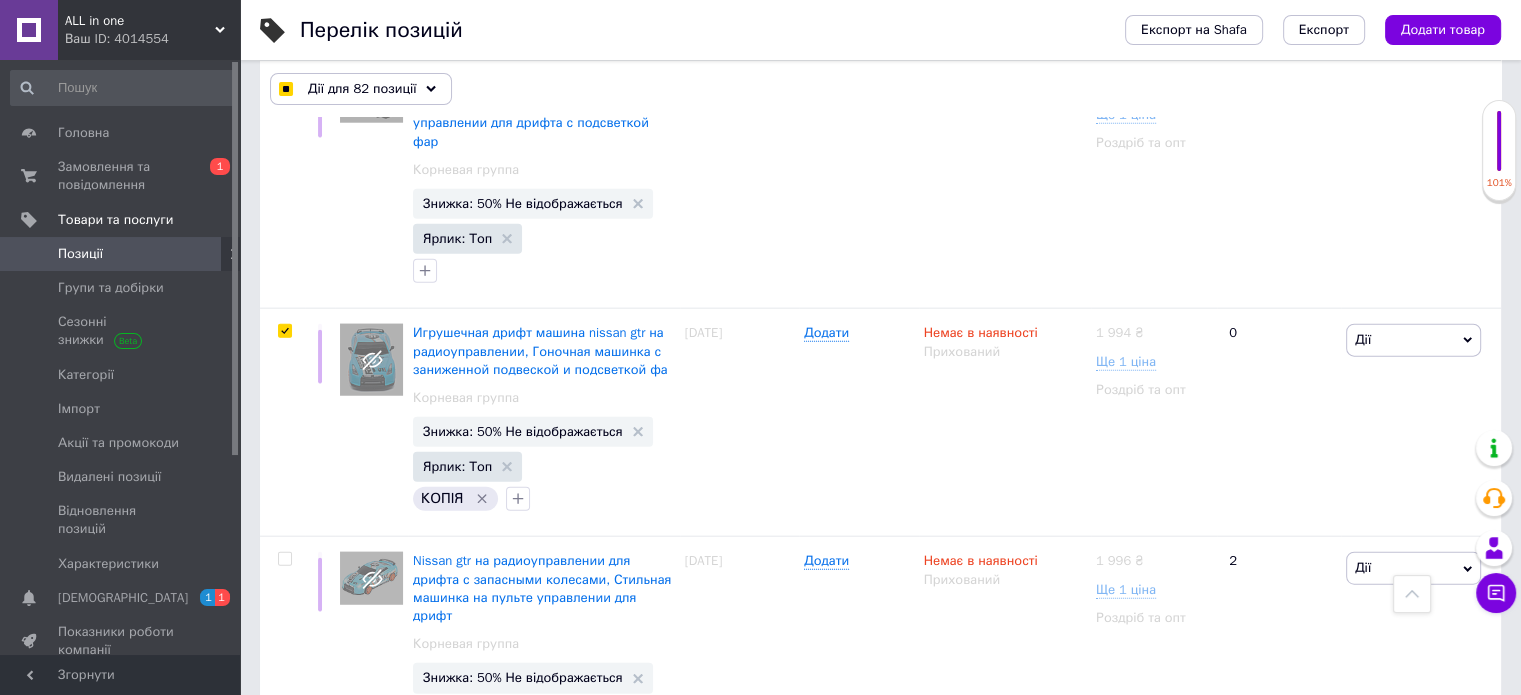 click at bounding box center [284, 806] 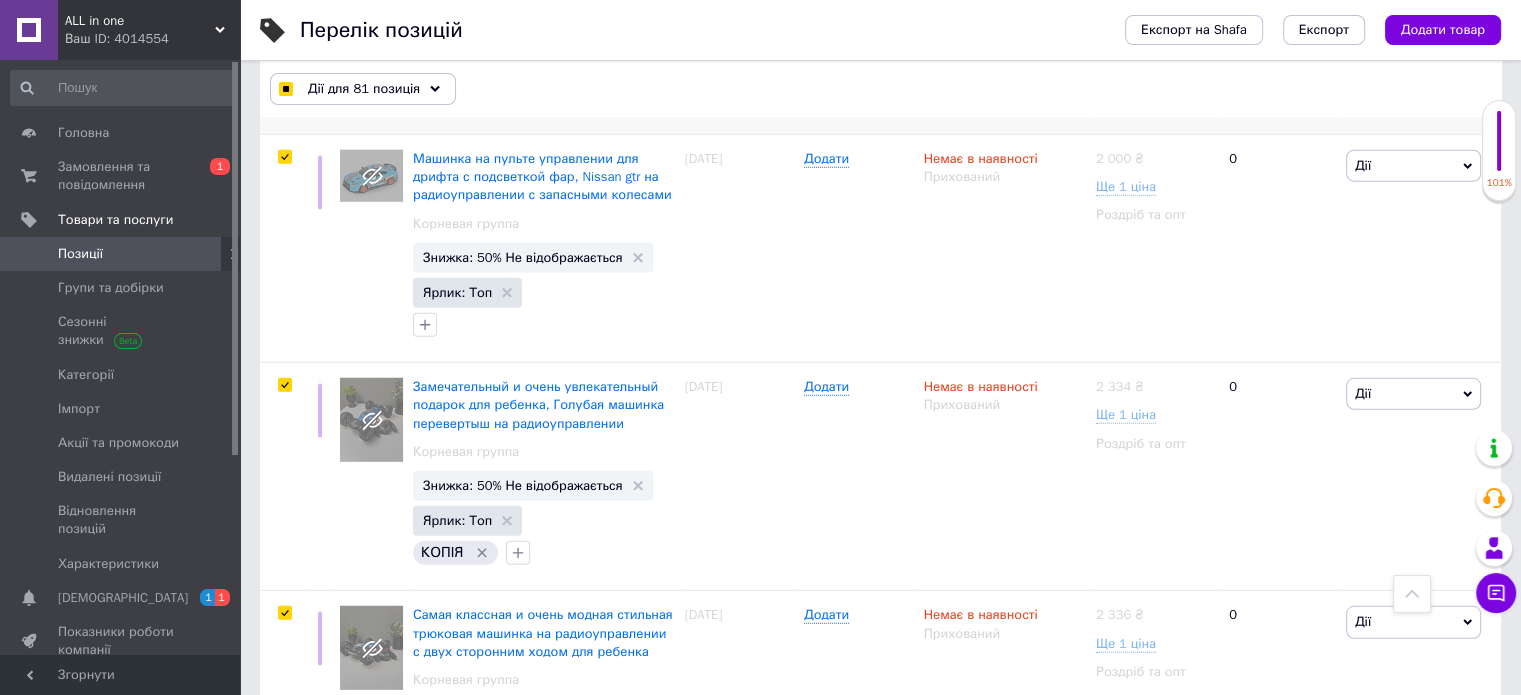 scroll, scrollTop: 20900, scrollLeft: 0, axis: vertical 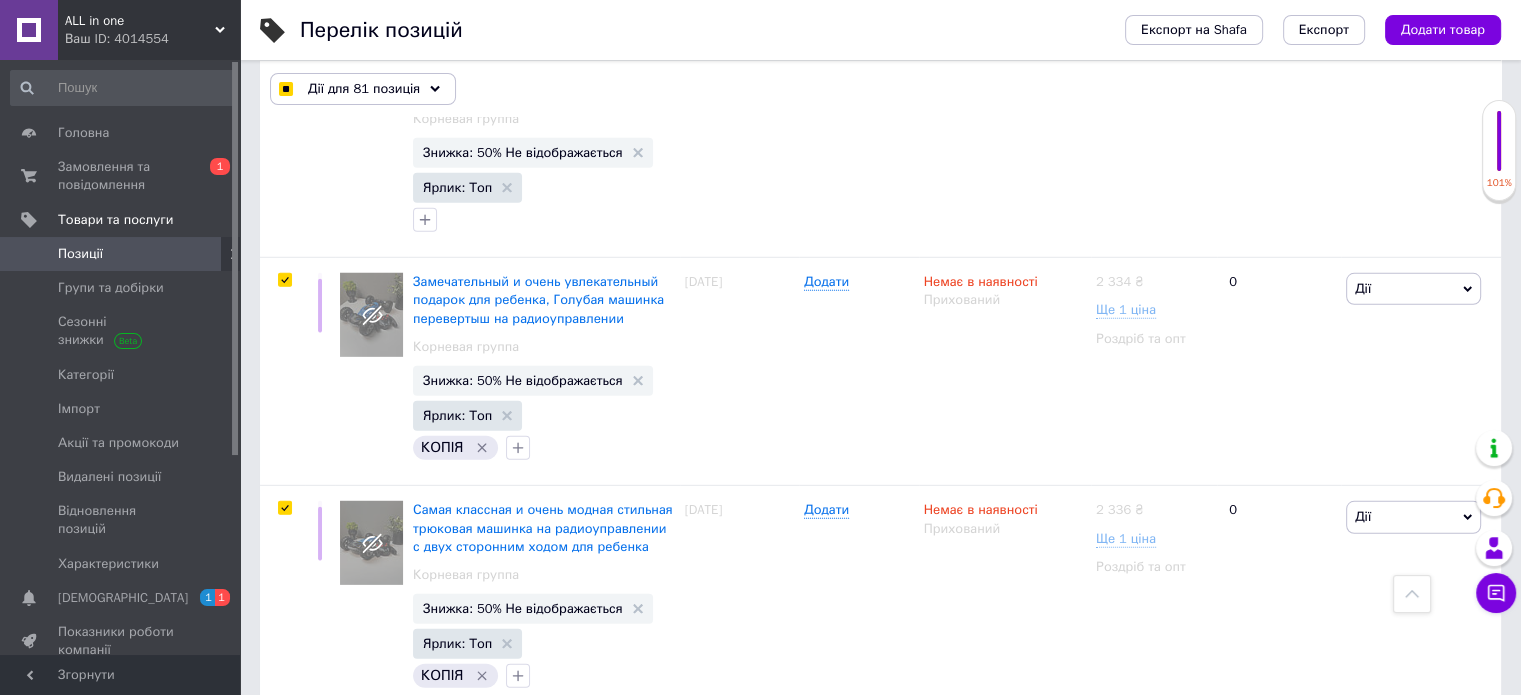 click at bounding box center (284, 965) 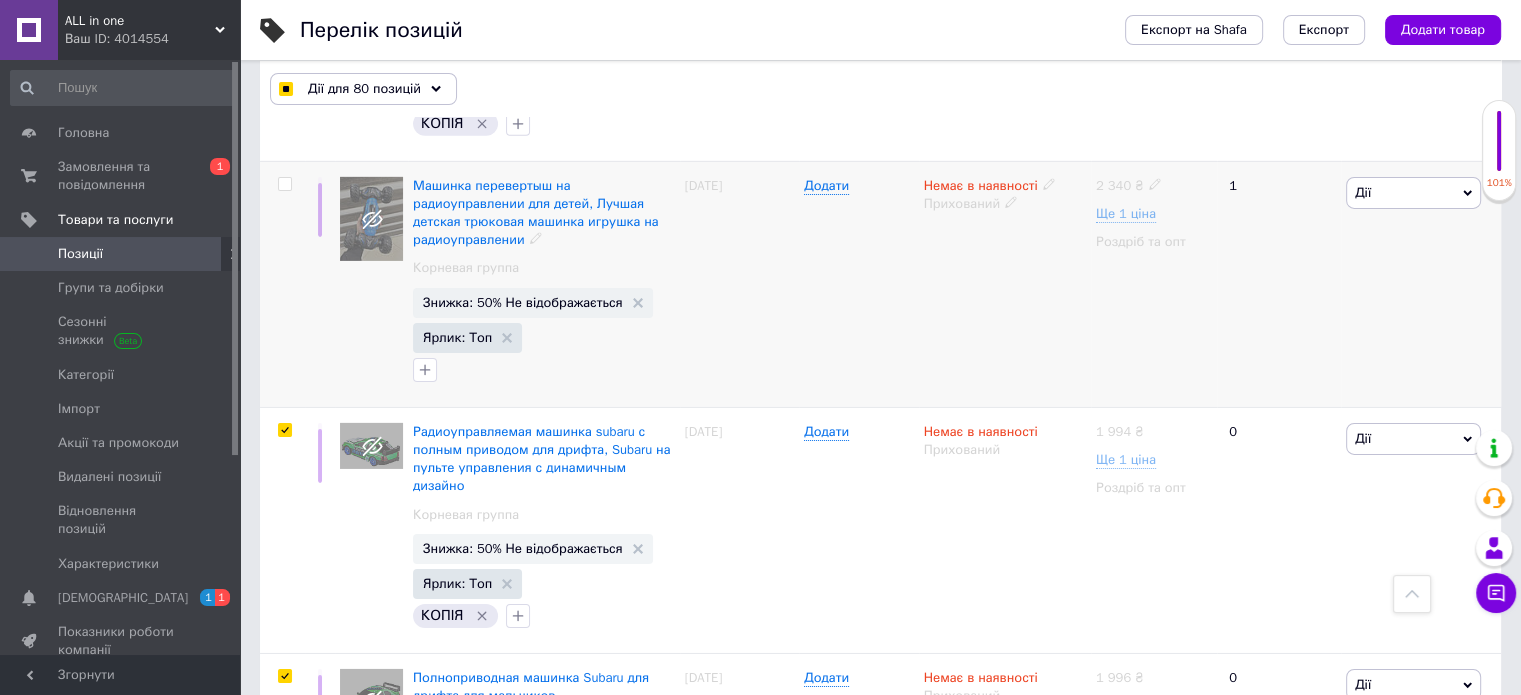 scroll, scrollTop: 21700, scrollLeft: 0, axis: vertical 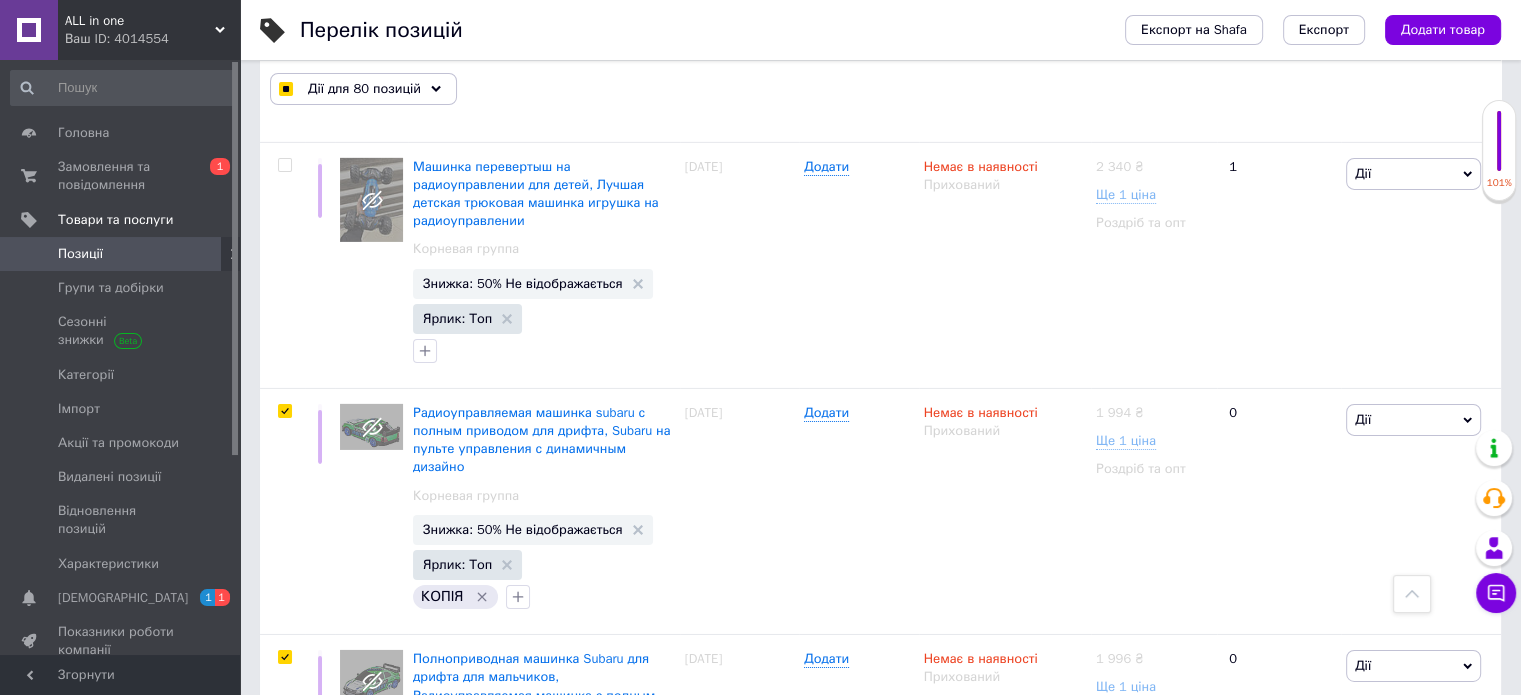 click at bounding box center [284, 904] 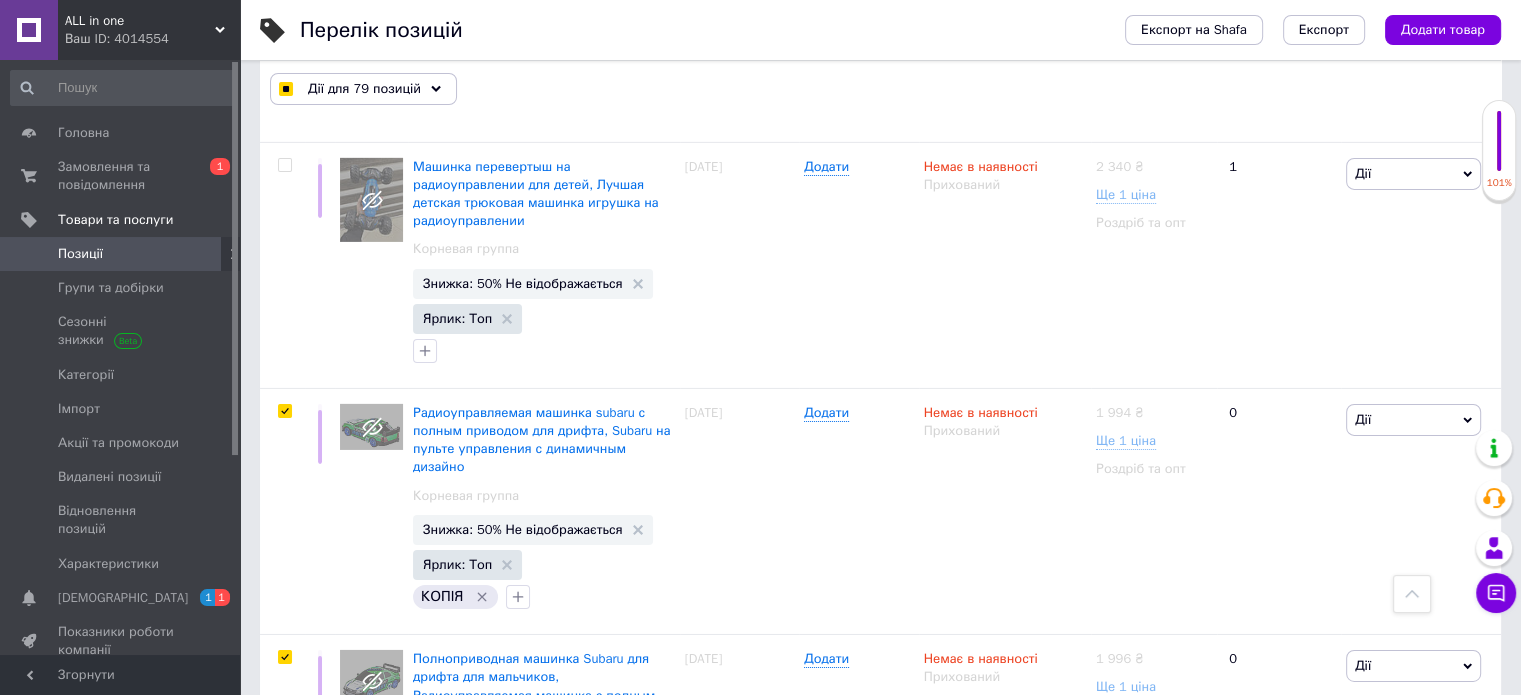 scroll, scrollTop: 21900, scrollLeft: 0, axis: vertical 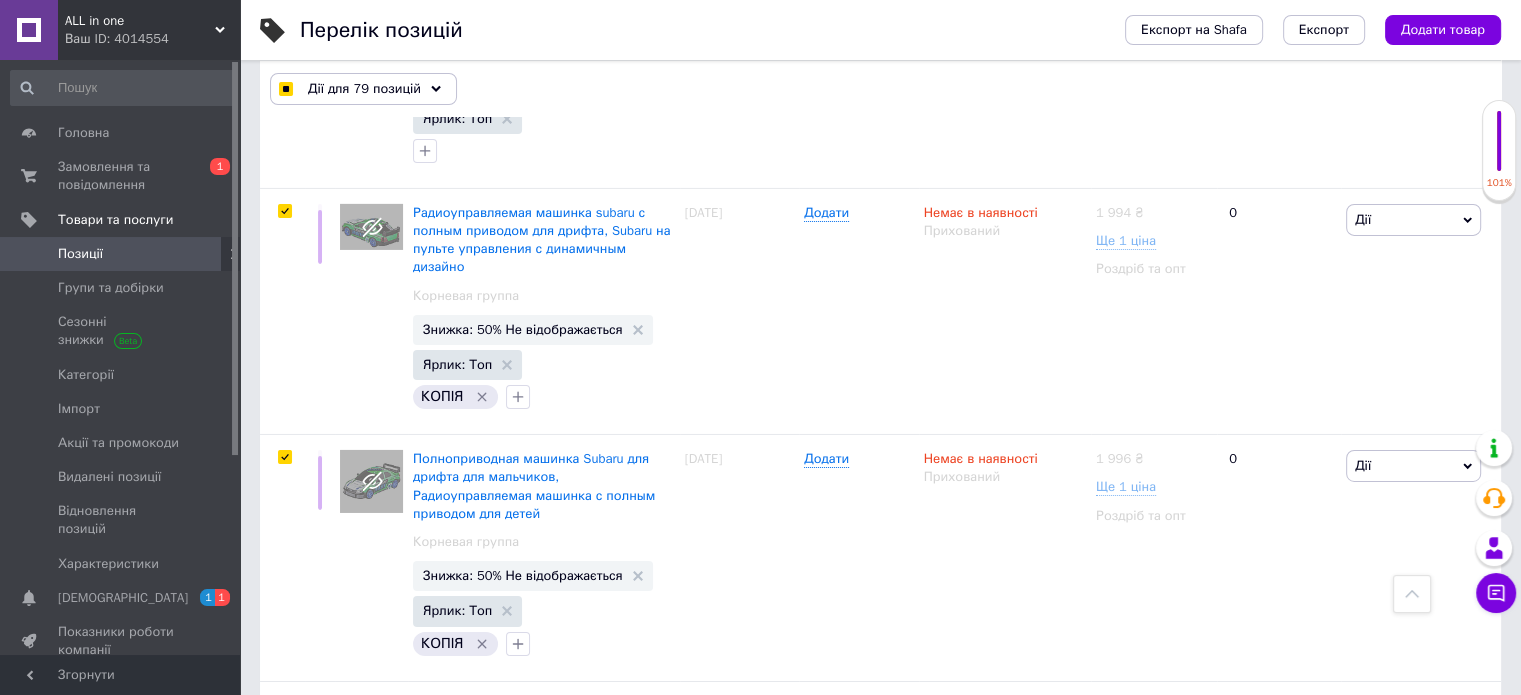 click at bounding box center (284, 950) 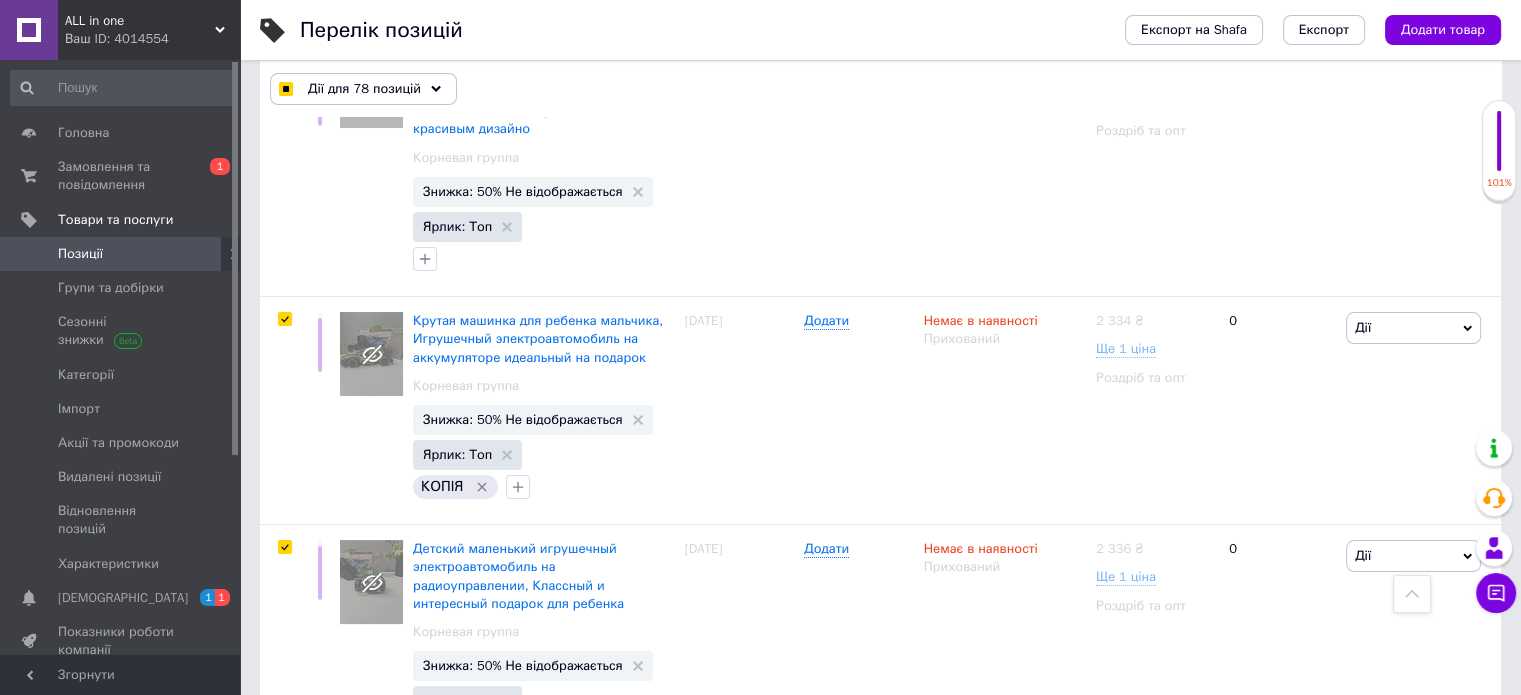 scroll, scrollTop: 22800, scrollLeft: 0, axis: vertical 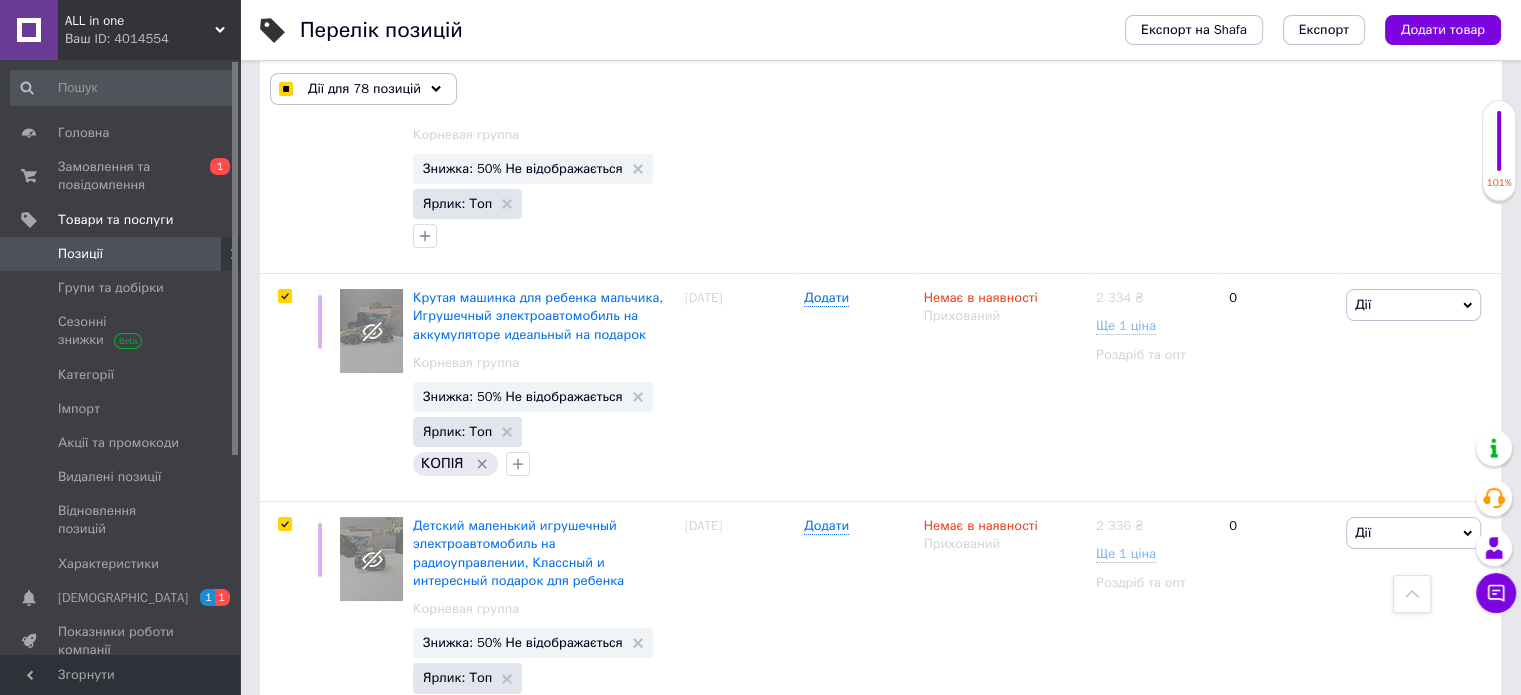click at bounding box center [285, 1017] 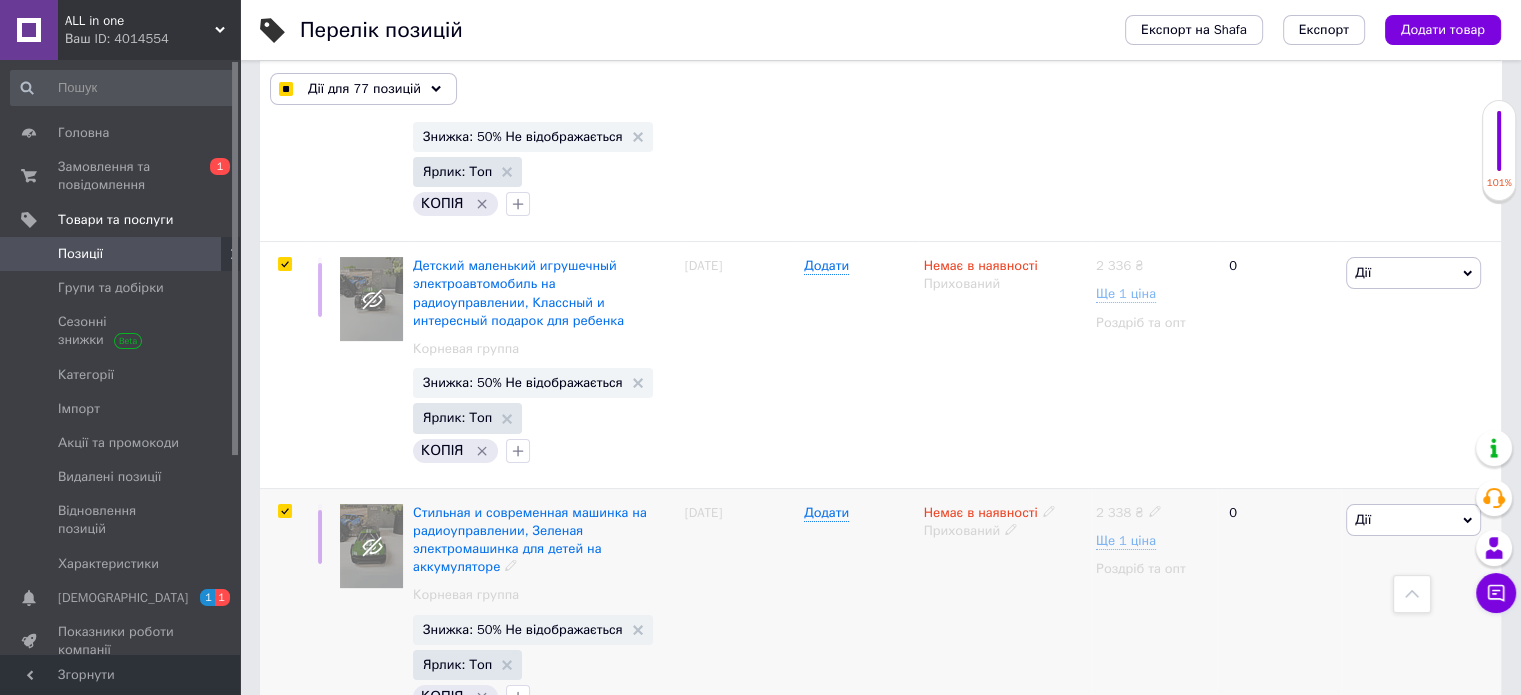 scroll, scrollTop: 23043, scrollLeft: 0, axis: vertical 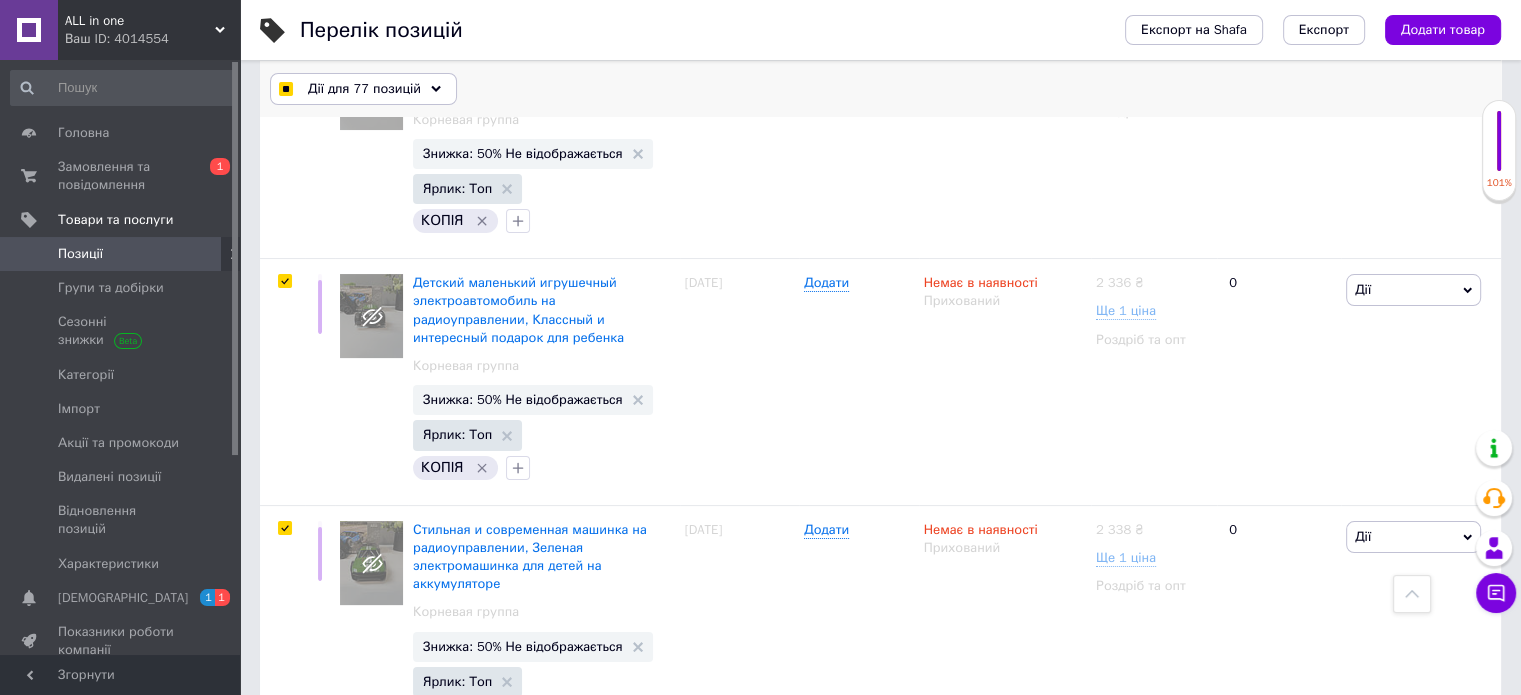 click on "Дії для 77 позицій" at bounding box center (364, 89) 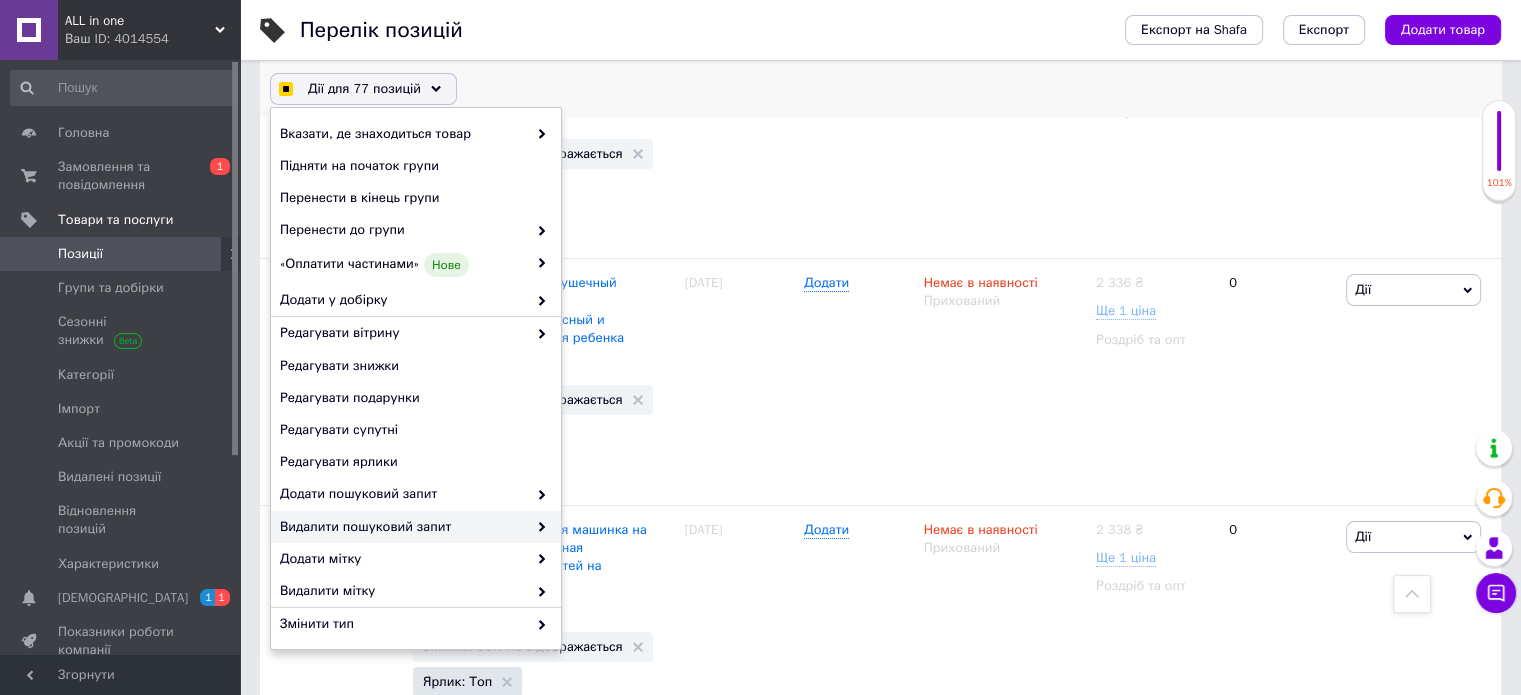 checkbox on "true" 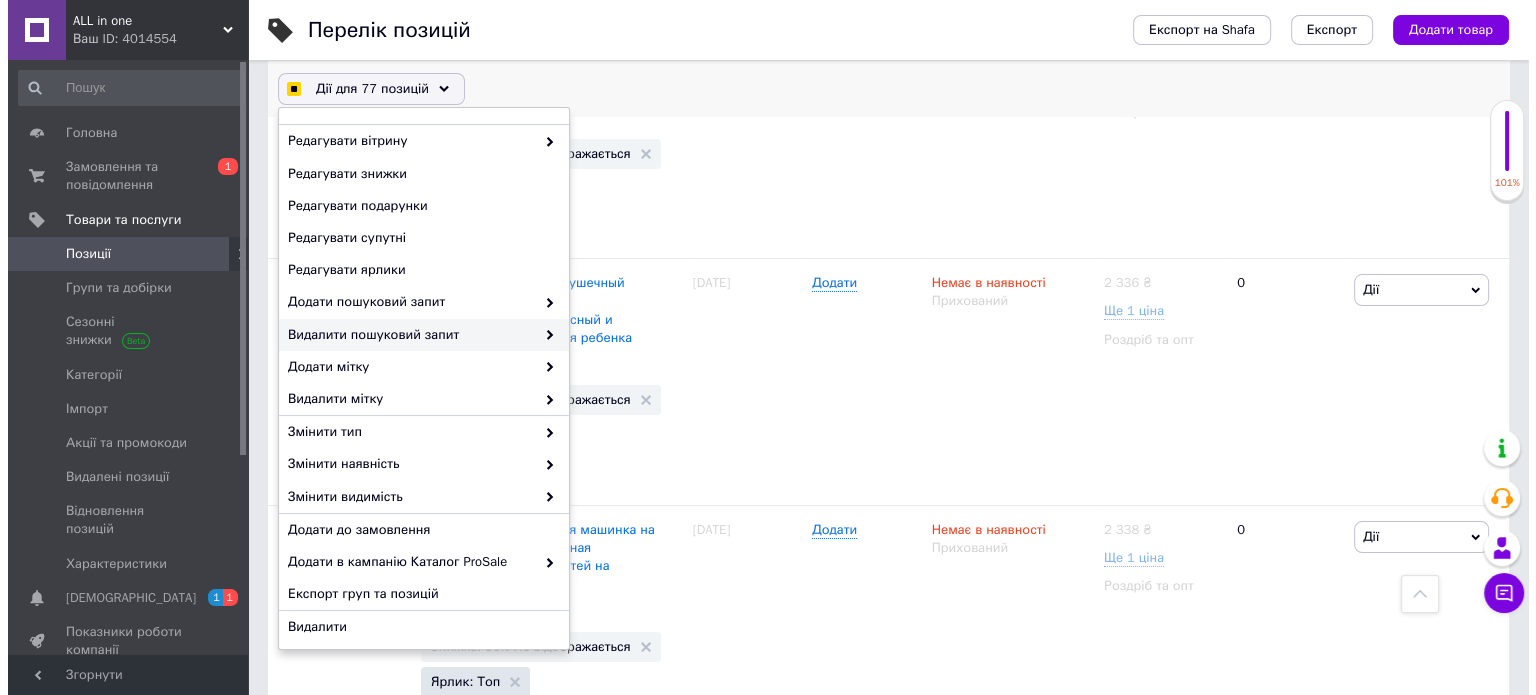 scroll, scrollTop: 196, scrollLeft: 0, axis: vertical 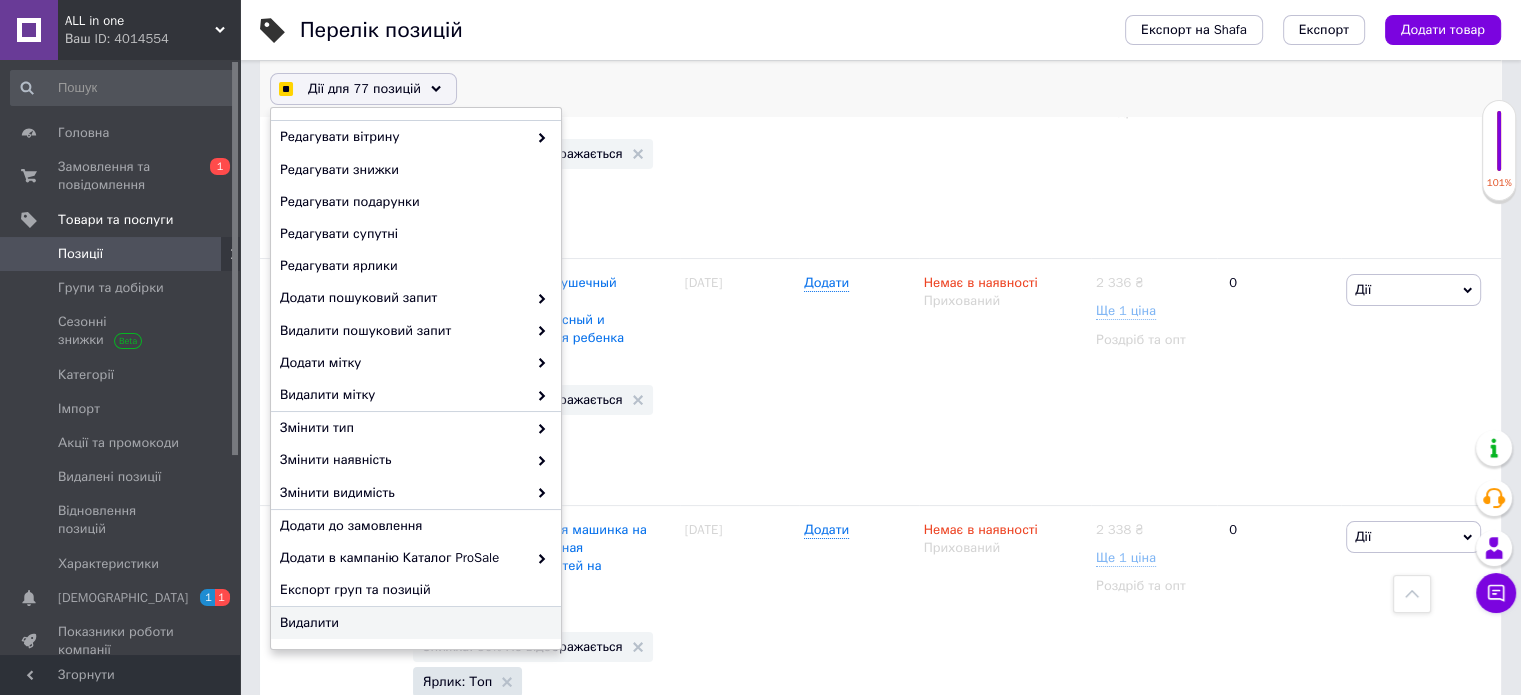 checkbox on "true" 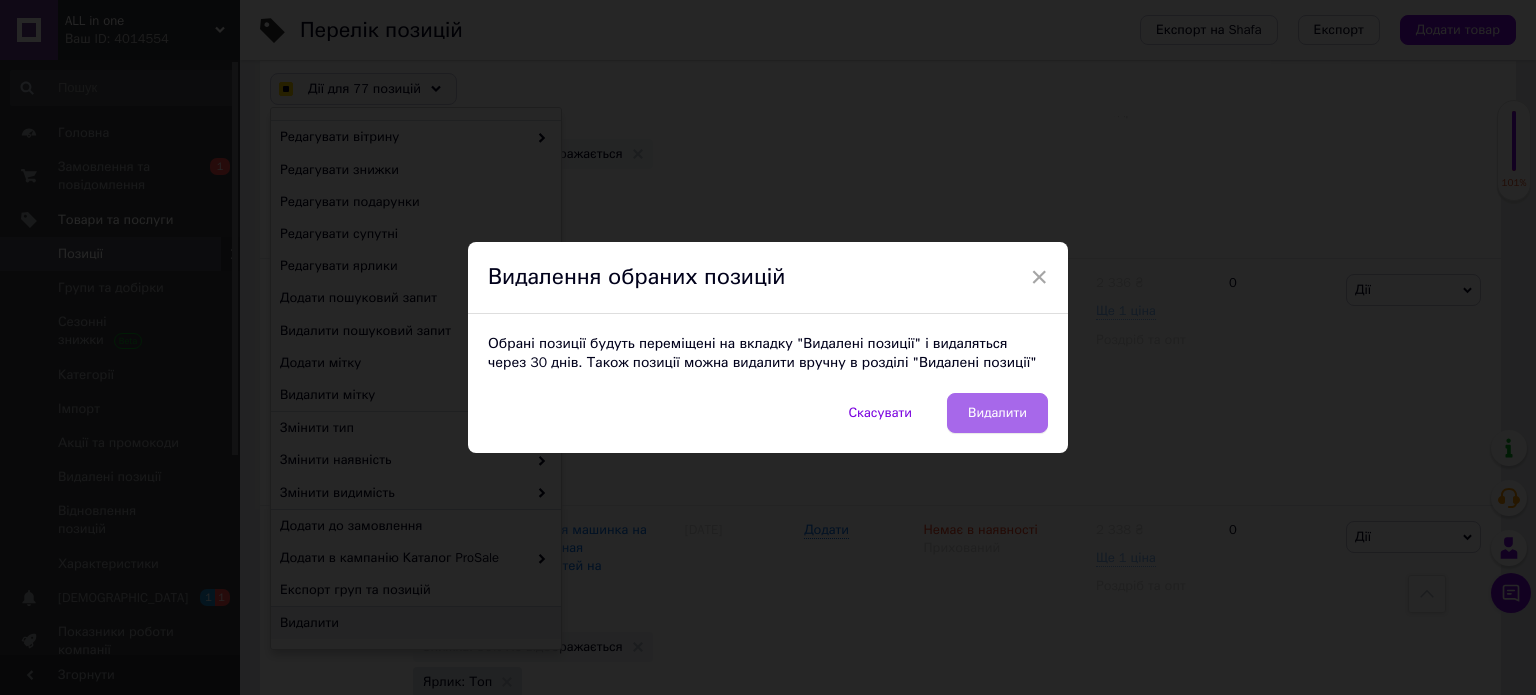 click on "Видалити" at bounding box center [997, 413] 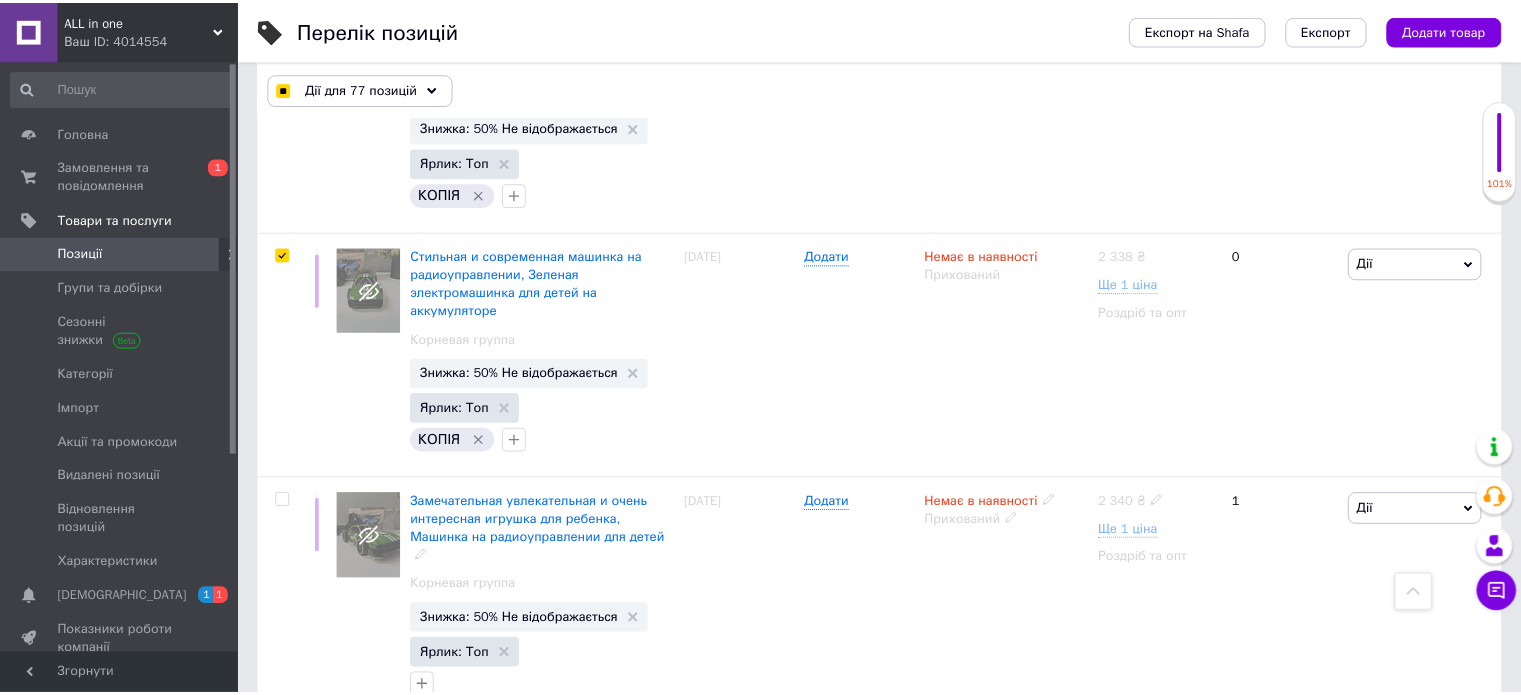 scroll, scrollTop: 22879, scrollLeft: 0, axis: vertical 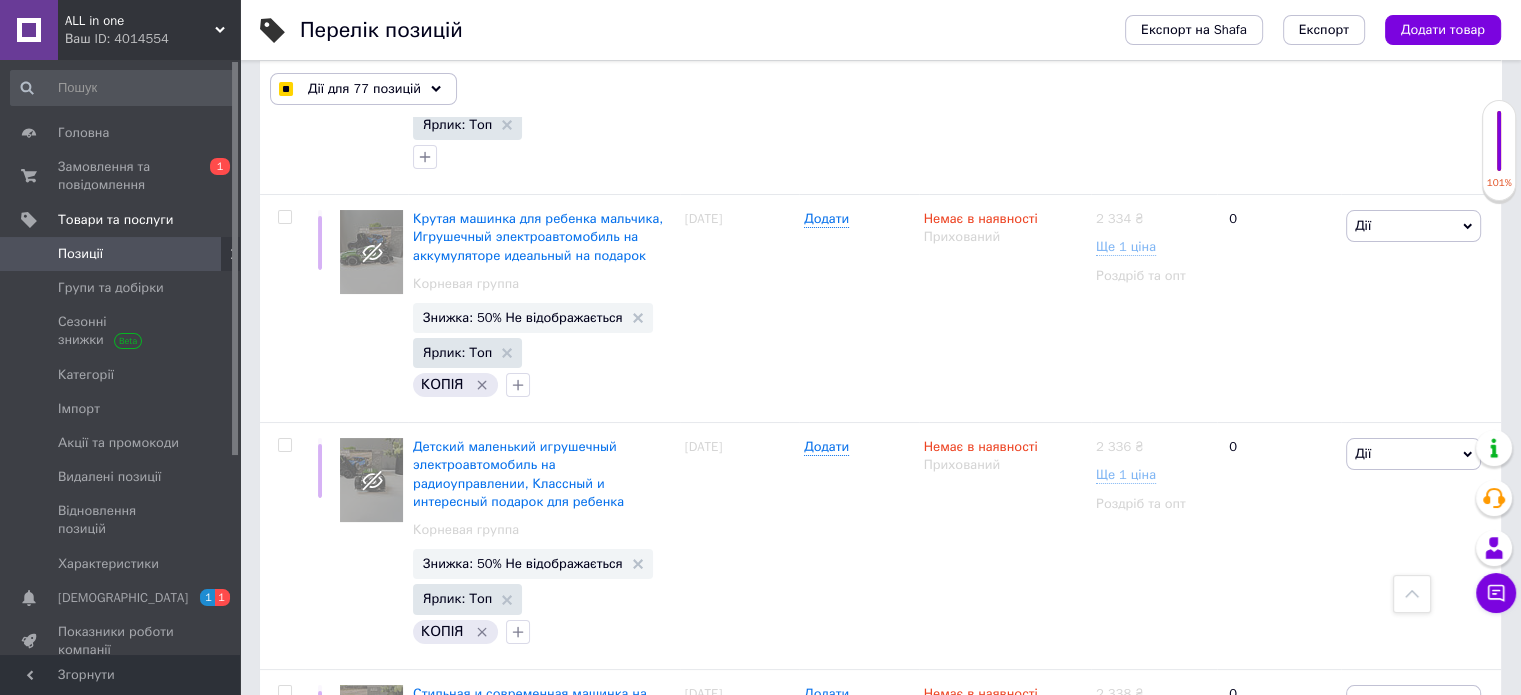checkbox on "false" 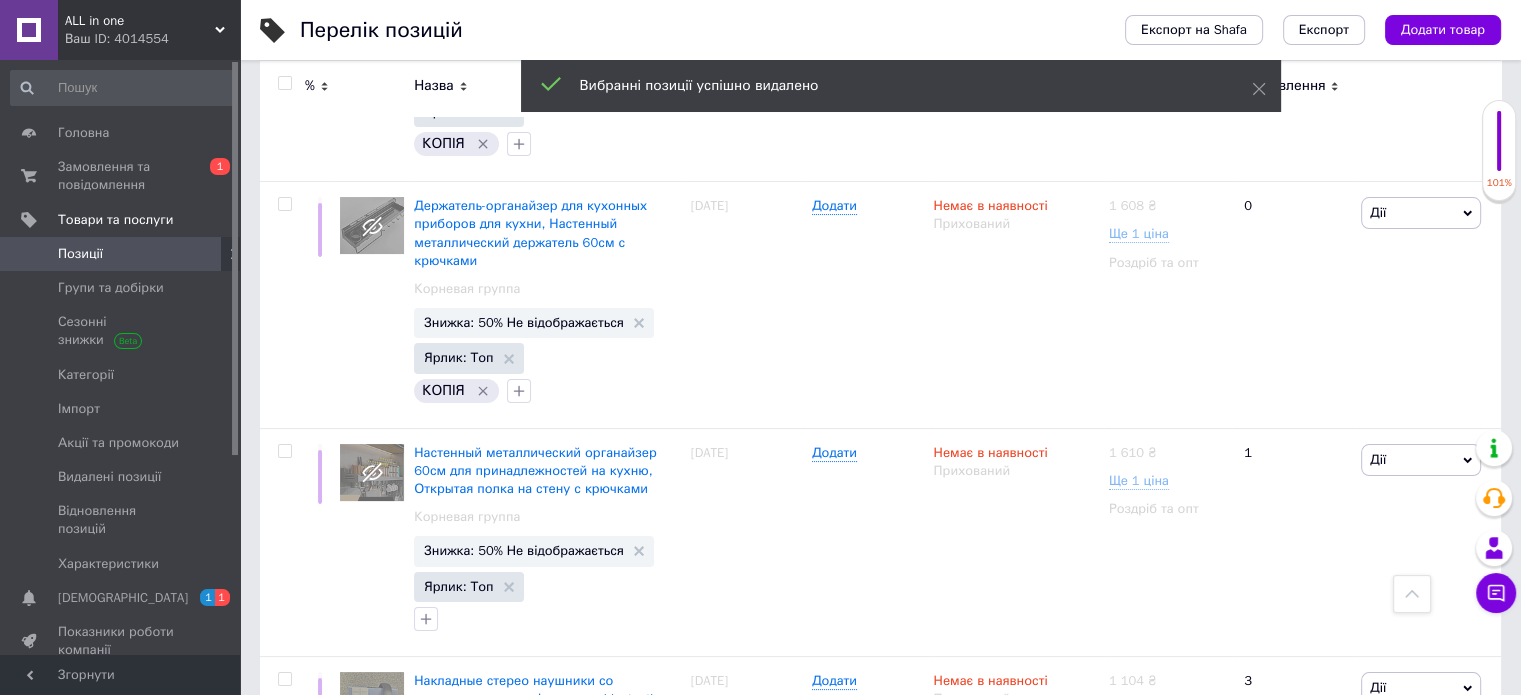 scroll, scrollTop: 7488, scrollLeft: 0, axis: vertical 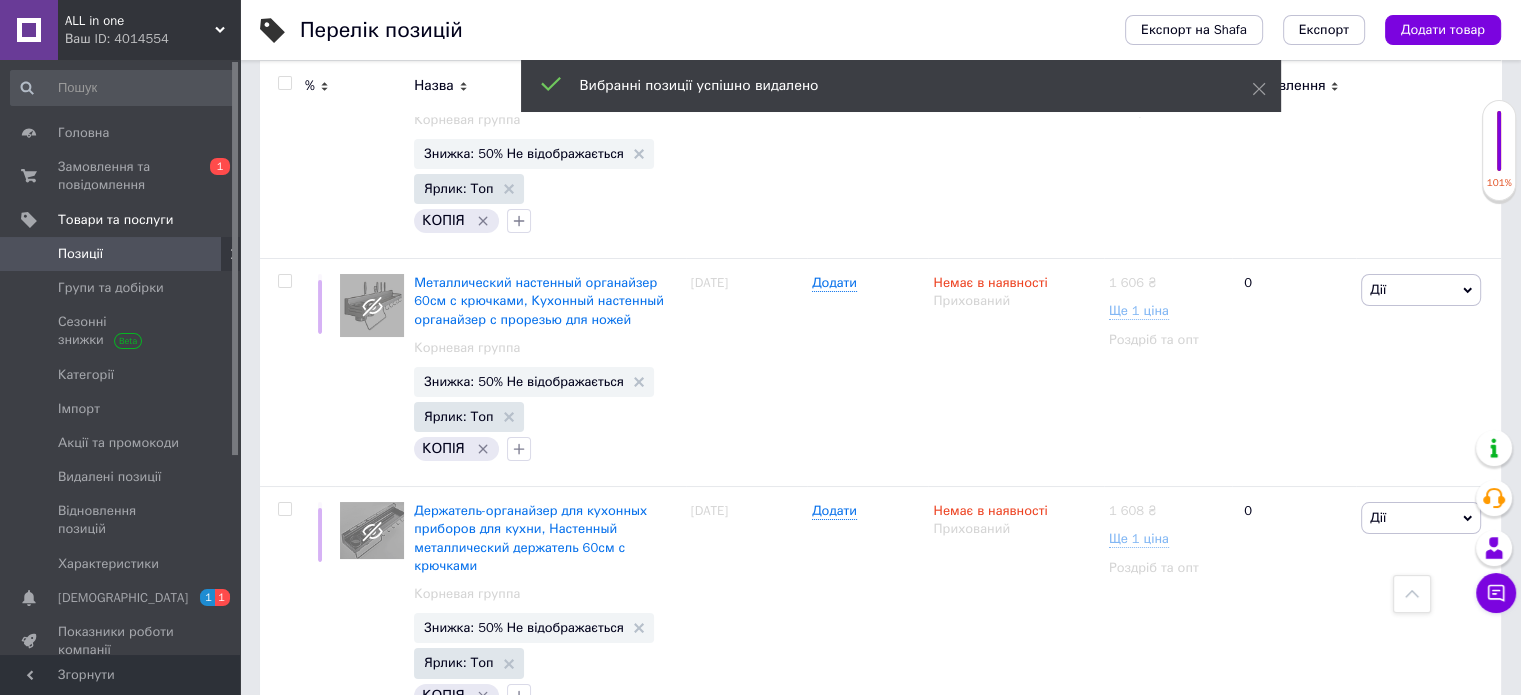click on "Позиції" at bounding box center [80, 254] 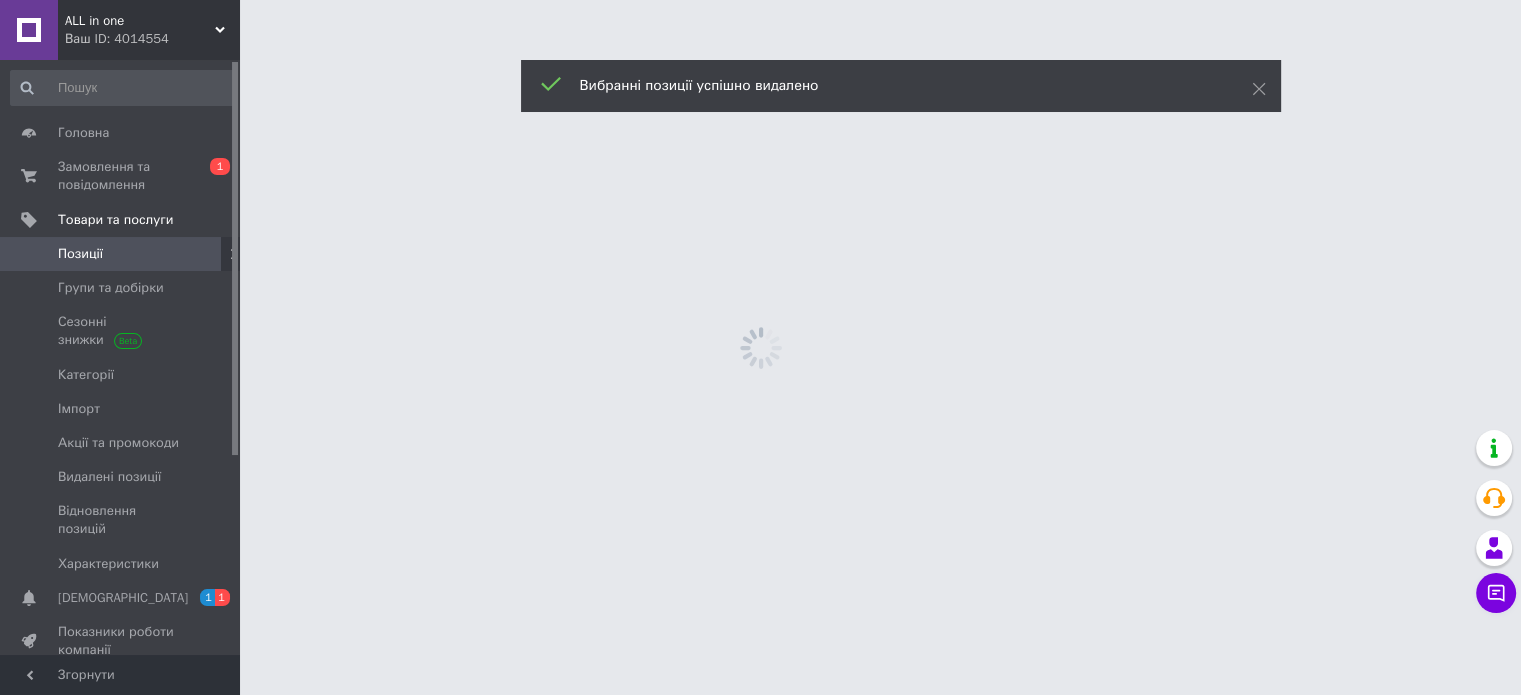 scroll, scrollTop: 0, scrollLeft: 0, axis: both 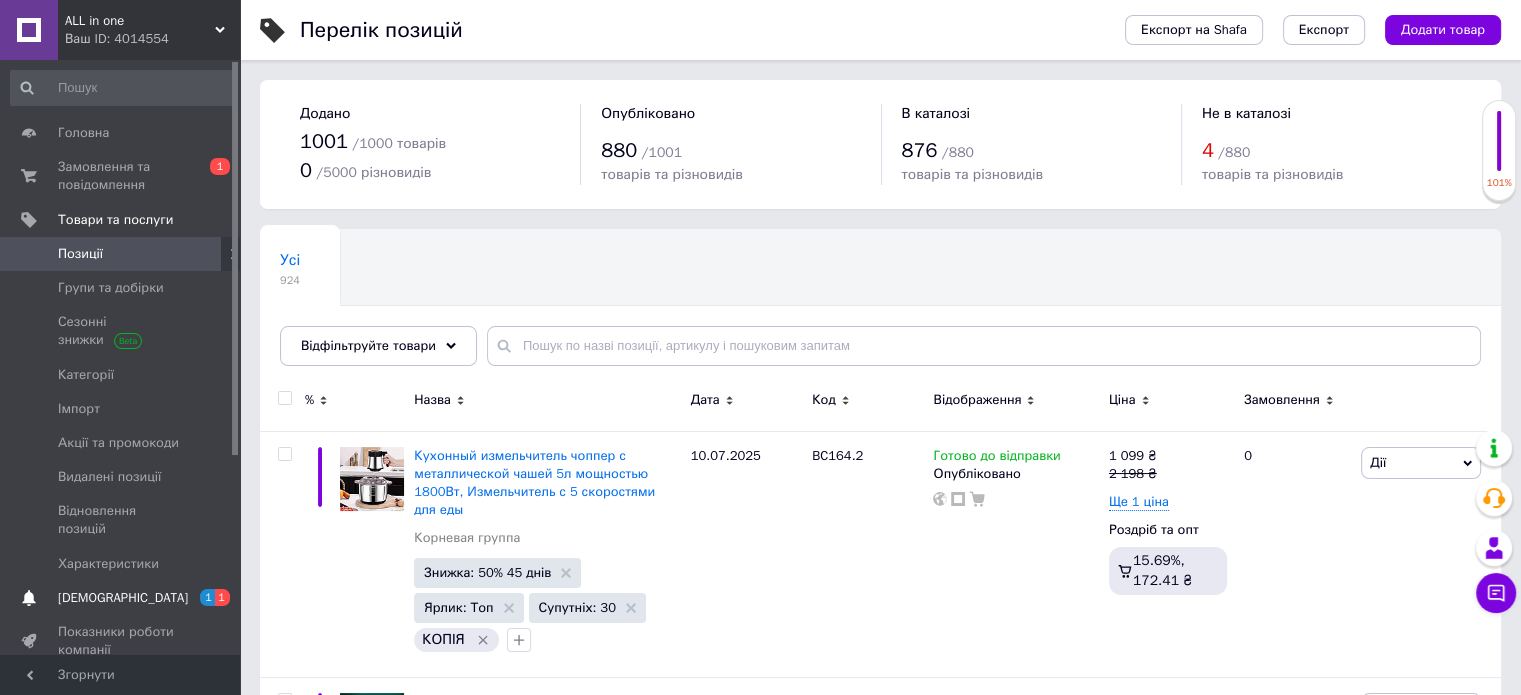 click on "Сповіщення 1 1" at bounding box center (123, 598) 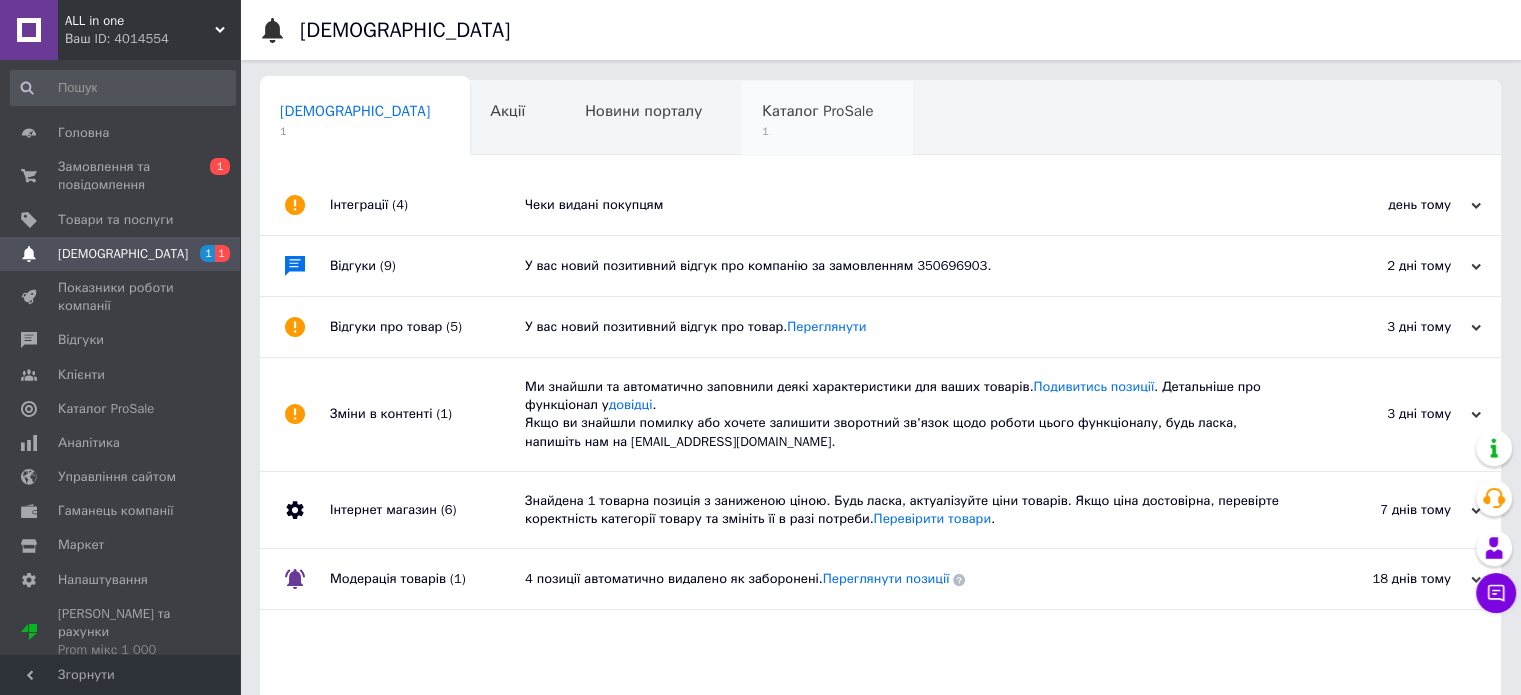 click on "Каталог ProSale" at bounding box center [817, 111] 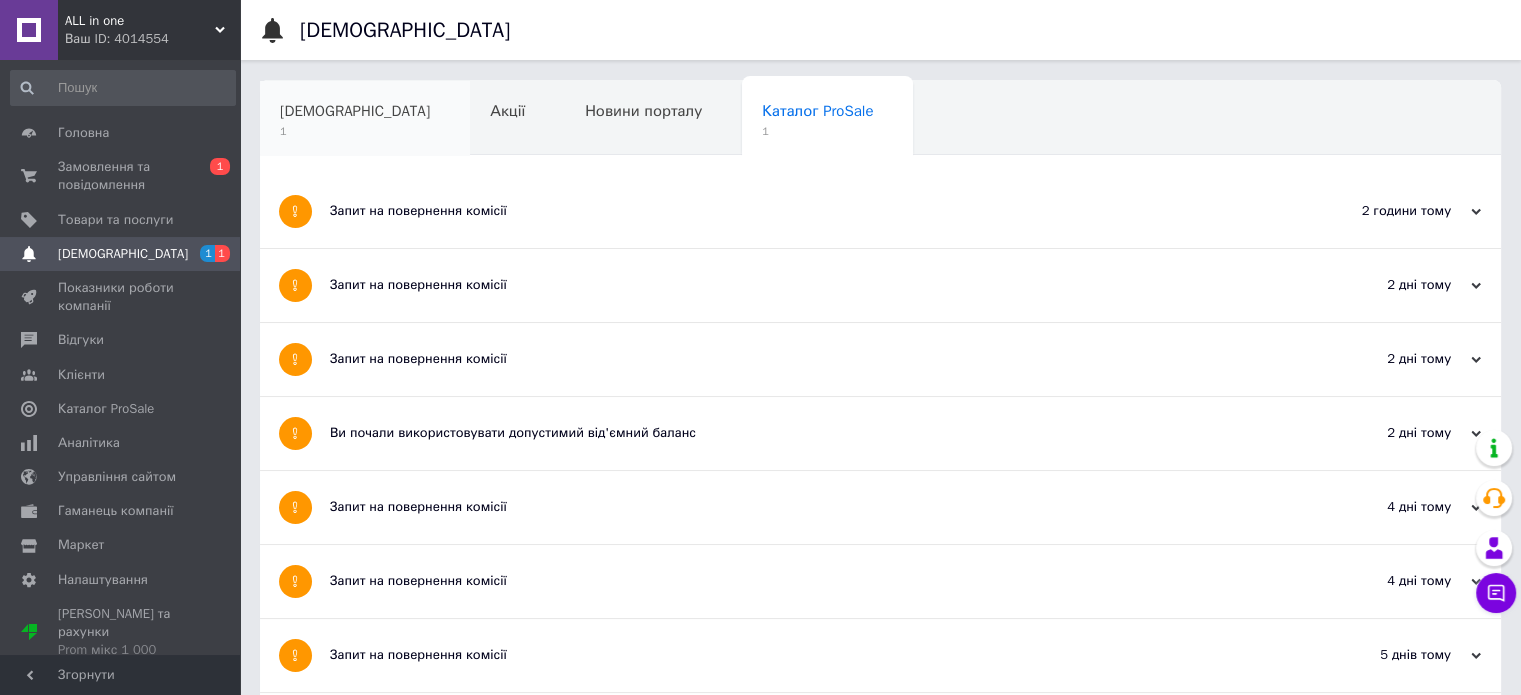 click on "[DEMOGRAPHIC_DATA]" at bounding box center (355, 111) 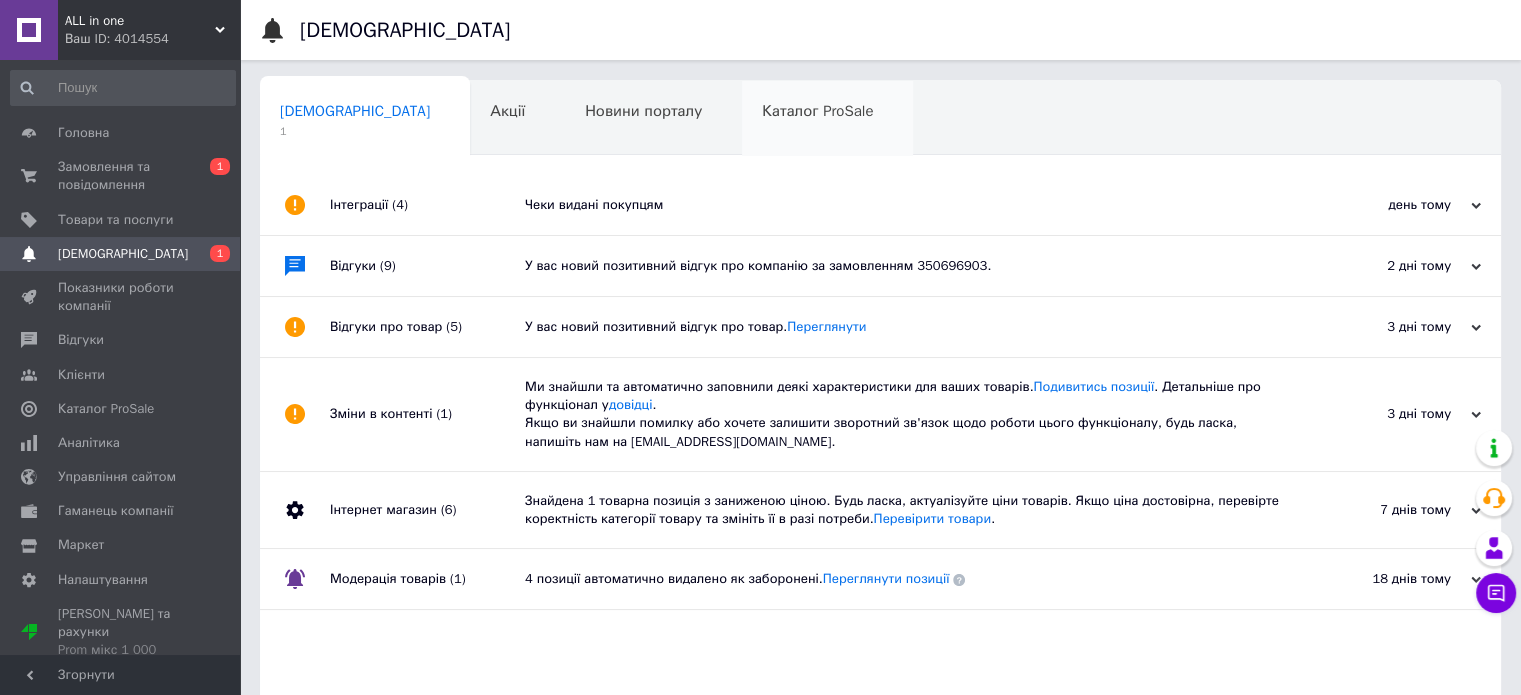click on "Каталог ProSale" at bounding box center (827, 119) 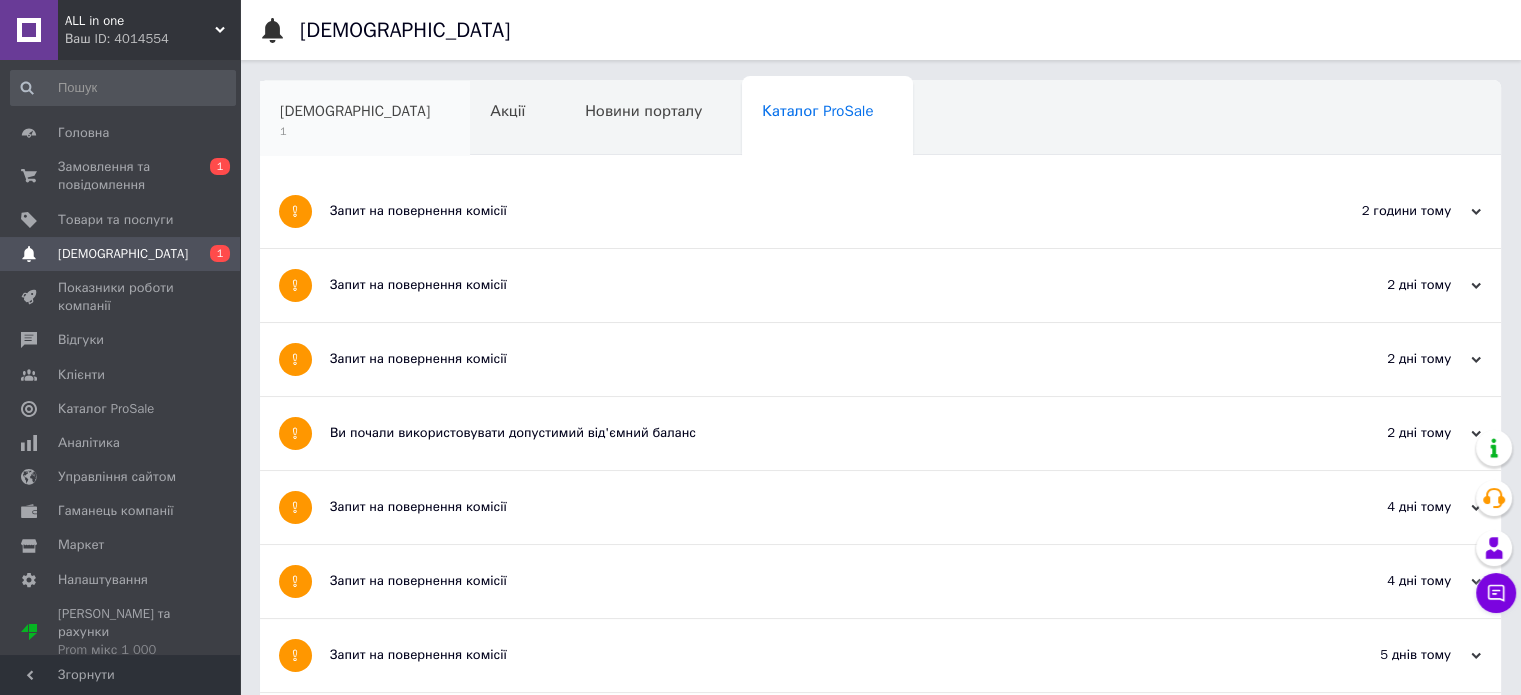 click on "1" at bounding box center (355, 131) 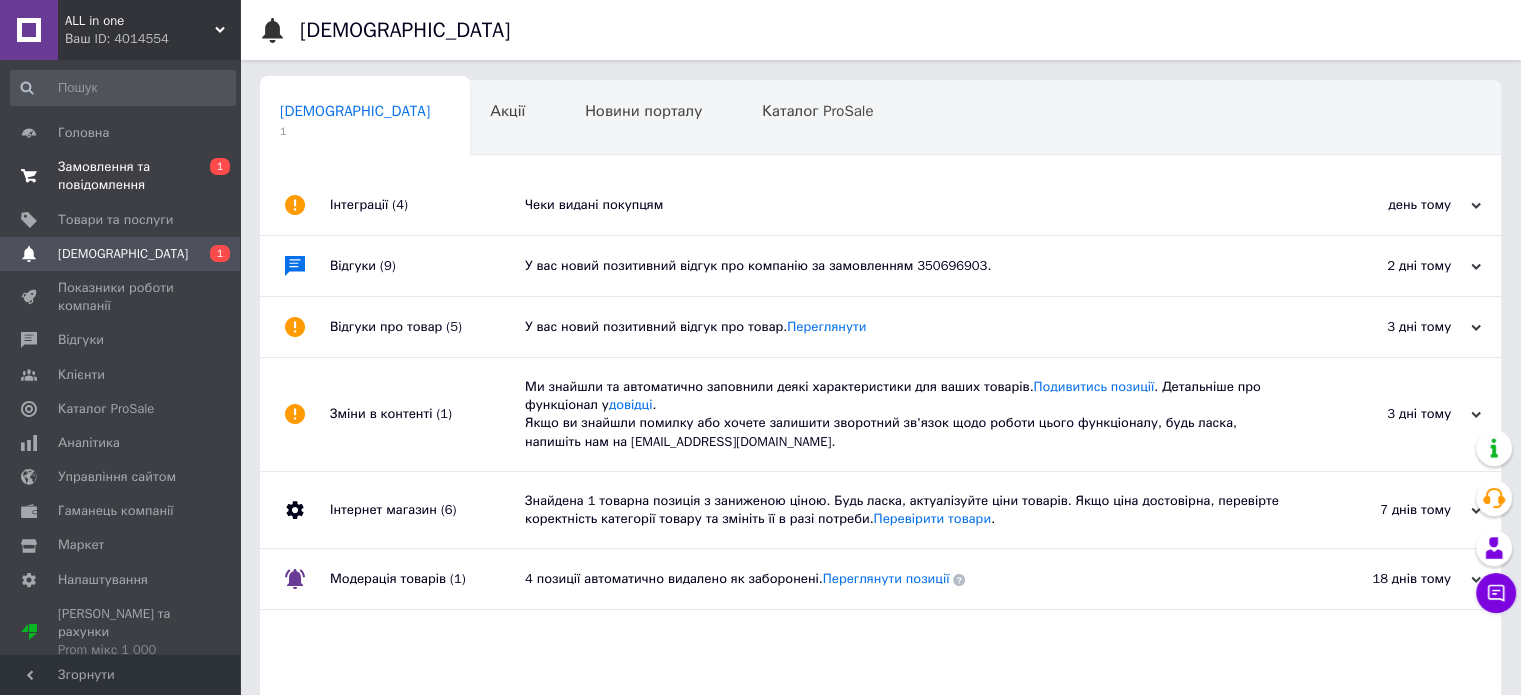 click on "Замовлення та повідомлення" at bounding box center (121, 176) 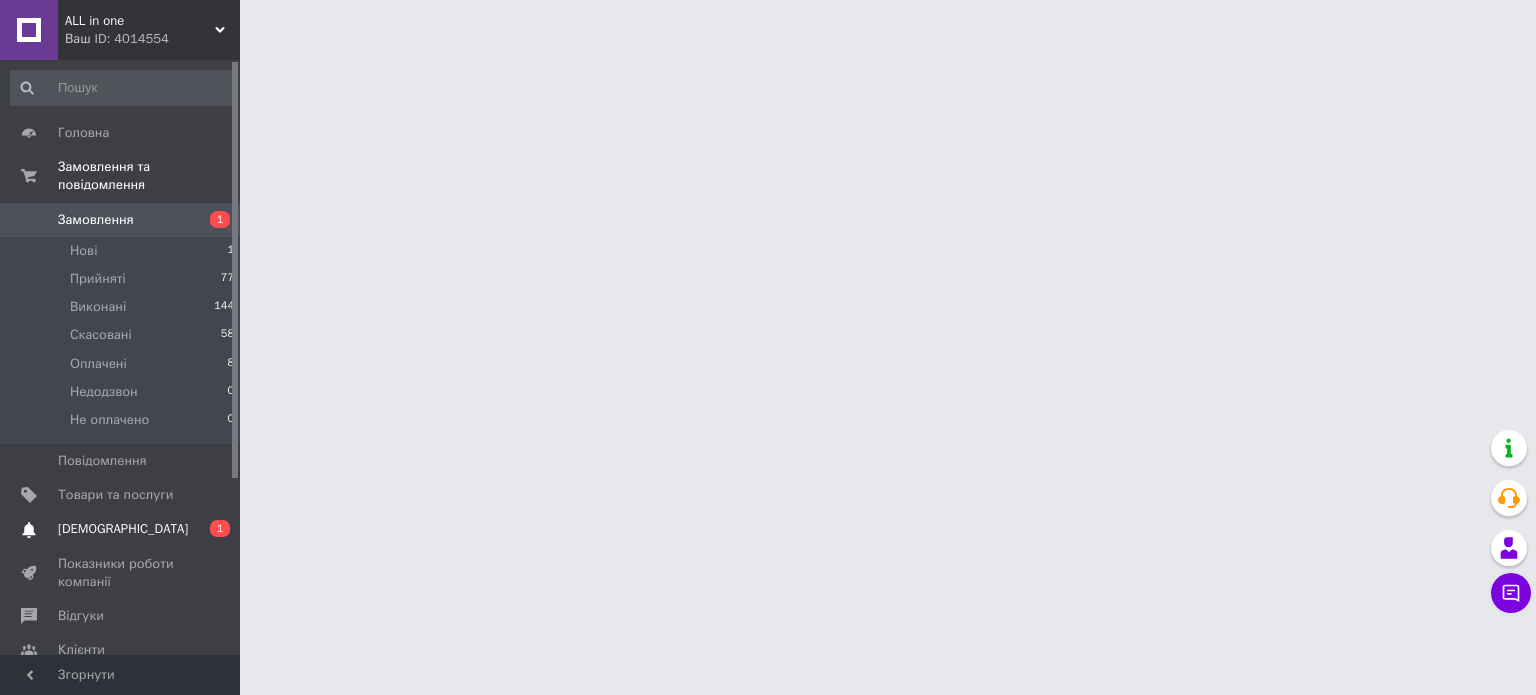 click on "[DEMOGRAPHIC_DATA]" at bounding box center [121, 529] 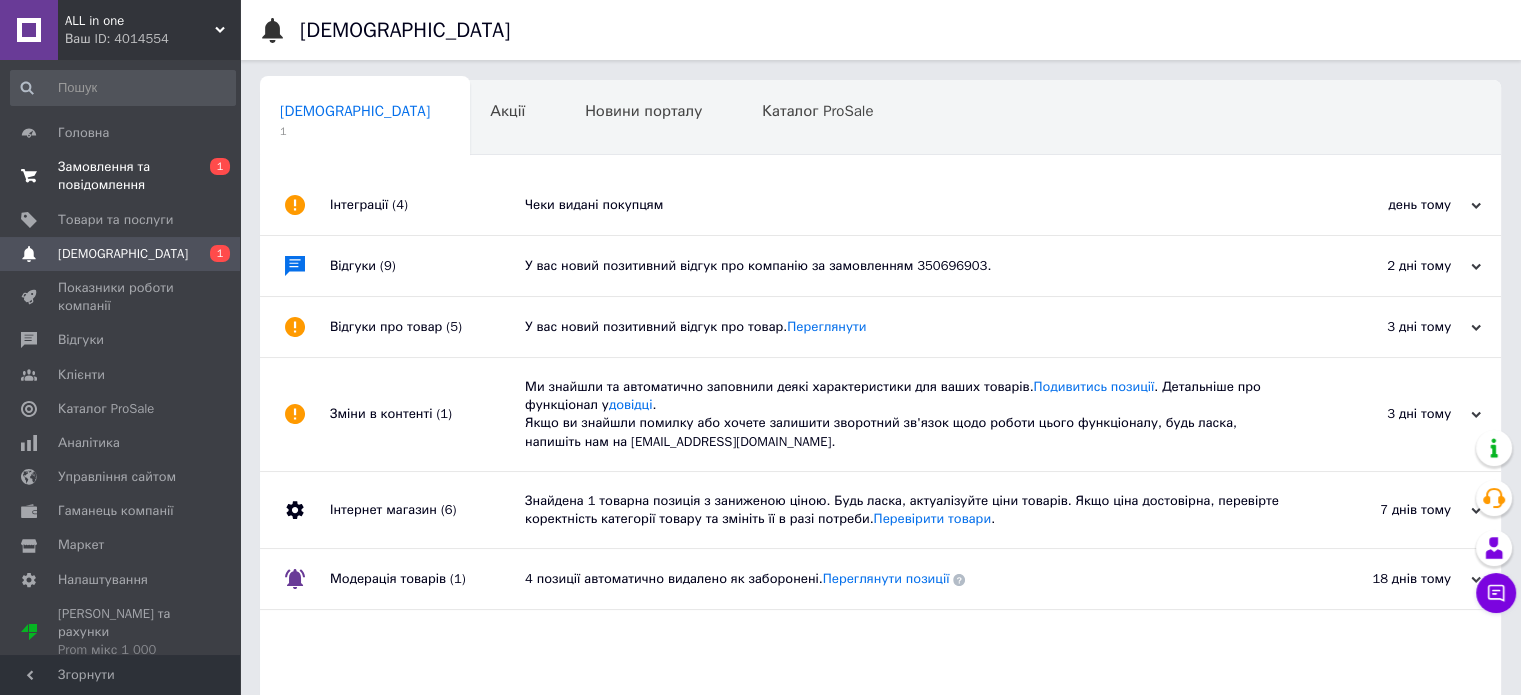 click on "Замовлення та повідомлення 0 1" at bounding box center (123, 176) 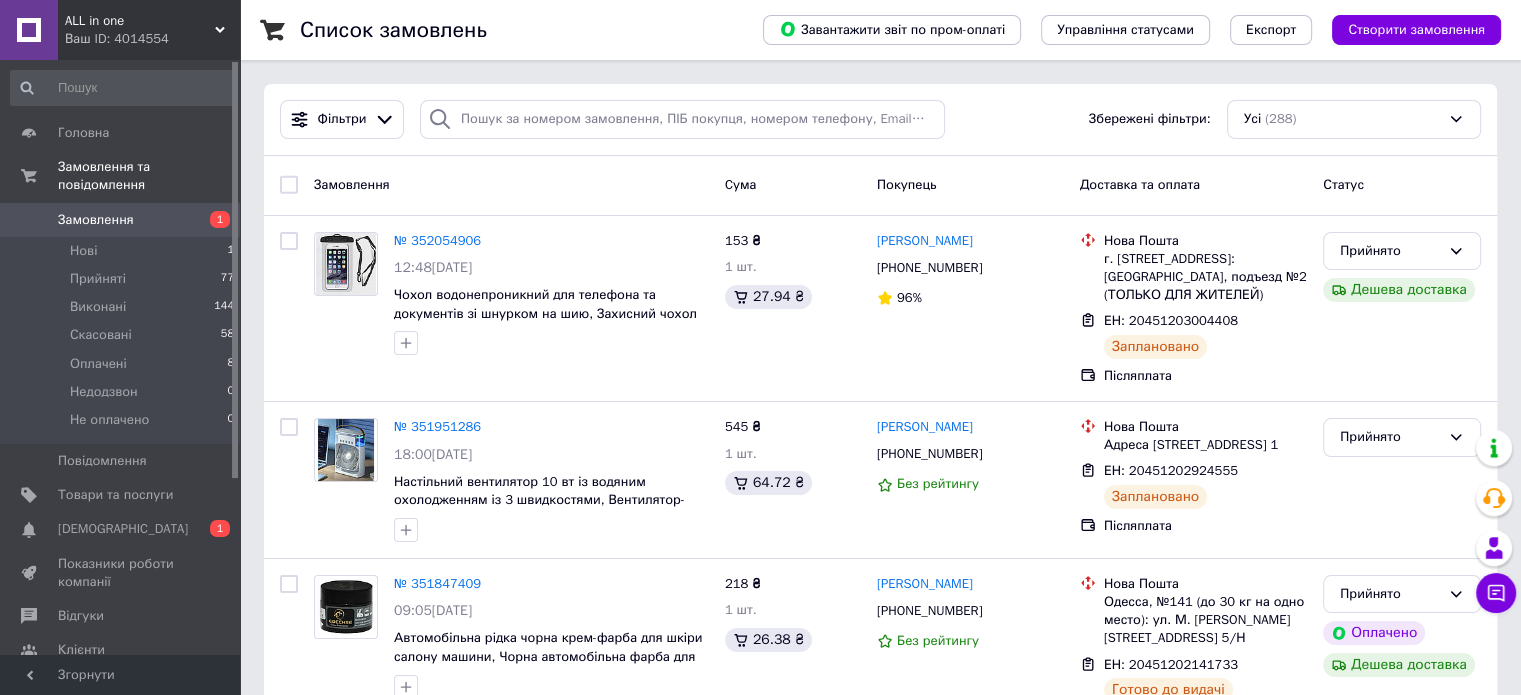 click on "[DEMOGRAPHIC_DATA]" at bounding box center (121, 529) 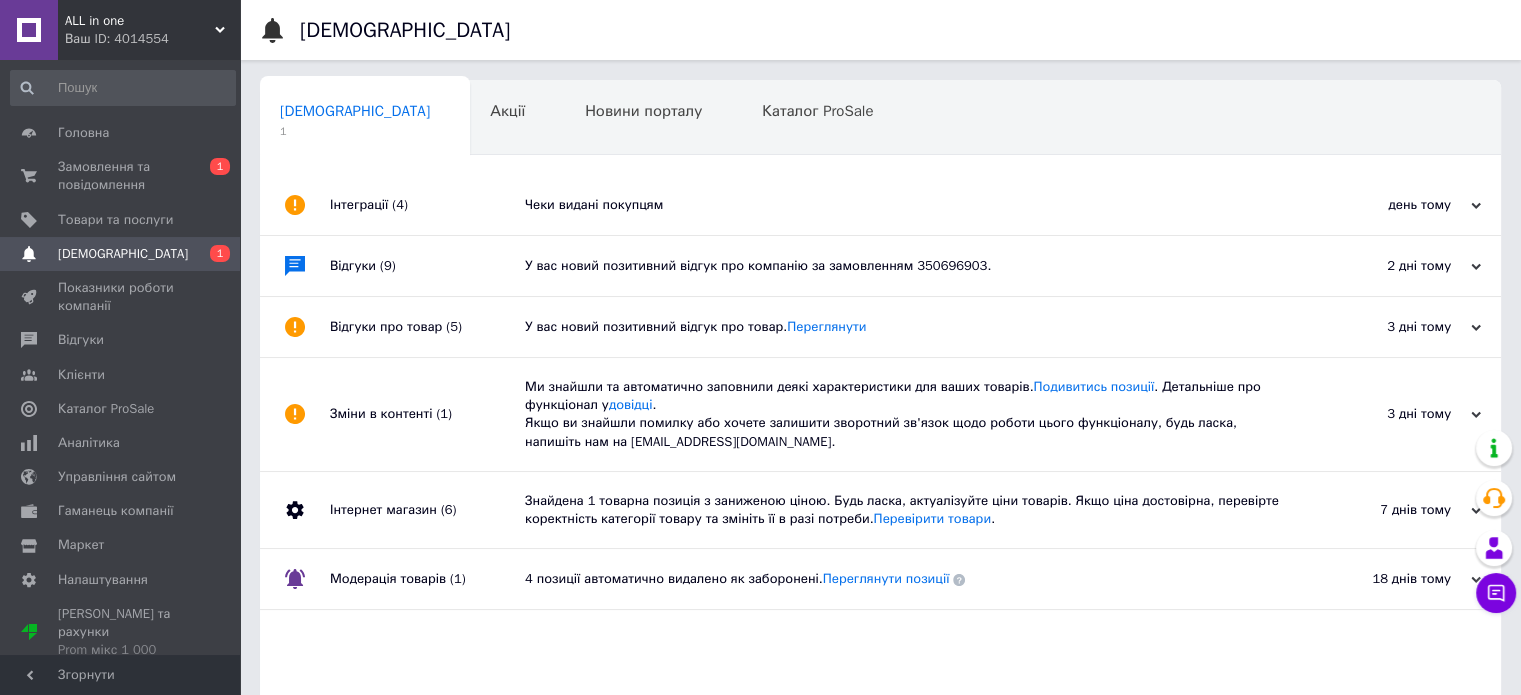 click on "Ваш ID: 4014554" at bounding box center (152, 39) 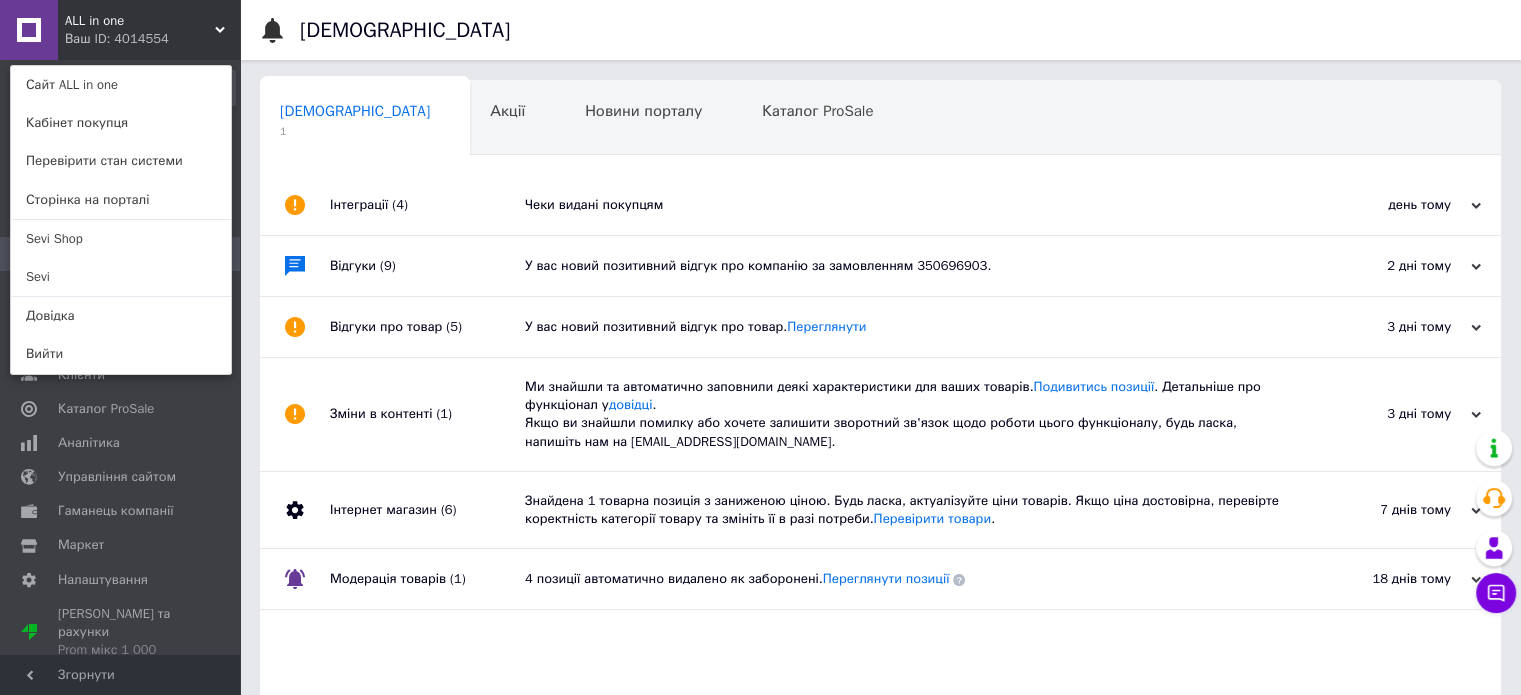 click on "ALL in one Ваш ID: 4014554 Сайт ALL in one Кабінет покупця Перевірити стан системи Сторінка на порталі Sevi Shop Sevi Довідка Вийти" at bounding box center [120, 30] 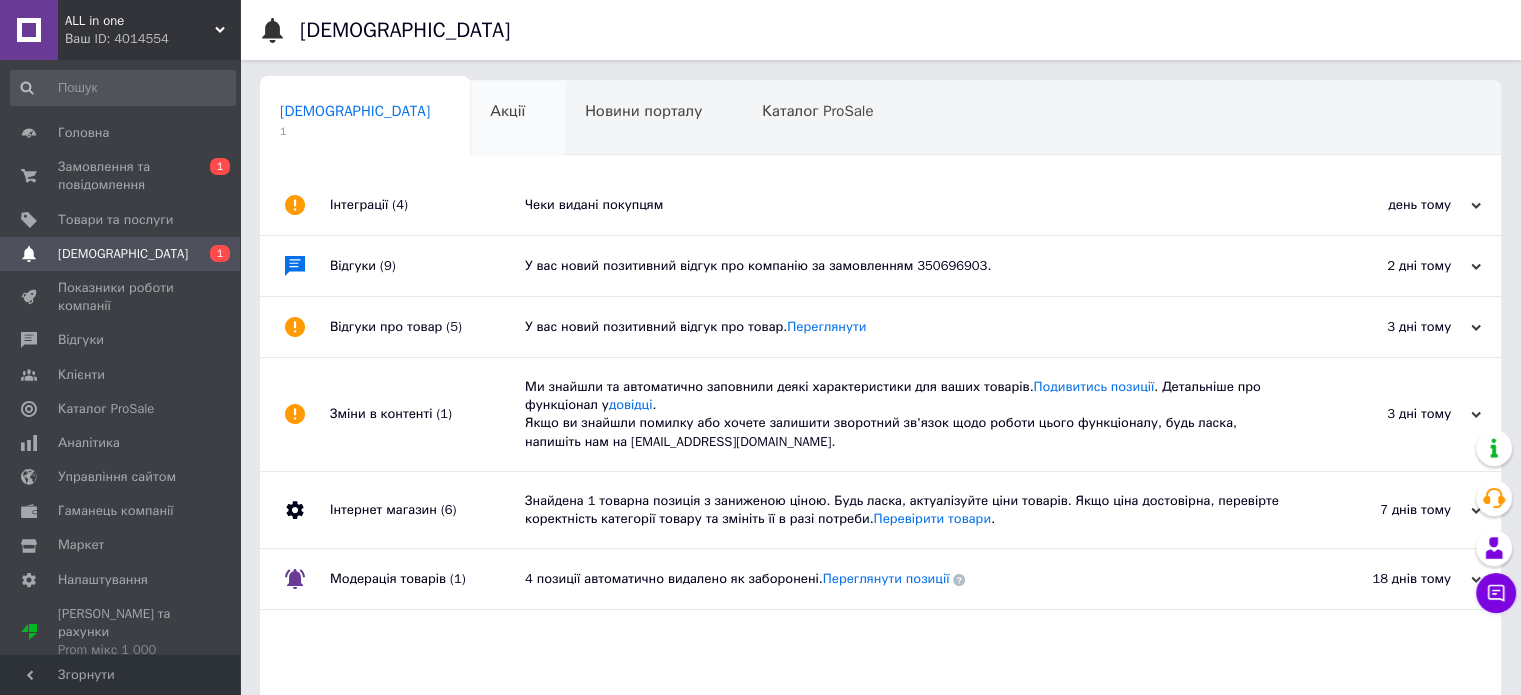 click on "Акції 0" at bounding box center (517, 119) 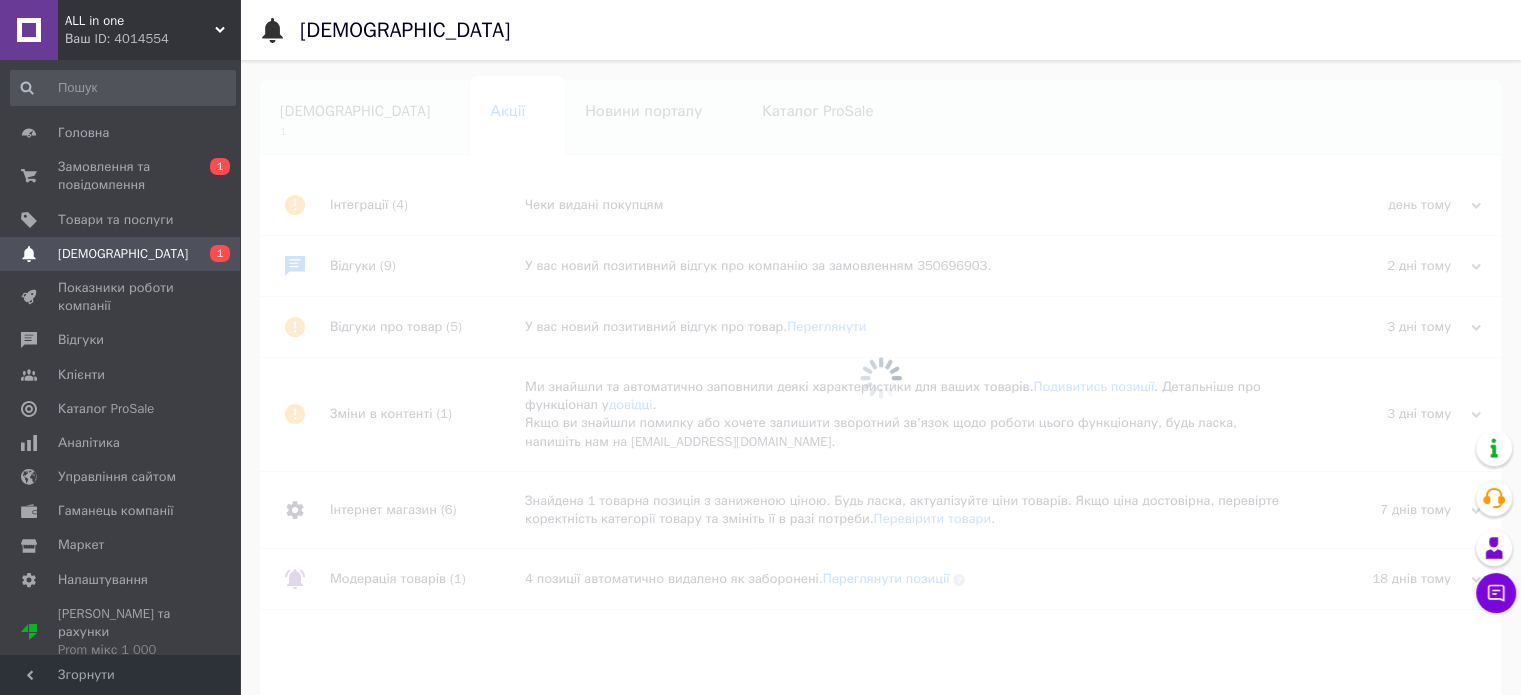 click at bounding box center [880, 377] 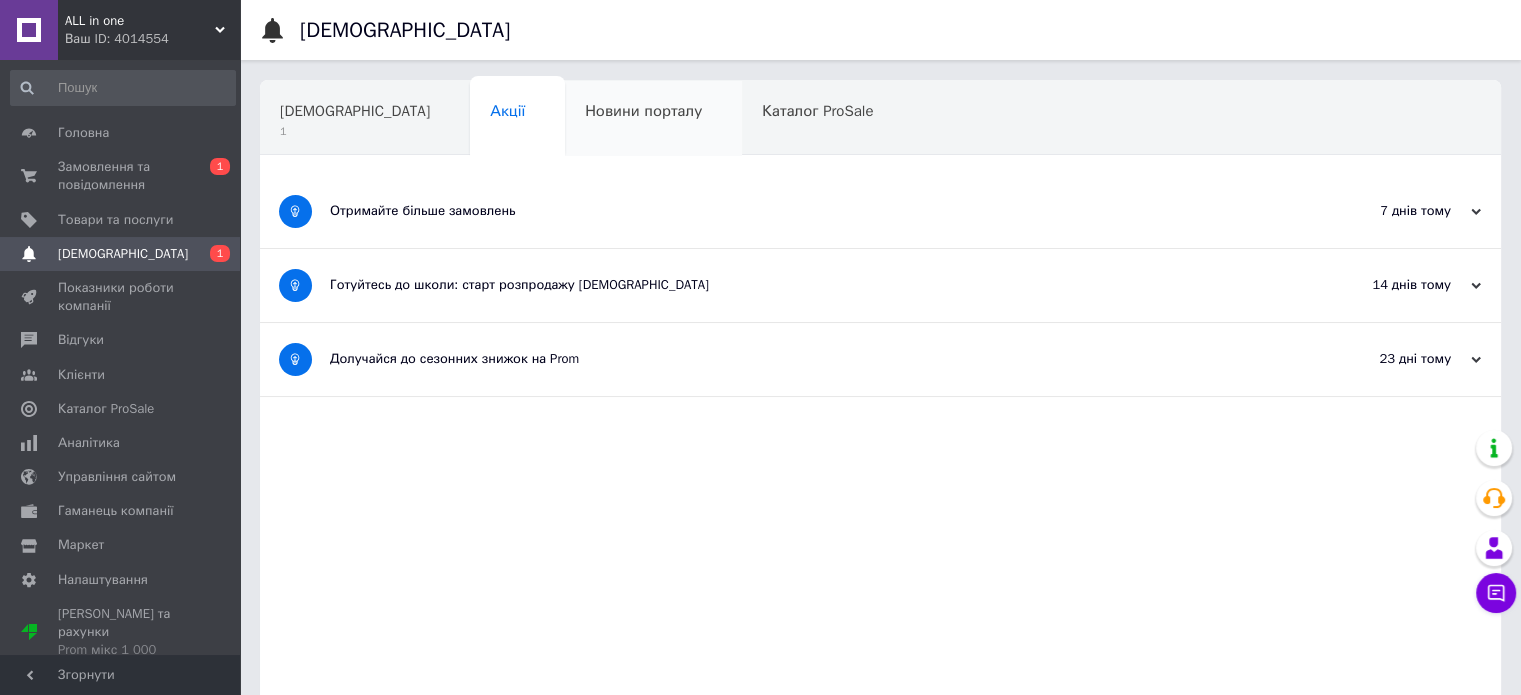 click on "Новини порталу" at bounding box center [643, 111] 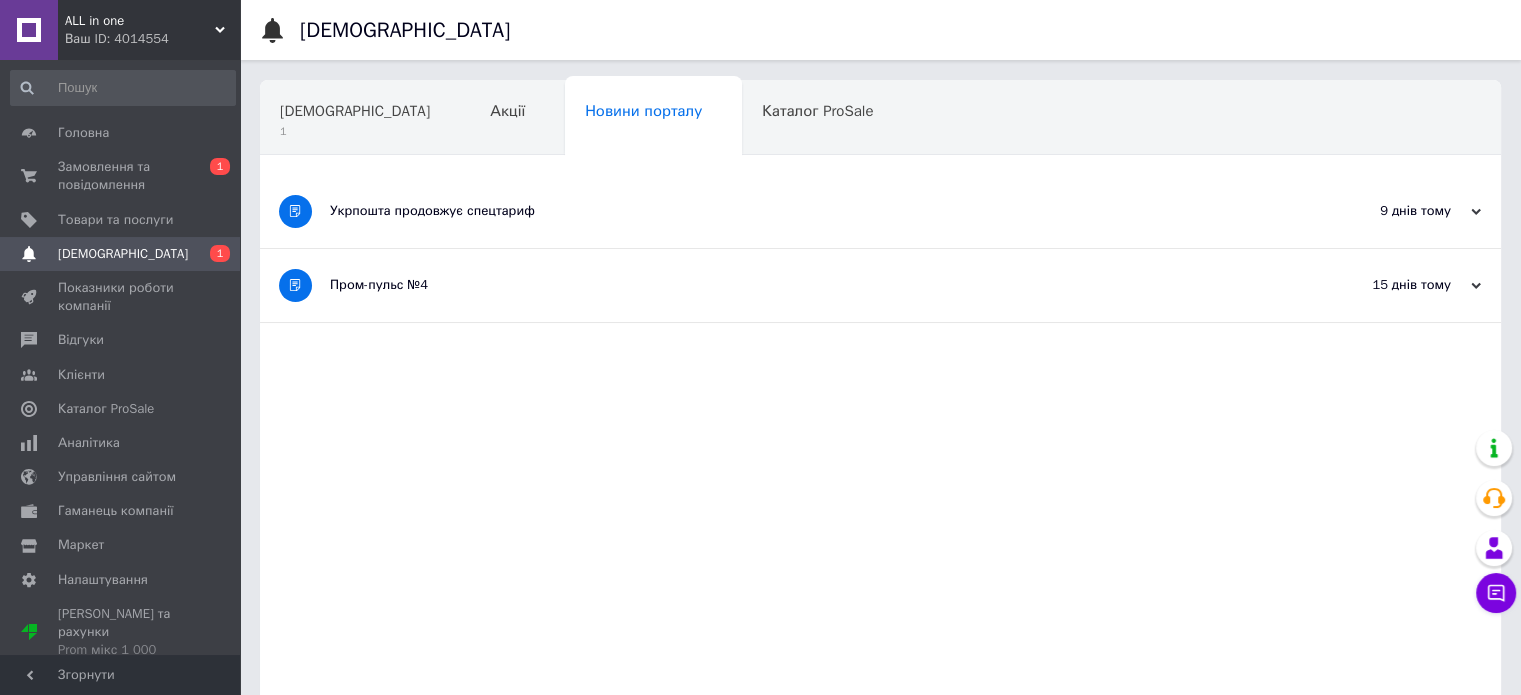 click on "ALL in one Ваш ID: 4014554" at bounding box center (149, 30) 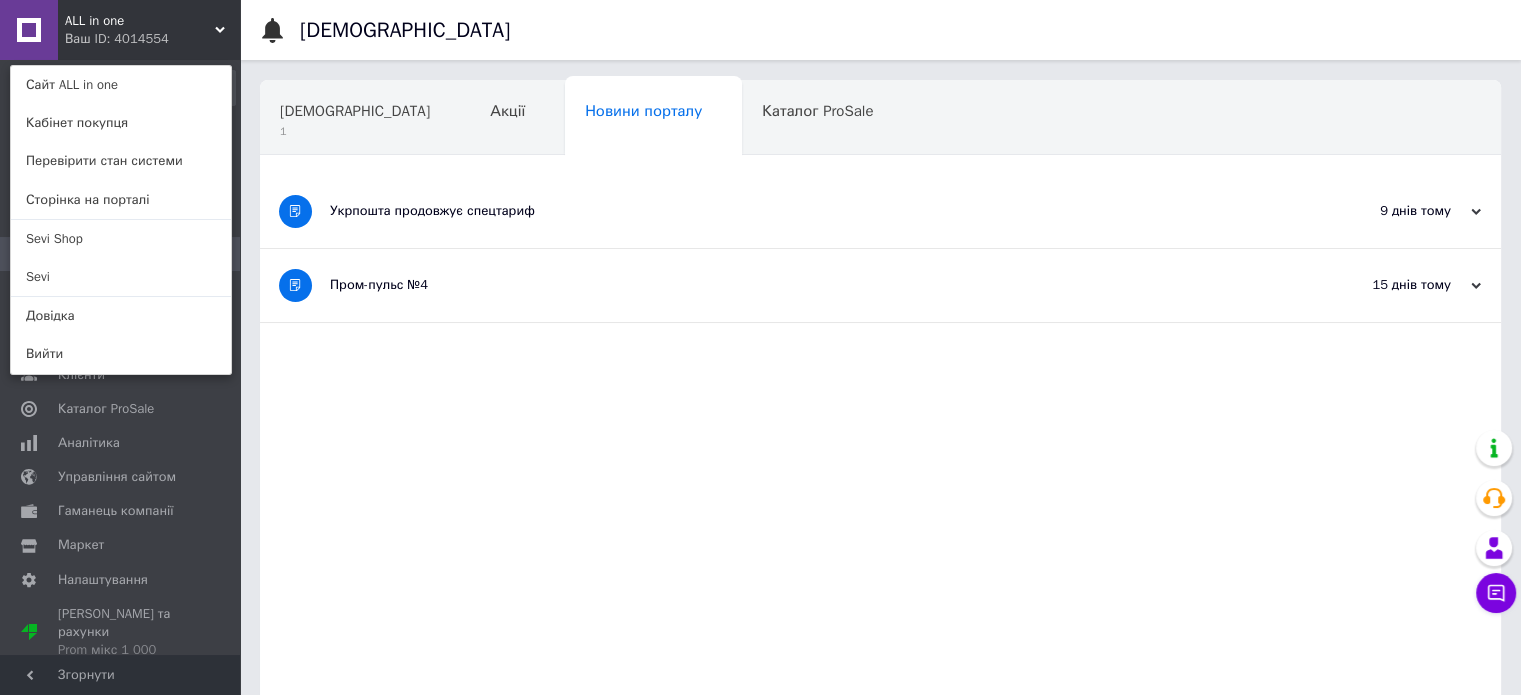 click on "ALL in one Ваш ID: 4014554 Сайт ALL in one Кабінет покупця Перевірити стан системи Сторінка на порталі Sevi Shop Sevi Довідка Вийти" at bounding box center [120, 30] 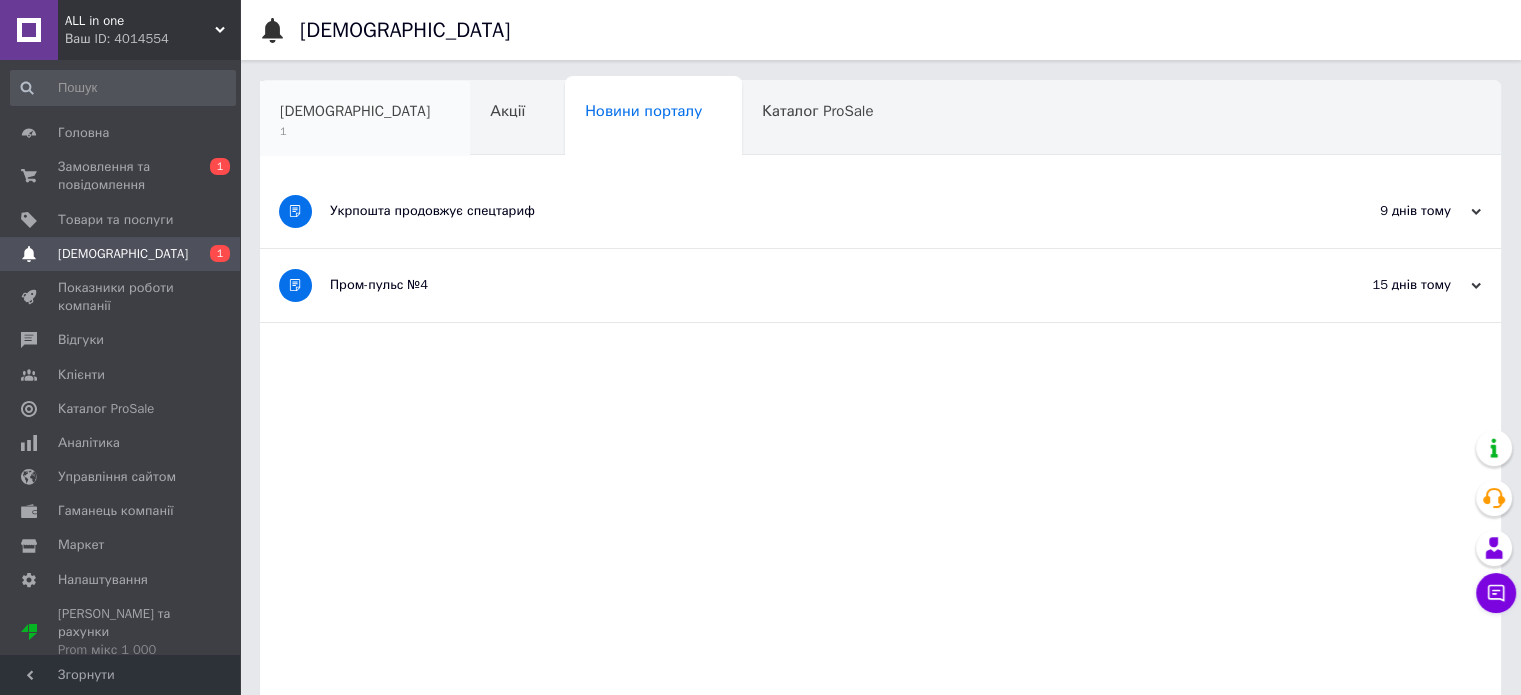 click on "[DEMOGRAPHIC_DATA]" at bounding box center [355, 111] 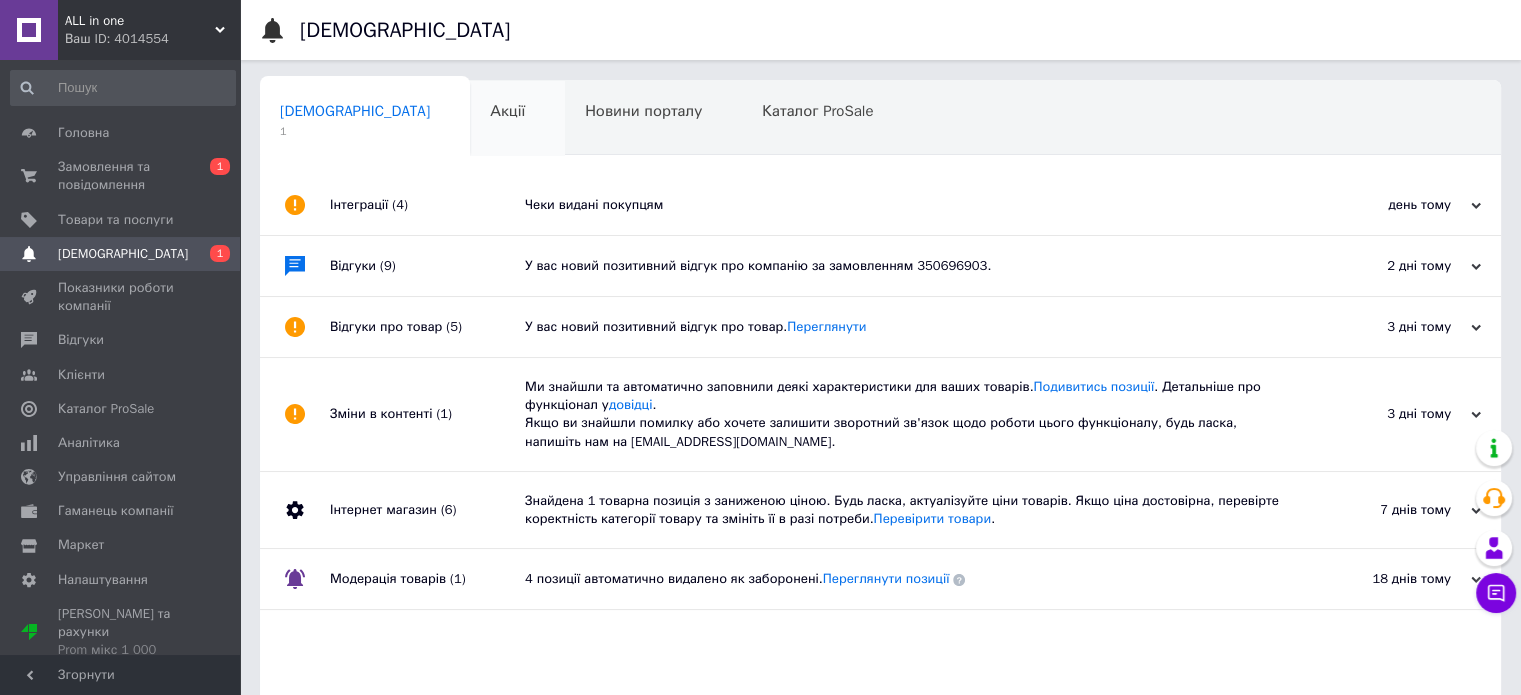 click on "Акції" at bounding box center (517, 119) 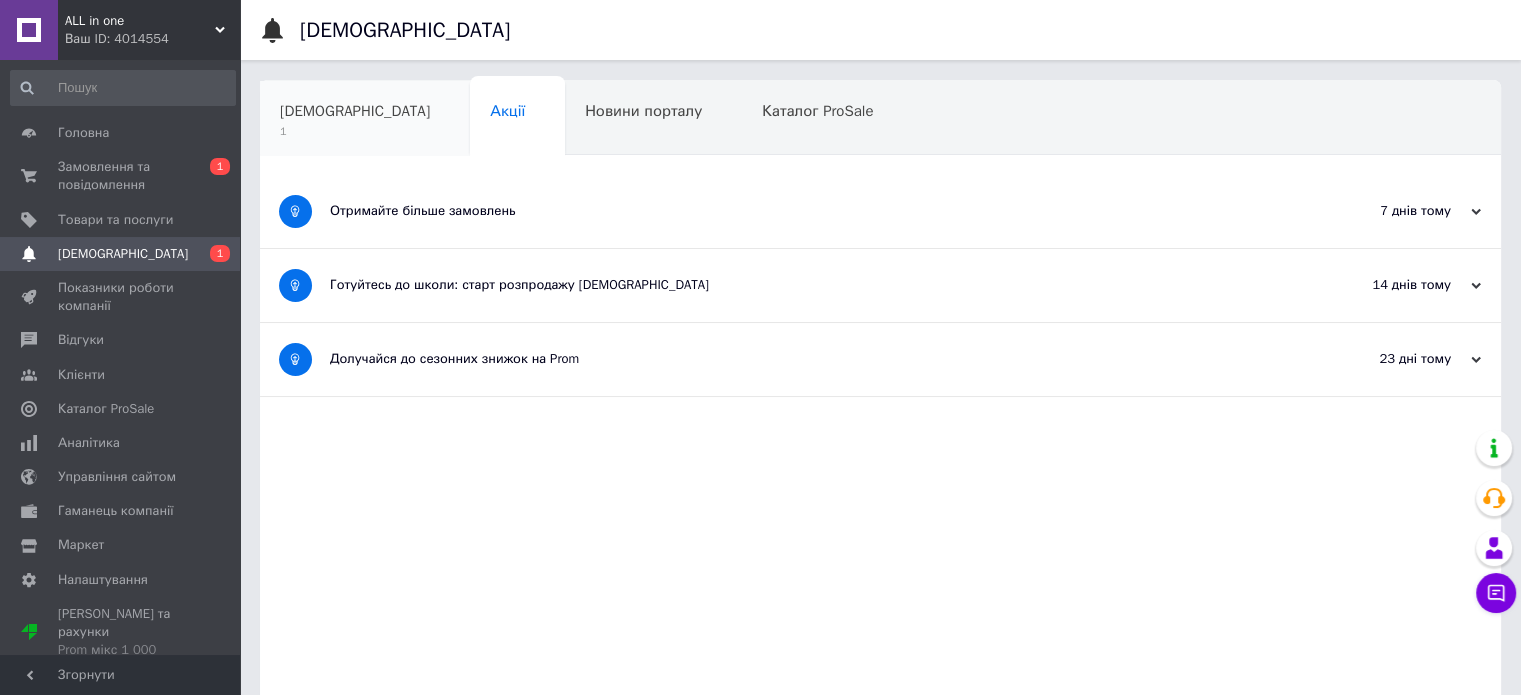 click on "[DEMOGRAPHIC_DATA]" at bounding box center [355, 111] 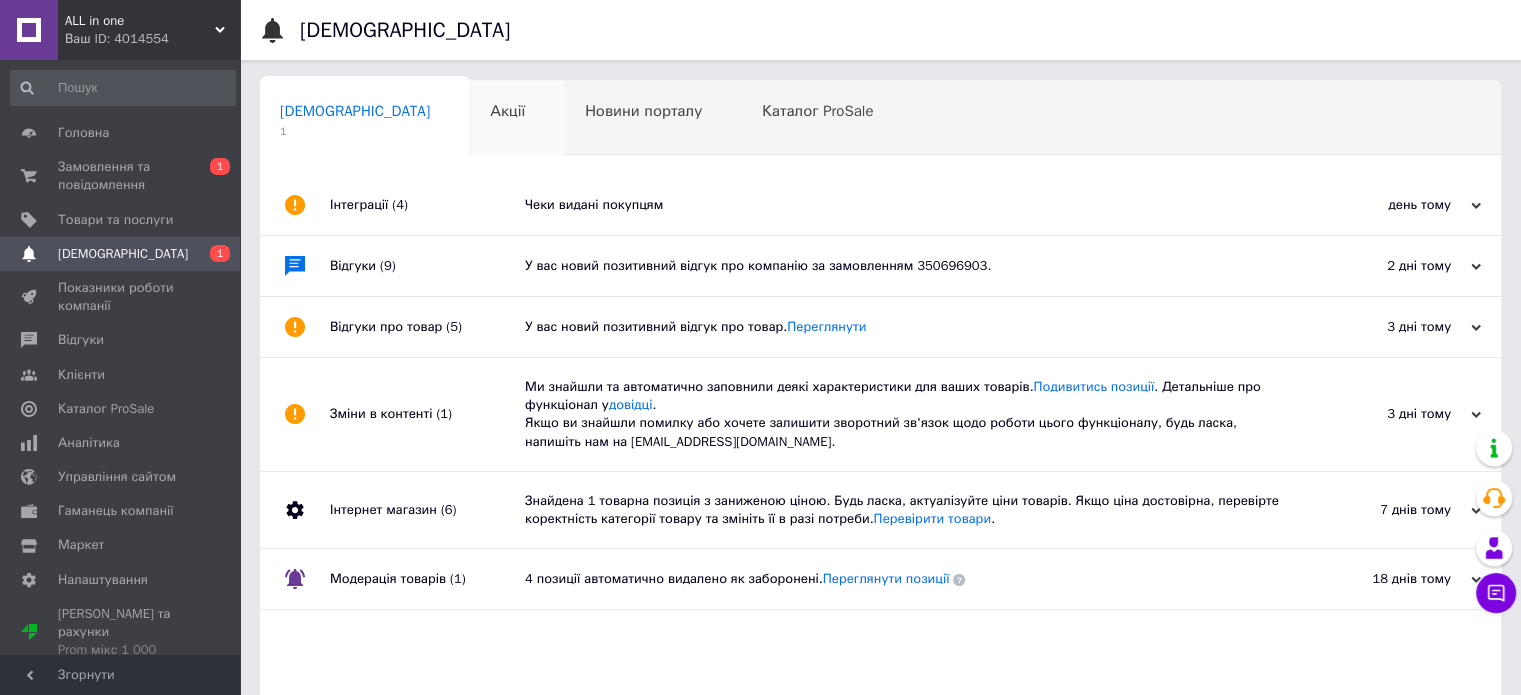 click on "Акції" at bounding box center (507, 111) 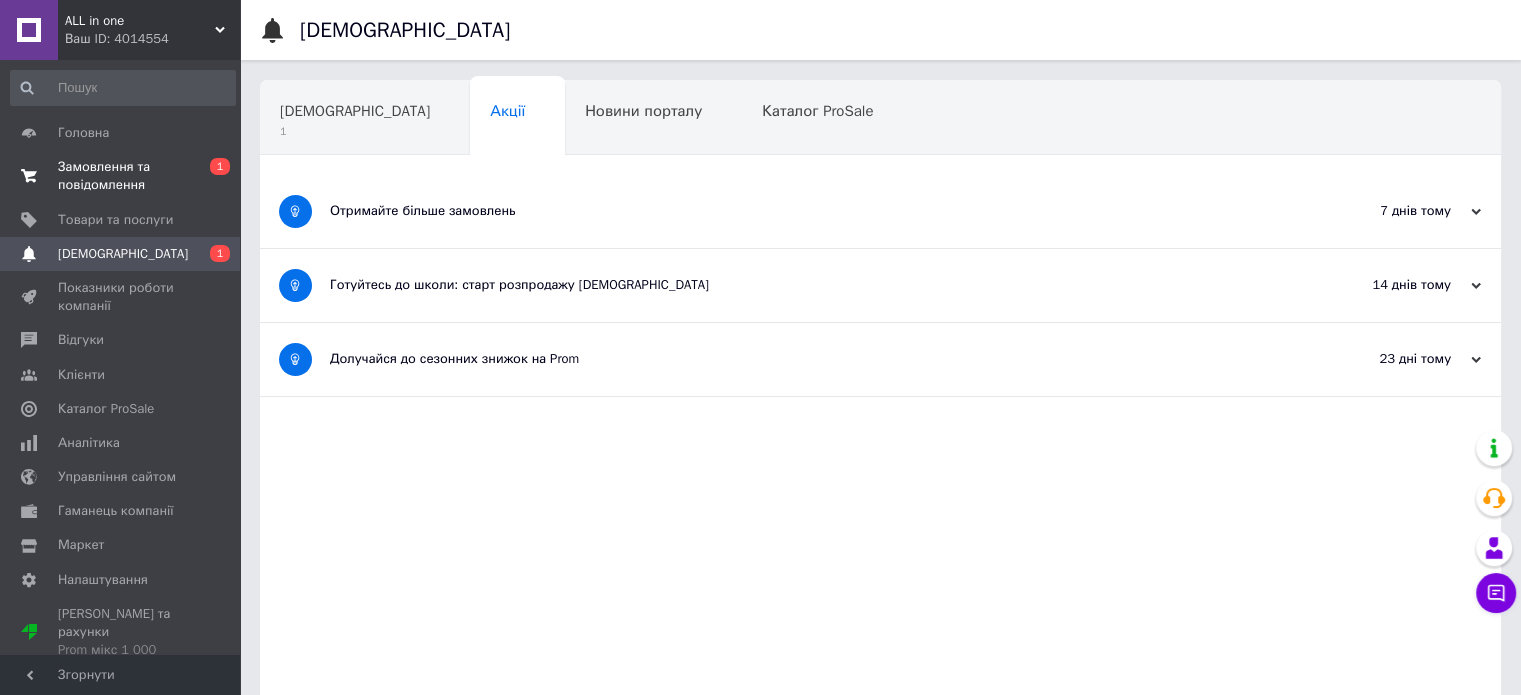 click on "0 1" at bounding box center [212, 176] 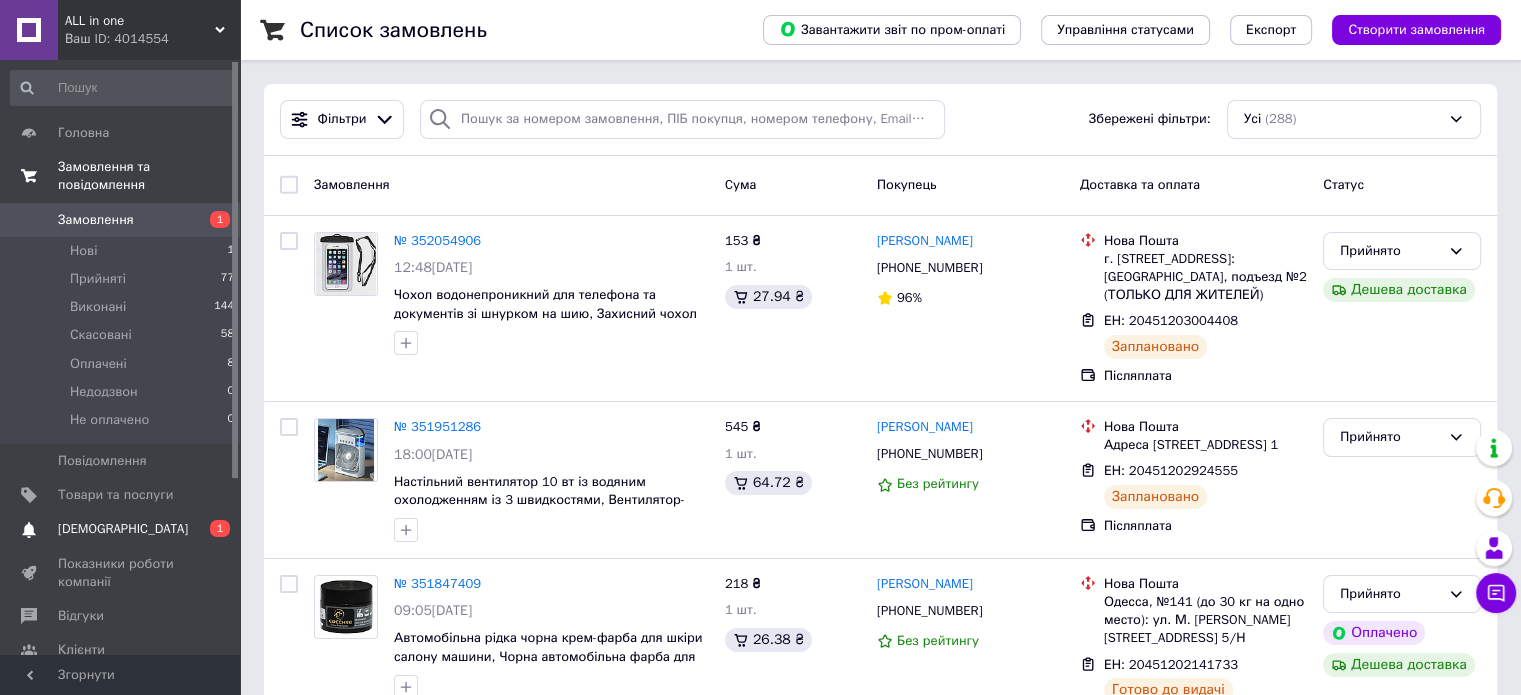 click on "[DEMOGRAPHIC_DATA]" at bounding box center (123, 529) 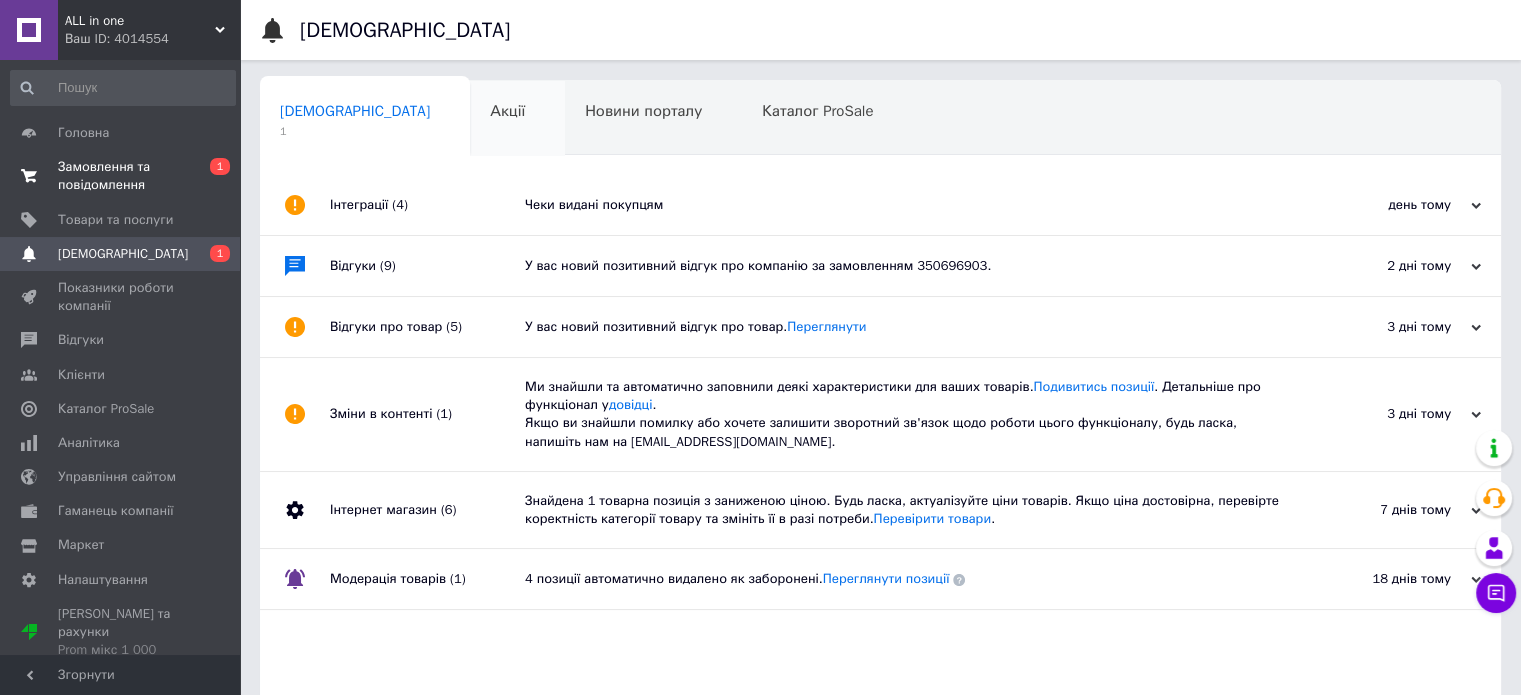 click on "Акції 0" at bounding box center (517, 119) 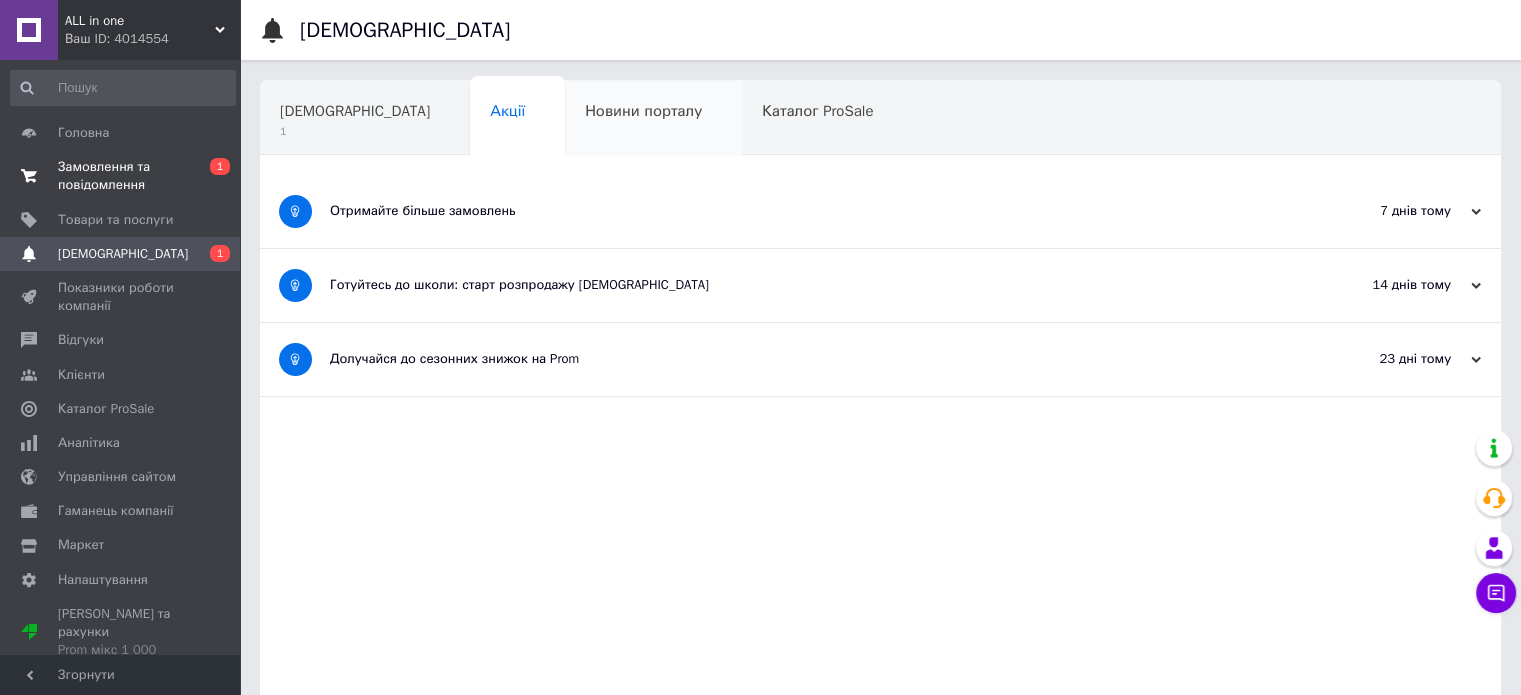 click on "Новини порталу" at bounding box center [643, 111] 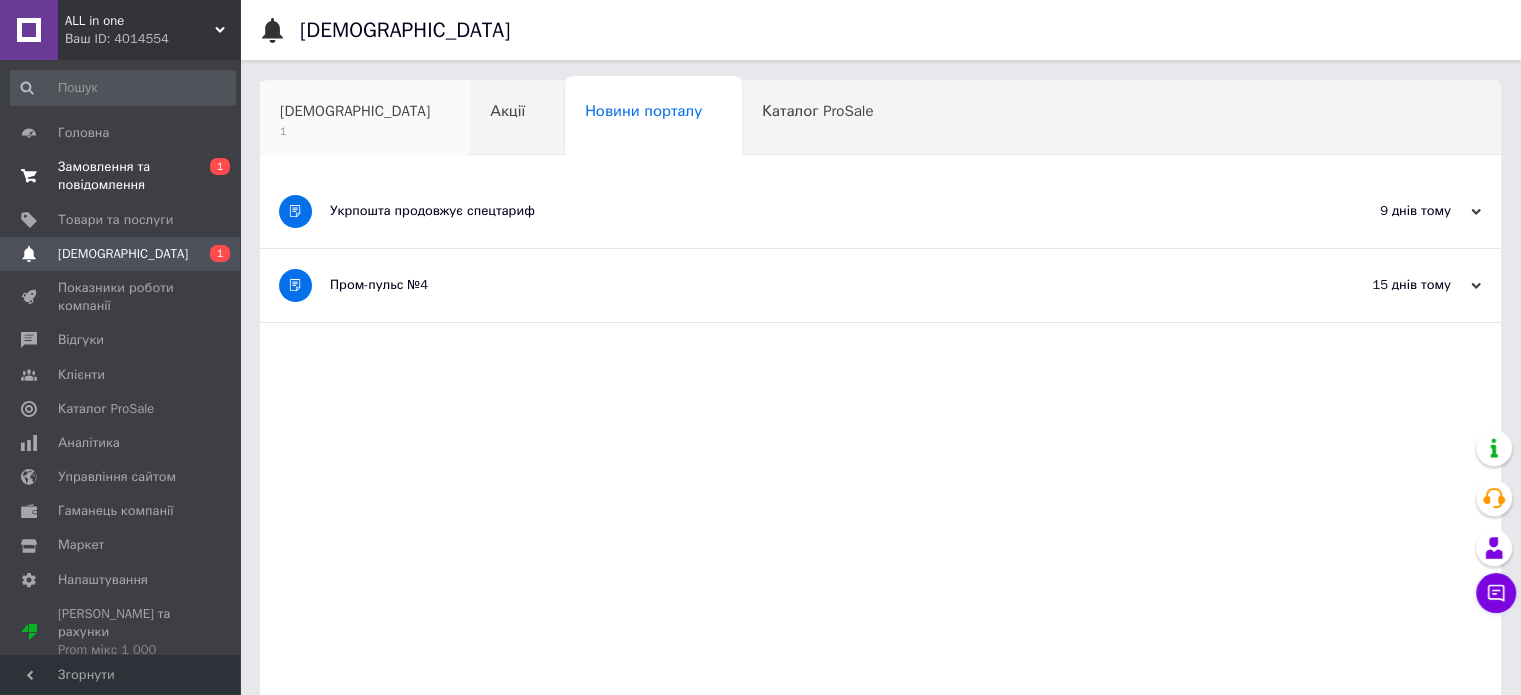 click on "[DEMOGRAPHIC_DATA]" at bounding box center (355, 111) 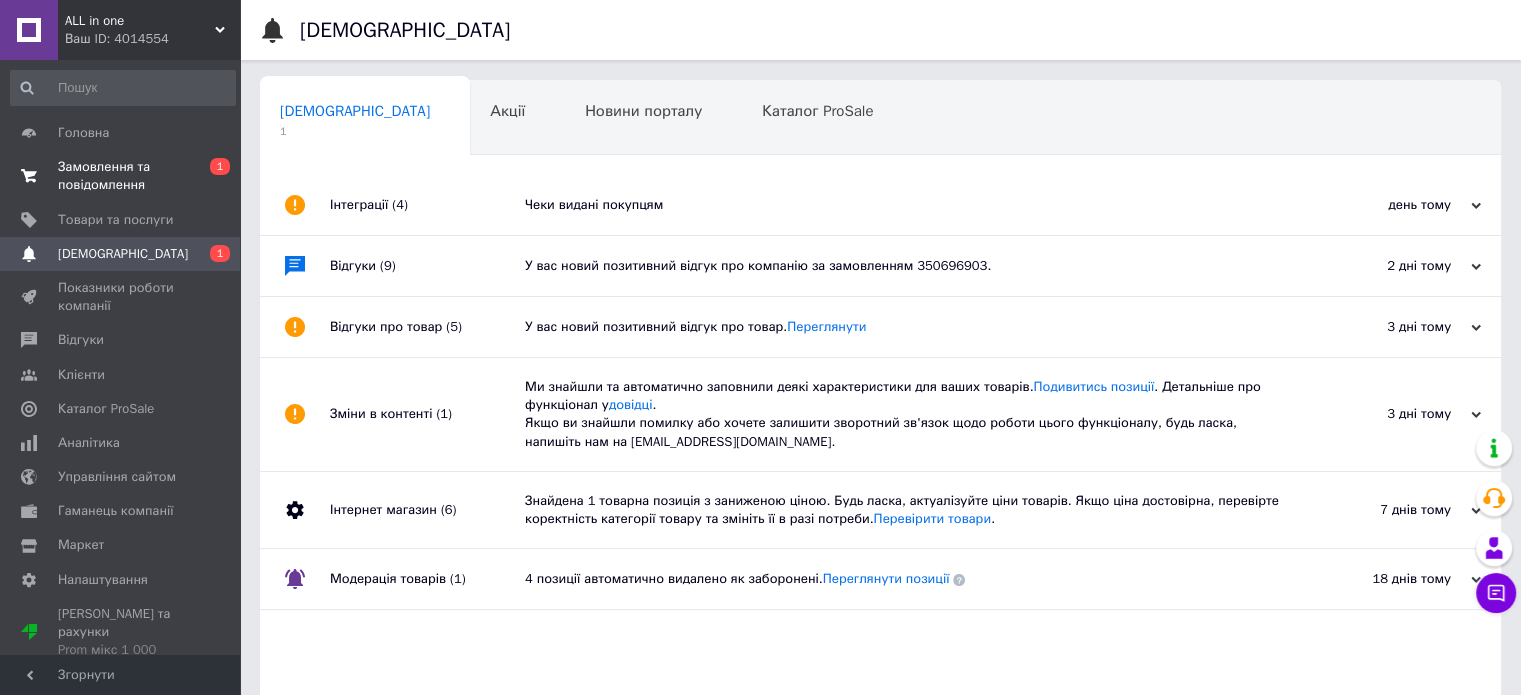 click on "Замовлення та повідомлення" at bounding box center (121, 176) 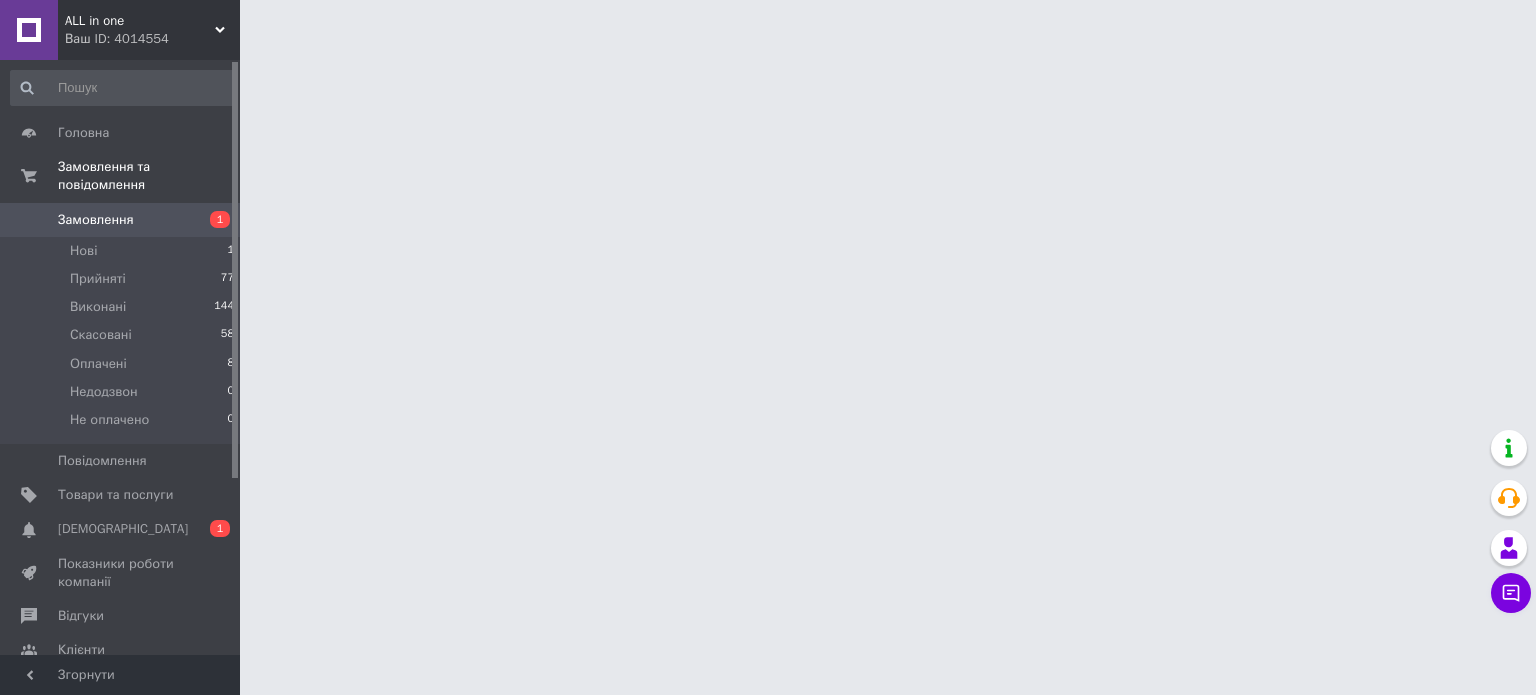 click on "Ваш ID: 4014554" at bounding box center (152, 39) 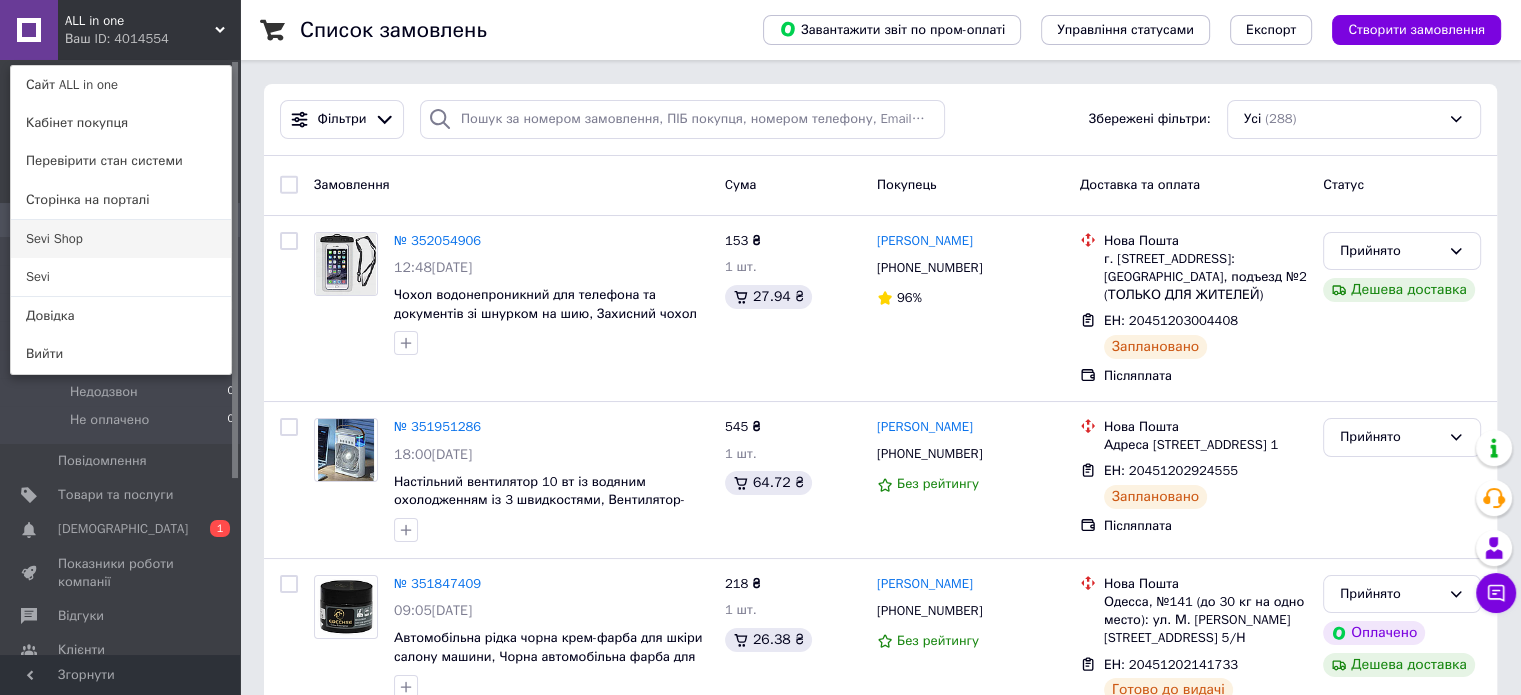 click on "Sevi Shop" at bounding box center [121, 239] 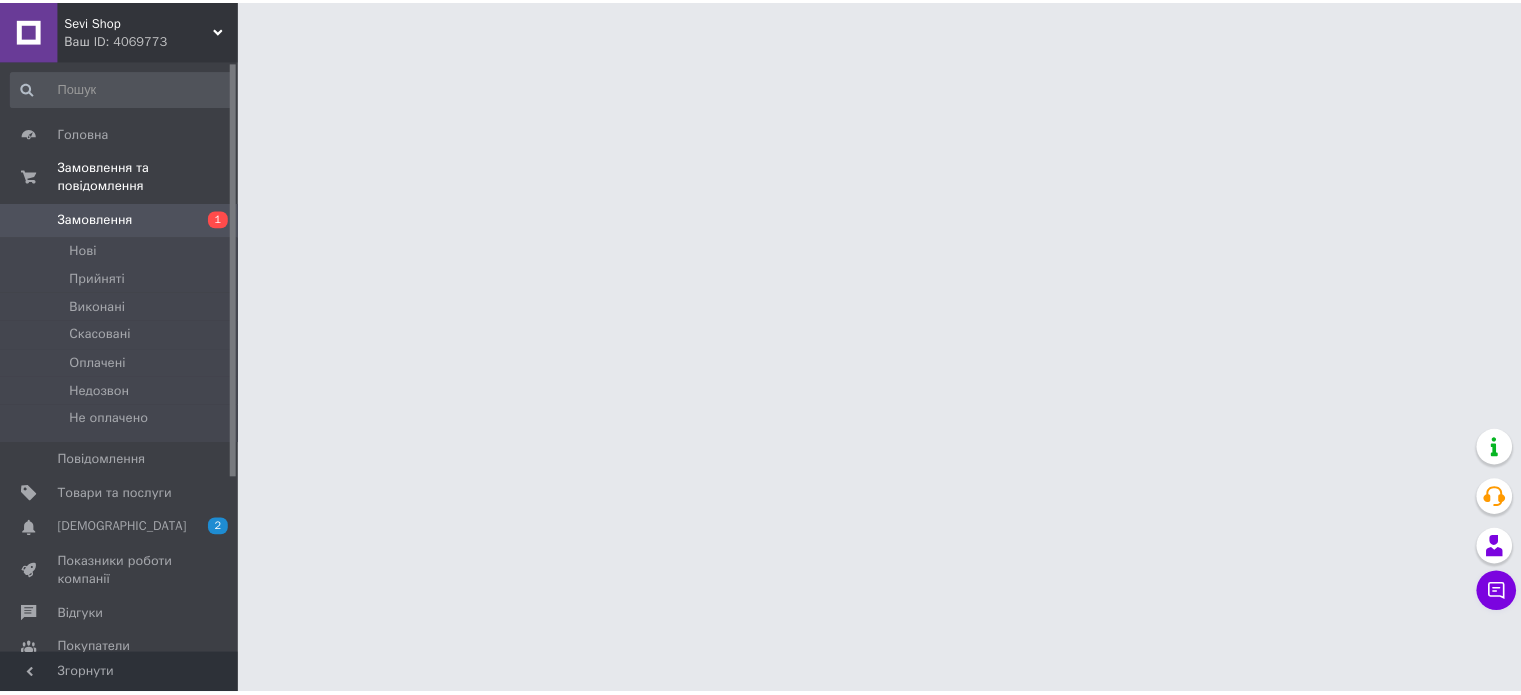 scroll, scrollTop: 0, scrollLeft: 0, axis: both 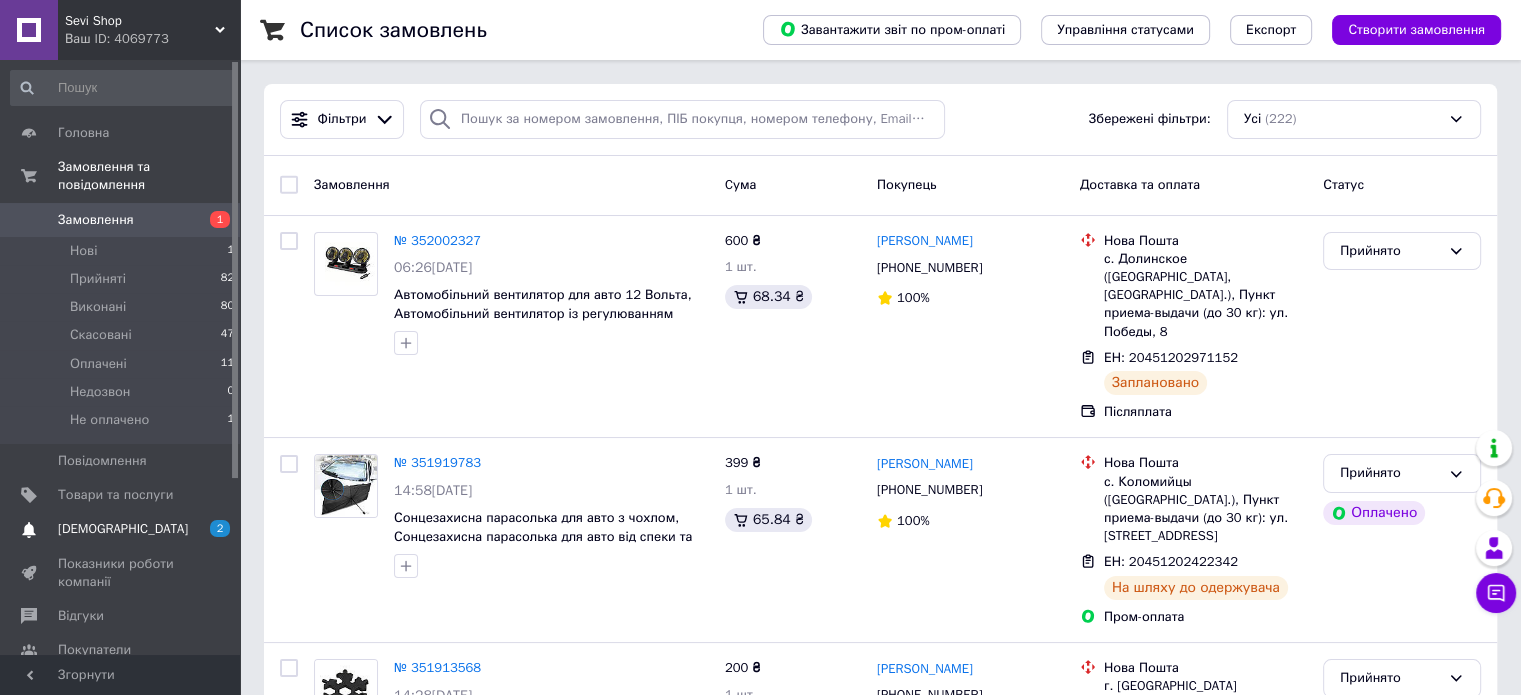 click on "Сповіщення 2 0" at bounding box center [123, 529] 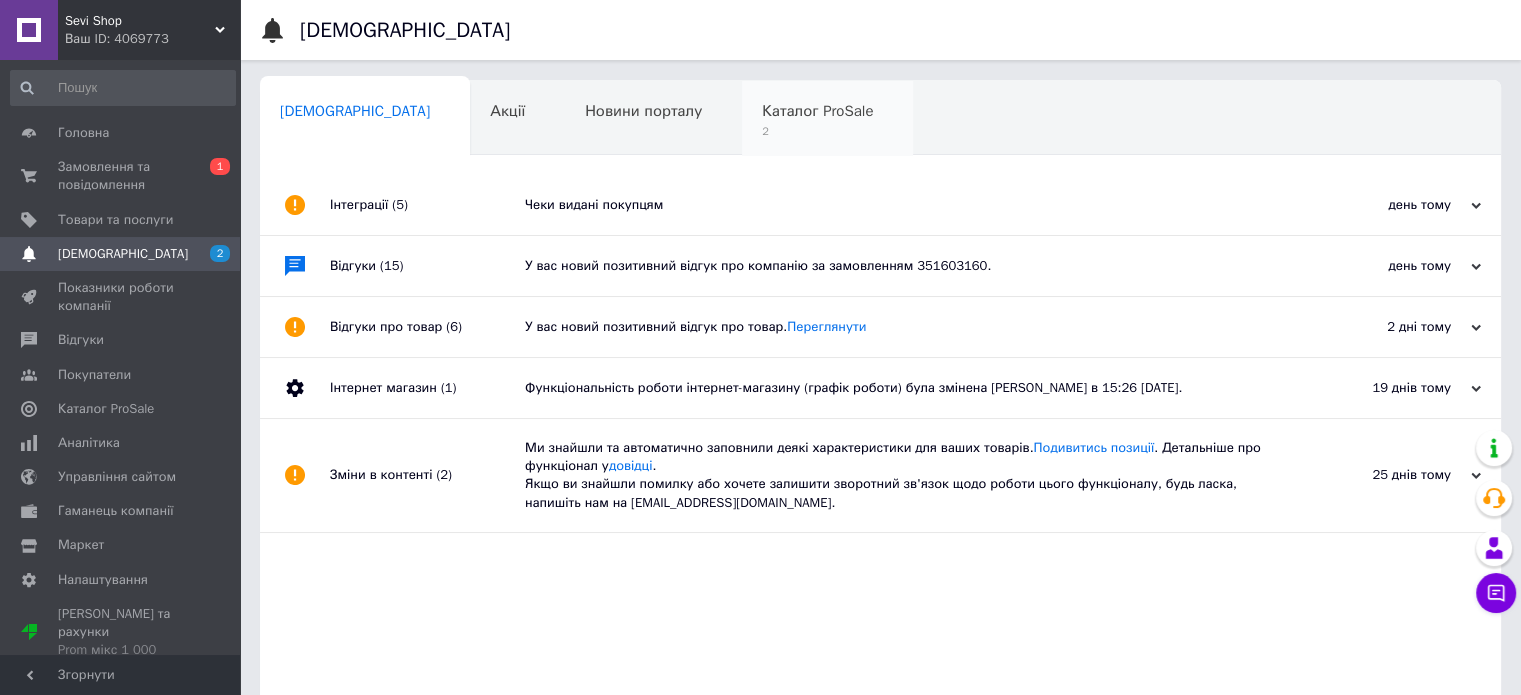 click on "2" at bounding box center [817, 131] 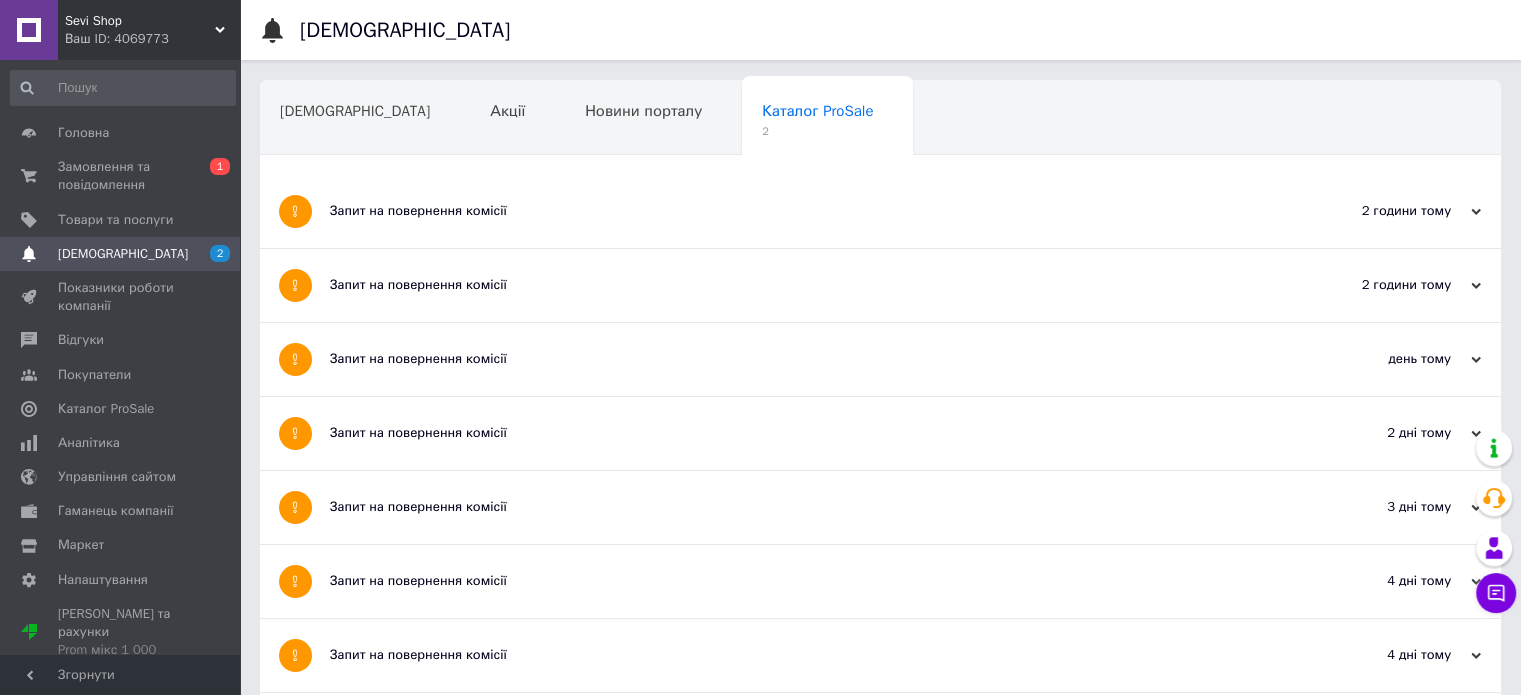 click on "Запит на повернення комісії" at bounding box center [805, 211] 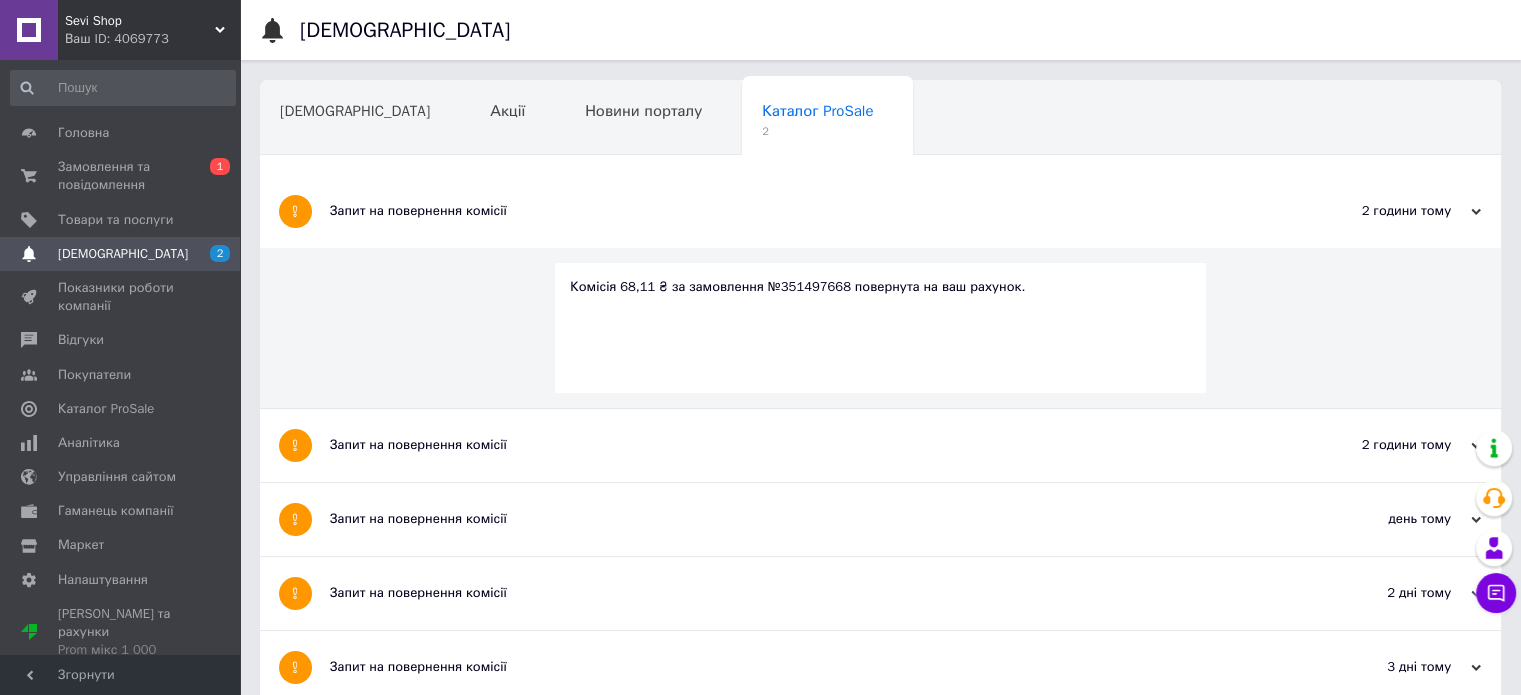 click on "Запит на повернення комісії" at bounding box center (805, 211) 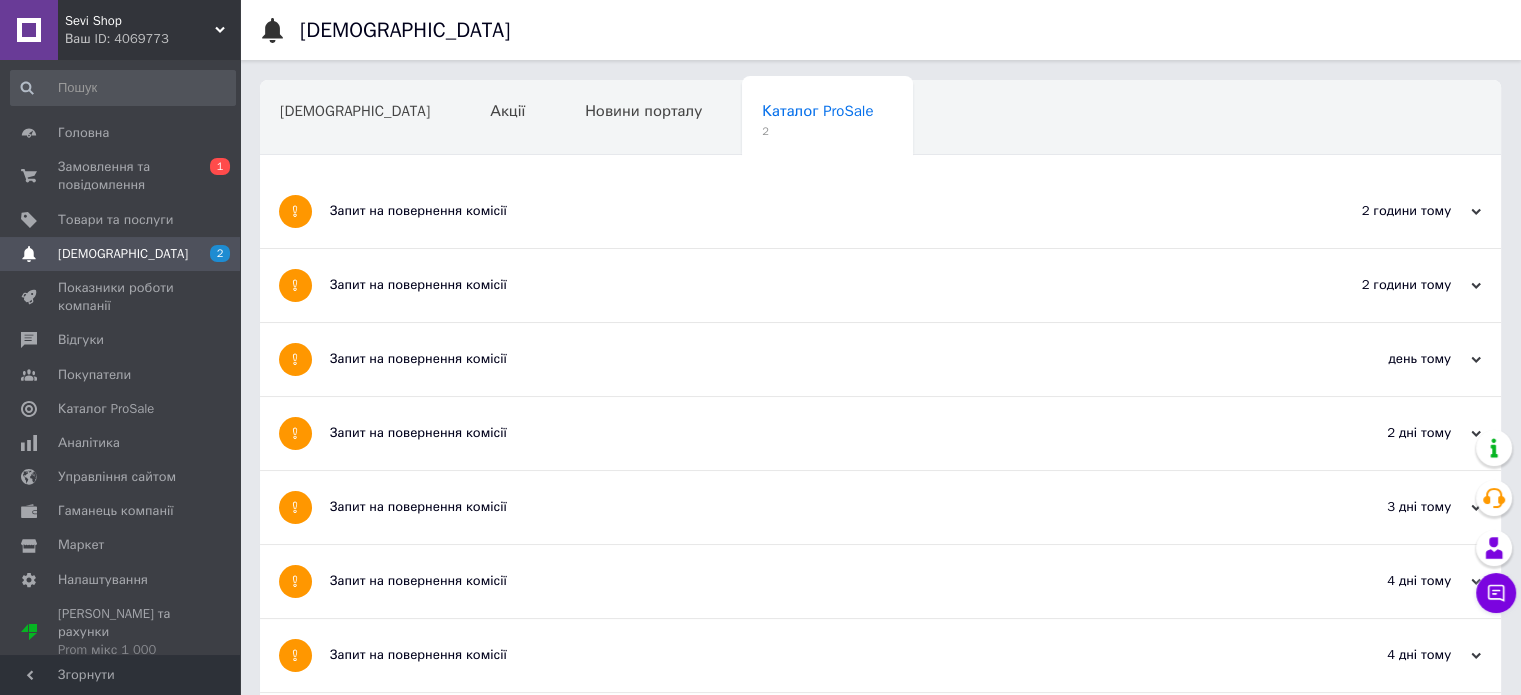 click on "Запит на повернення комісії" at bounding box center (805, 285) 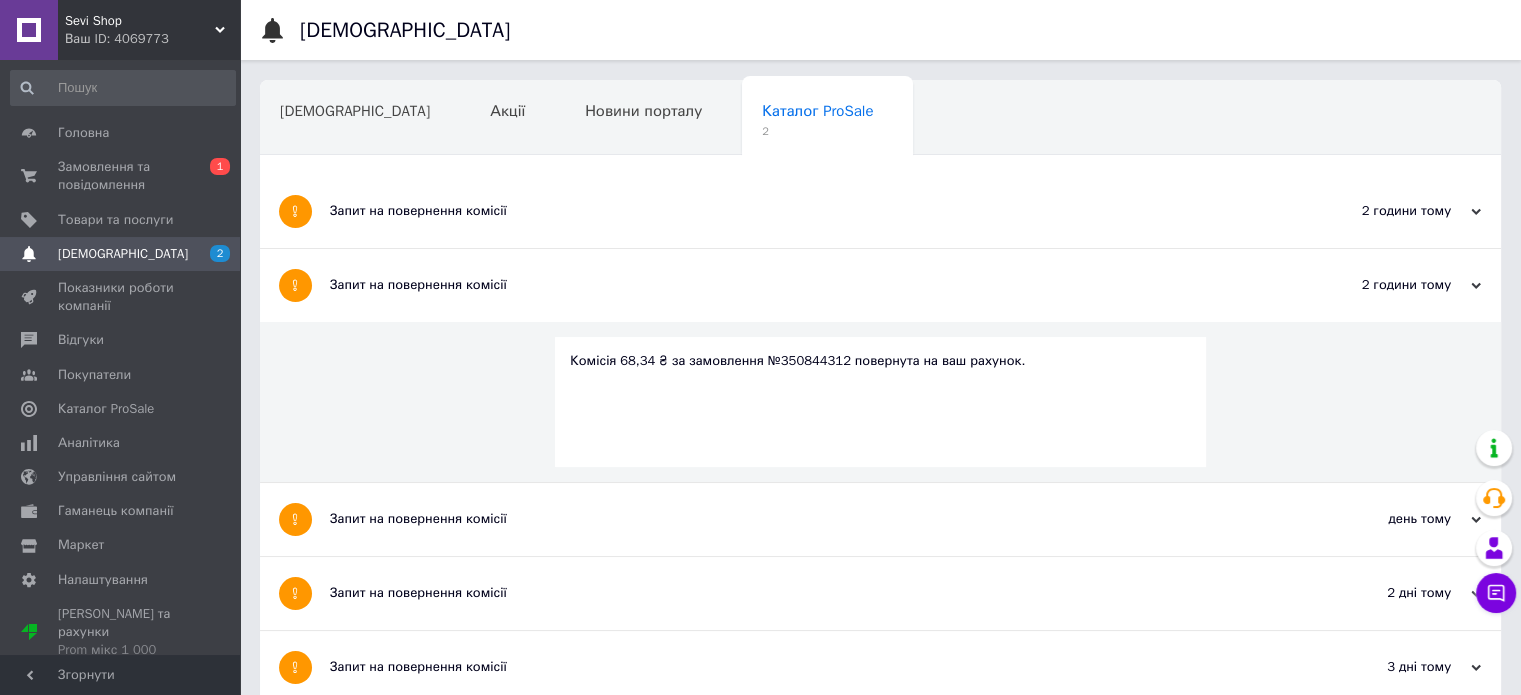 click on "Запит на повернення комісії" at bounding box center [805, 285] 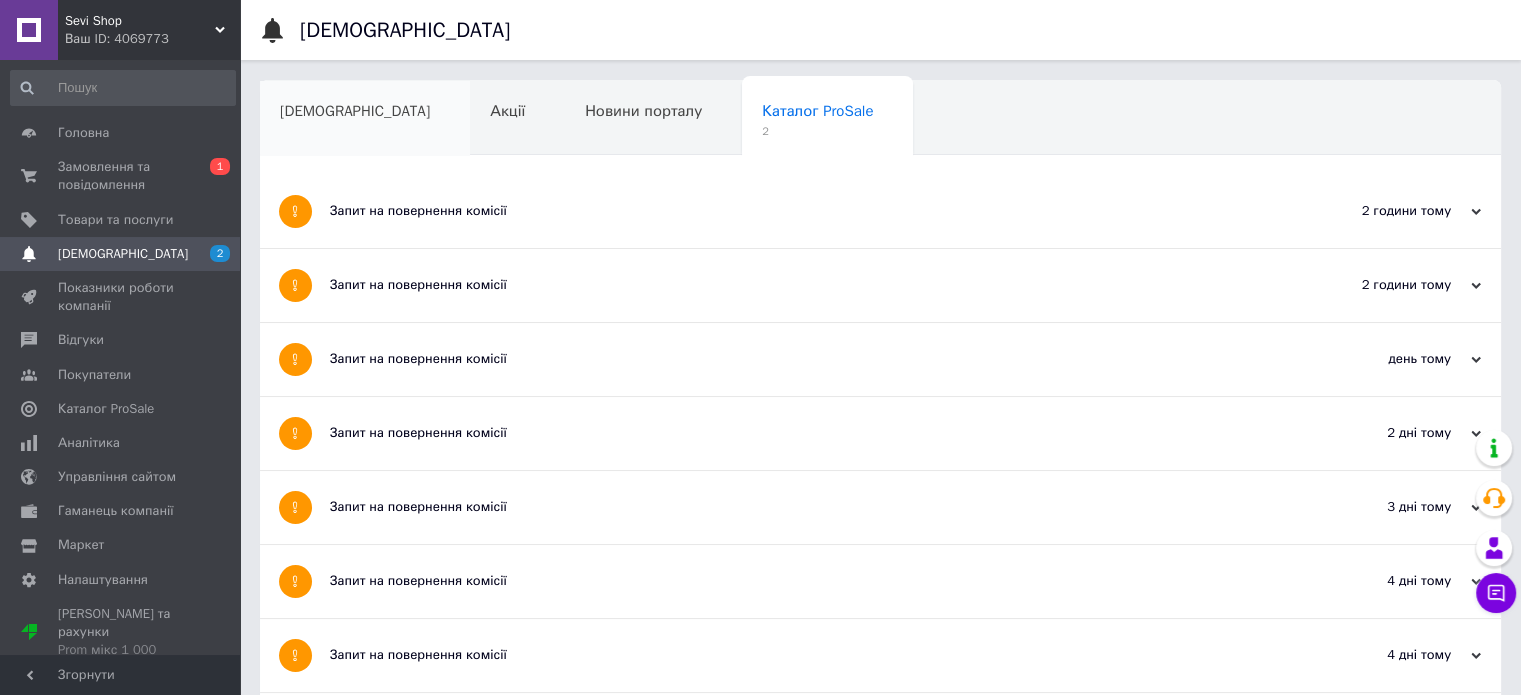 click on "[DEMOGRAPHIC_DATA]" at bounding box center [365, 119] 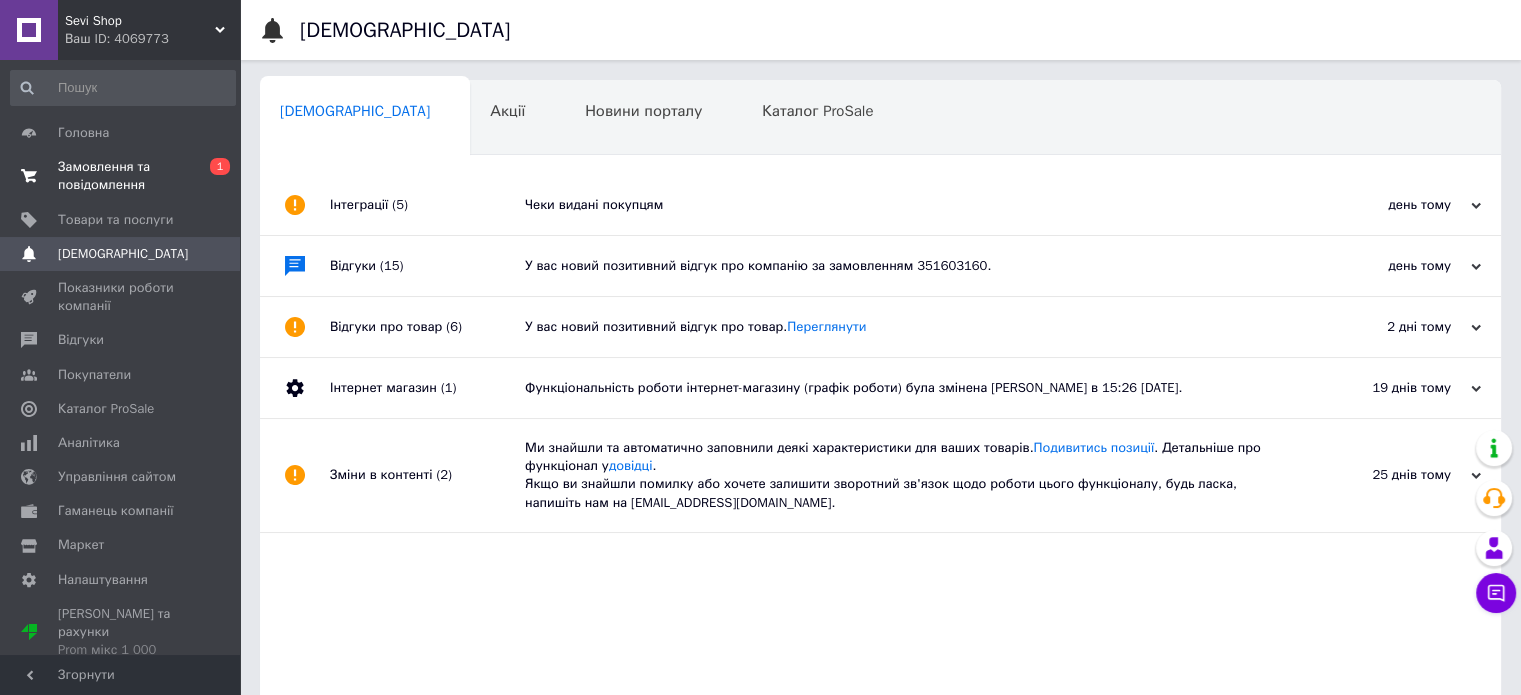 click on "Замовлення та повідомлення" at bounding box center [121, 176] 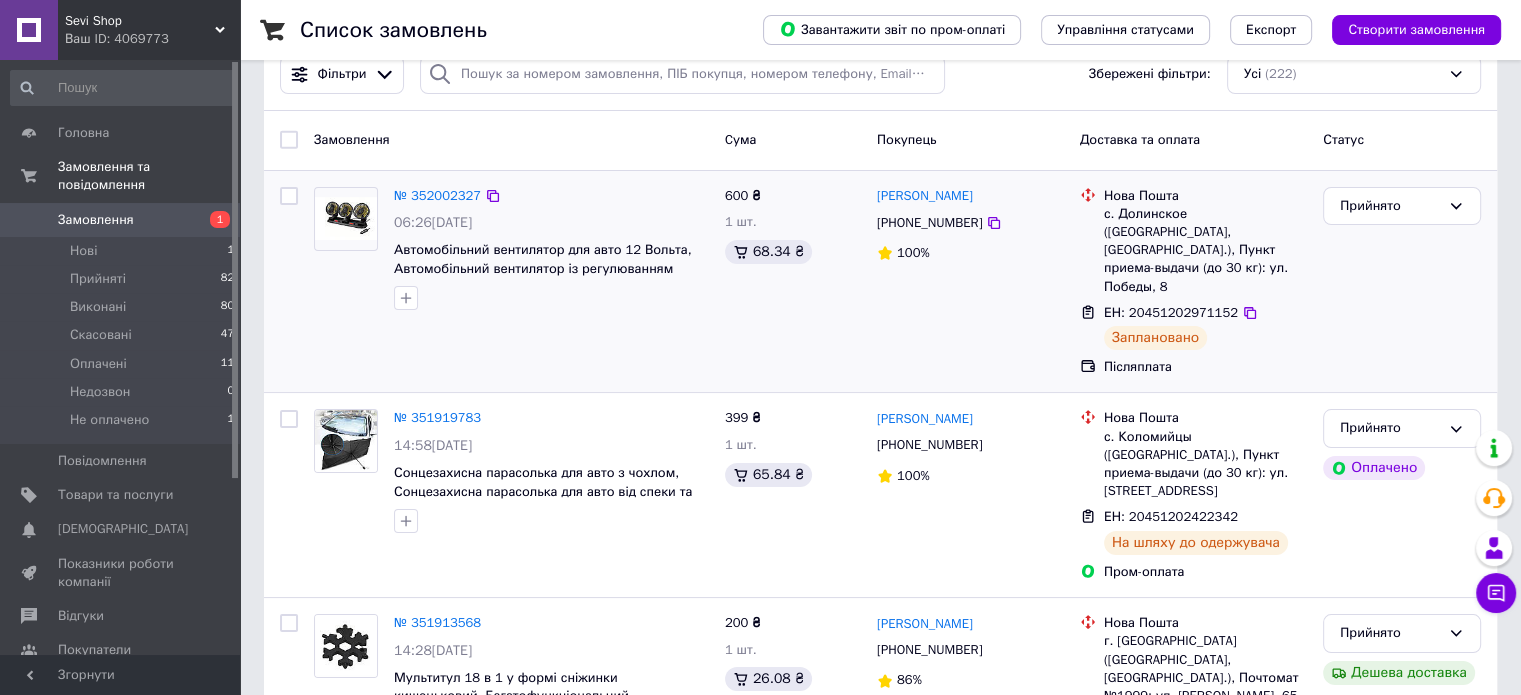 scroll, scrollTop: 0, scrollLeft: 0, axis: both 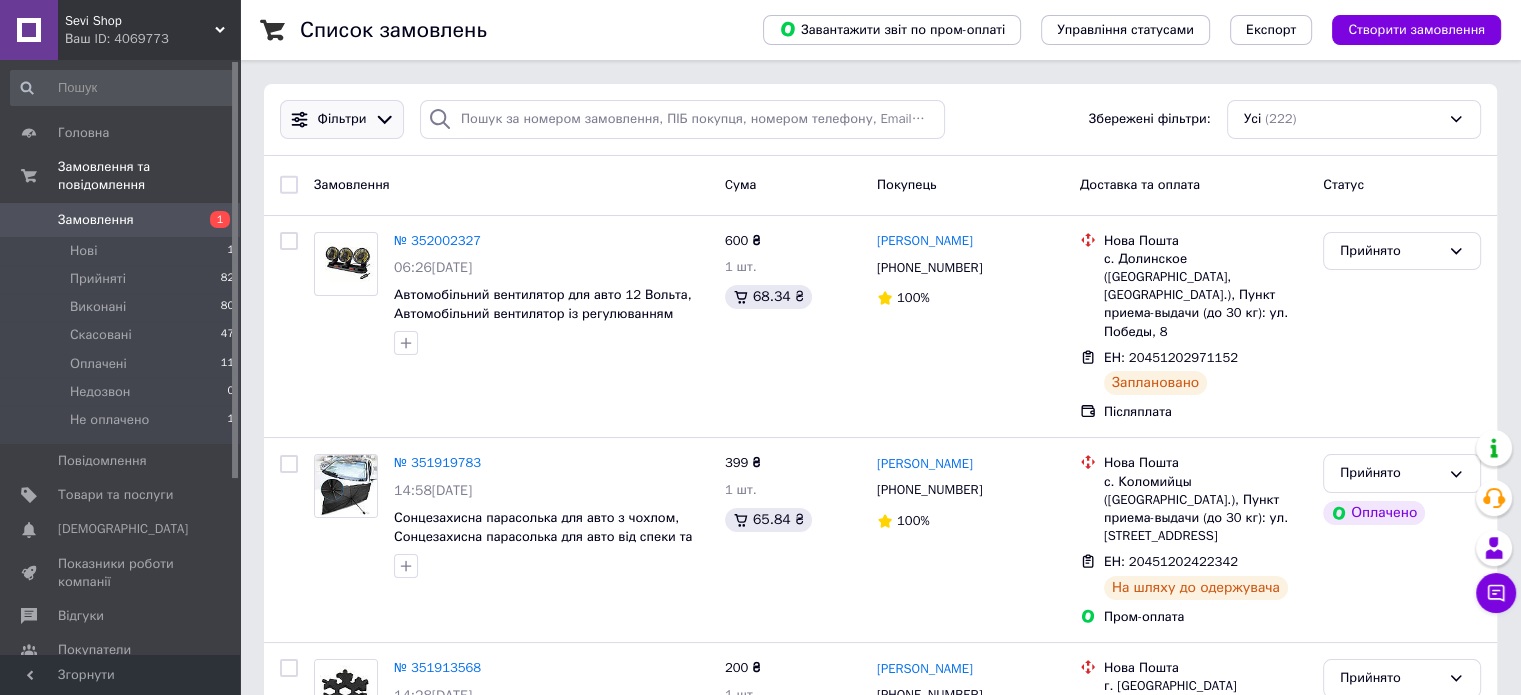 click on "Фільтри" at bounding box center (342, 119) 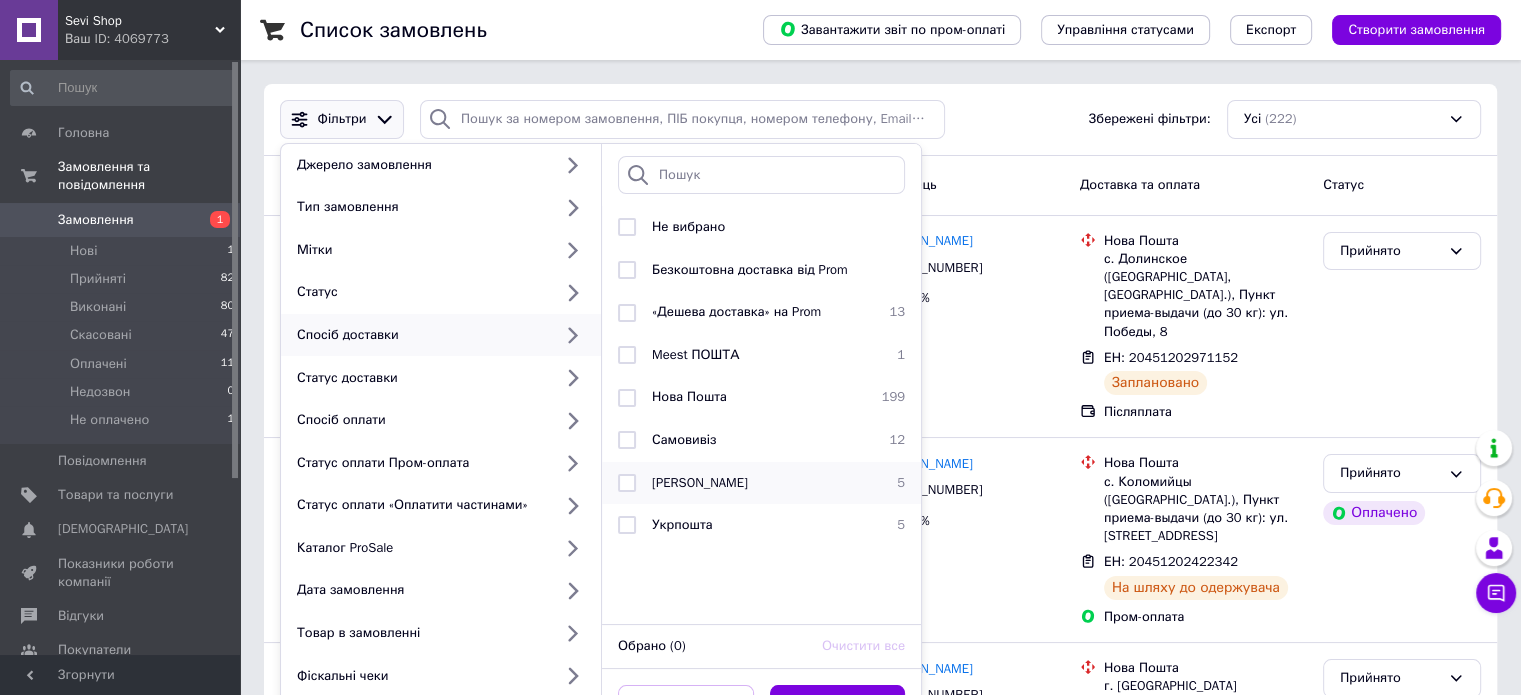 click at bounding box center (627, 483) 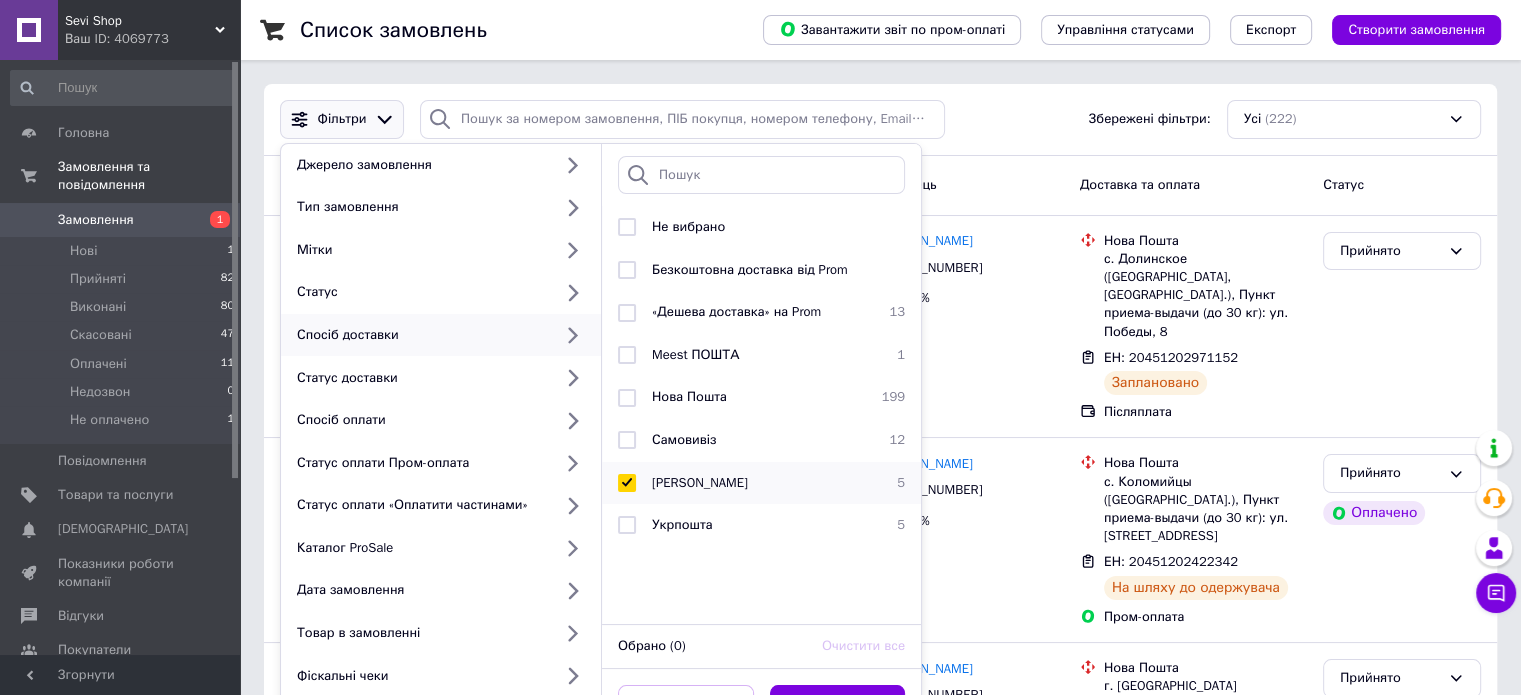 checkbox on "true" 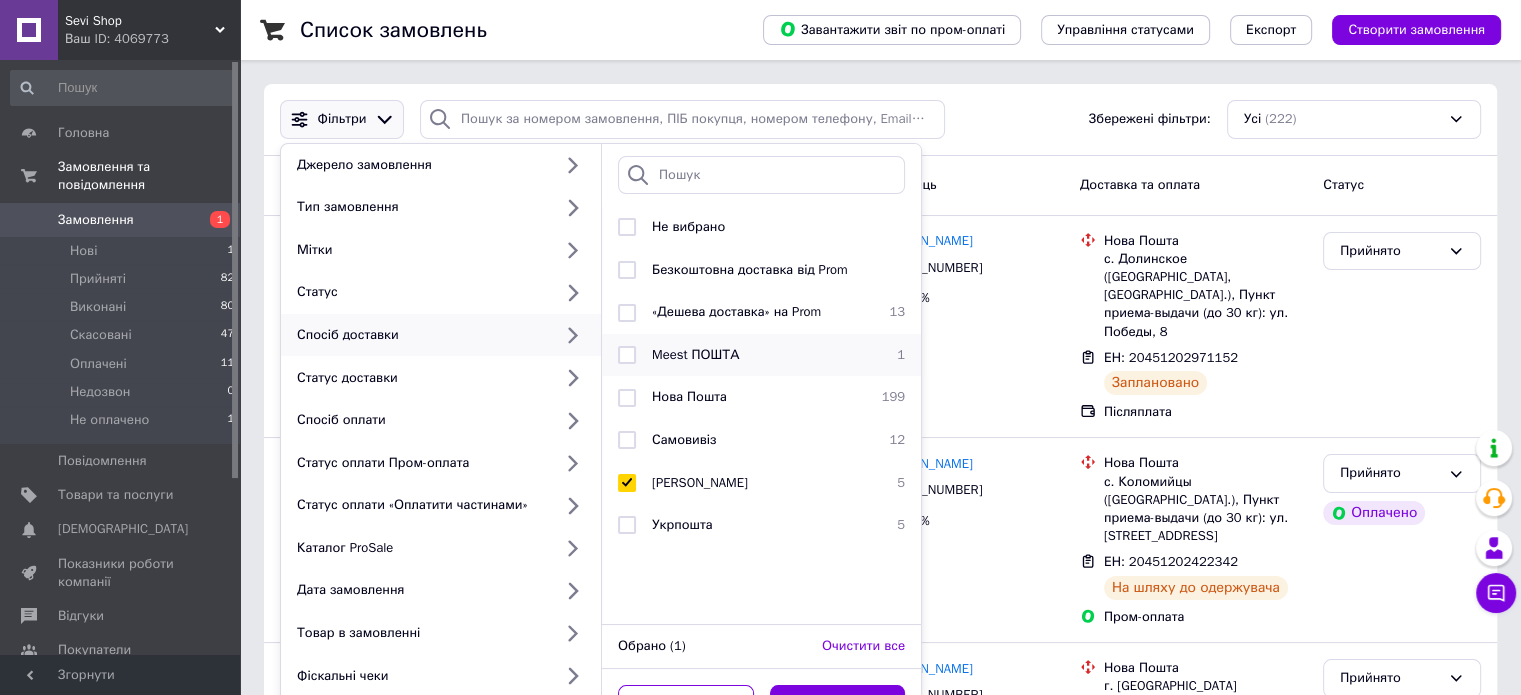 click at bounding box center [627, 355] 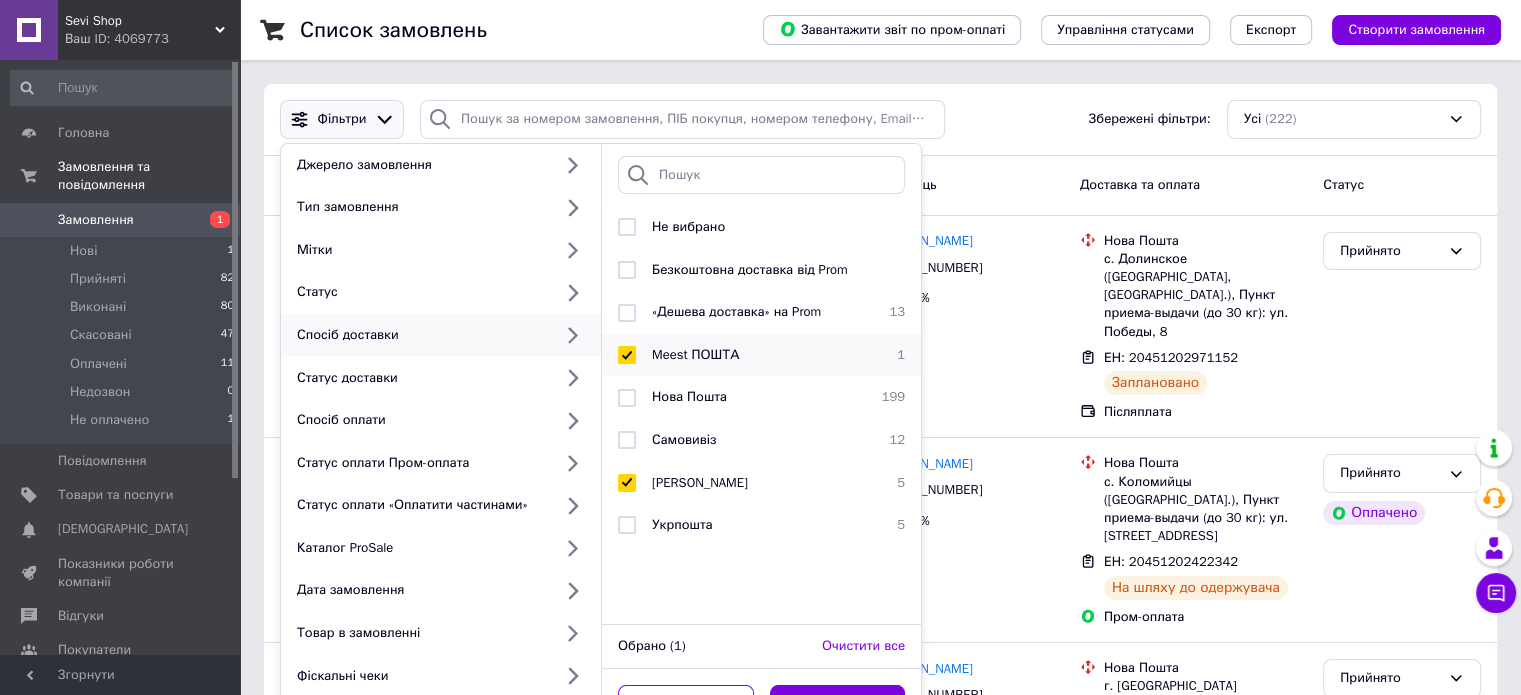 checkbox on "true" 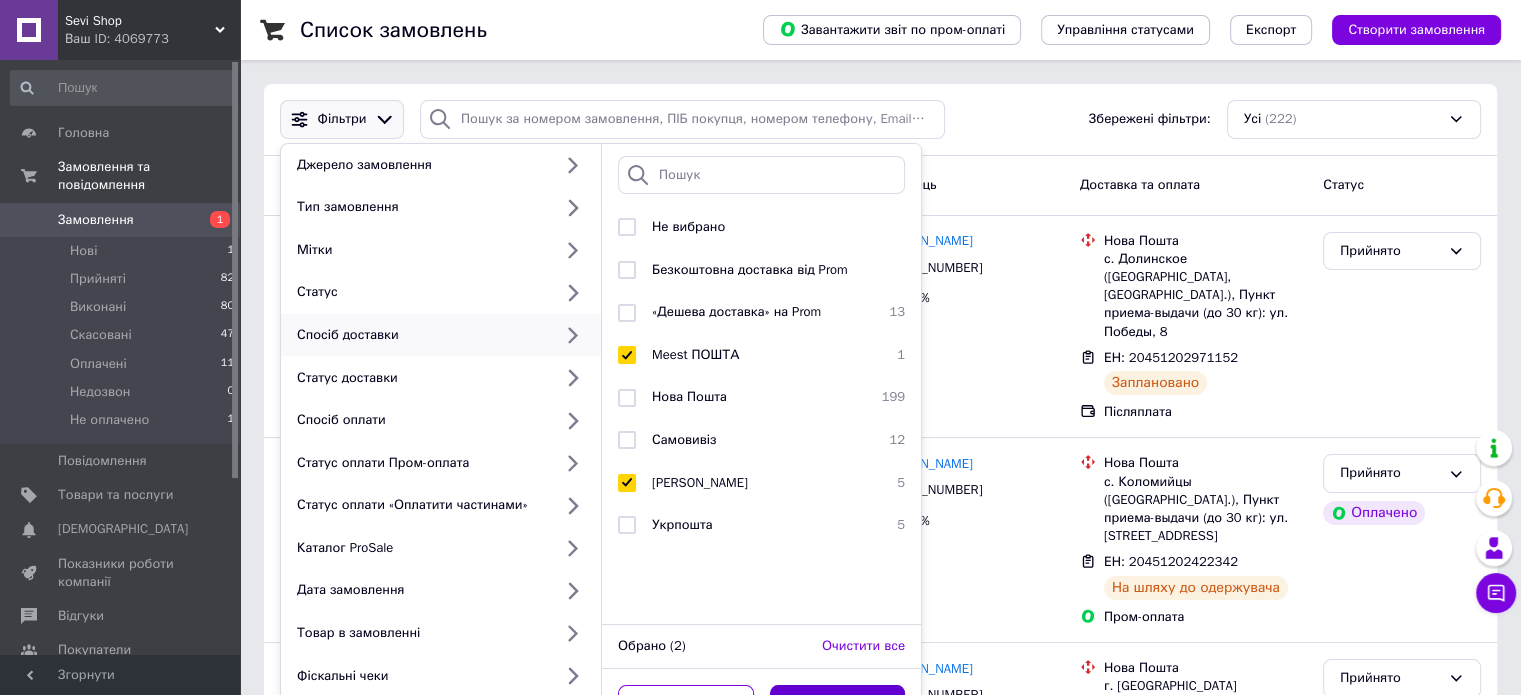 click on "Застосувати" at bounding box center (838, 704) 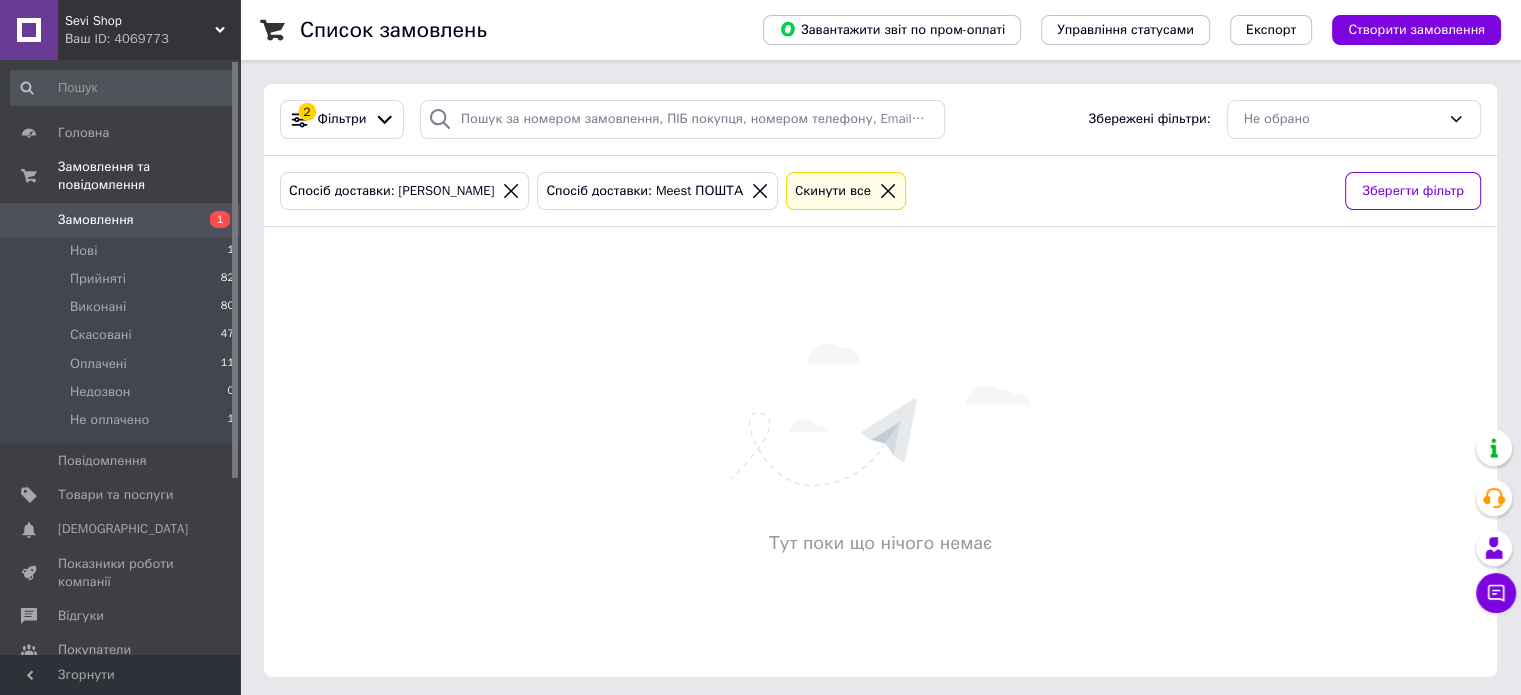 click 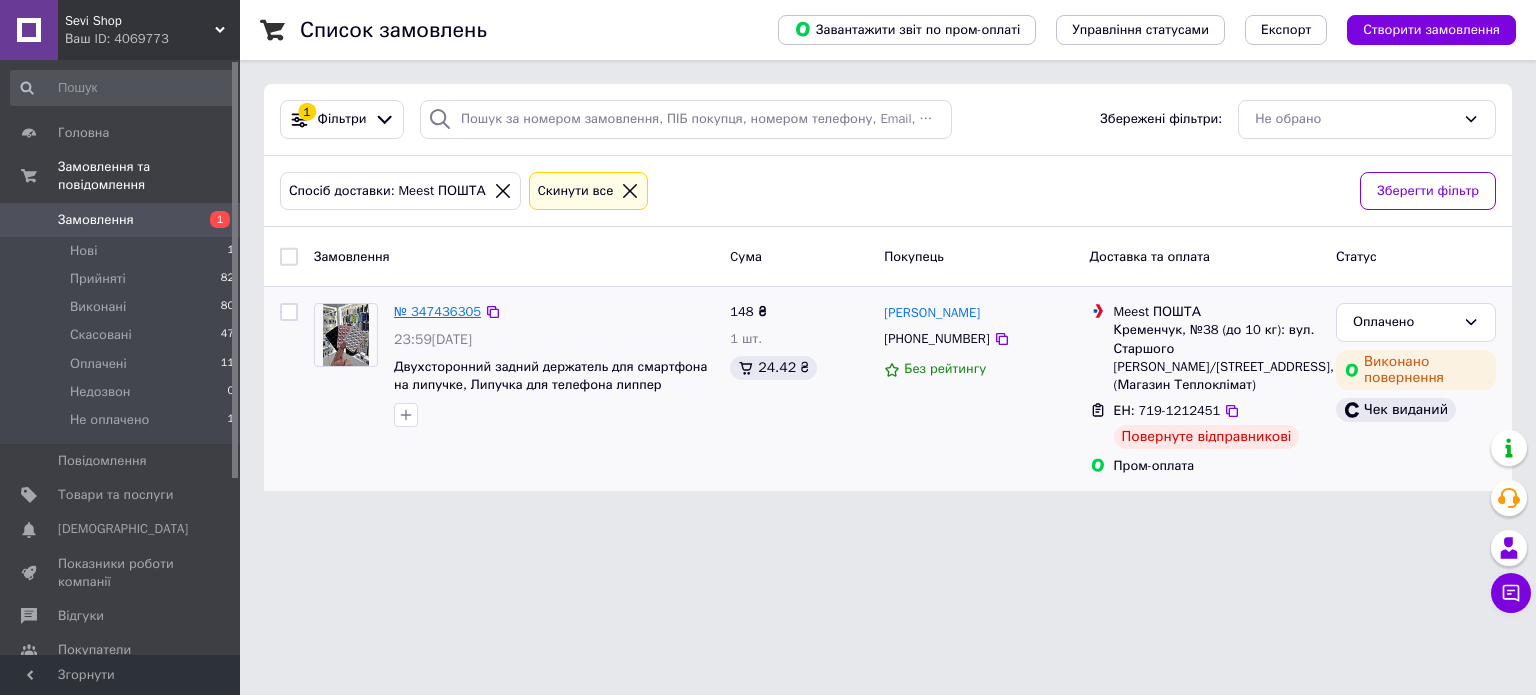 click on "№ 347436305" at bounding box center (437, 311) 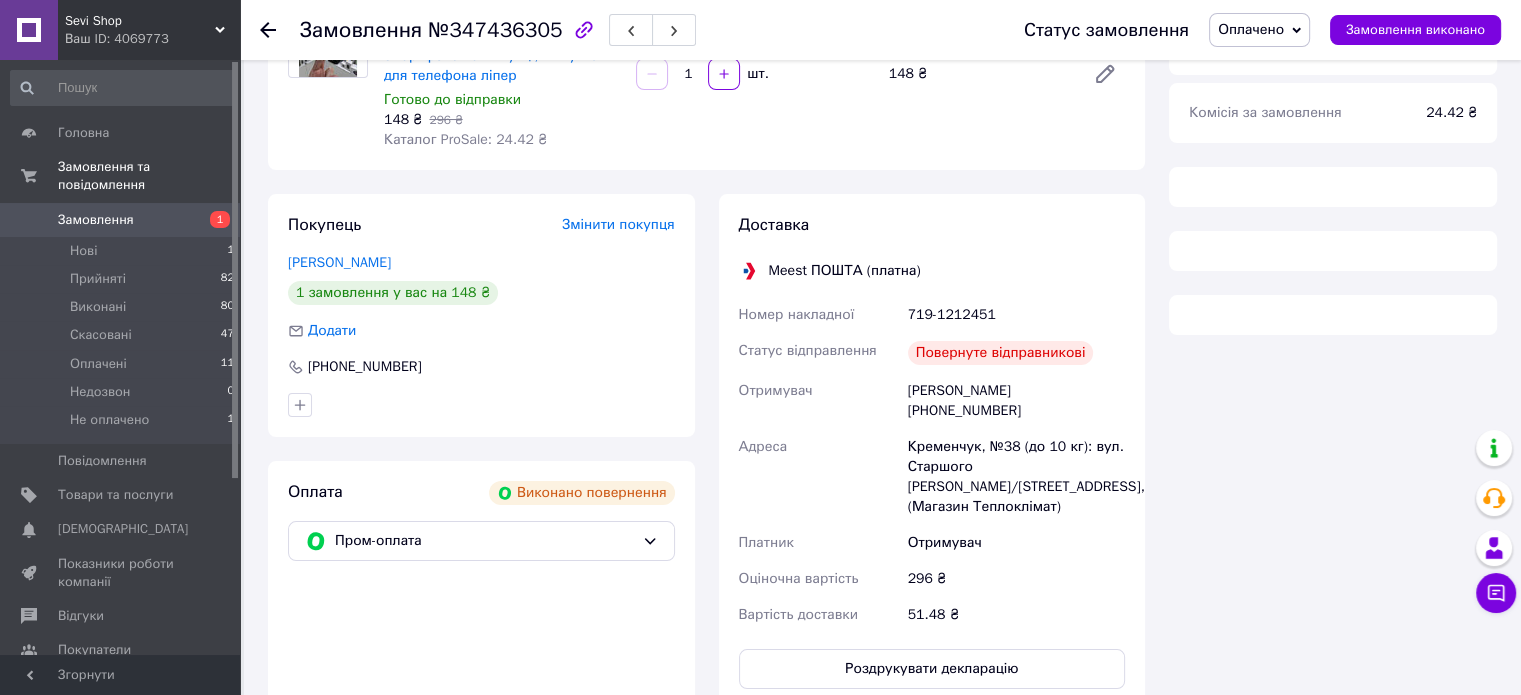 scroll, scrollTop: 276, scrollLeft: 0, axis: vertical 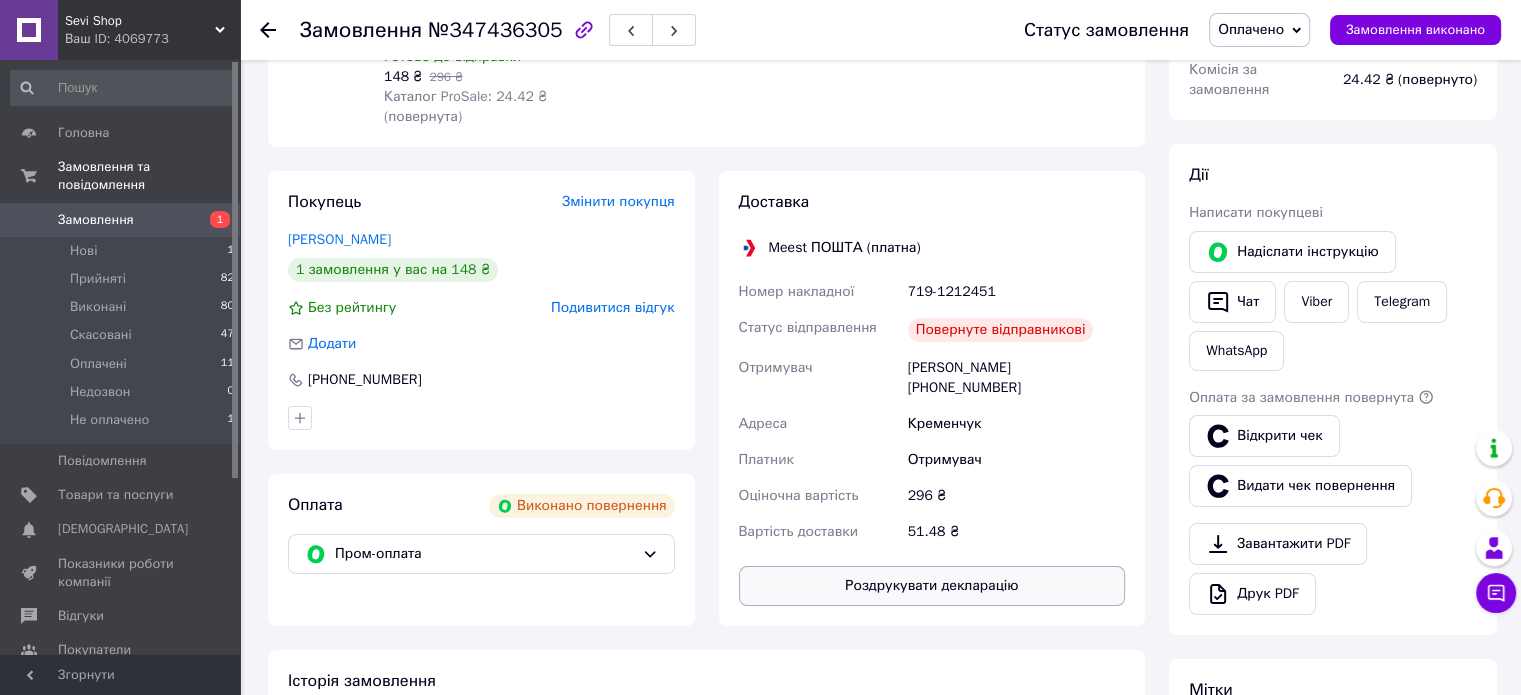 click on "Роздрукувати декларацію" at bounding box center [932, 586] 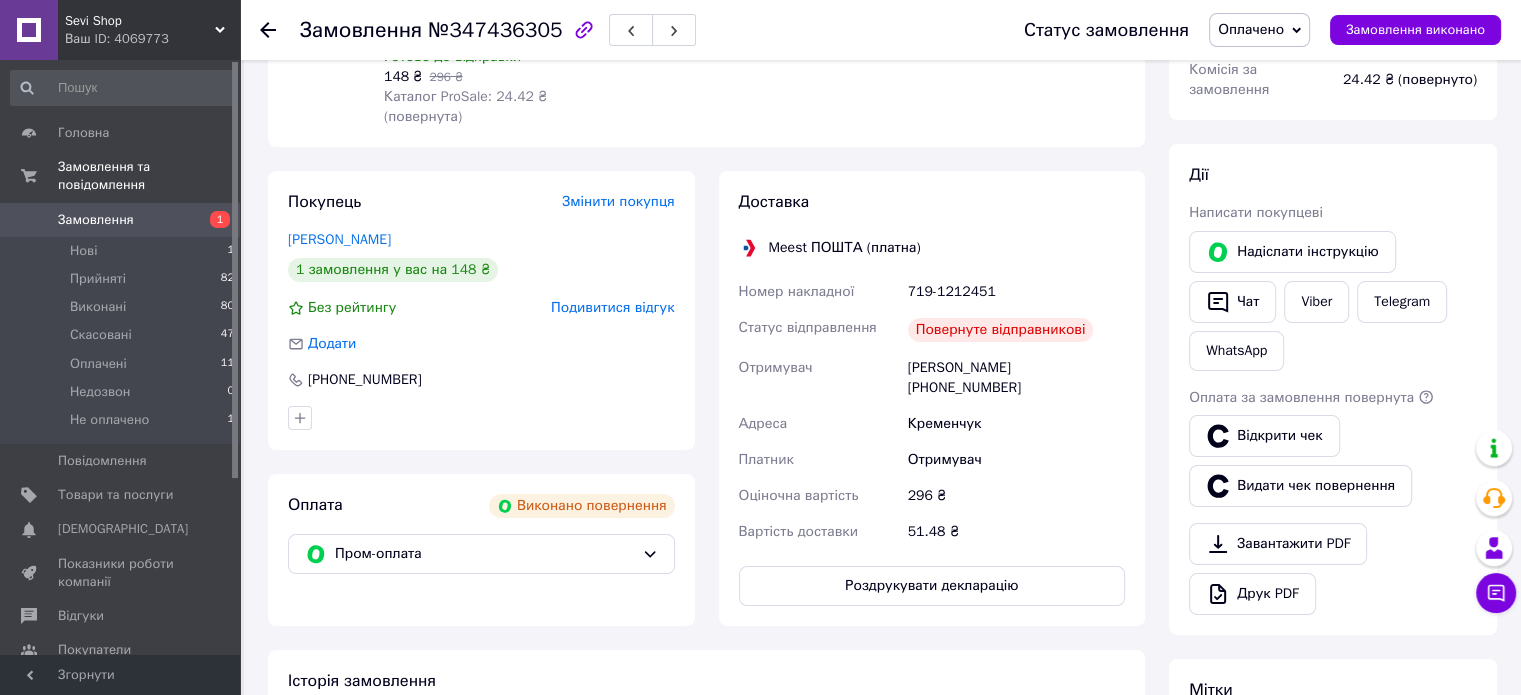 click on "Замовлення" at bounding box center [96, 220] 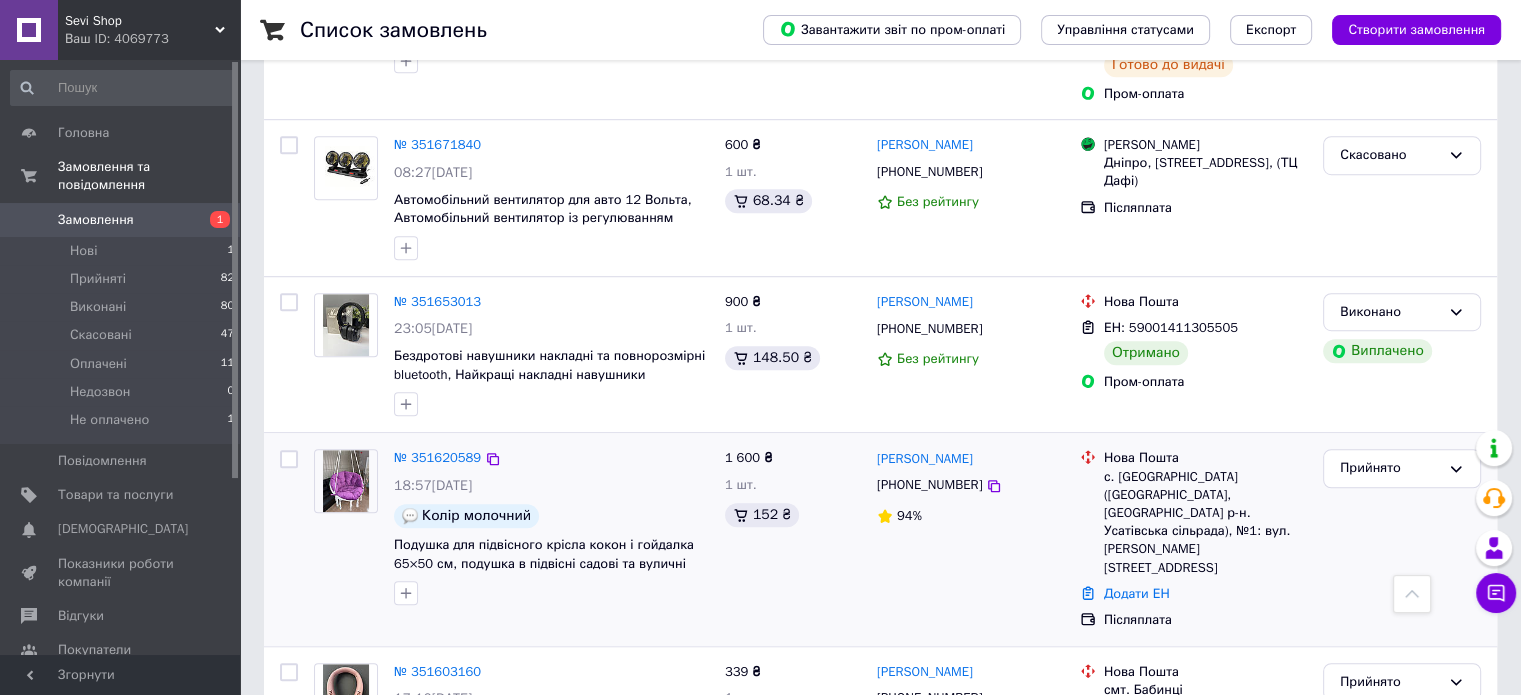 scroll, scrollTop: 1400, scrollLeft: 0, axis: vertical 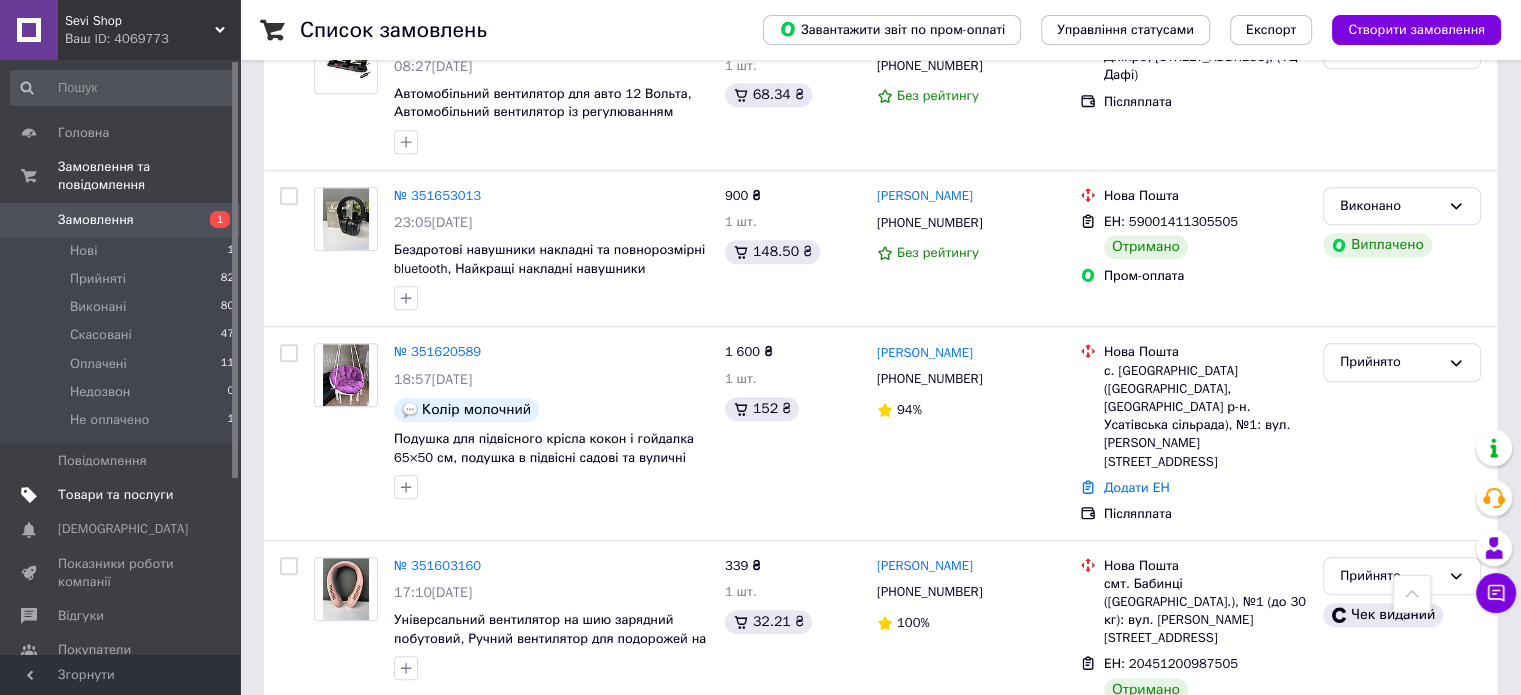 click on "Товари та послуги" at bounding box center (115, 495) 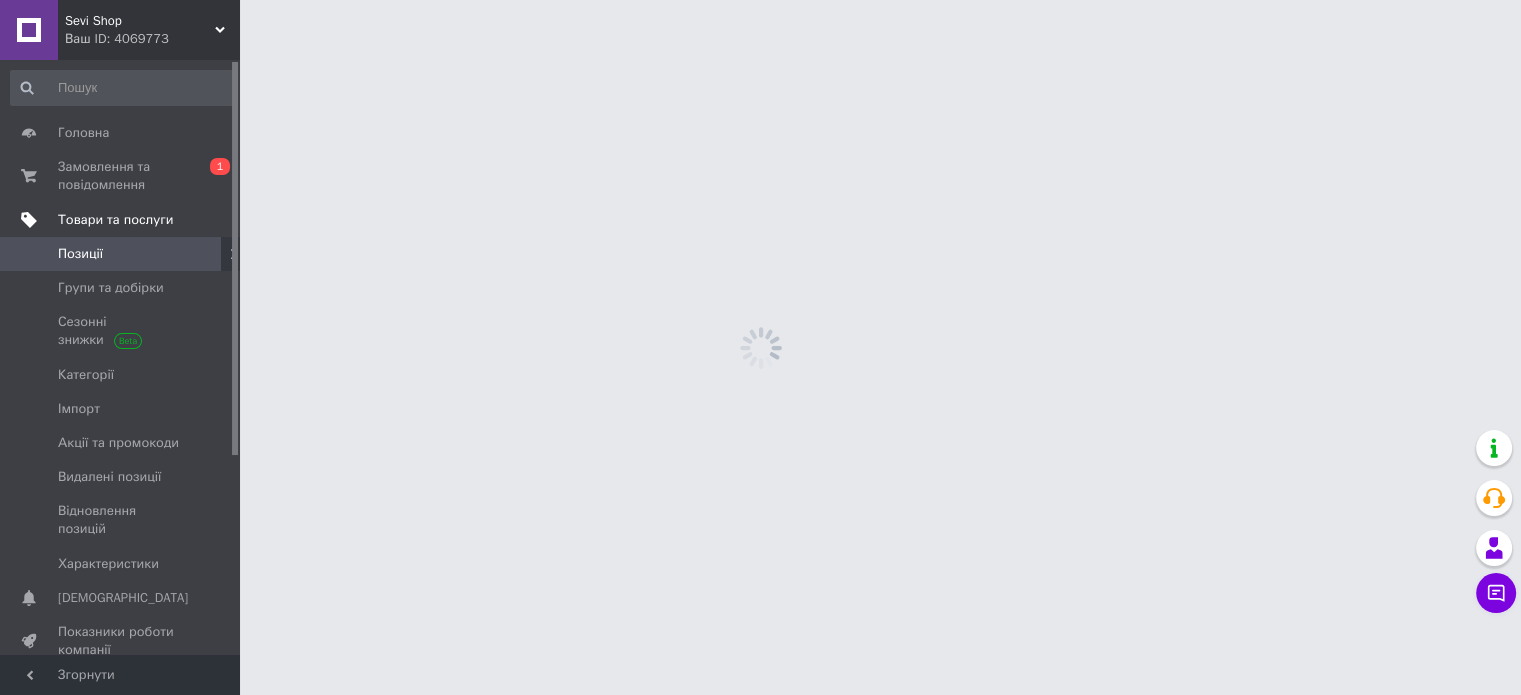 scroll, scrollTop: 0, scrollLeft: 0, axis: both 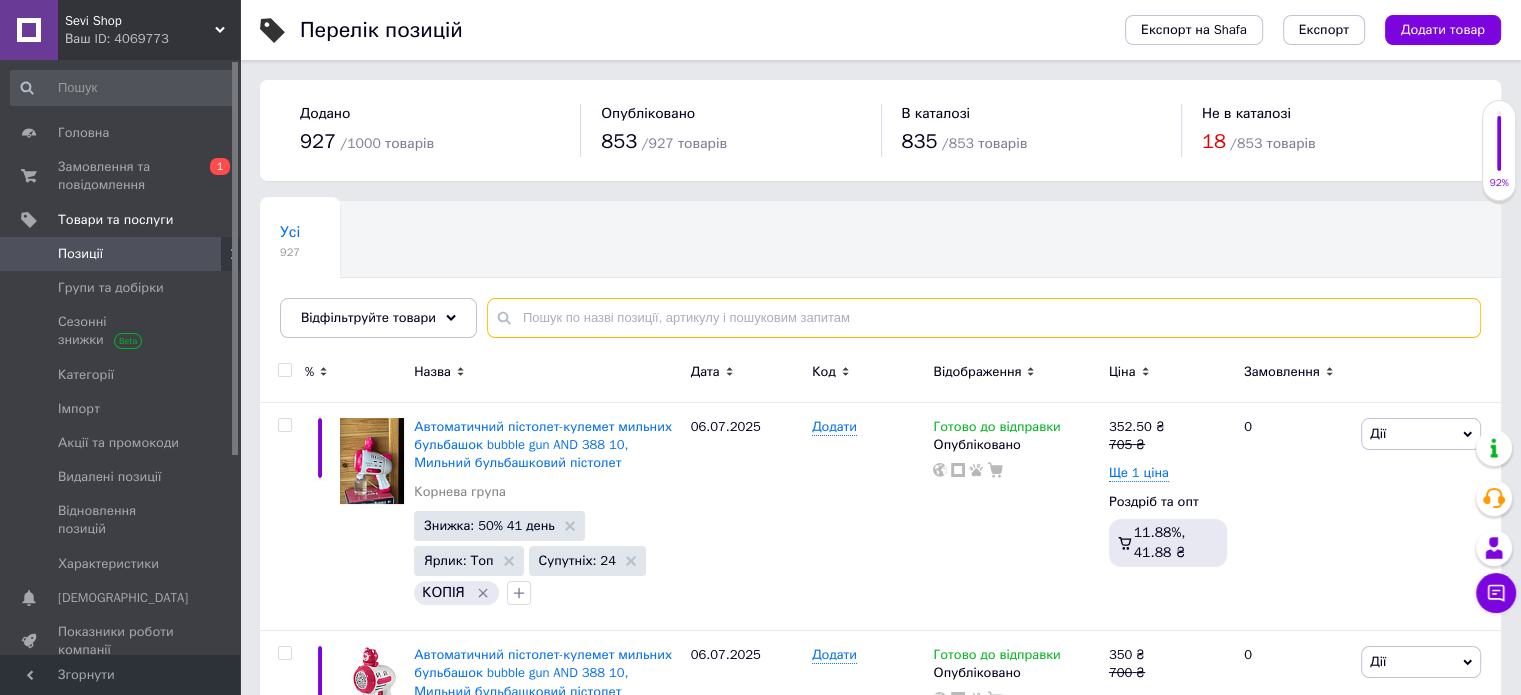 click at bounding box center [984, 318] 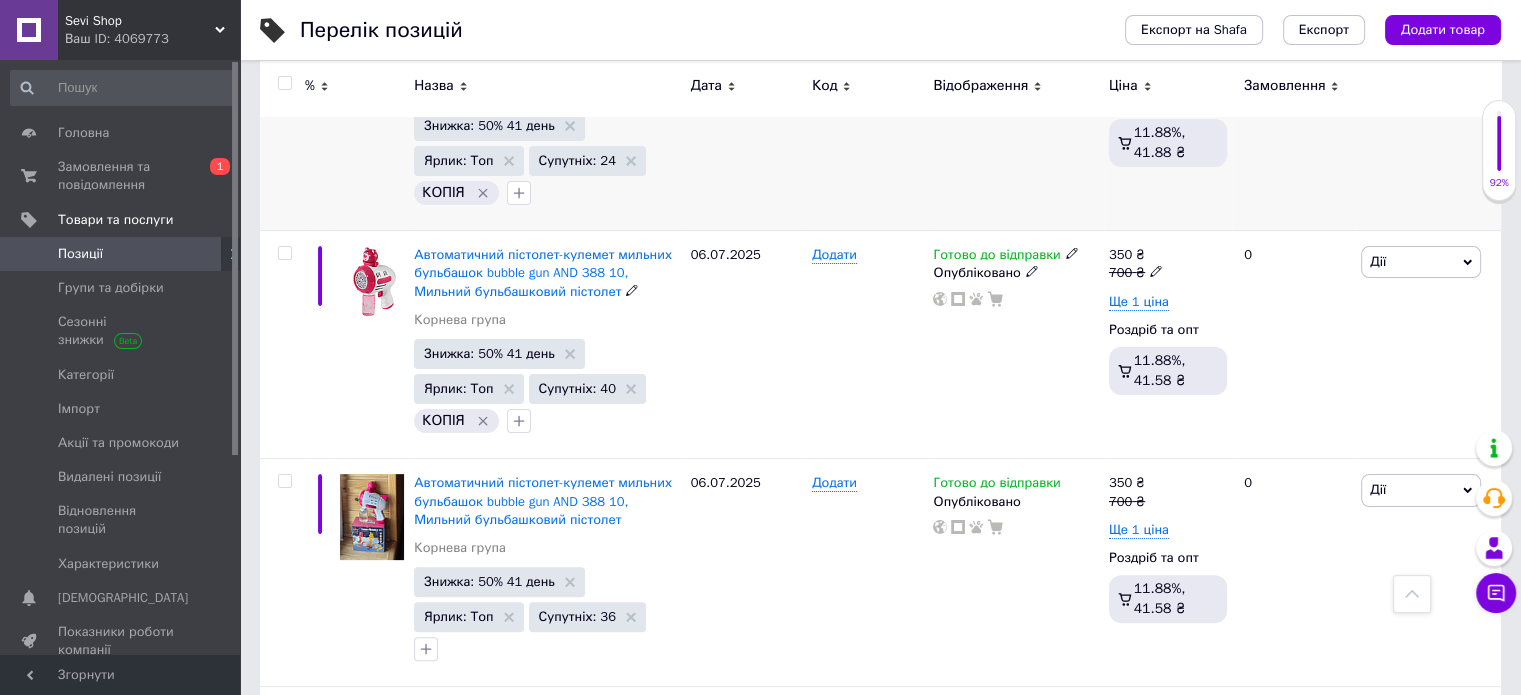 scroll, scrollTop: 0, scrollLeft: 0, axis: both 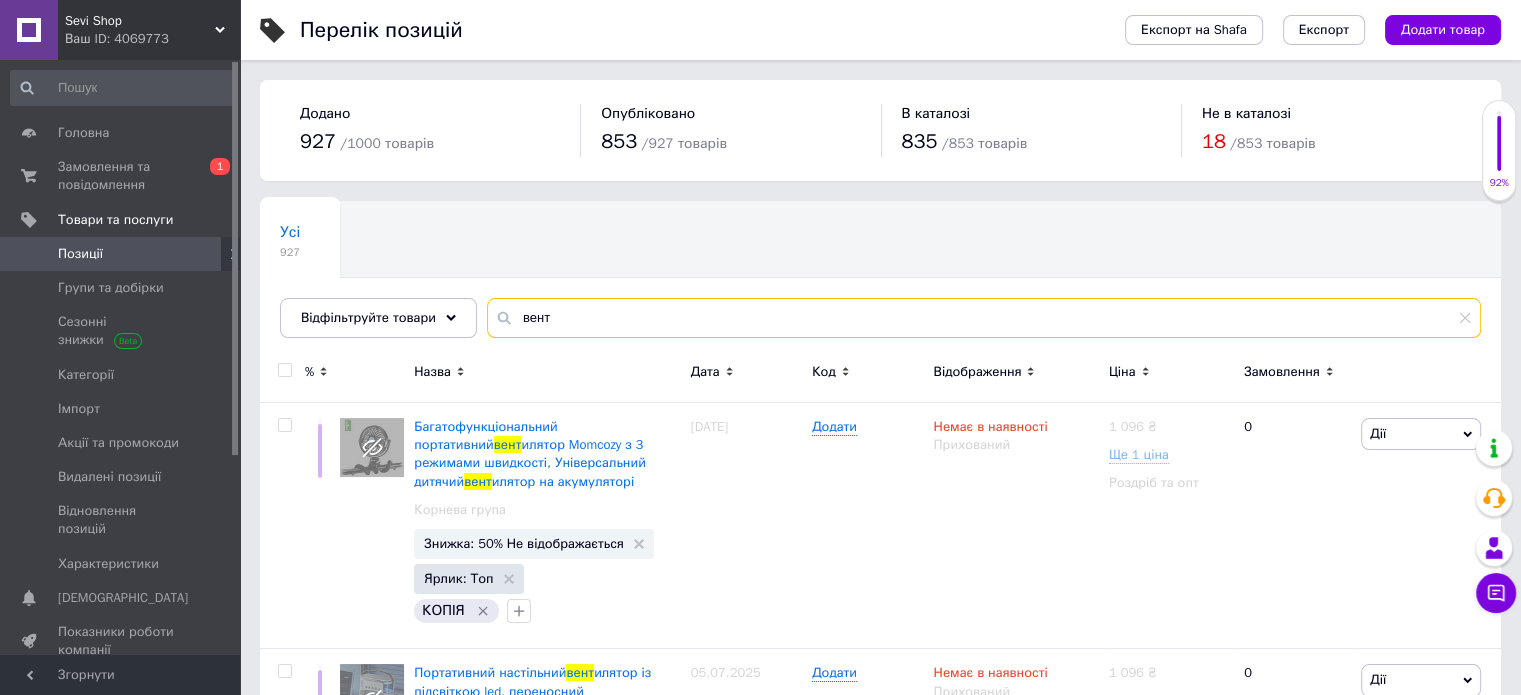 type on "вент" 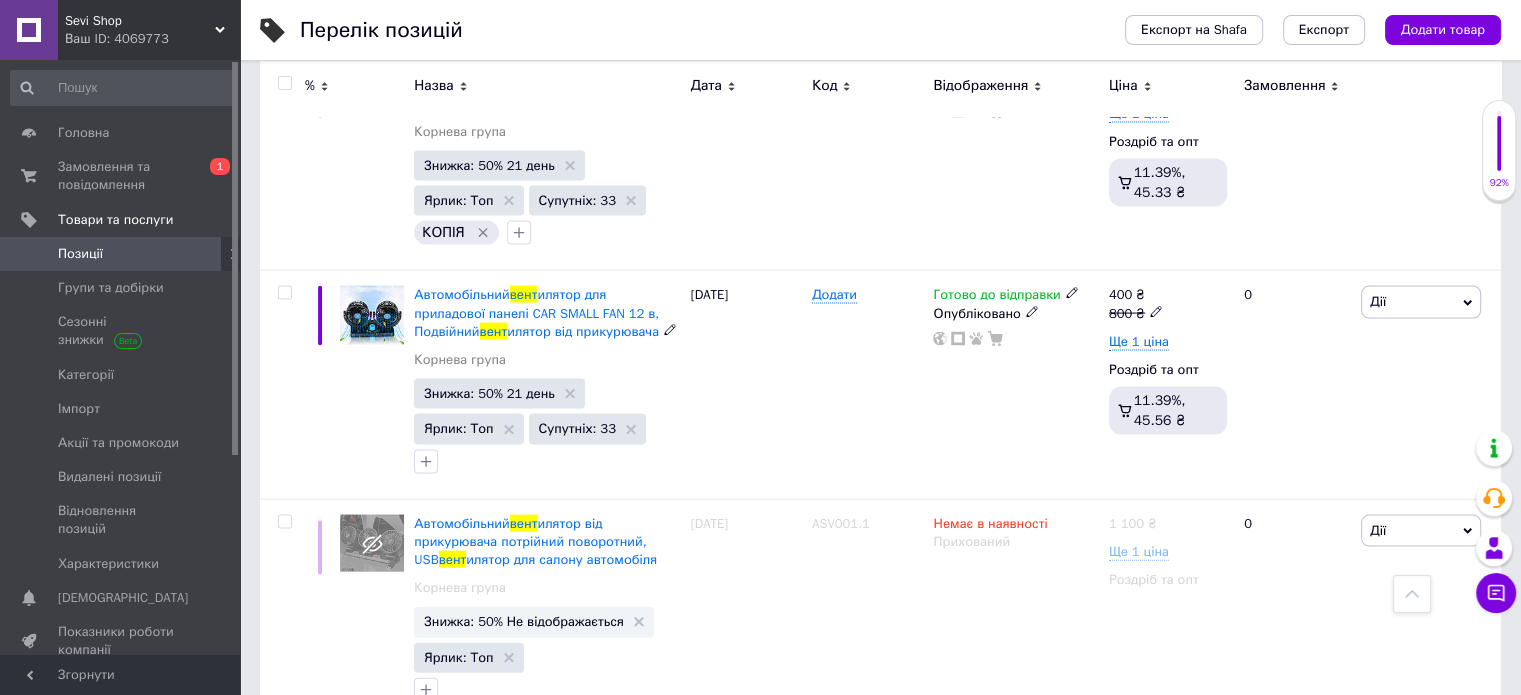 scroll, scrollTop: 4500, scrollLeft: 0, axis: vertical 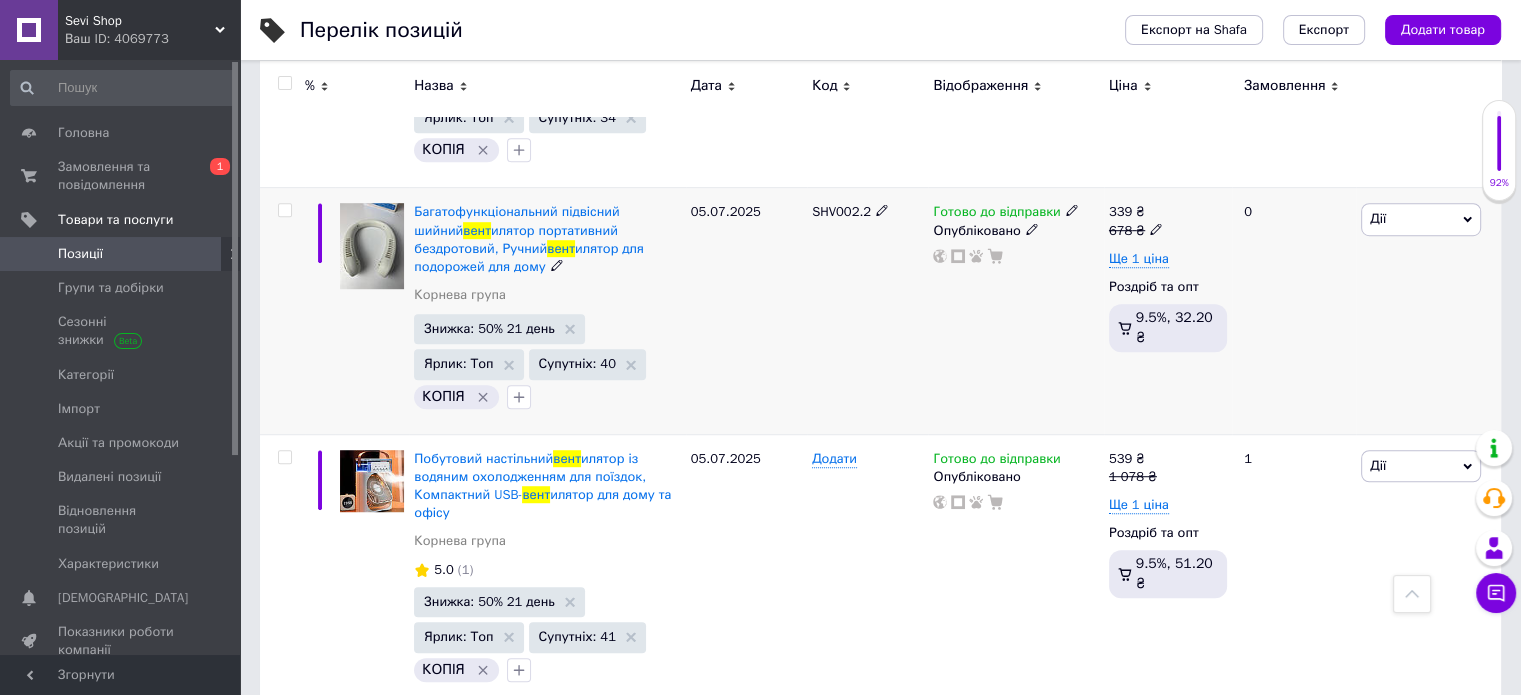 click 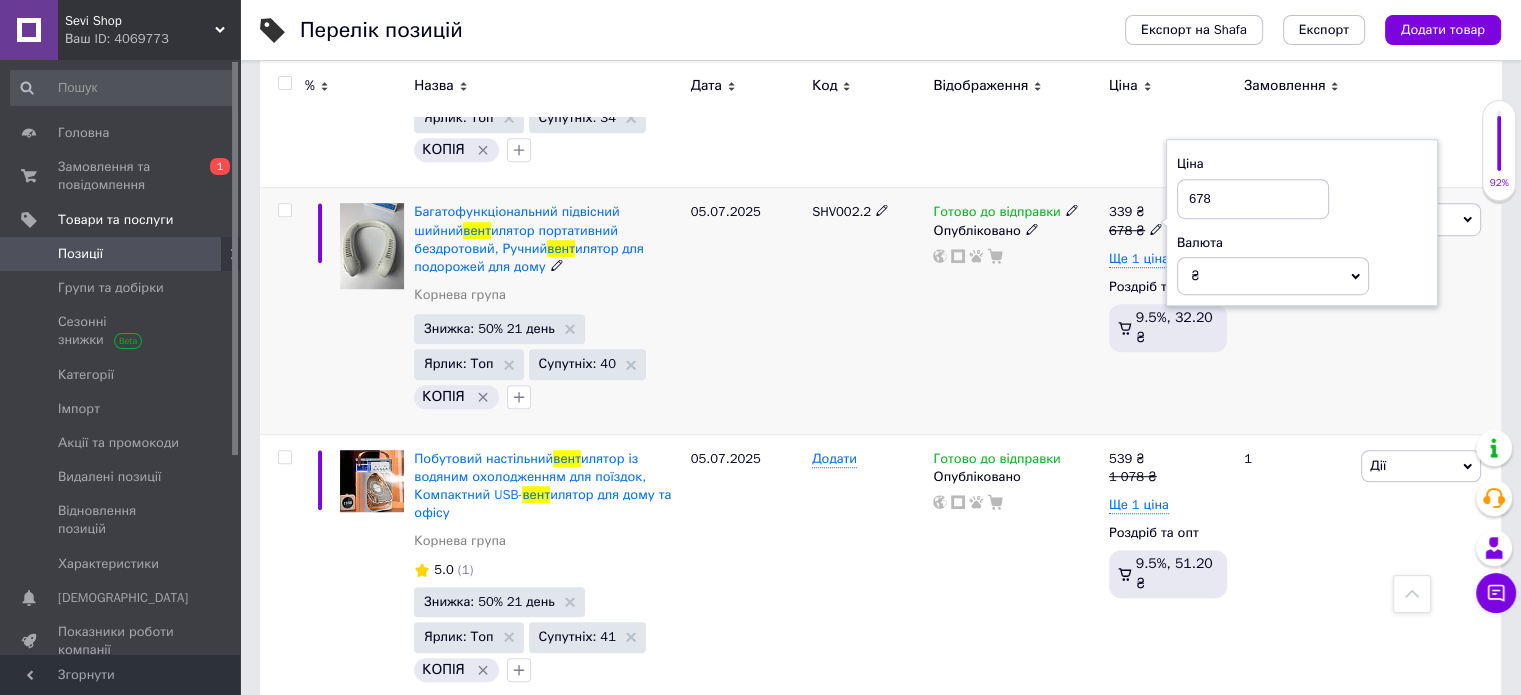 click on "678" at bounding box center [1253, 199] 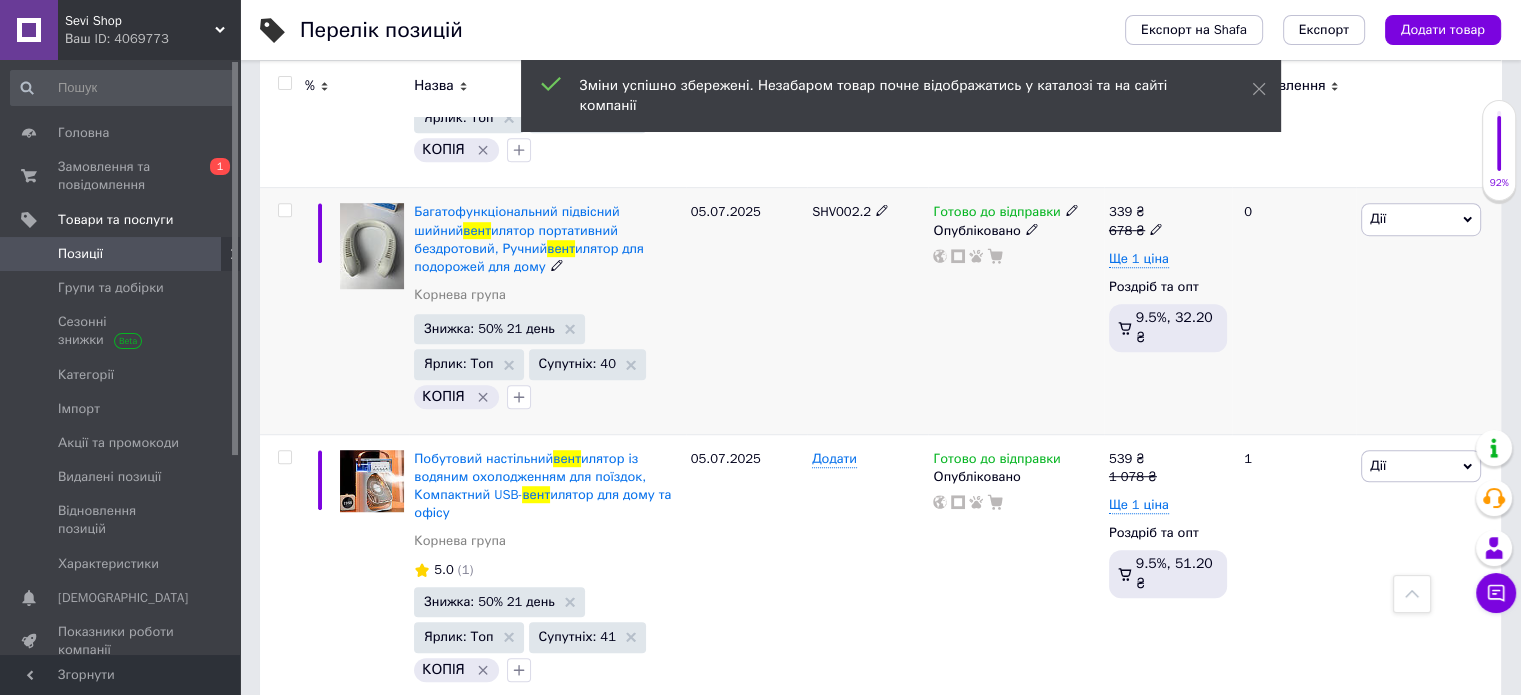 click 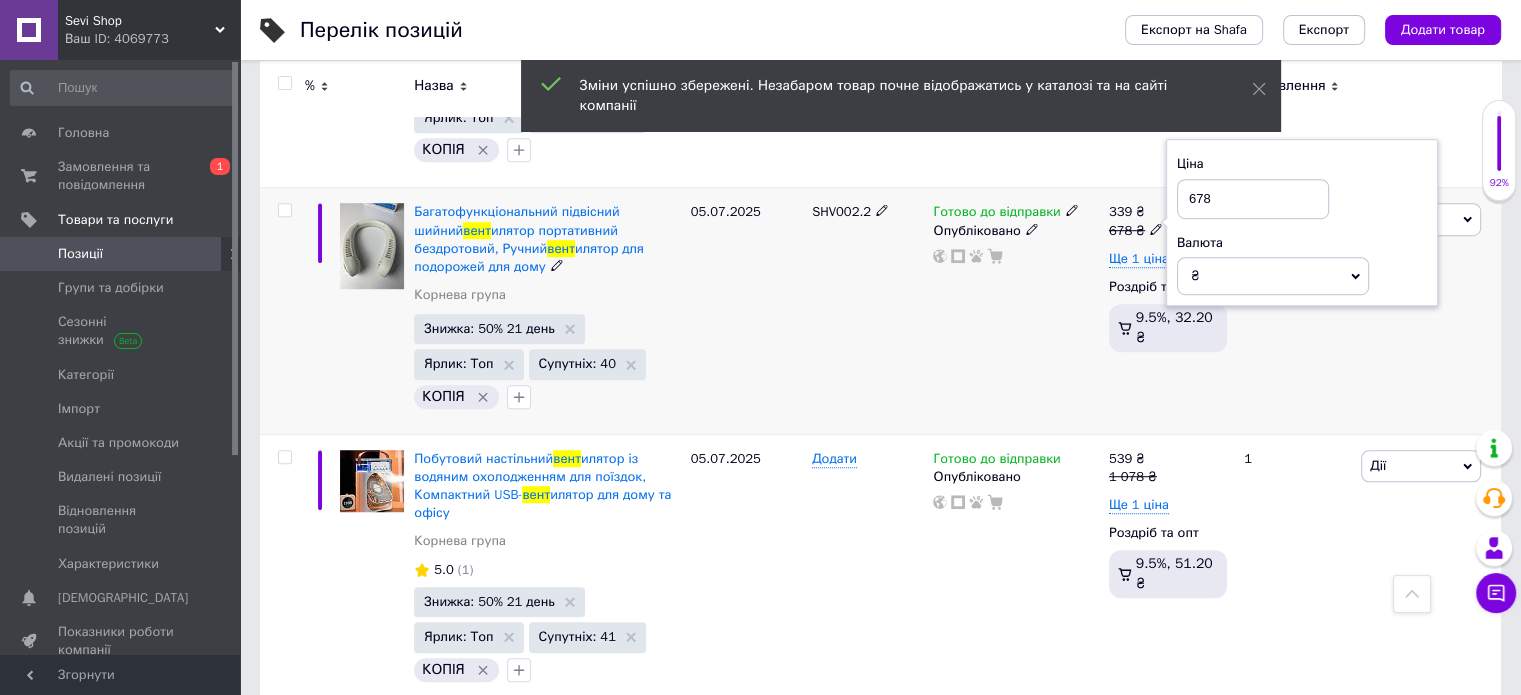 drag, startPoint x: 1212, startPoint y: 179, endPoint x: 1168, endPoint y: 180, distance: 44.011364 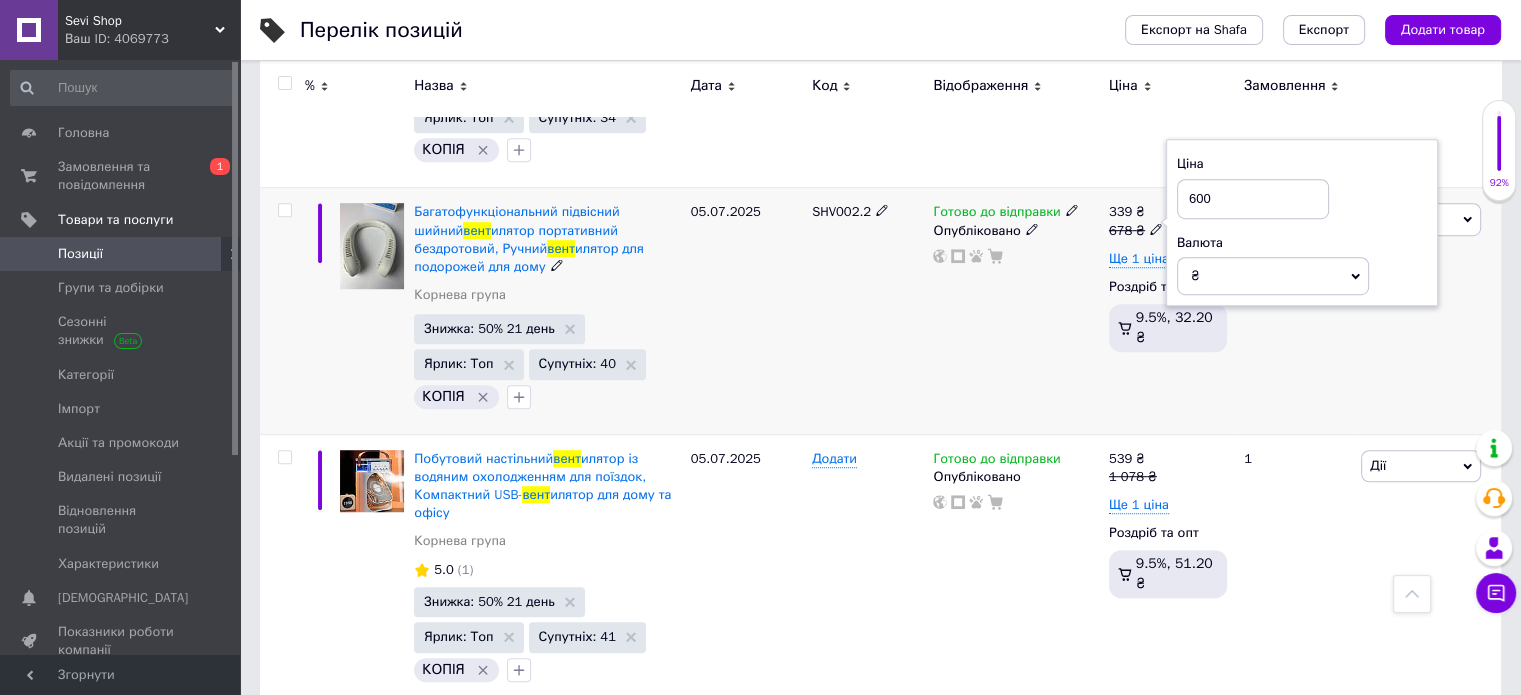 type on "600" 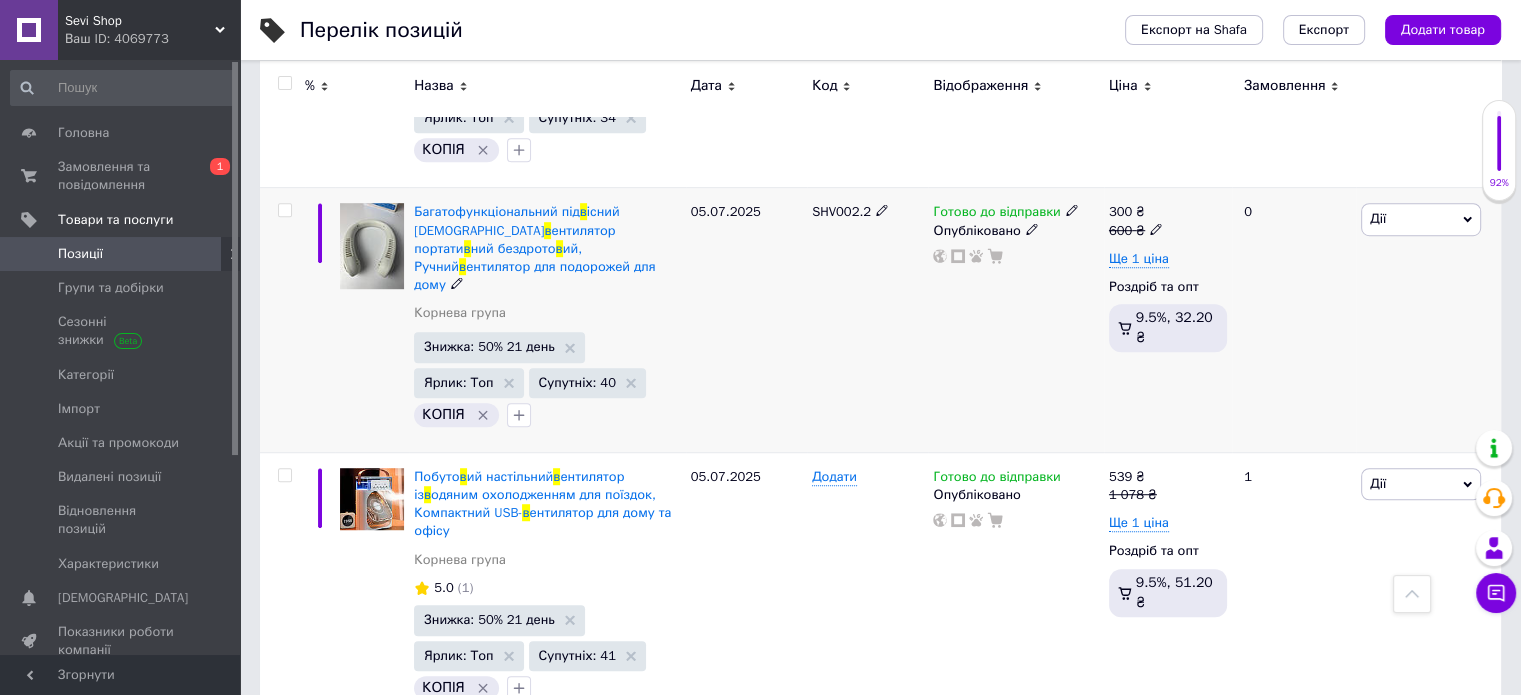 type on "в" 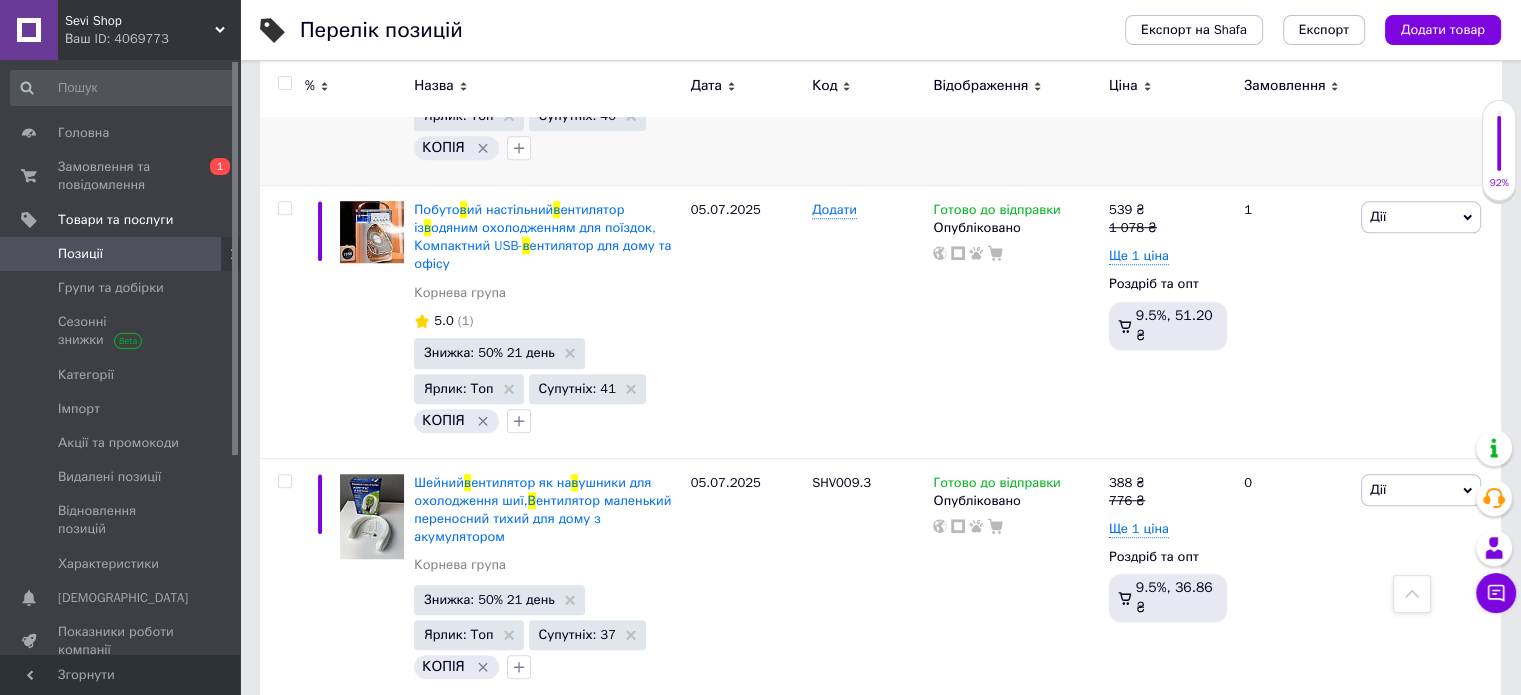 scroll, scrollTop: 1600, scrollLeft: 0, axis: vertical 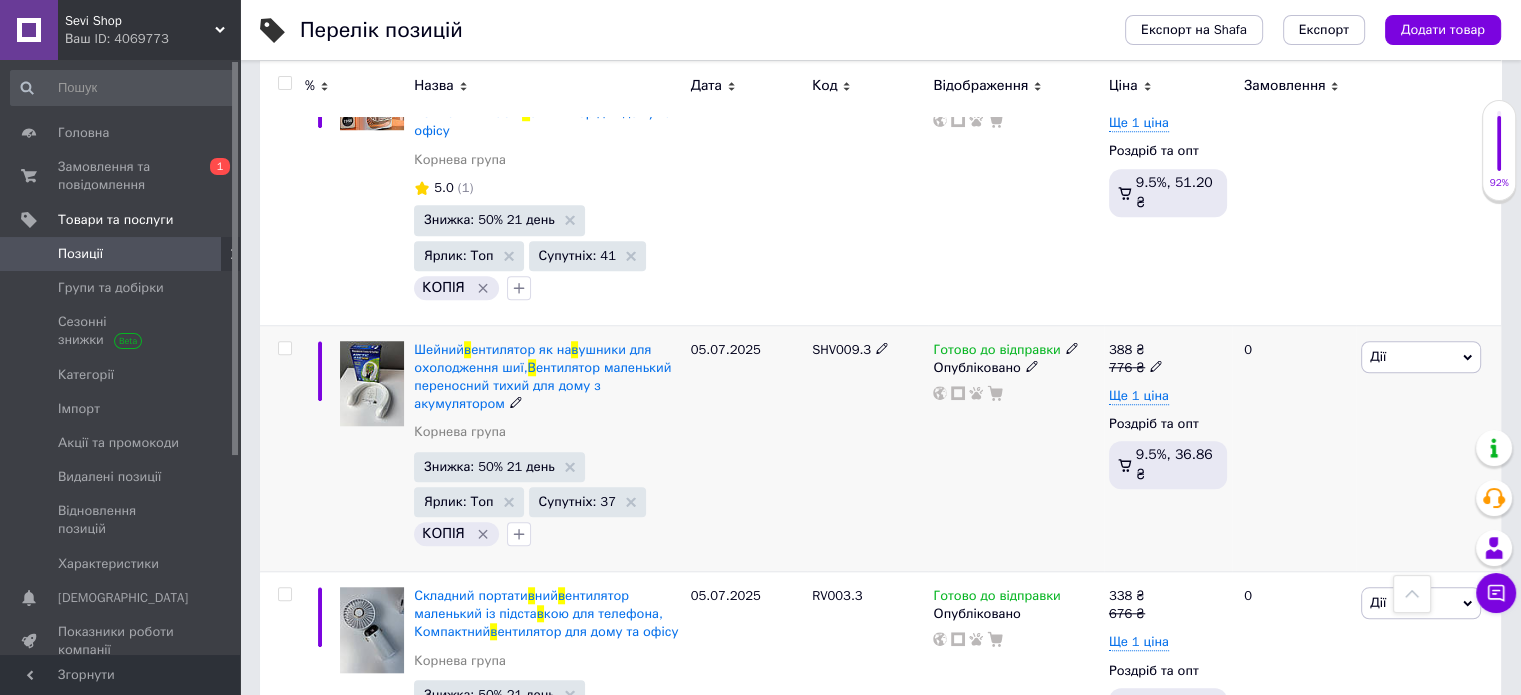 click 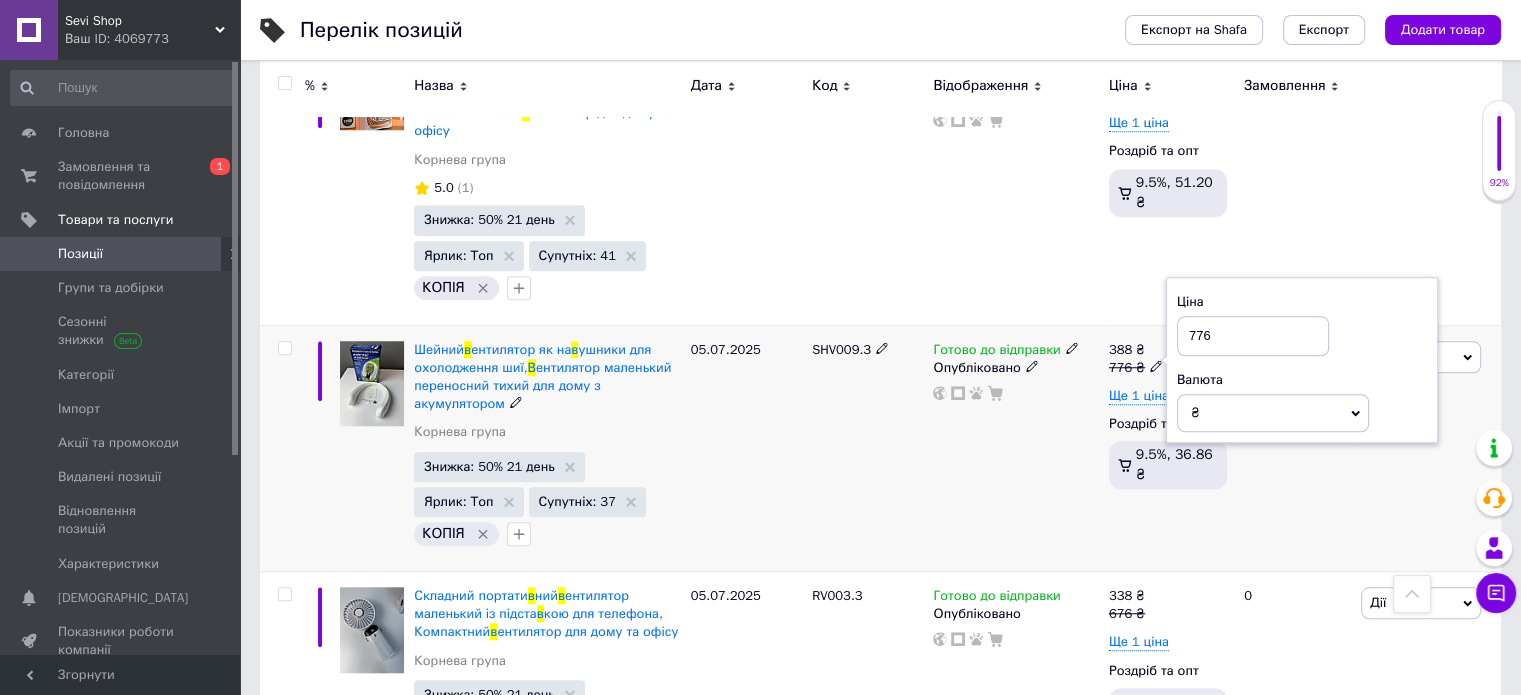 drag, startPoint x: 1211, startPoint y: 299, endPoint x: 1173, endPoint y: 300, distance: 38.013157 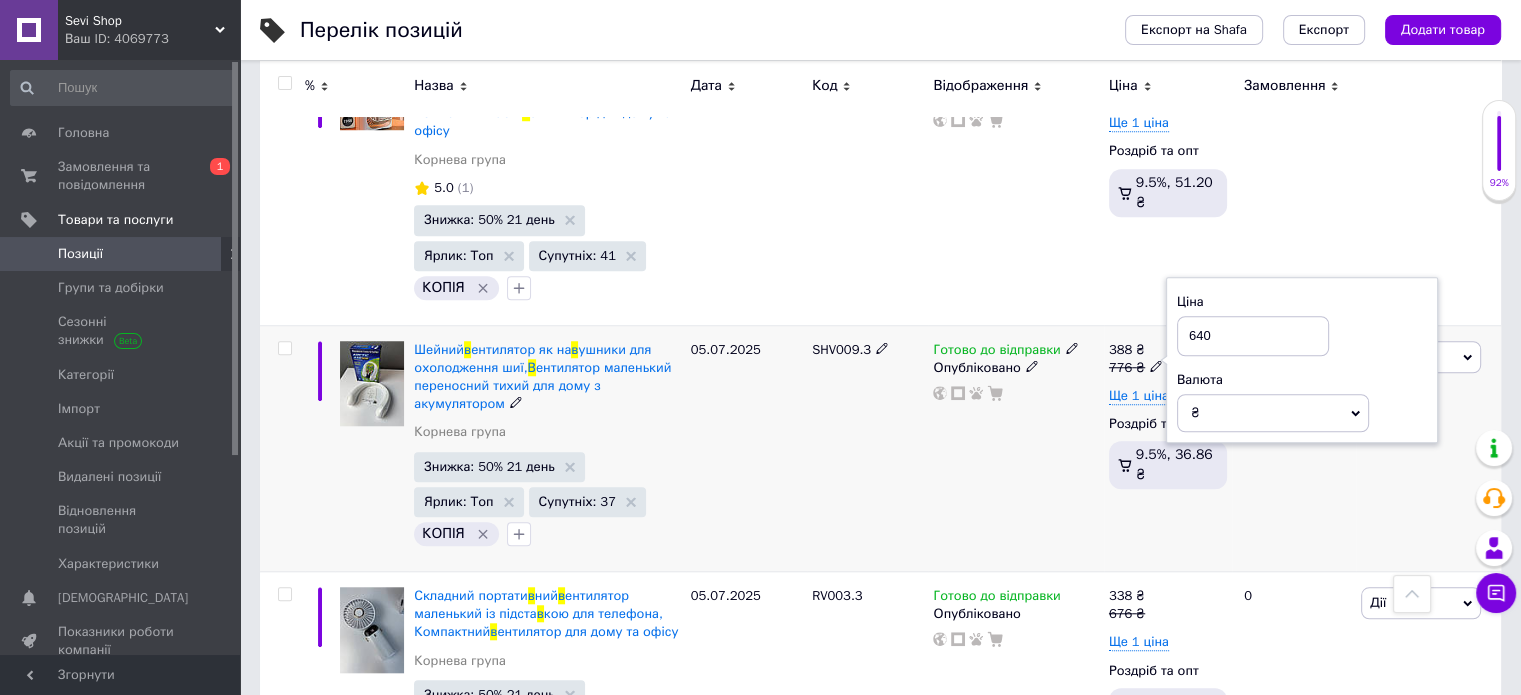 type on "640" 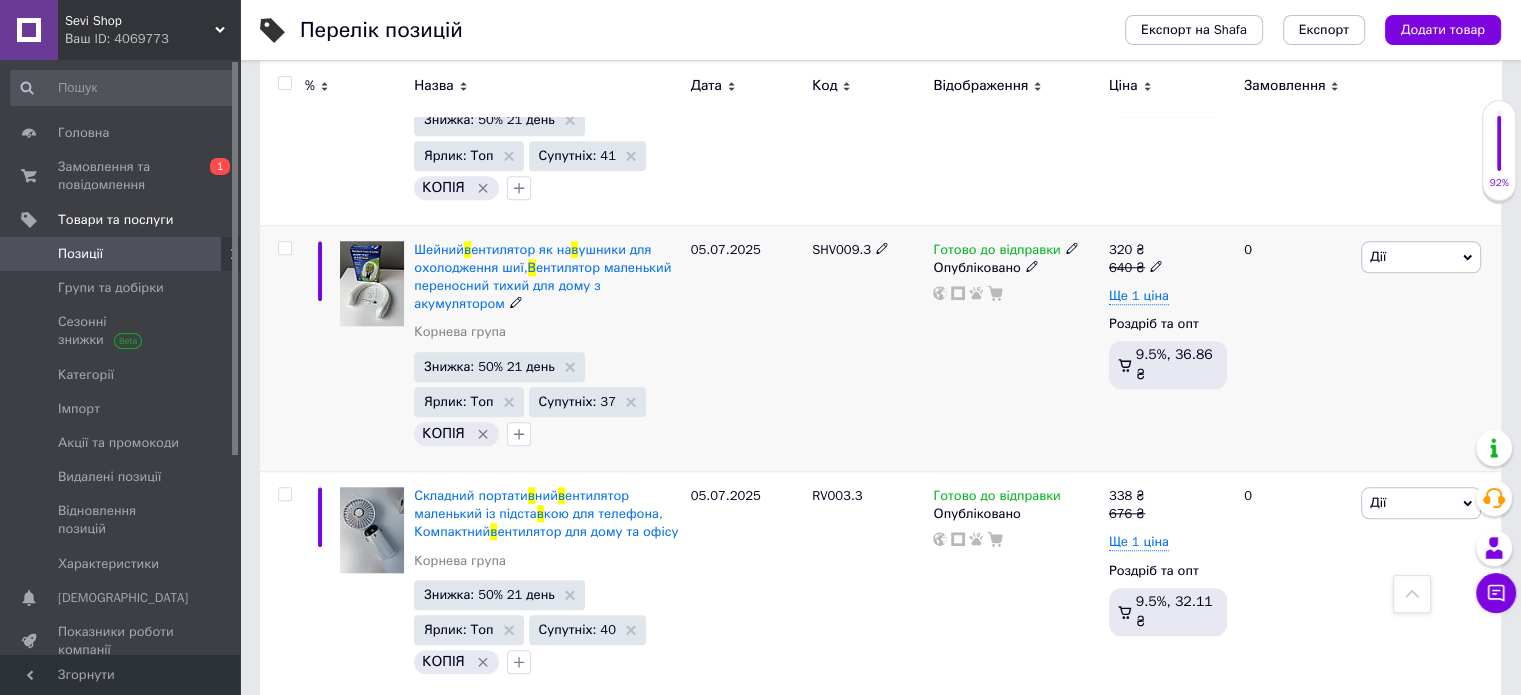 scroll, scrollTop: 1800, scrollLeft: 0, axis: vertical 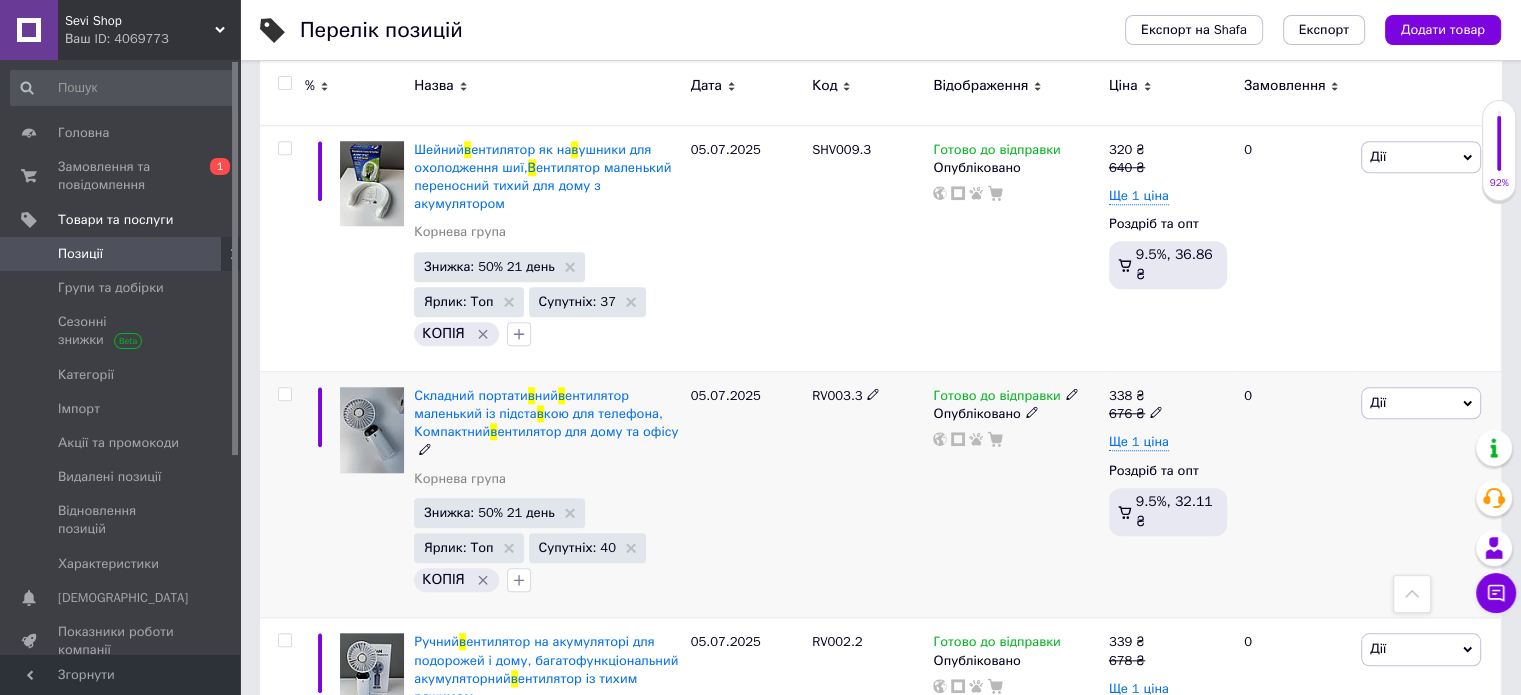 click 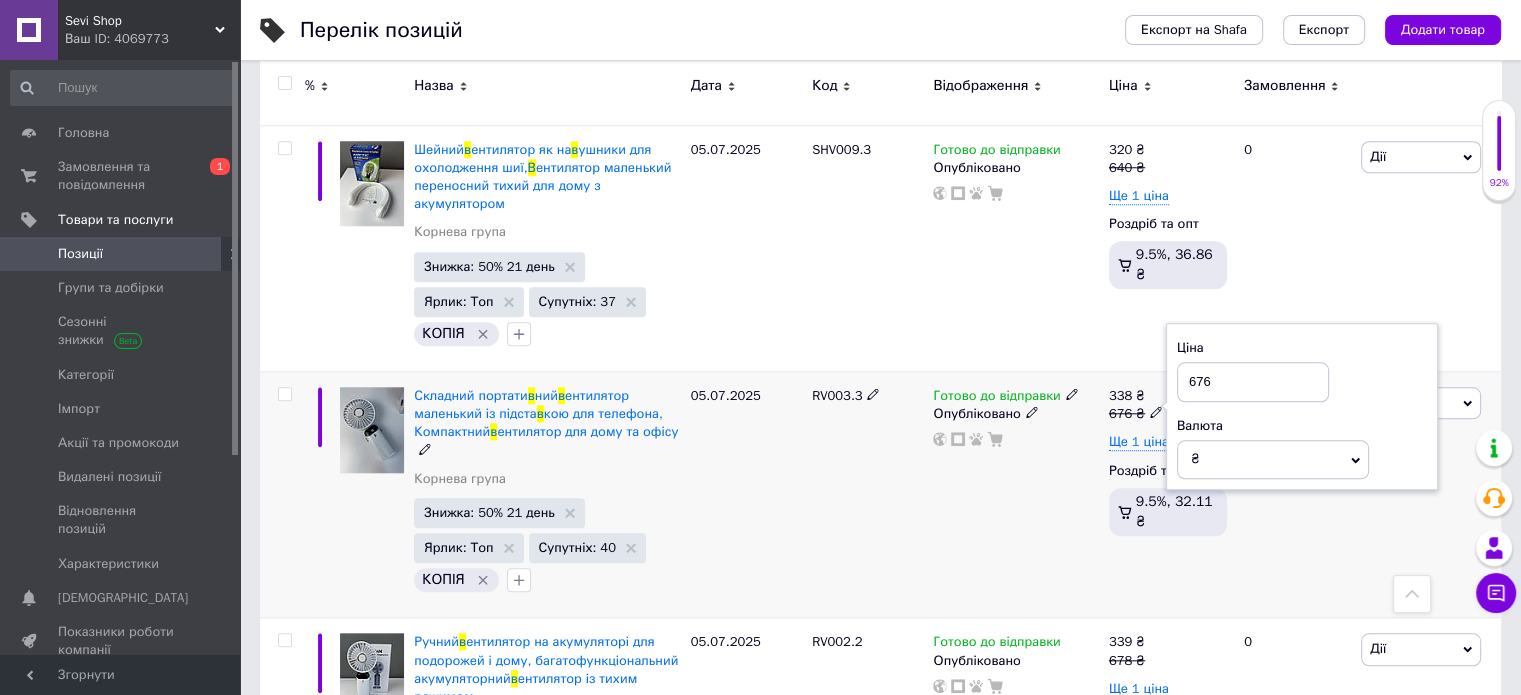 drag, startPoint x: 1200, startPoint y: 323, endPoint x: 1188, endPoint y: 327, distance: 12.649111 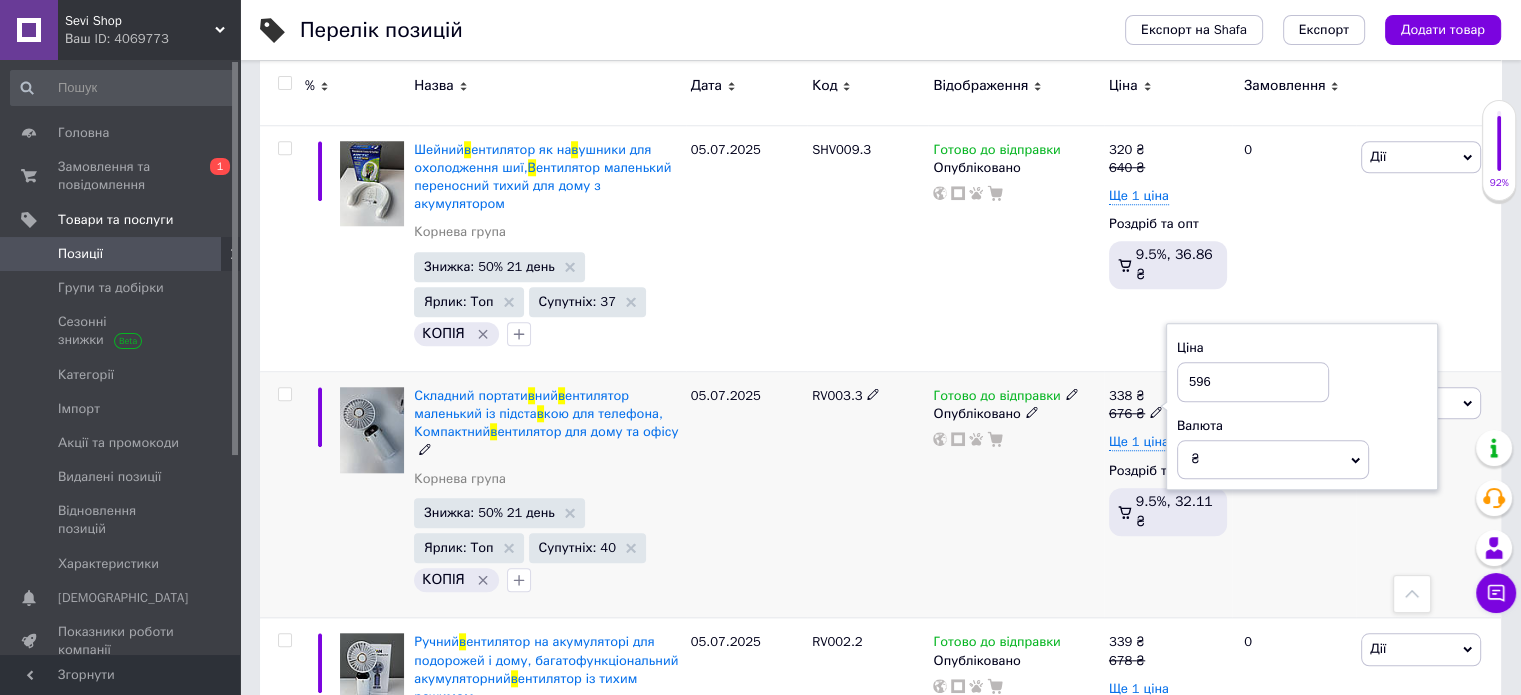 type on "596" 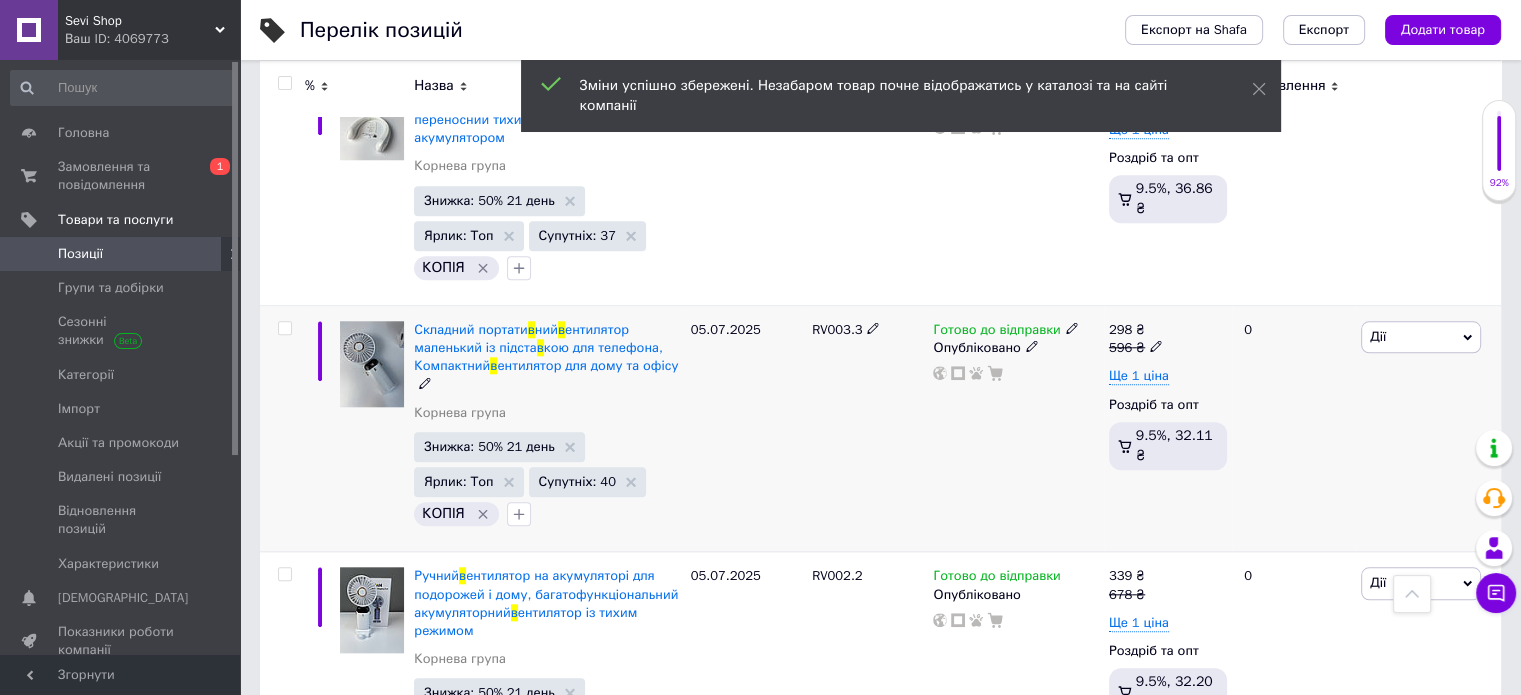 scroll, scrollTop: 1900, scrollLeft: 0, axis: vertical 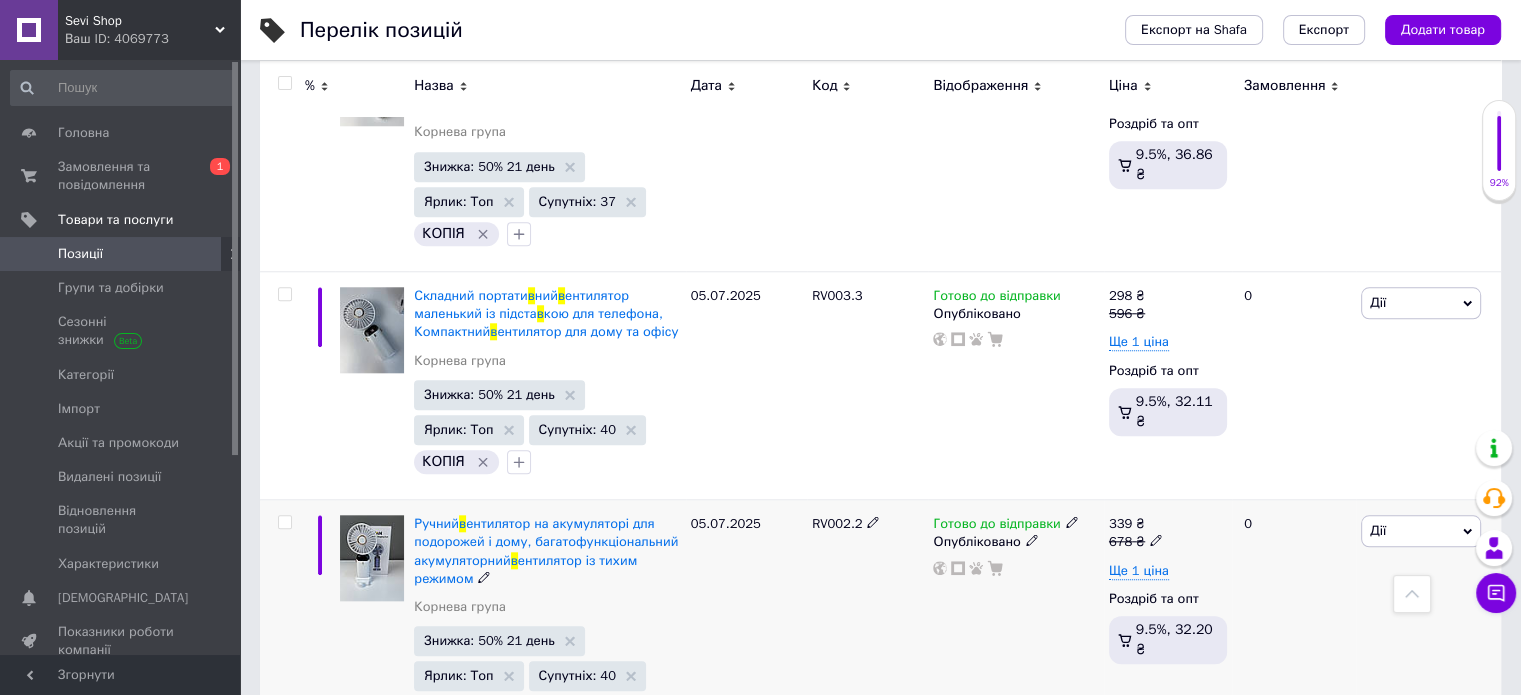 click 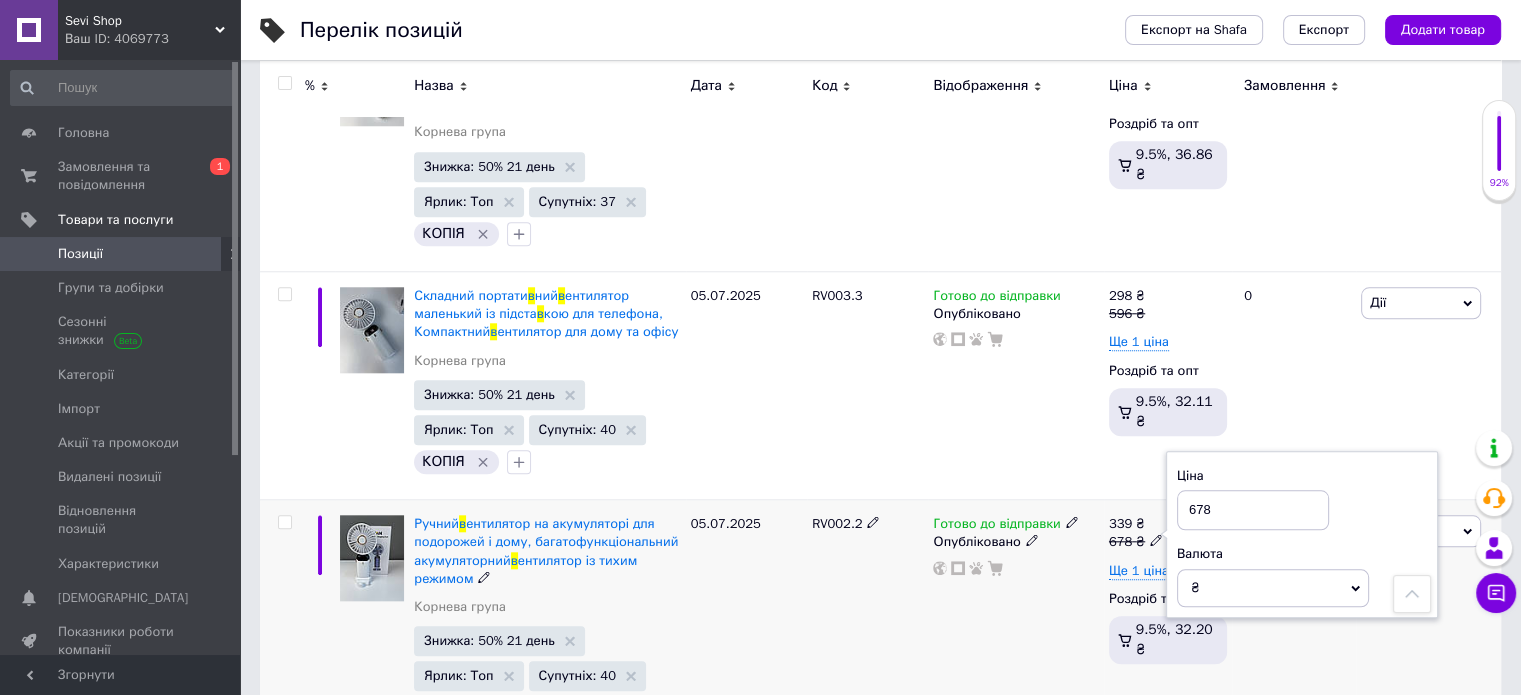 click on "678" at bounding box center (1253, 510) 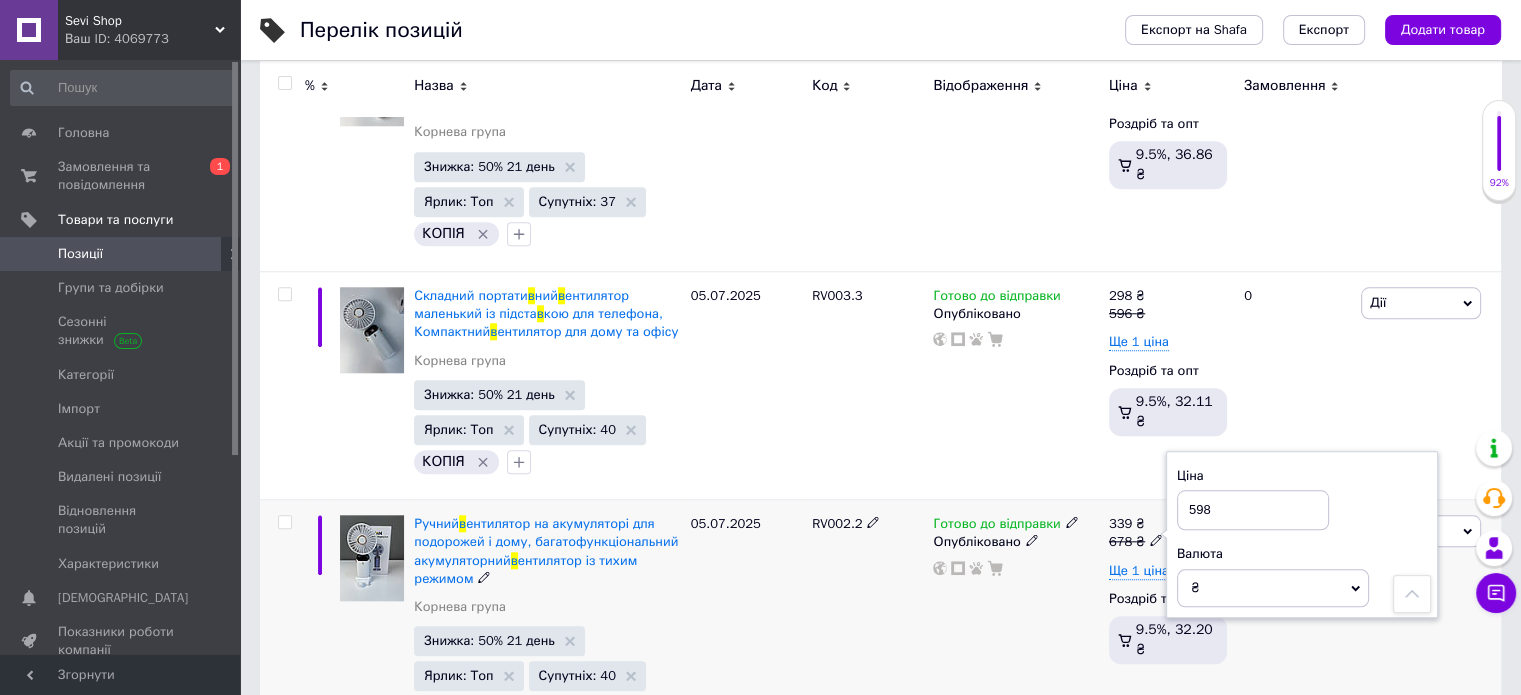 type on "598" 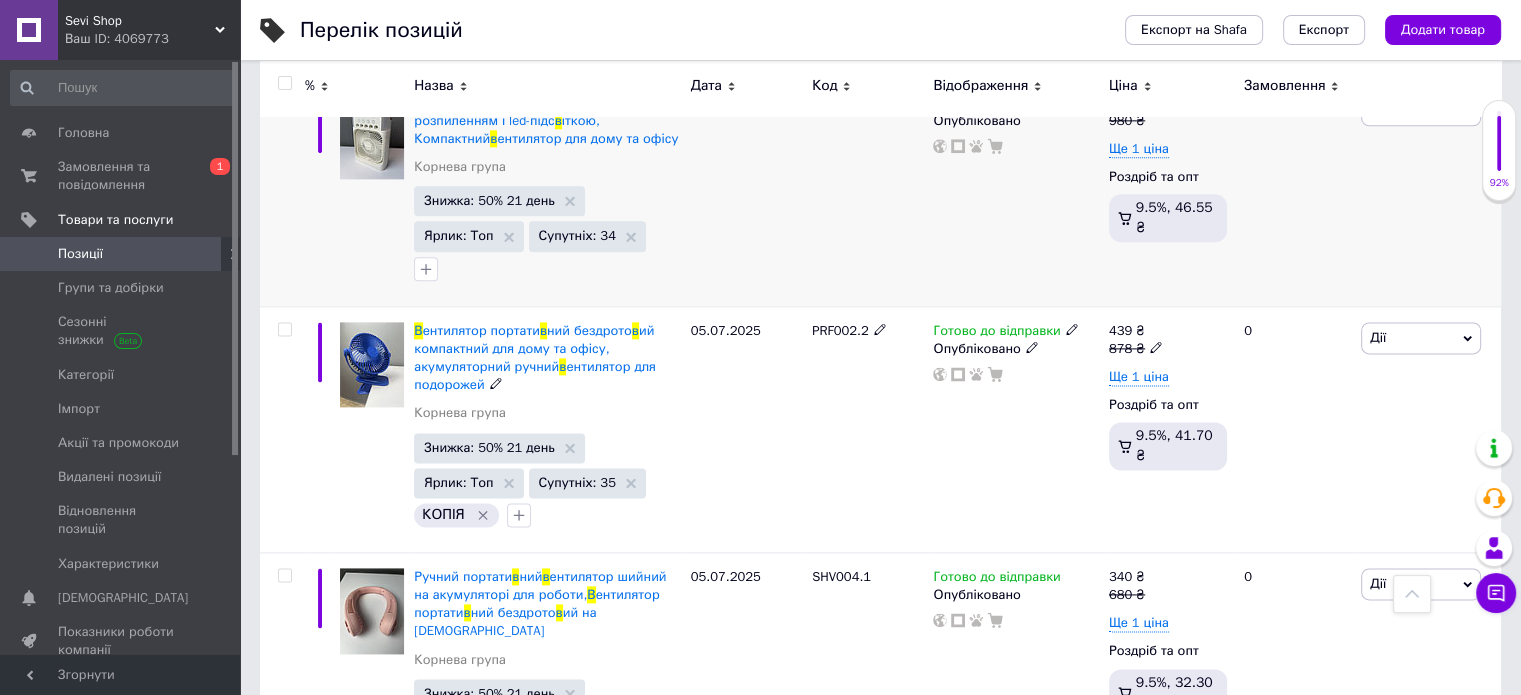 scroll, scrollTop: 2600, scrollLeft: 0, axis: vertical 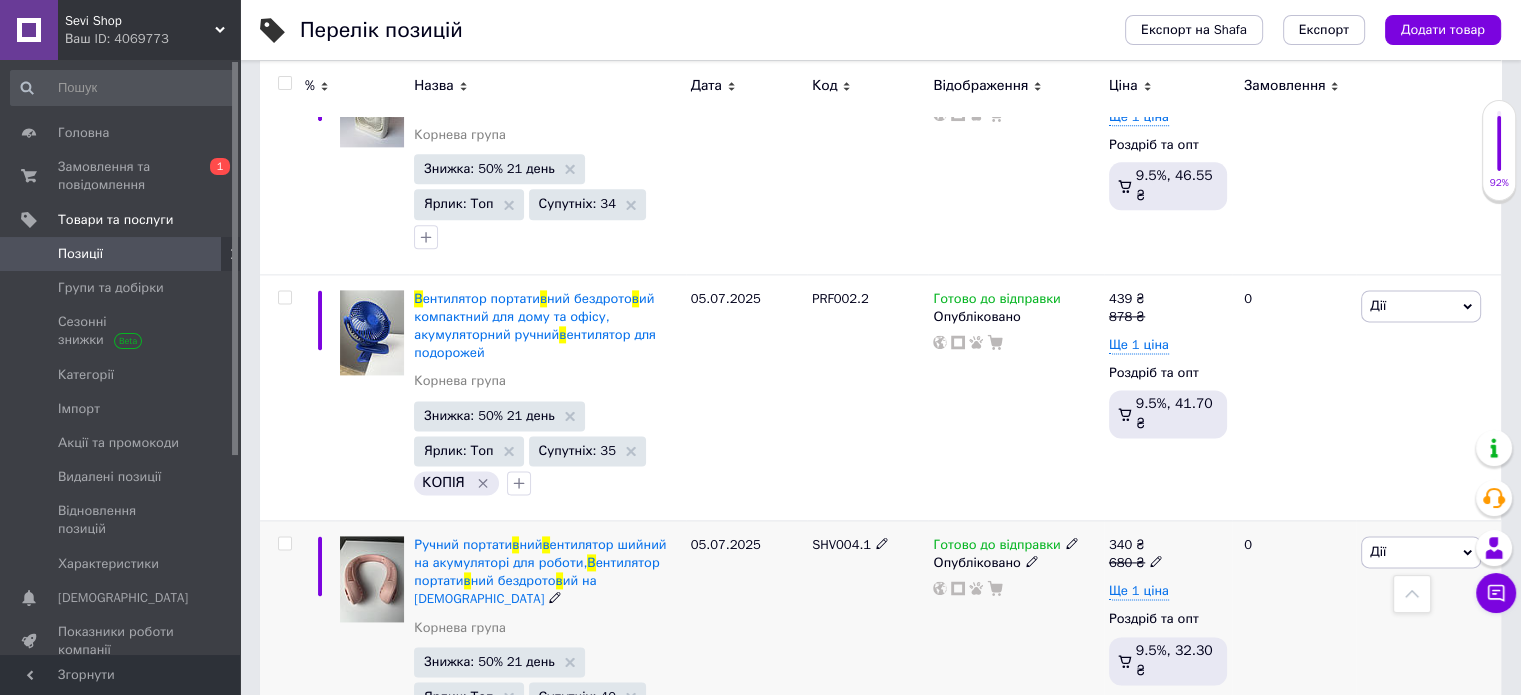 click 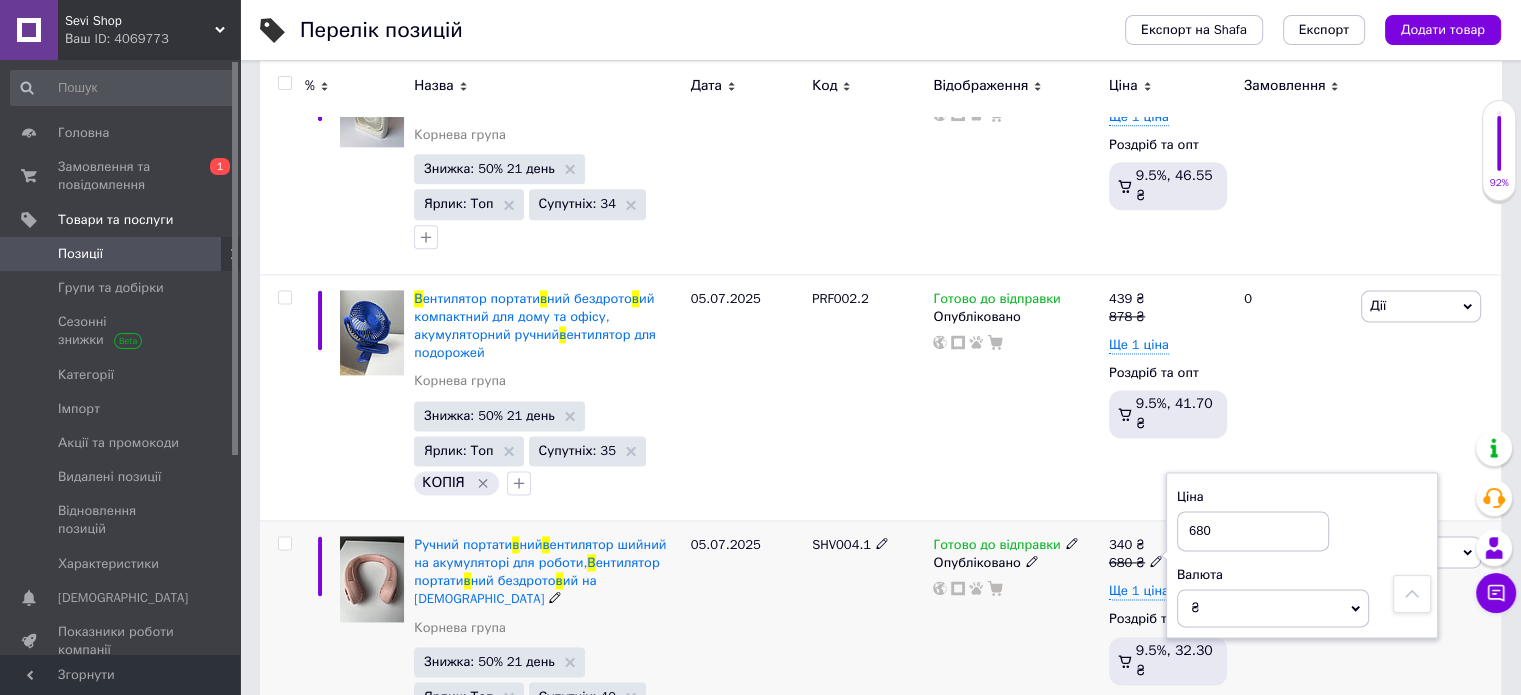 click on "680" at bounding box center [1253, 531] 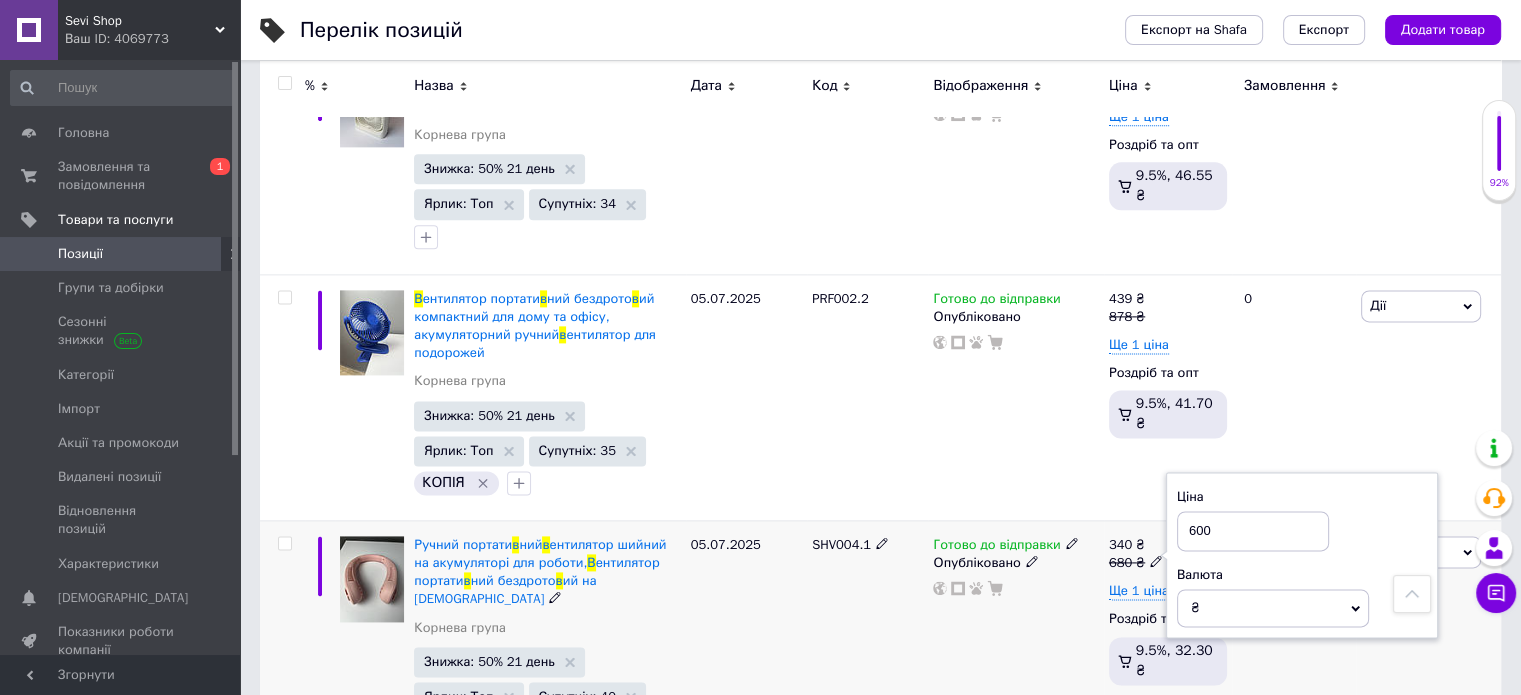 type on "600" 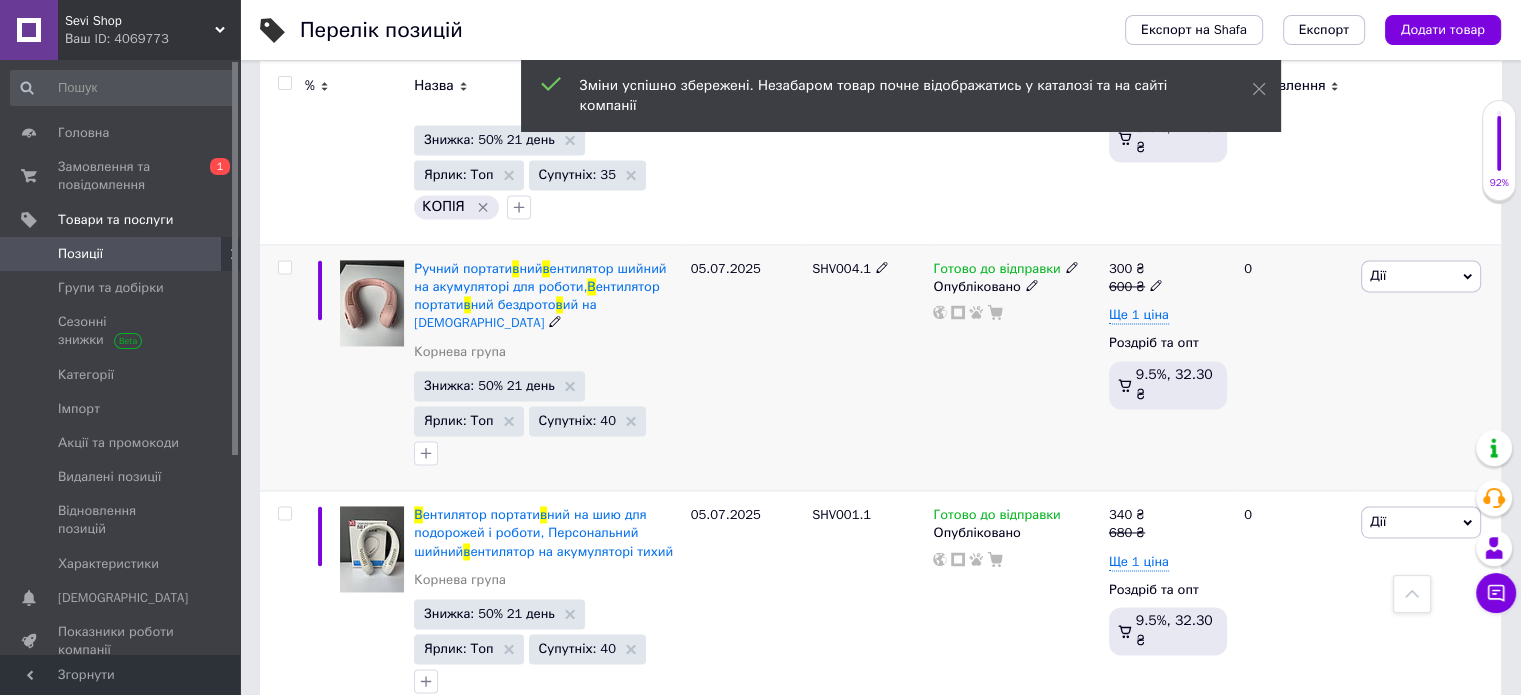 scroll, scrollTop: 2900, scrollLeft: 0, axis: vertical 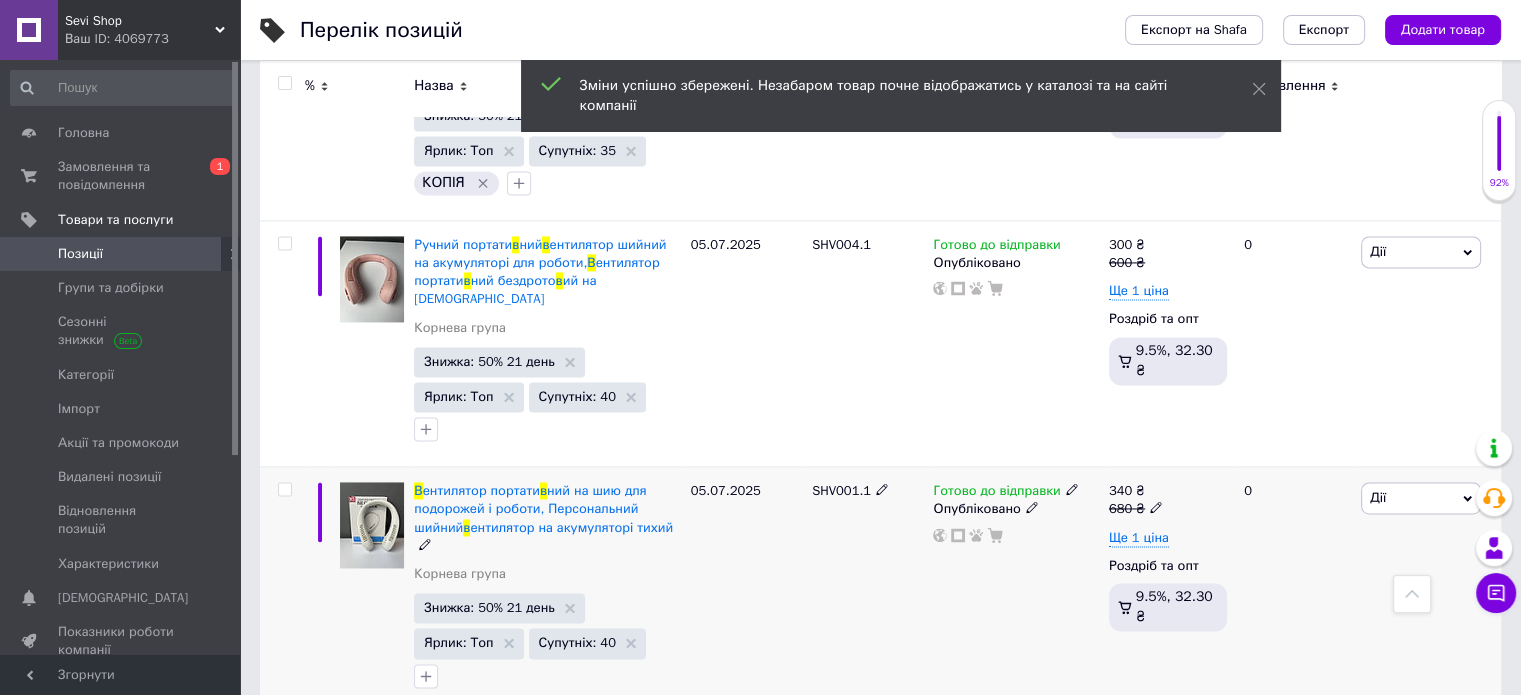 click 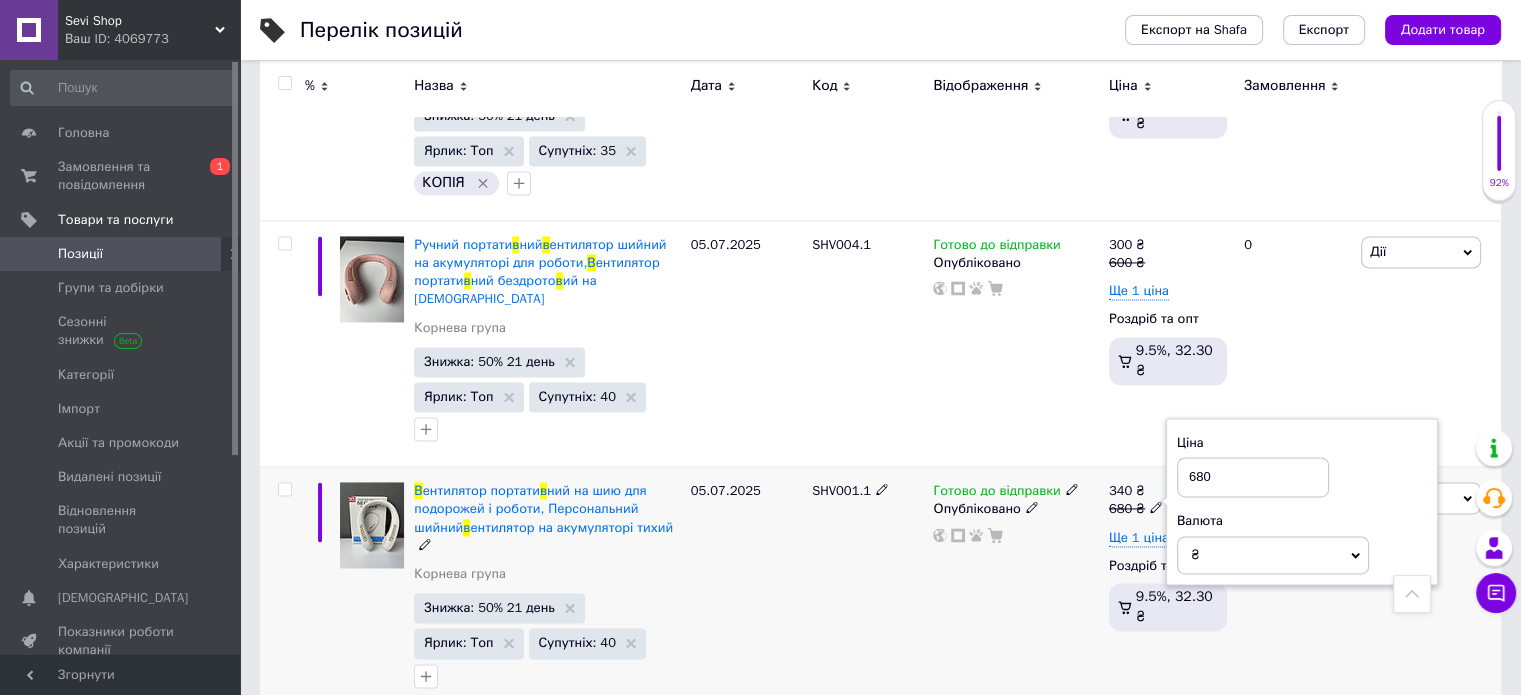 click on "680" at bounding box center (1253, 477) 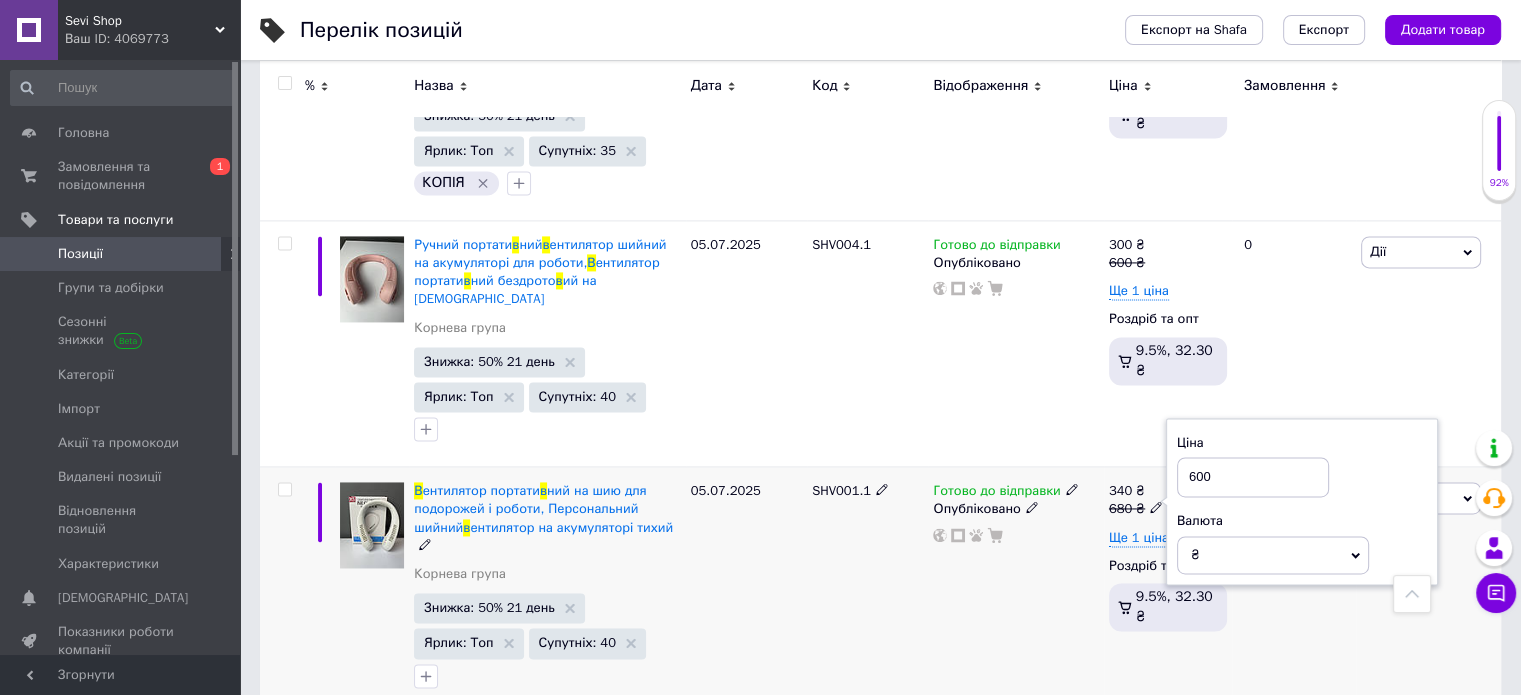 type on "600" 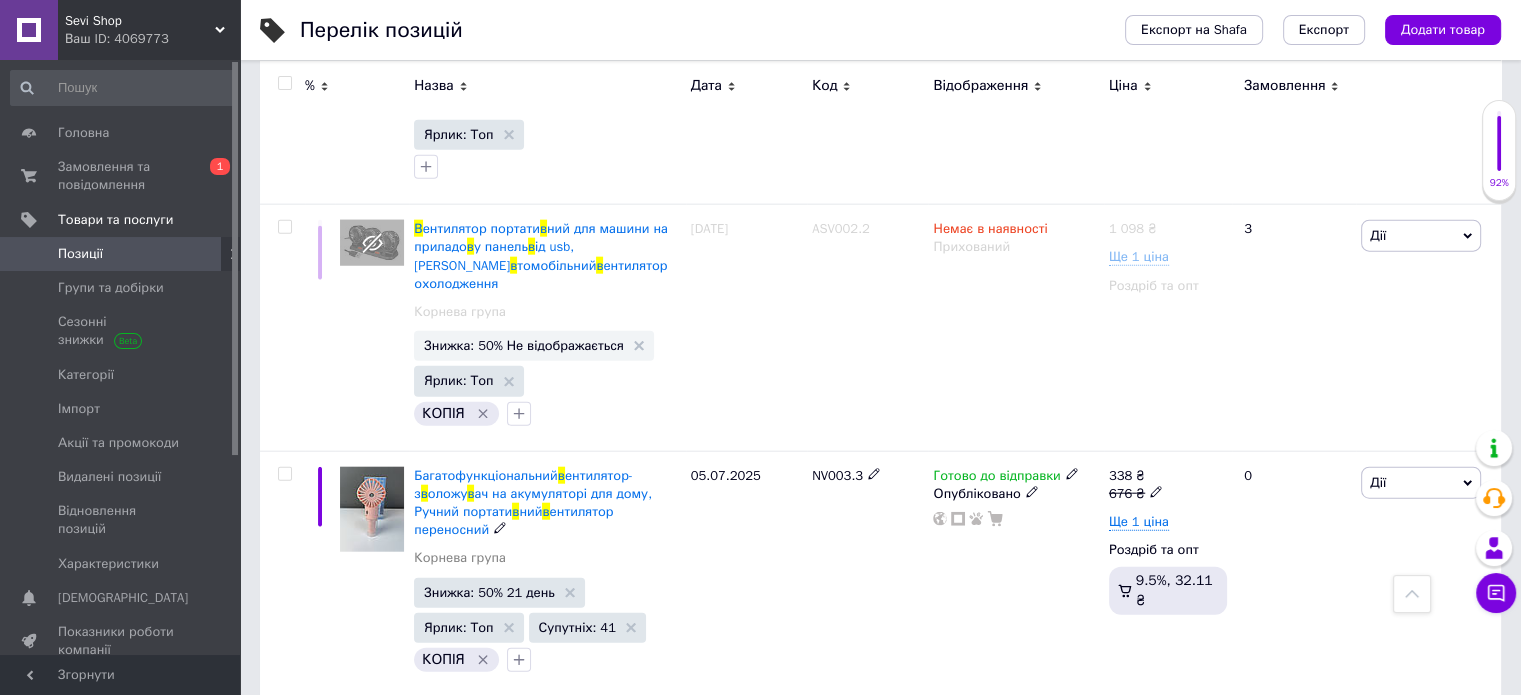 scroll, scrollTop: 4900, scrollLeft: 0, axis: vertical 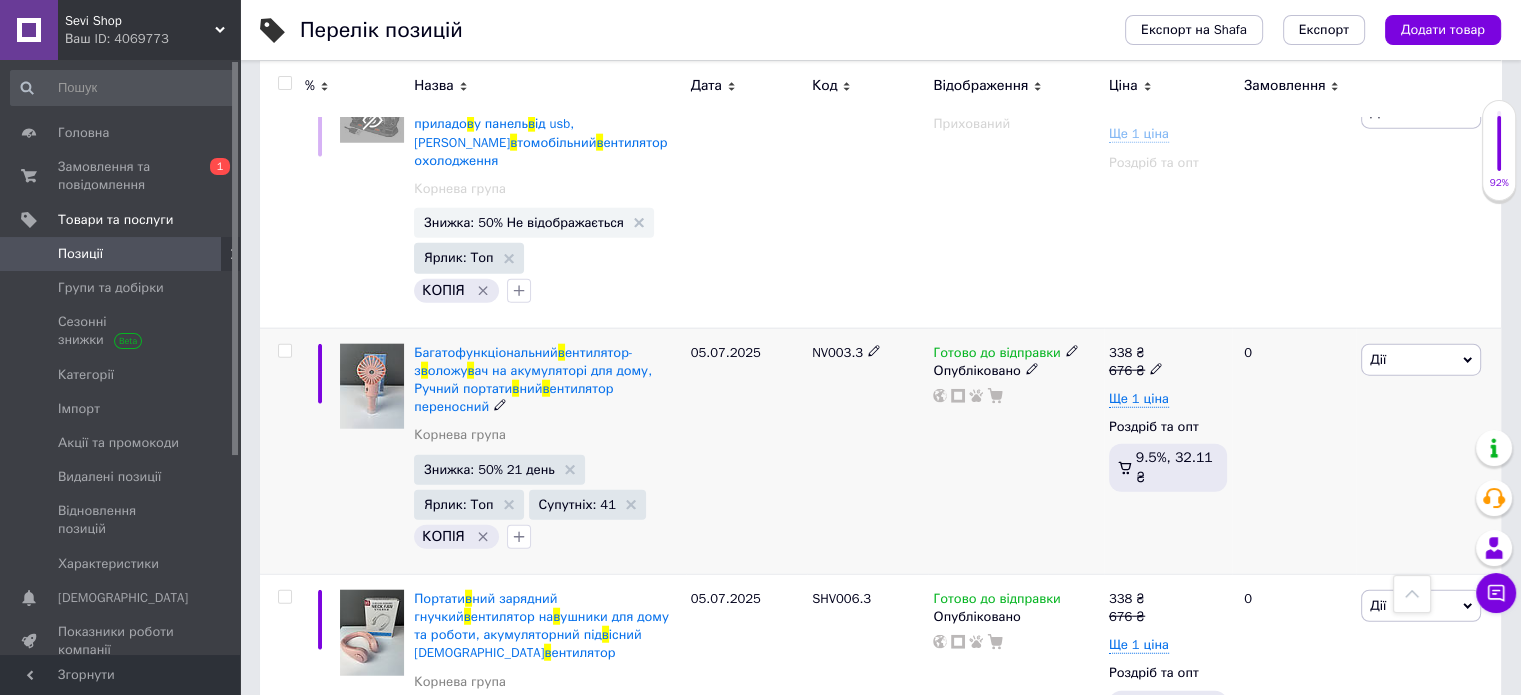 click 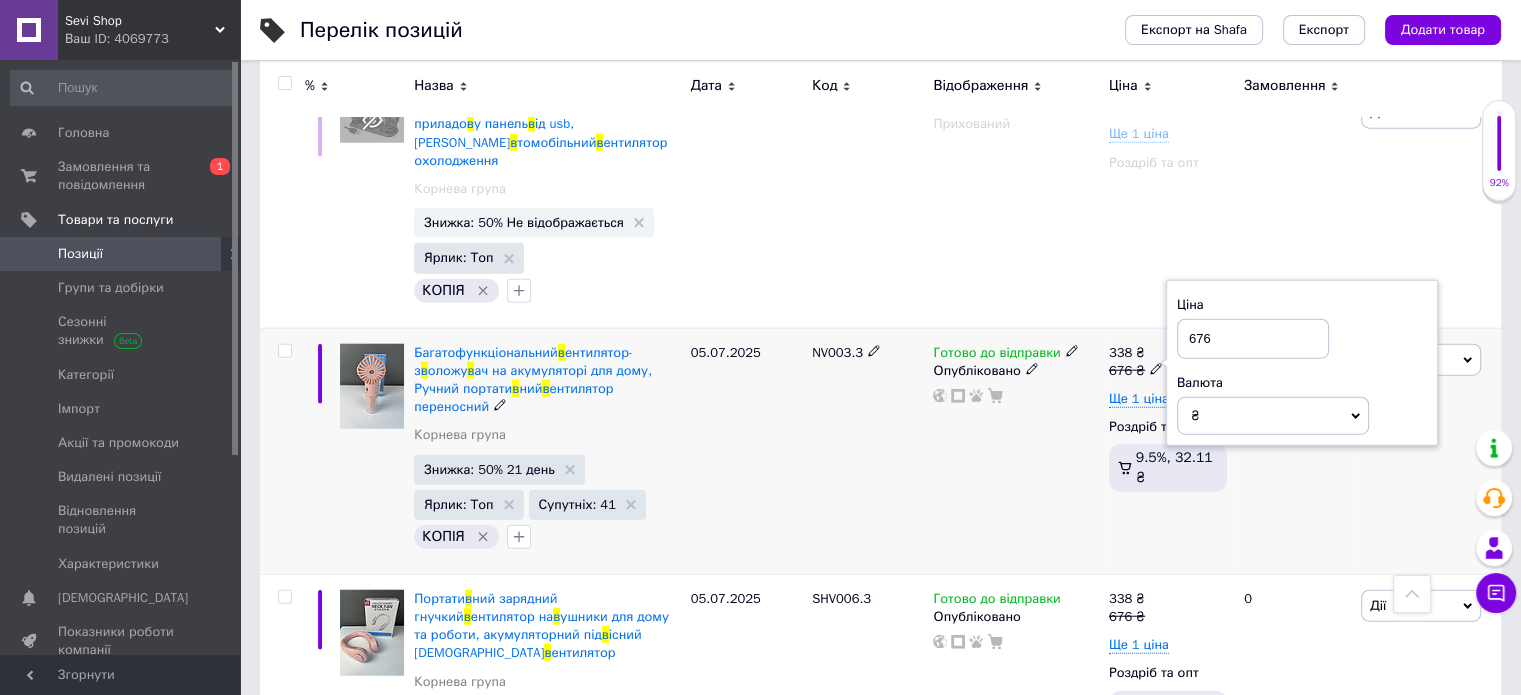 click on "676" at bounding box center [1253, 339] 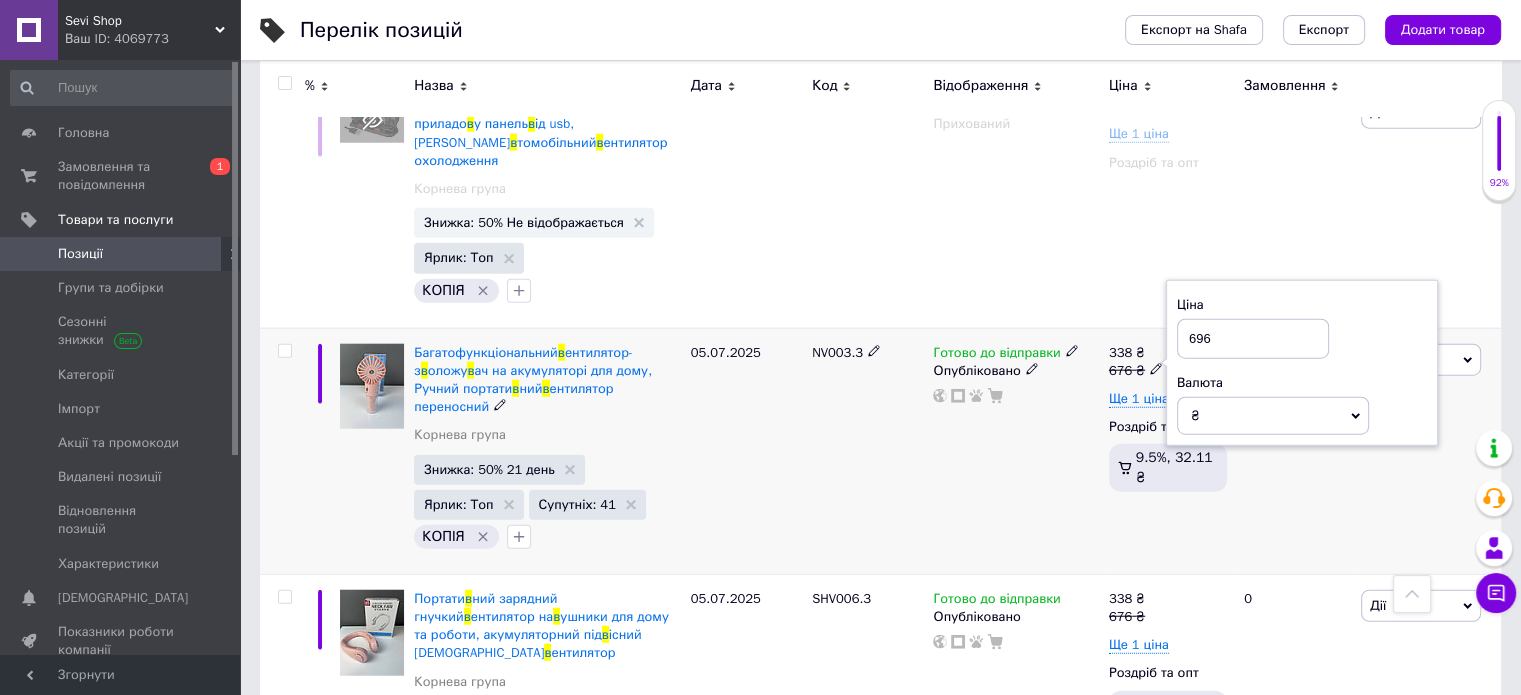 click on "696" at bounding box center (1253, 339) 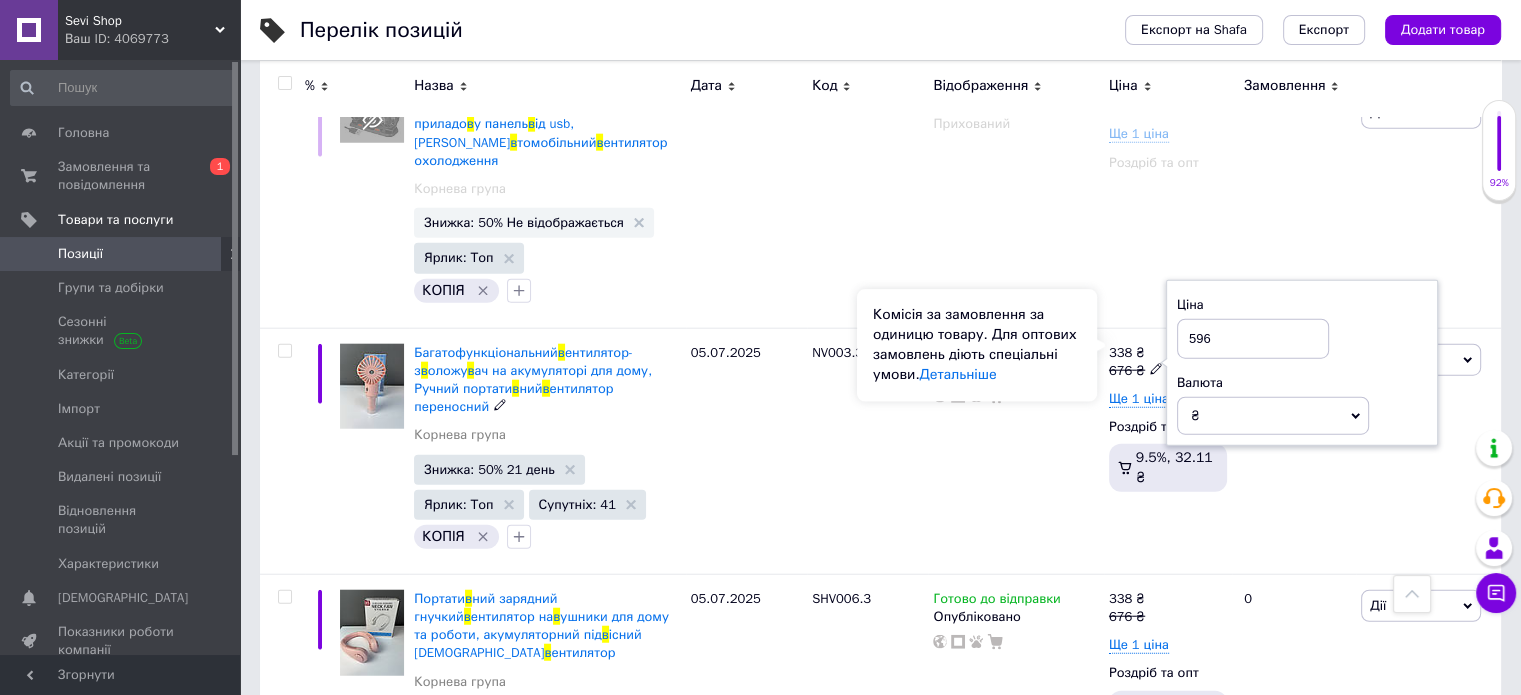 type on "596" 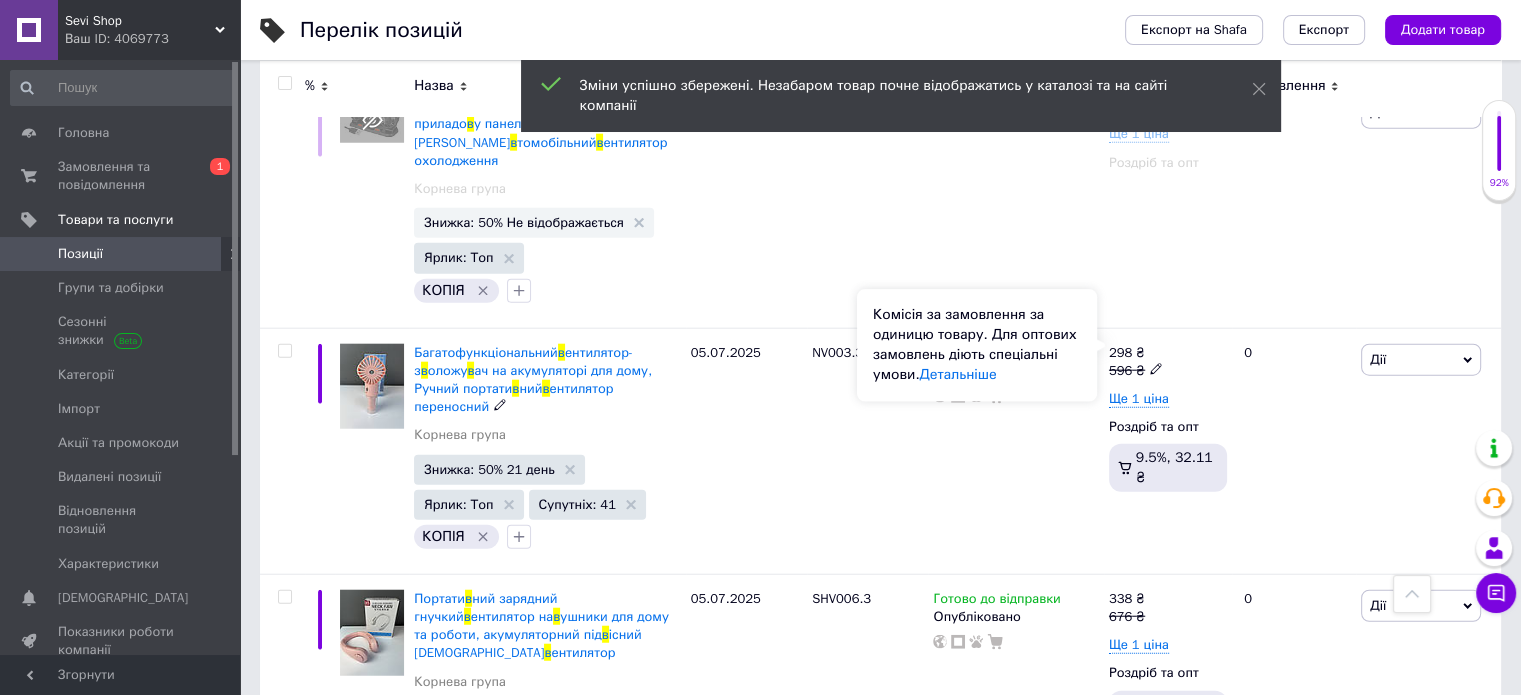scroll, scrollTop: 5000, scrollLeft: 0, axis: vertical 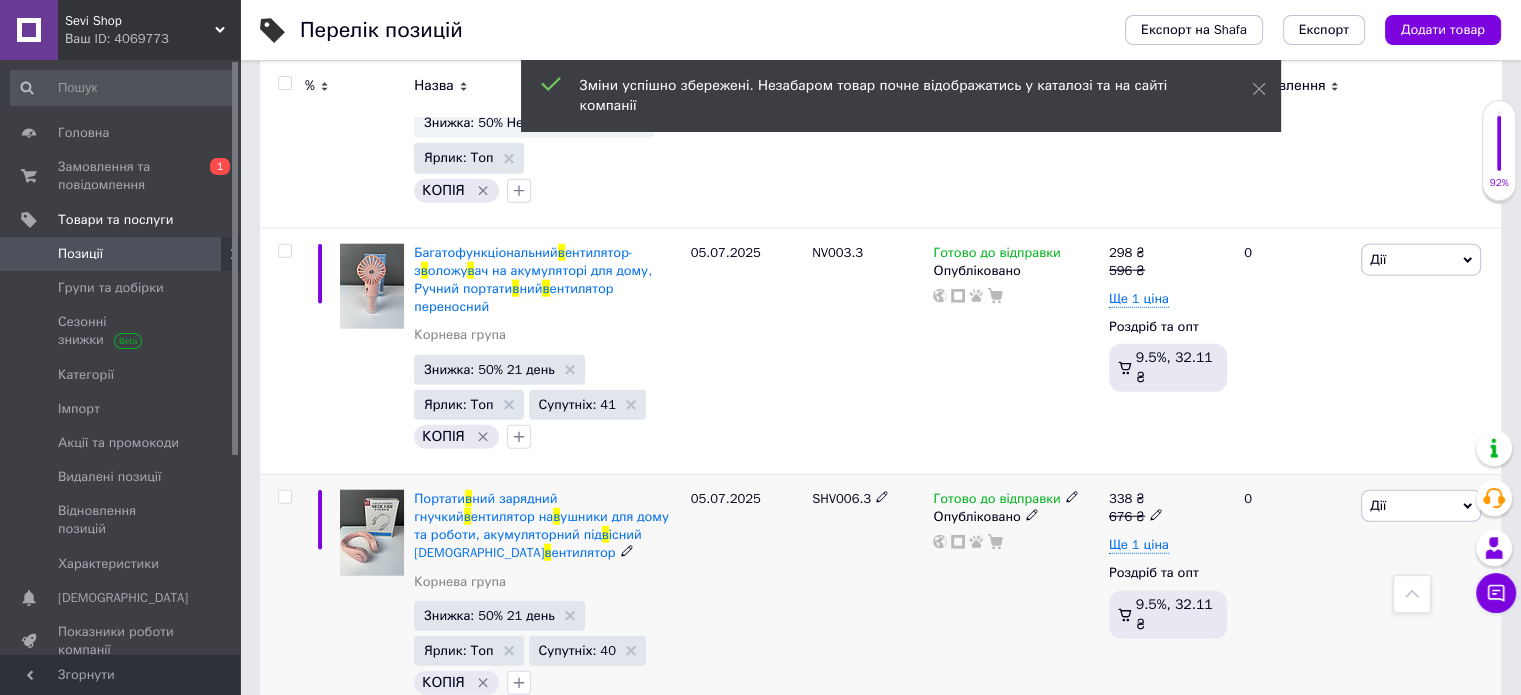 click 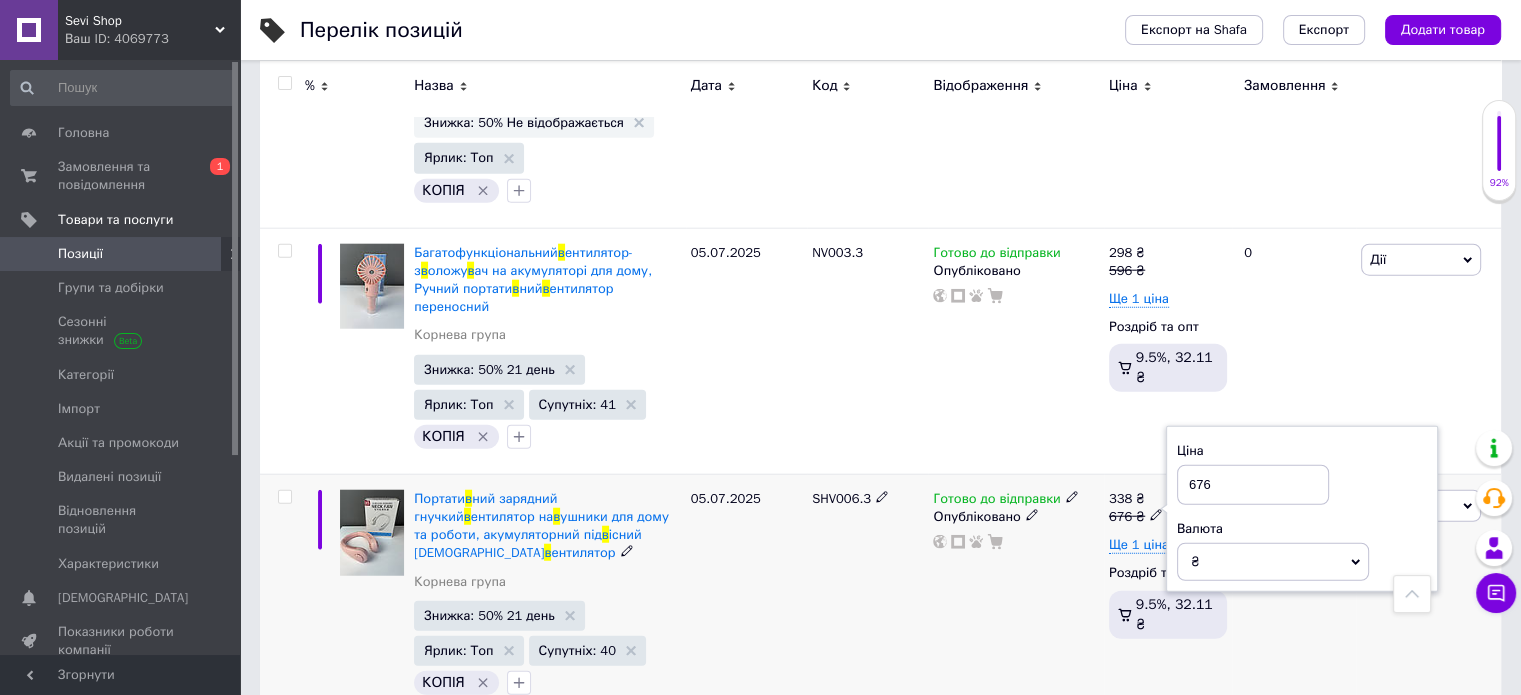 drag, startPoint x: 1199, startPoint y: 373, endPoint x: 1179, endPoint y: 371, distance: 20.09975 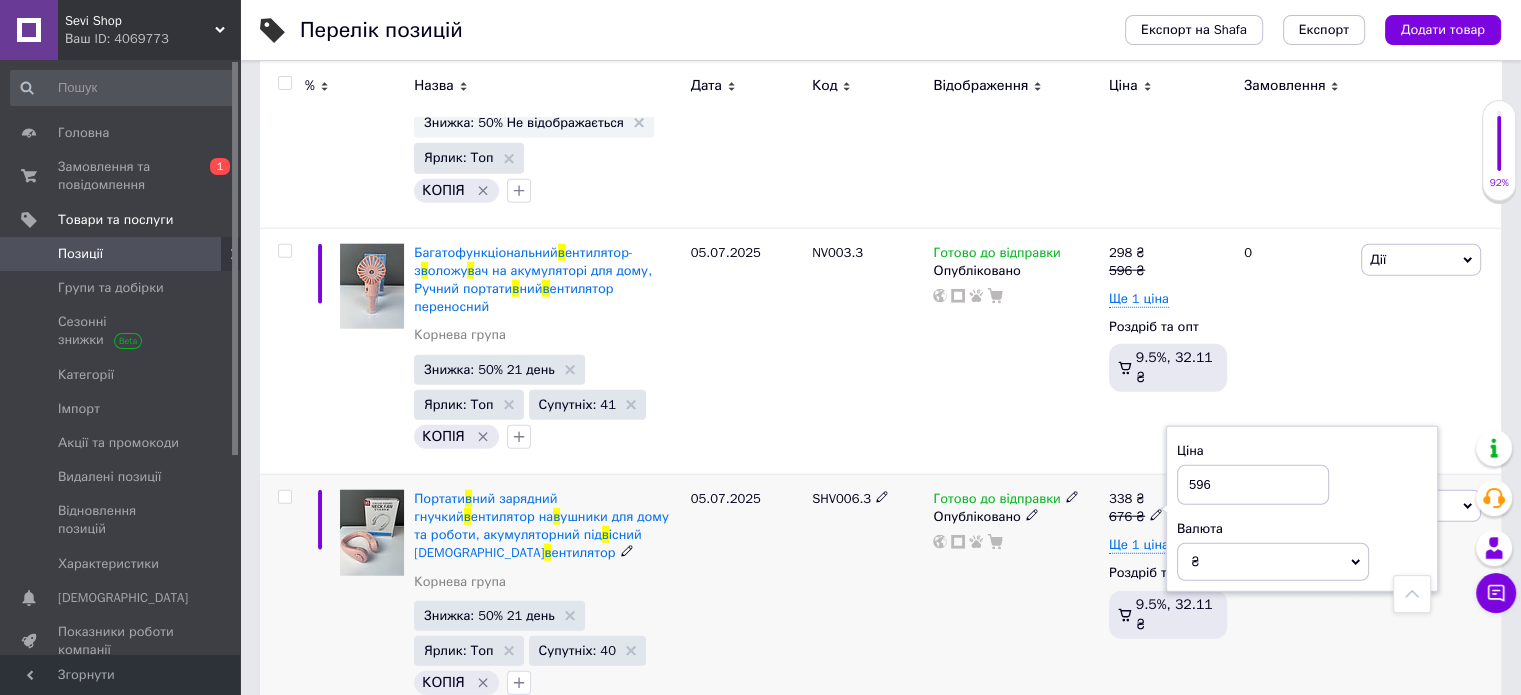type on "596" 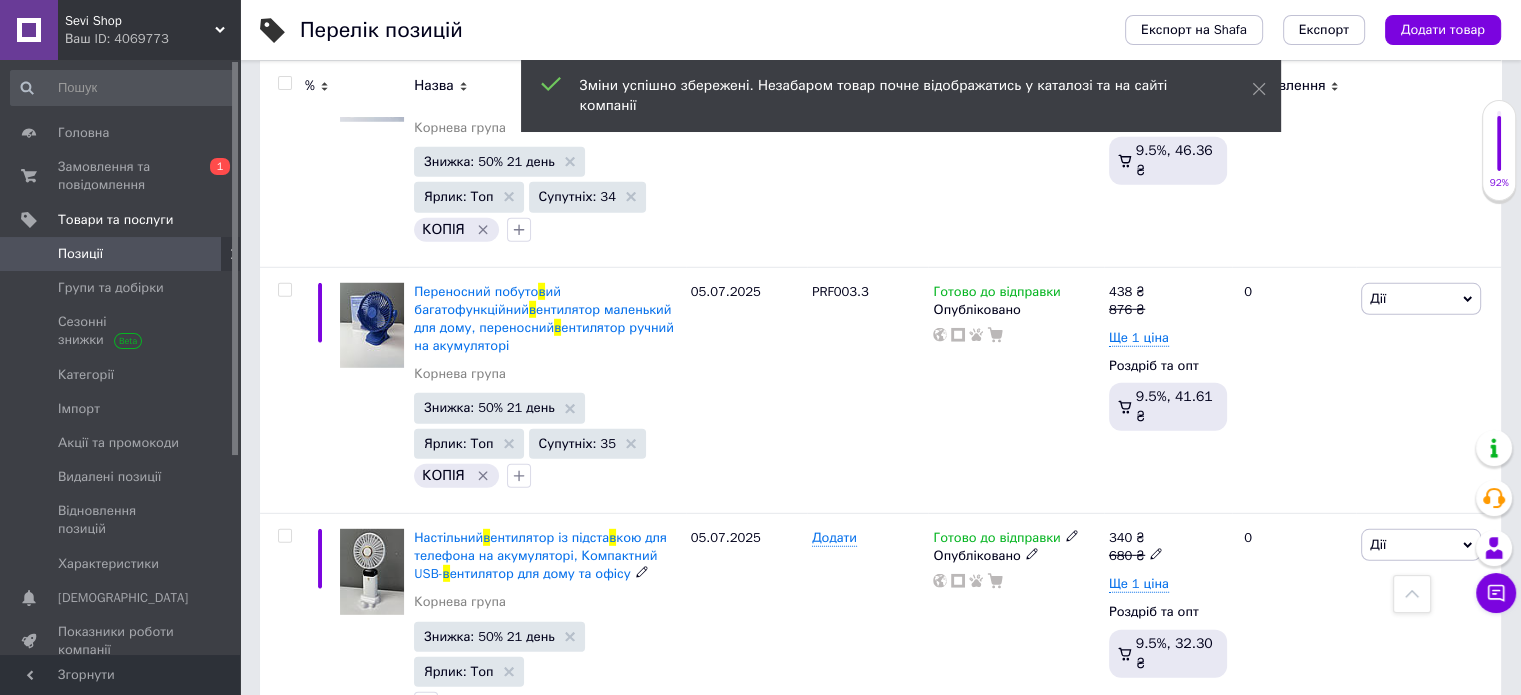 scroll, scrollTop: 5800, scrollLeft: 0, axis: vertical 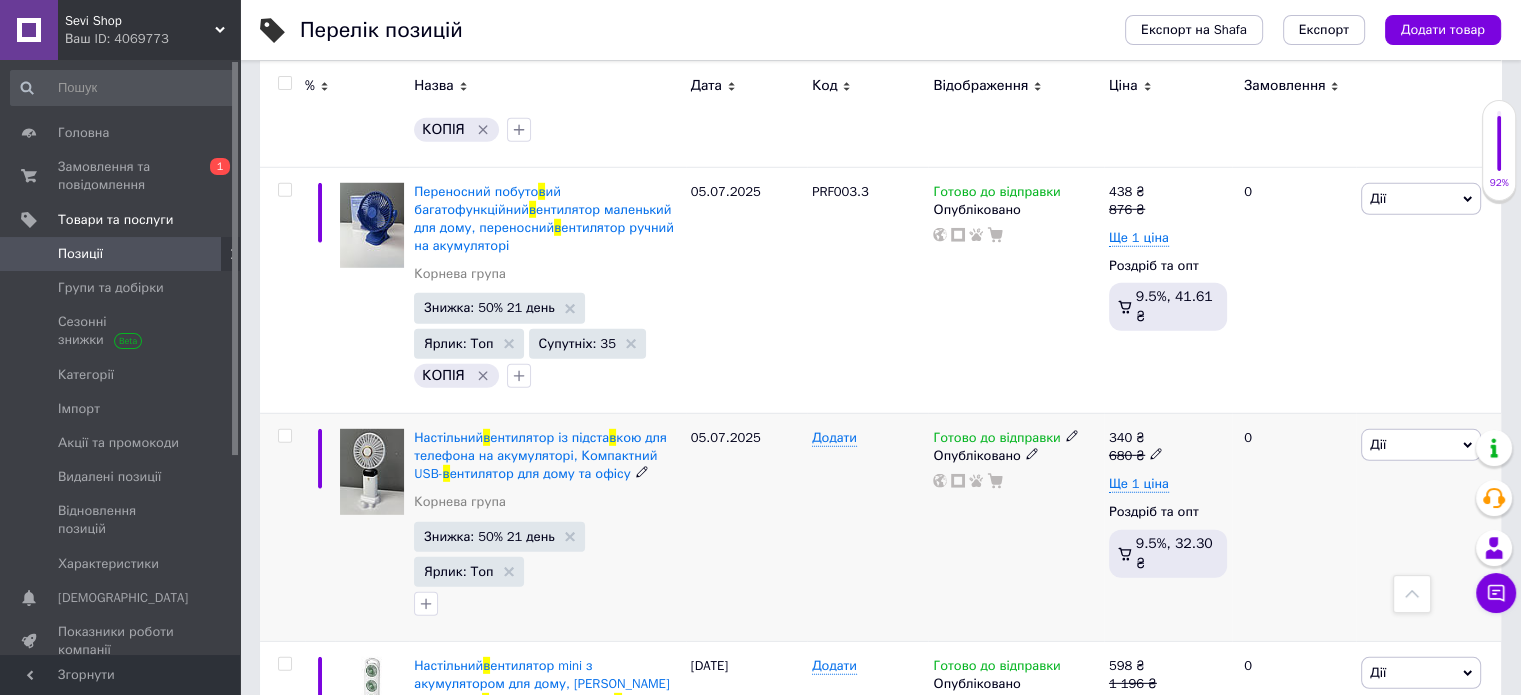 click 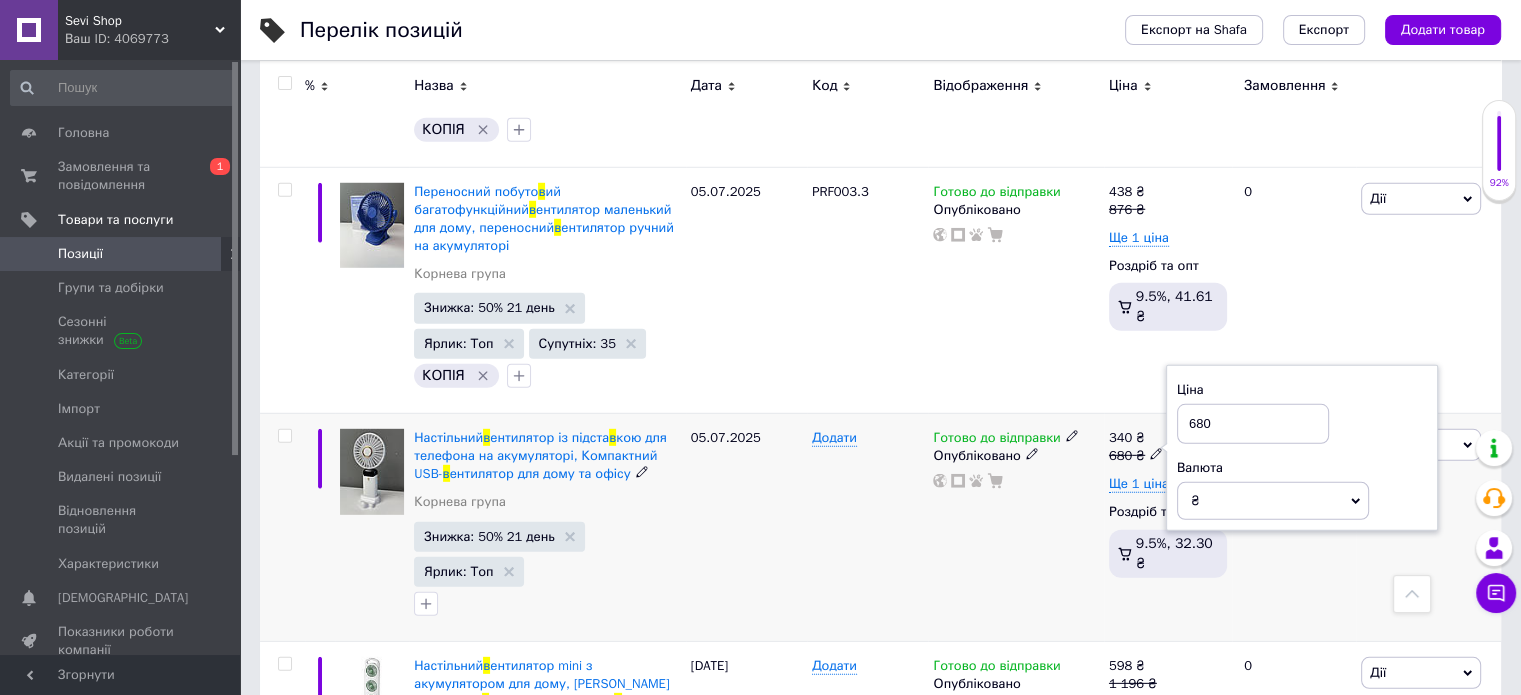 drag, startPoint x: 1202, startPoint y: 311, endPoint x: 1175, endPoint y: 311, distance: 27 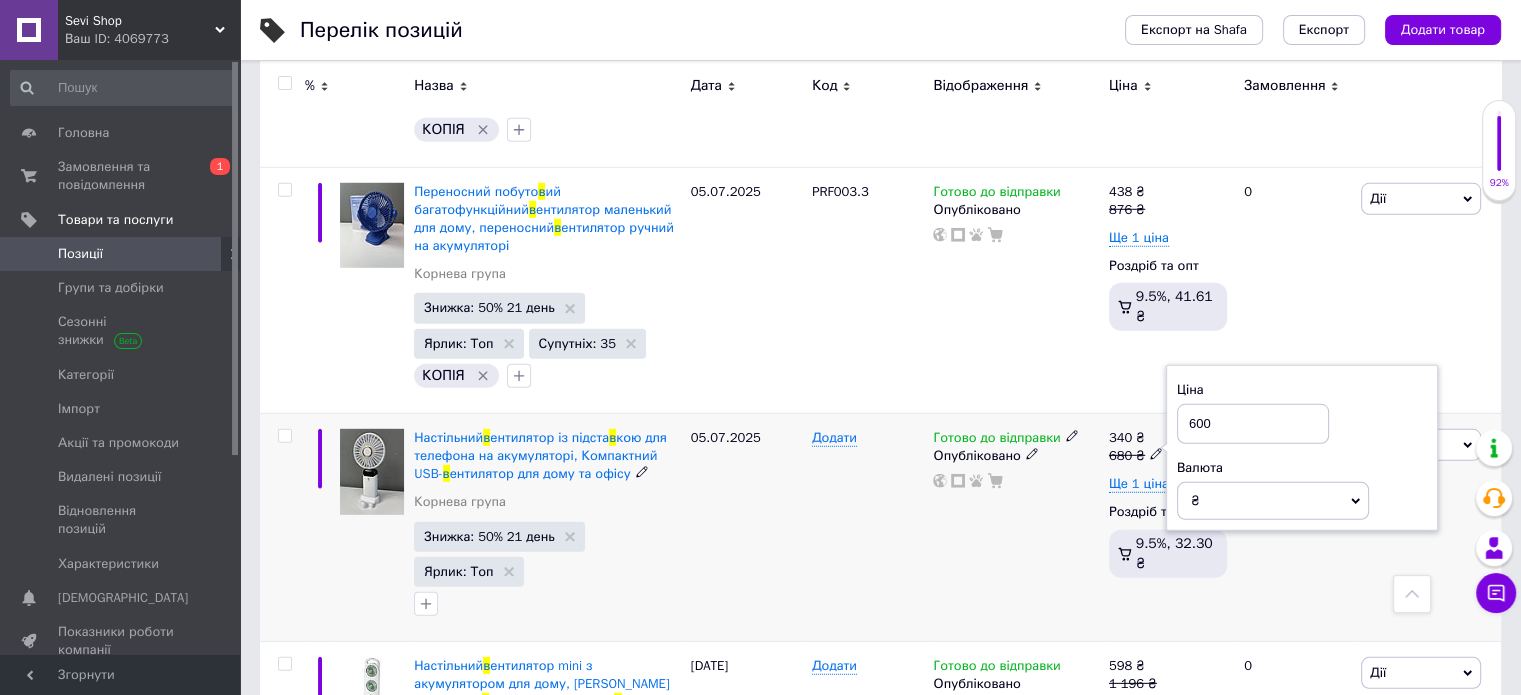 type on "600" 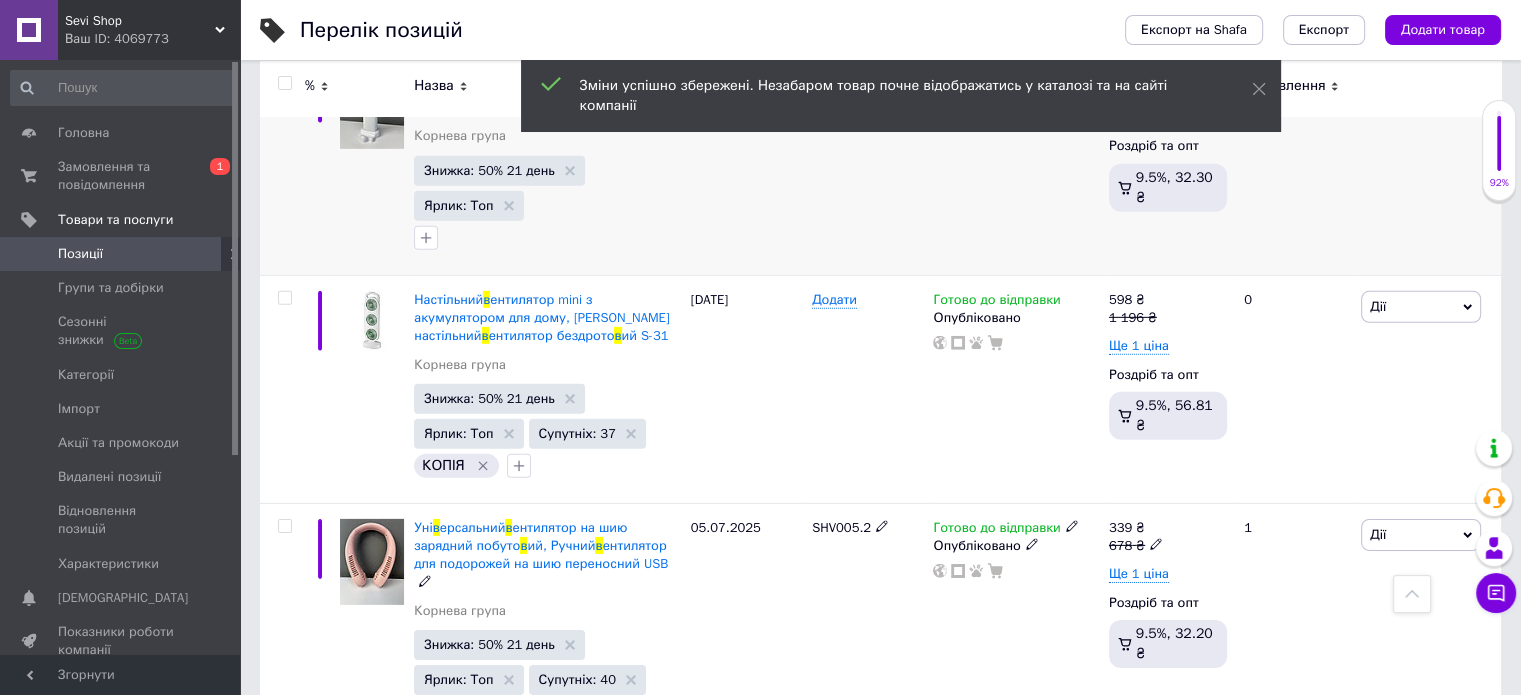 scroll, scrollTop: 6200, scrollLeft: 0, axis: vertical 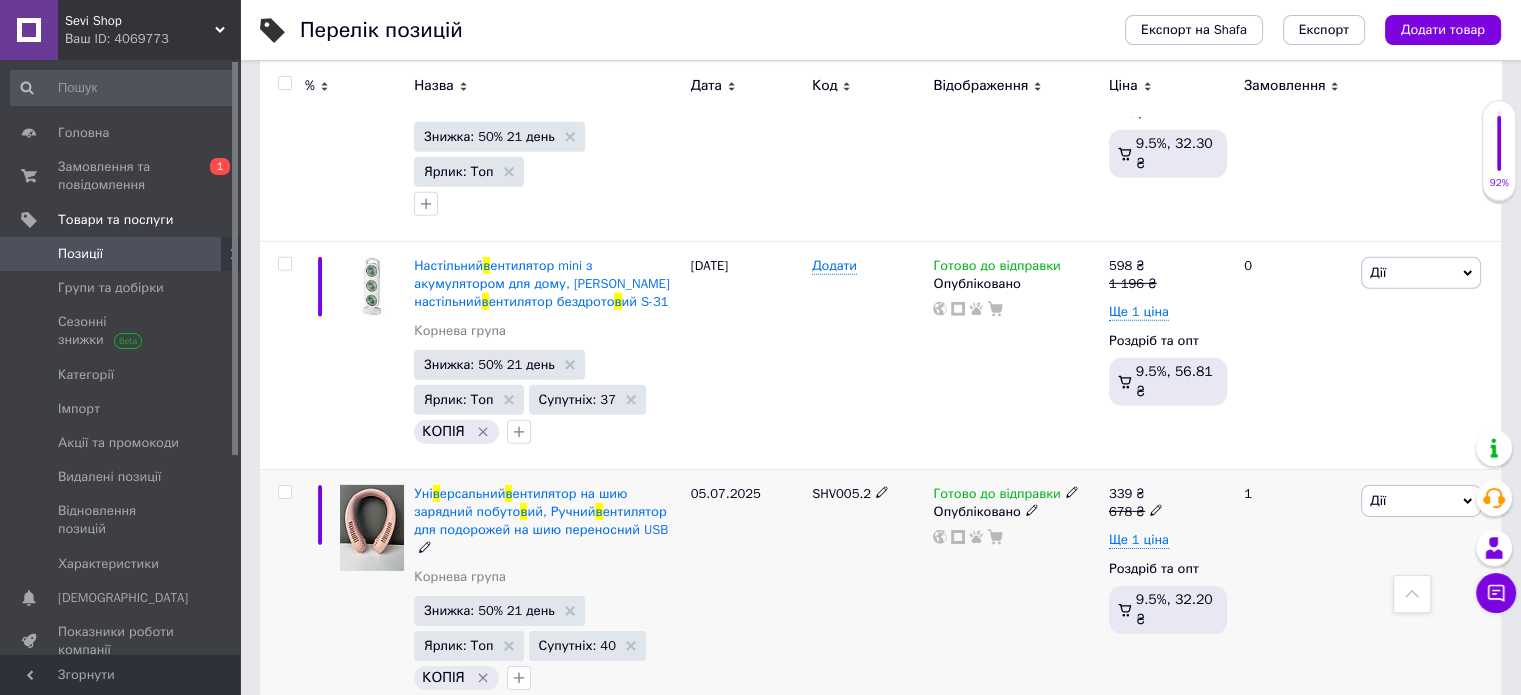 click 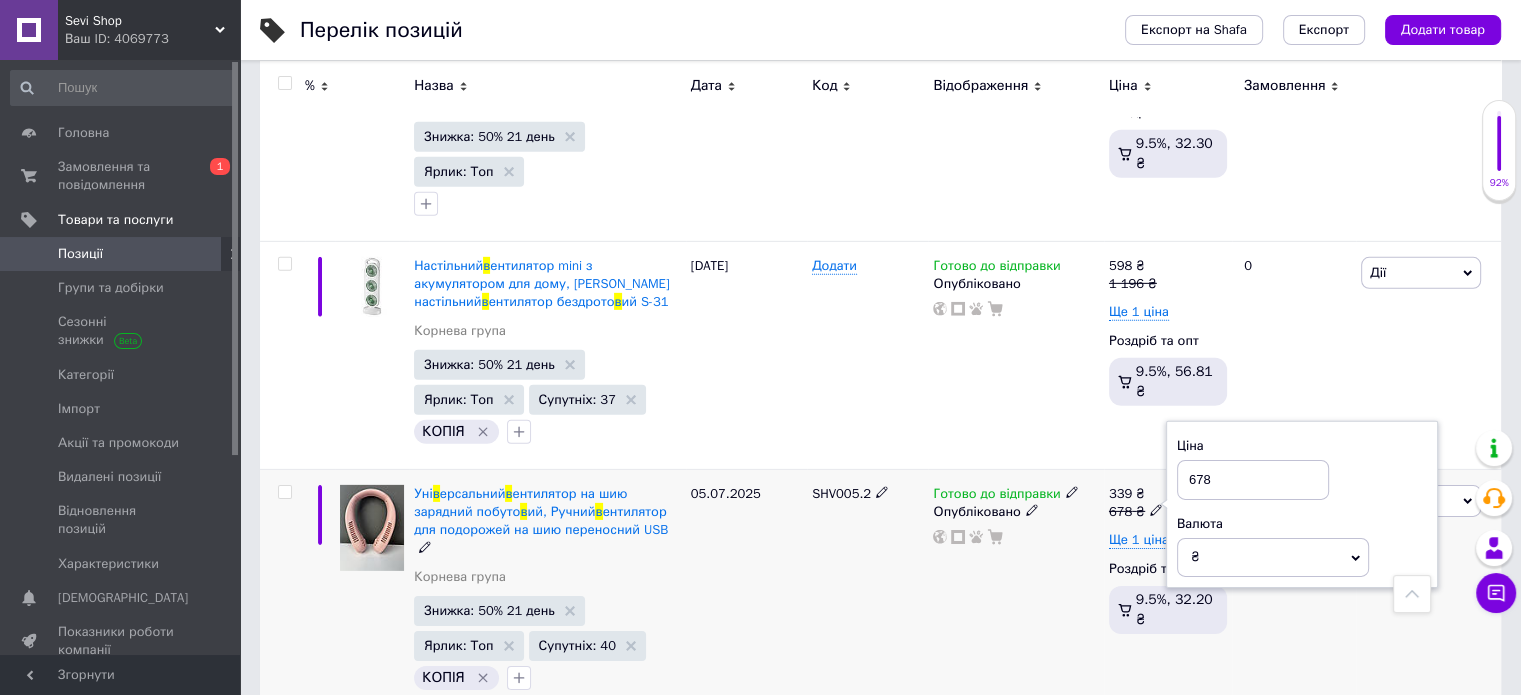 drag, startPoint x: 1200, startPoint y: 367, endPoint x: 1180, endPoint y: 370, distance: 20.22375 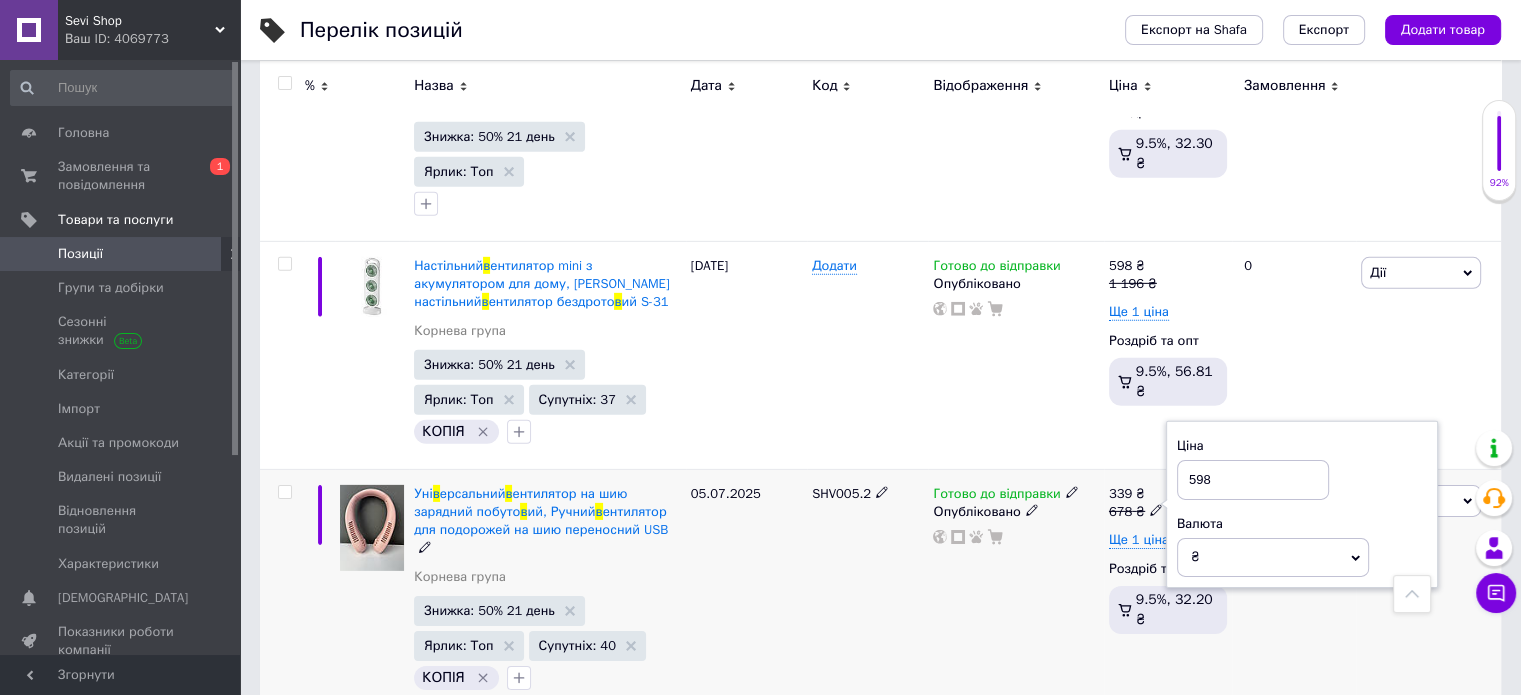 type on "598" 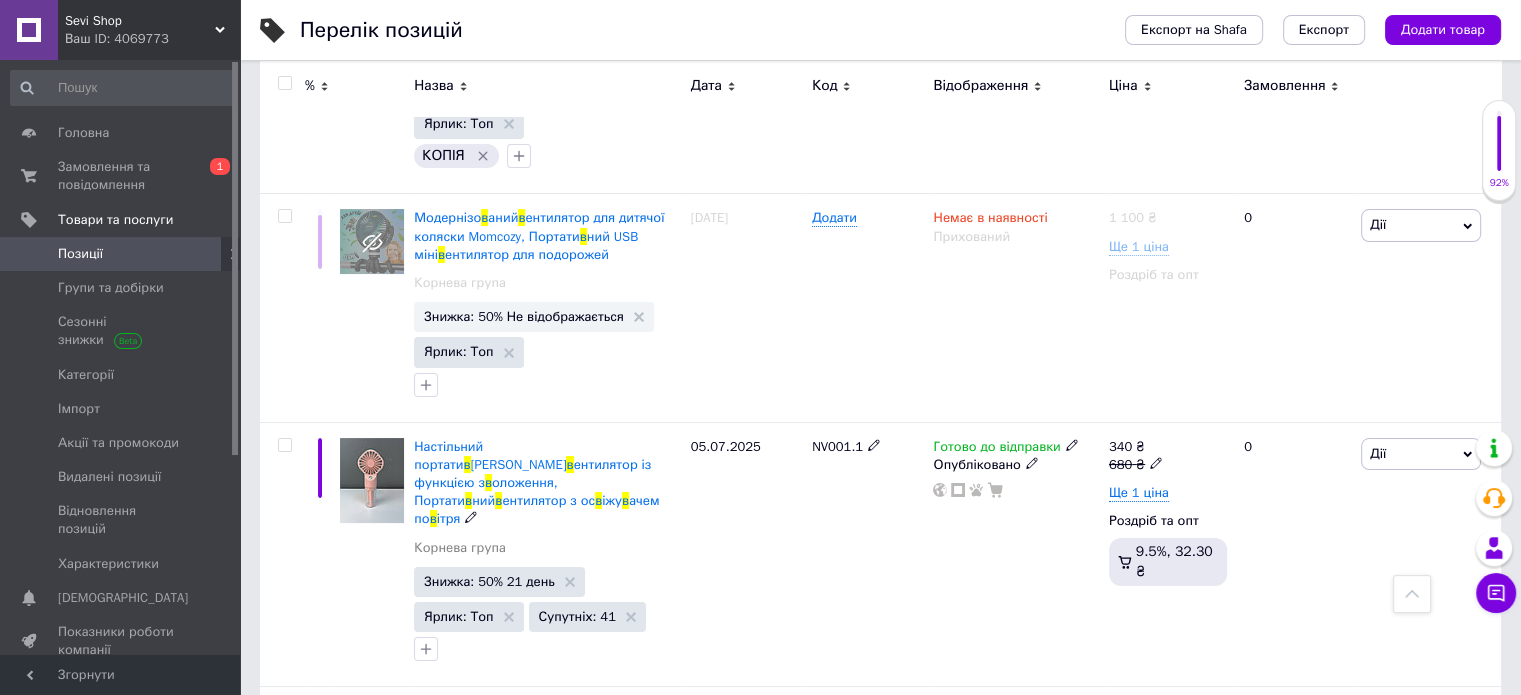 scroll, scrollTop: 7700, scrollLeft: 0, axis: vertical 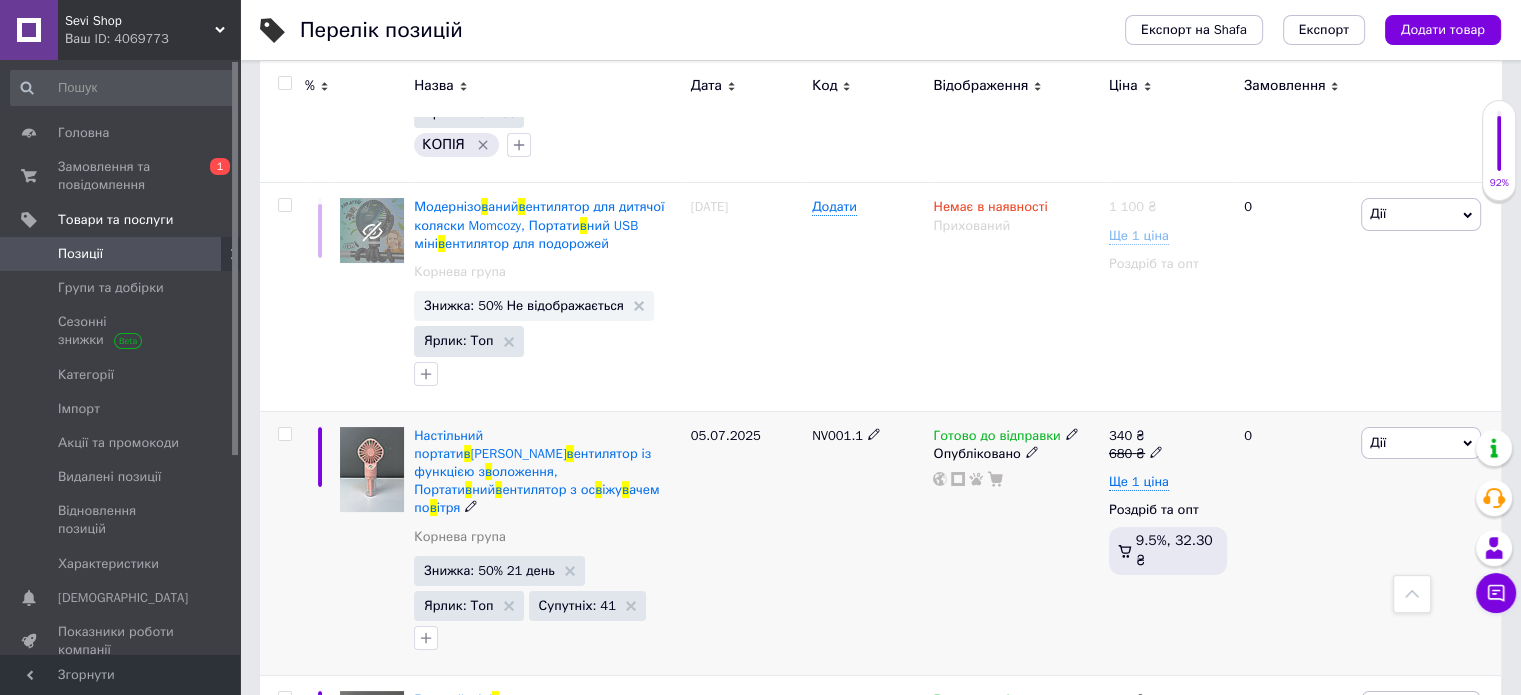 click 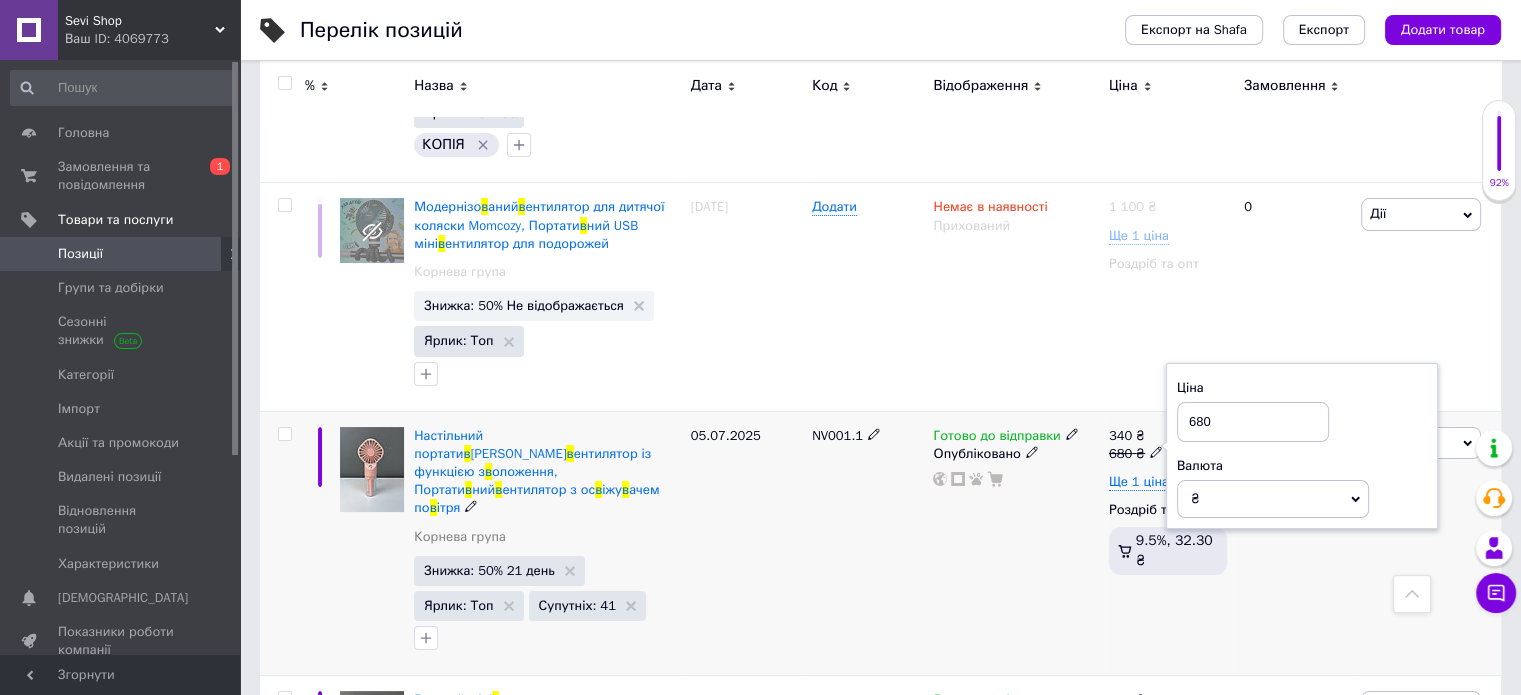drag, startPoint x: 1199, startPoint y: 258, endPoint x: 1188, endPoint y: 259, distance: 11.045361 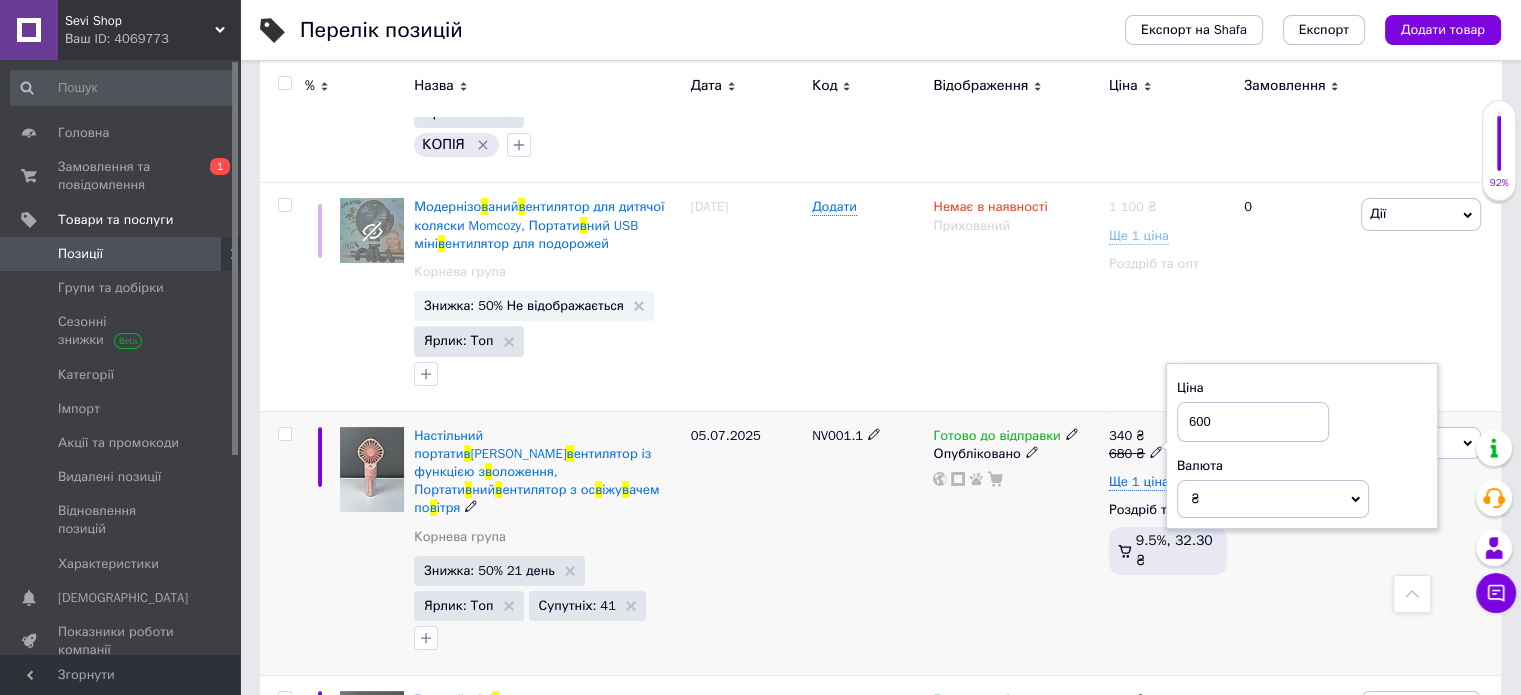 type on "600" 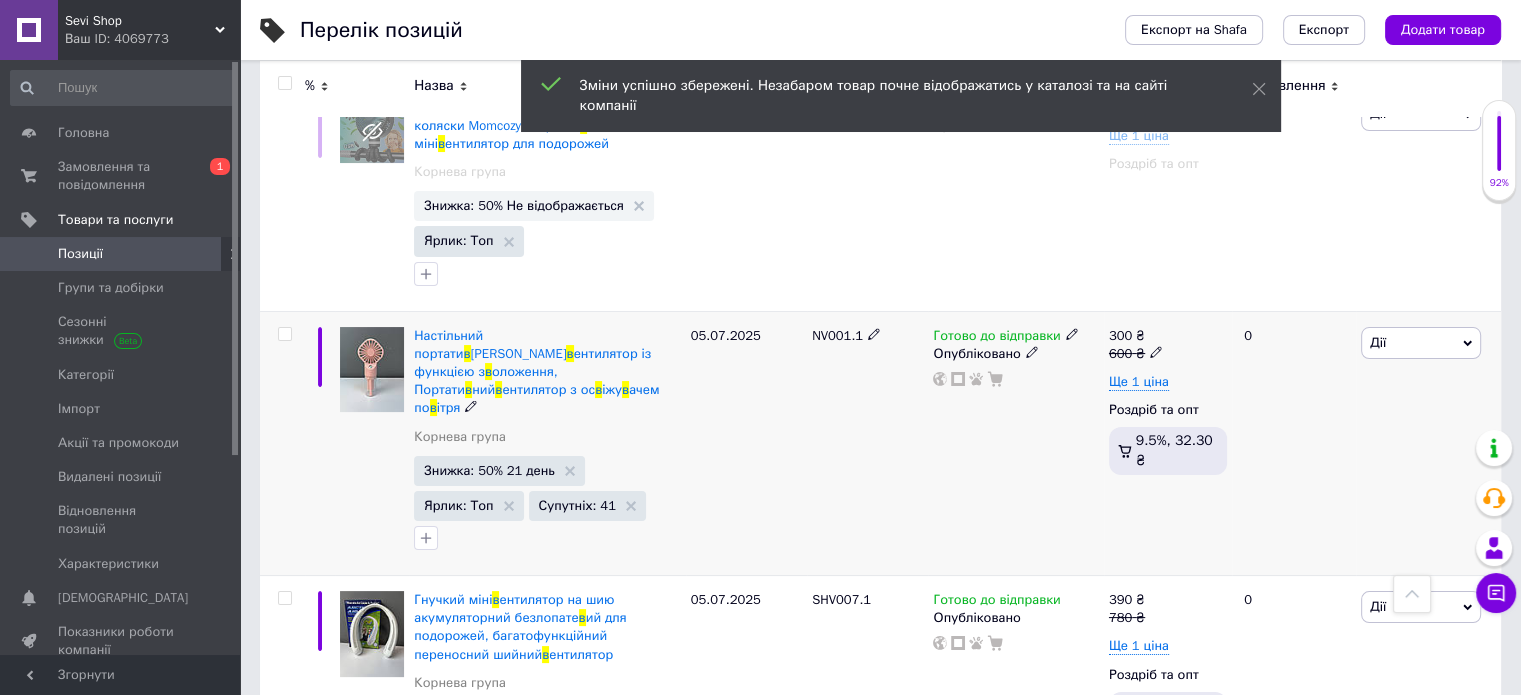 scroll, scrollTop: 7900, scrollLeft: 0, axis: vertical 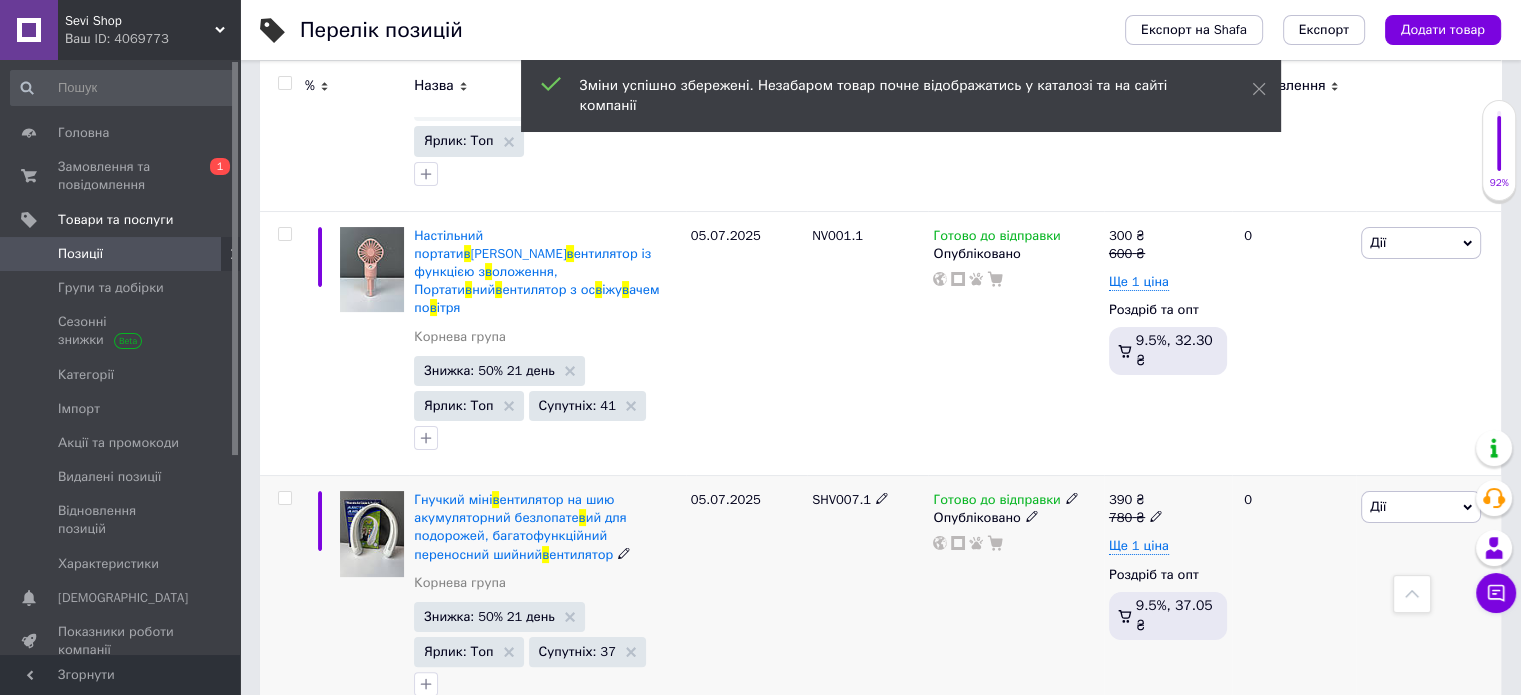 click 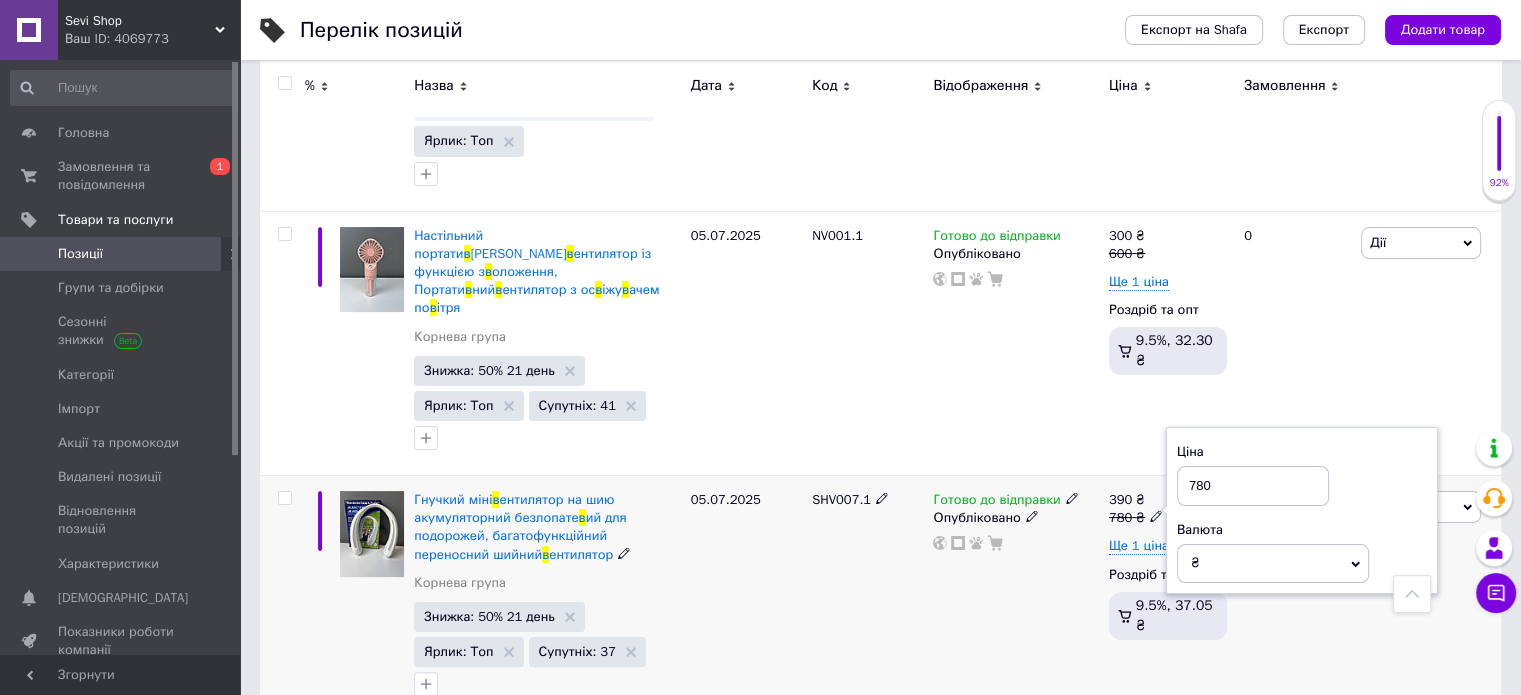 drag, startPoint x: 1204, startPoint y: 282, endPoint x: 1188, endPoint y: 287, distance: 16.763054 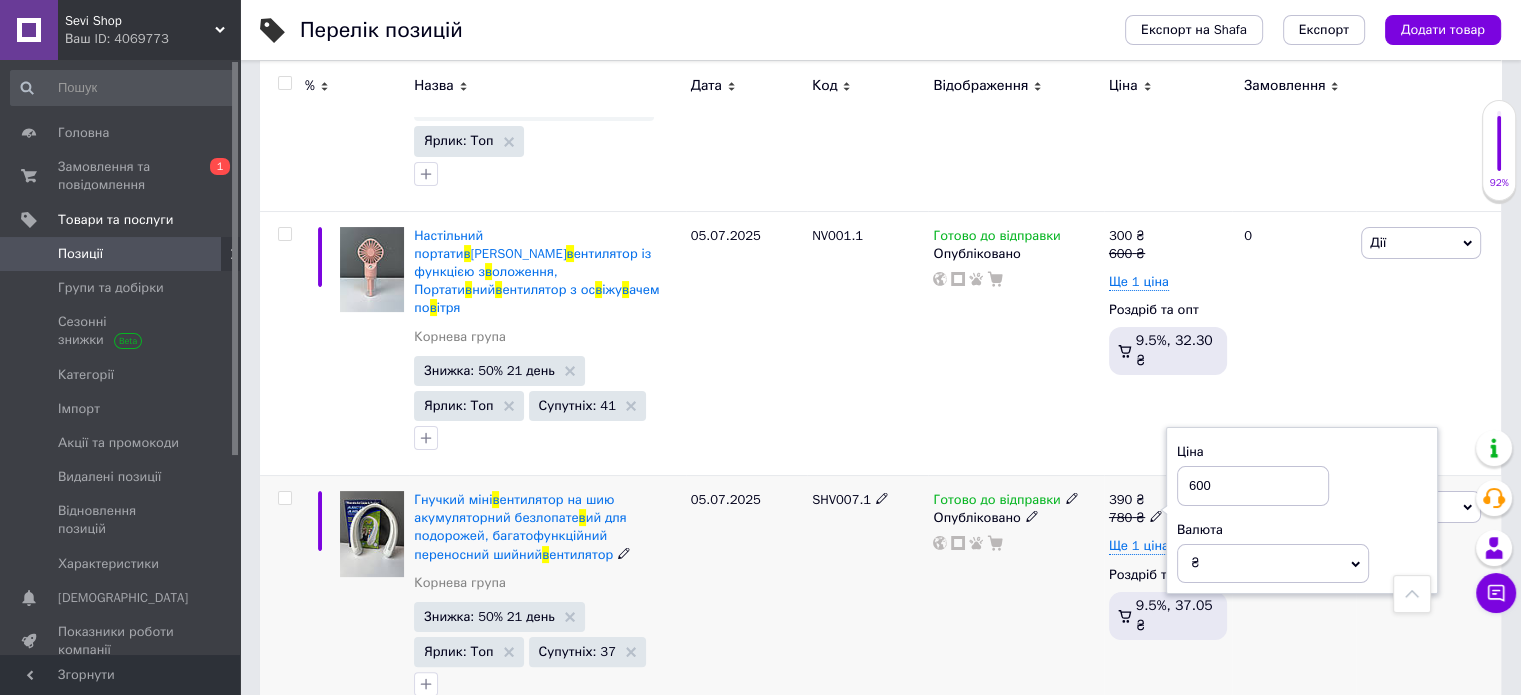 type on "600" 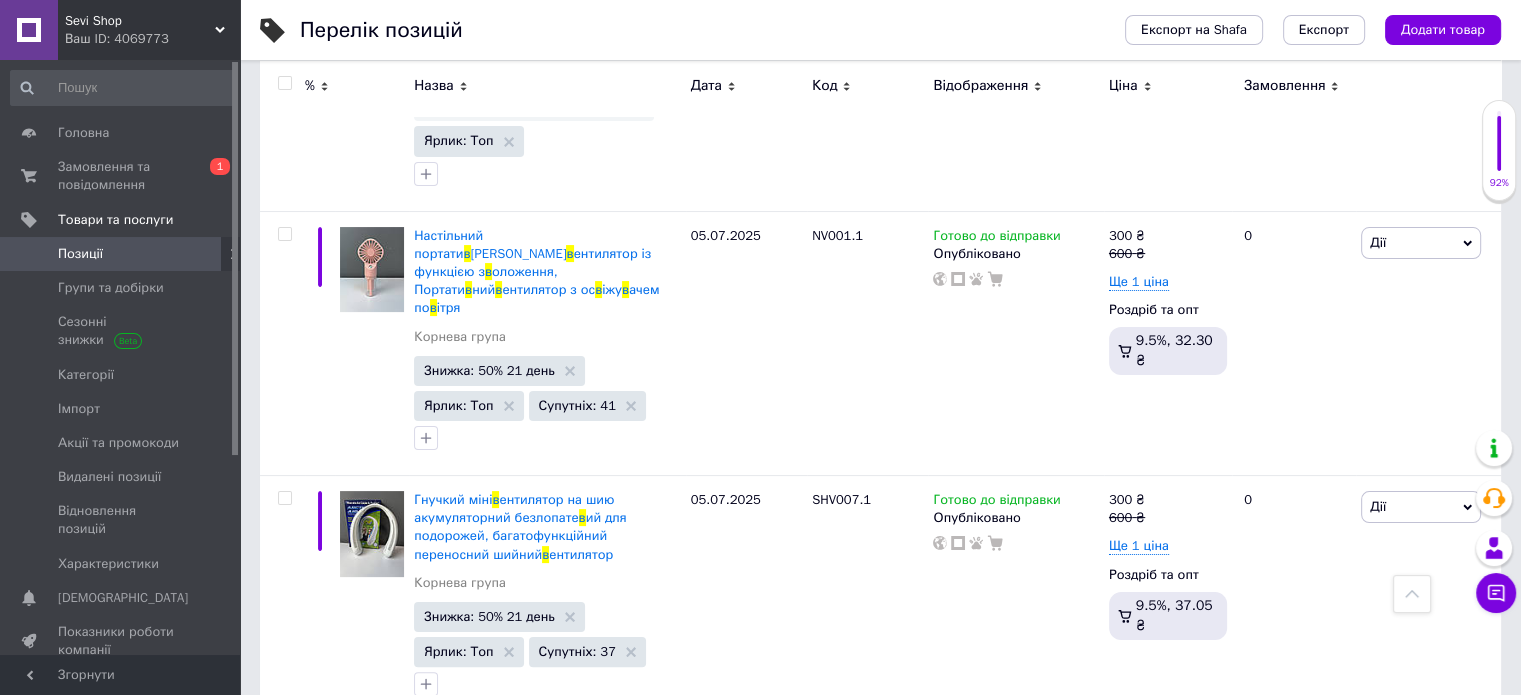 click 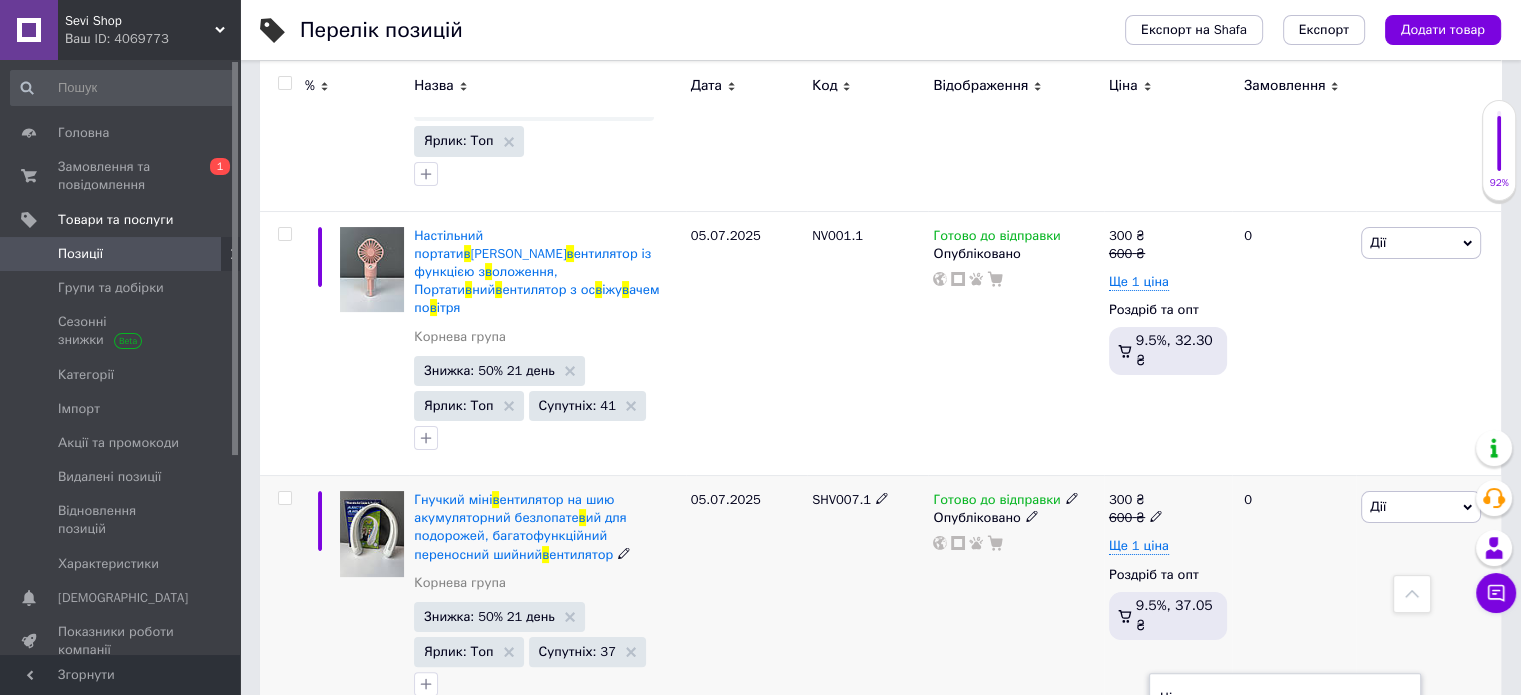click 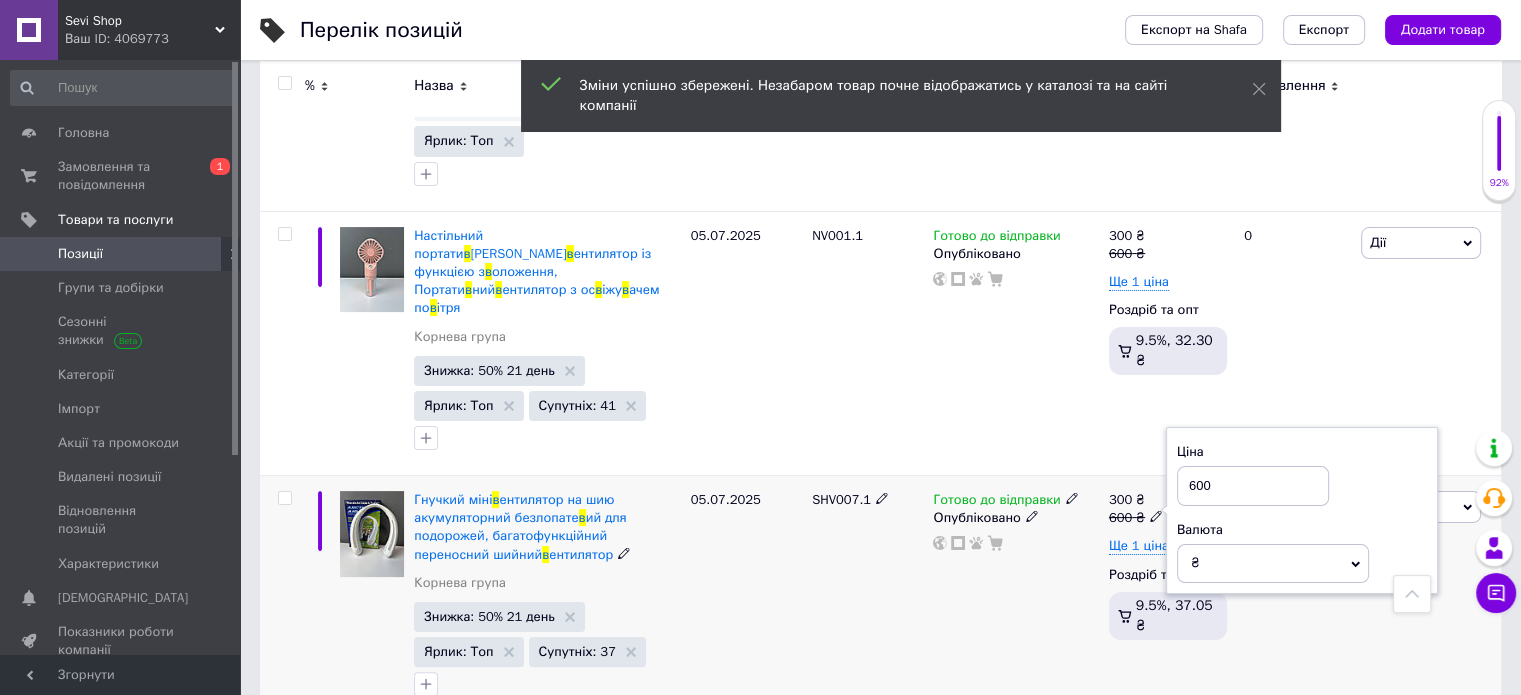 drag, startPoint x: 1217, startPoint y: 279, endPoint x: 1177, endPoint y: 282, distance: 40.112343 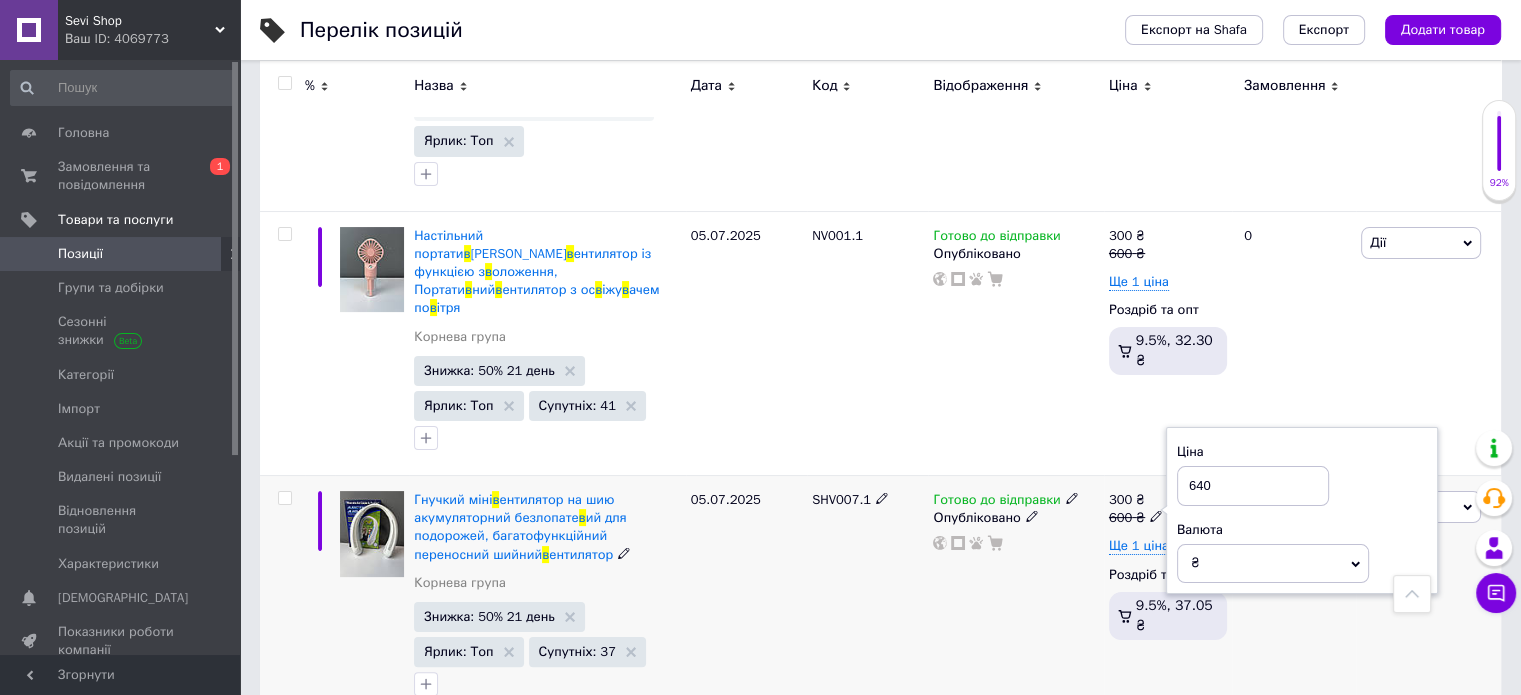 type on "640" 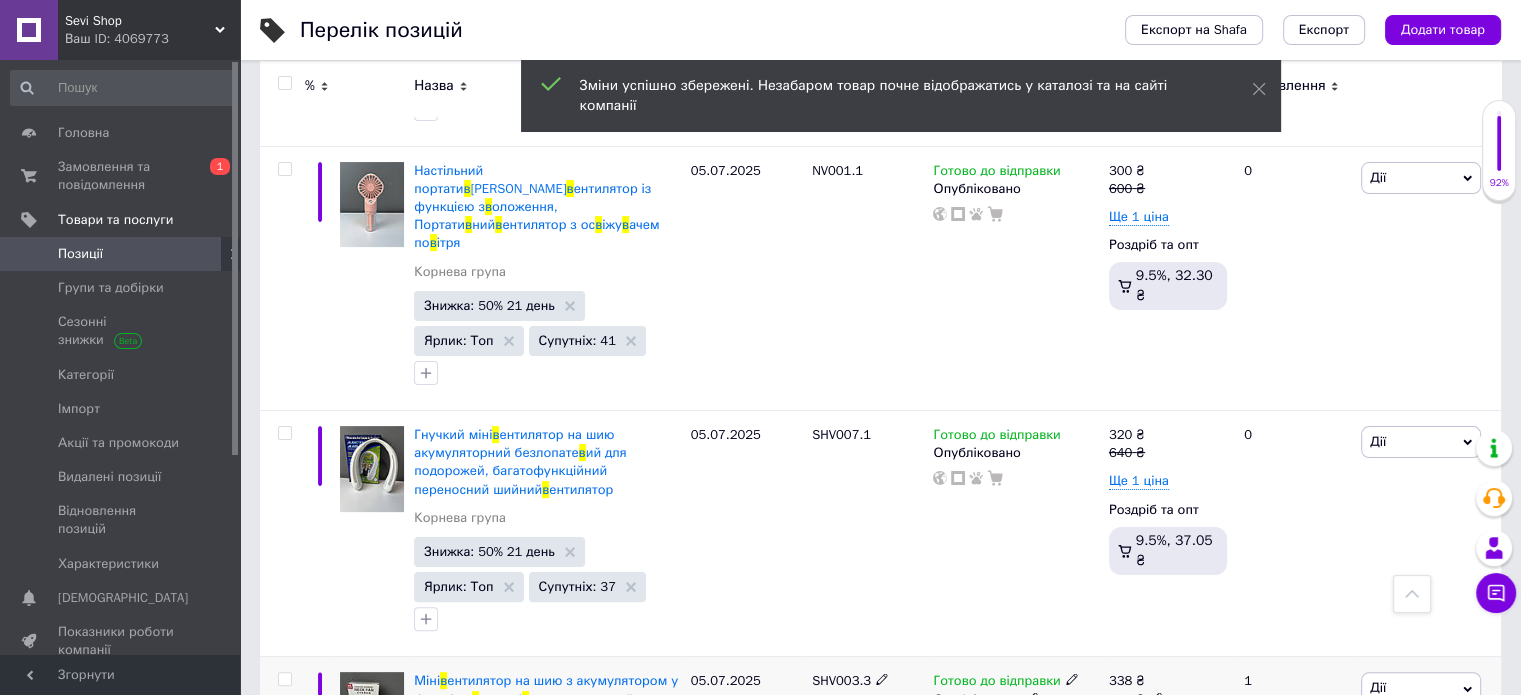 scroll, scrollTop: 8000, scrollLeft: 0, axis: vertical 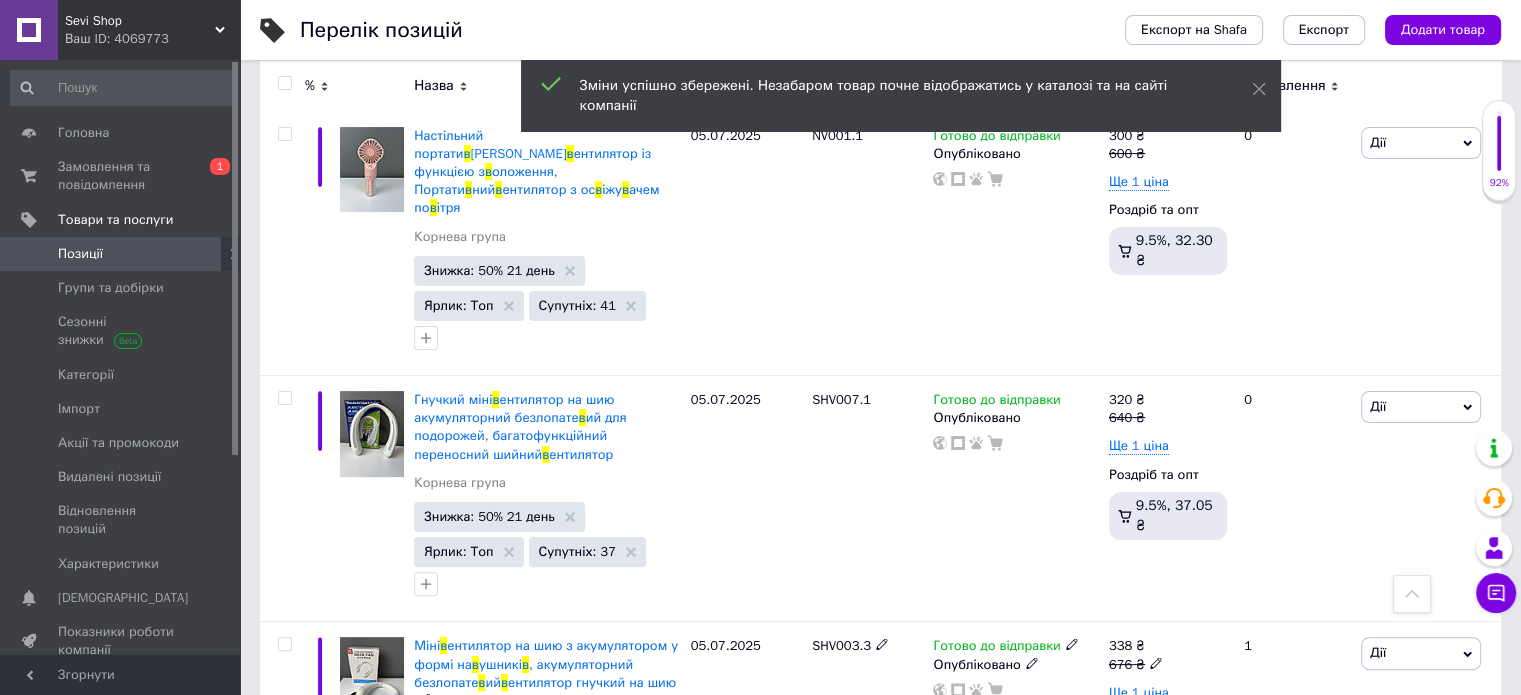 click 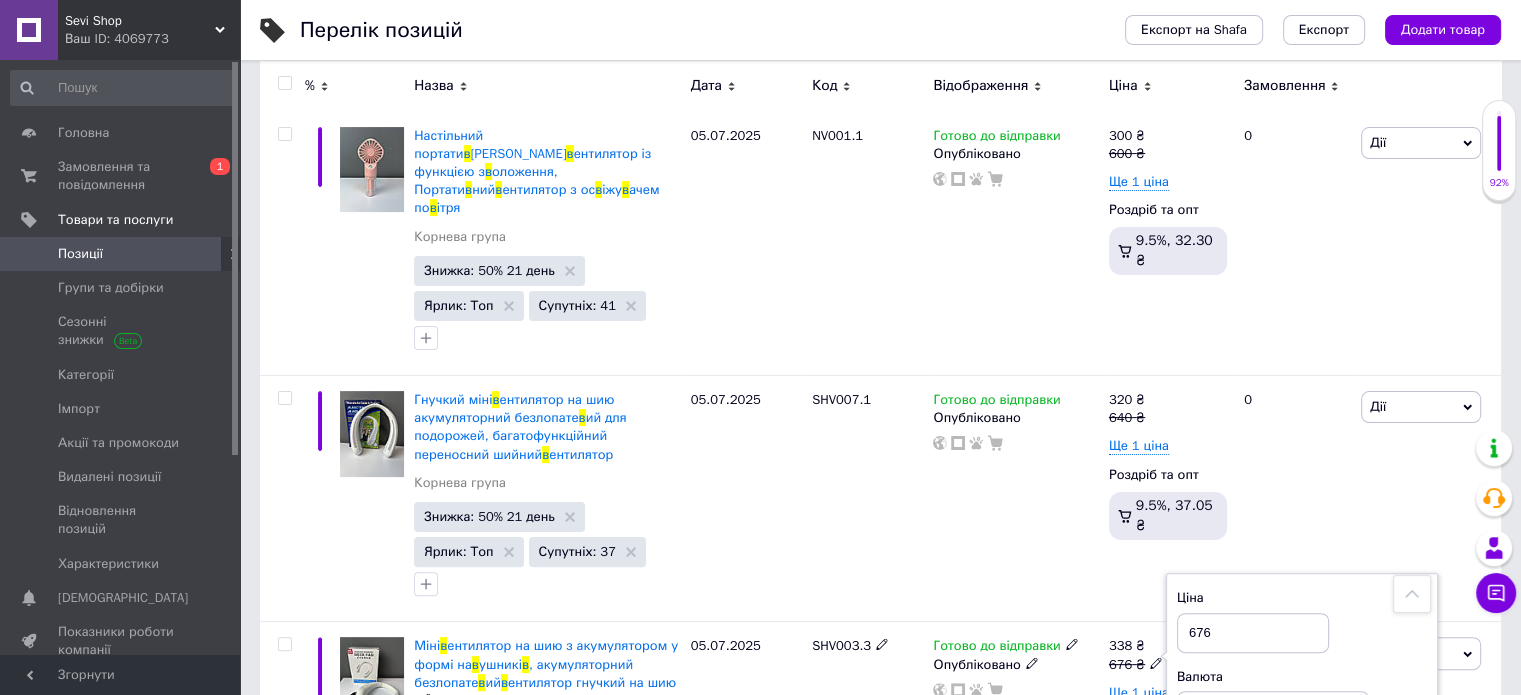 click on "676" at bounding box center (1253, 633) 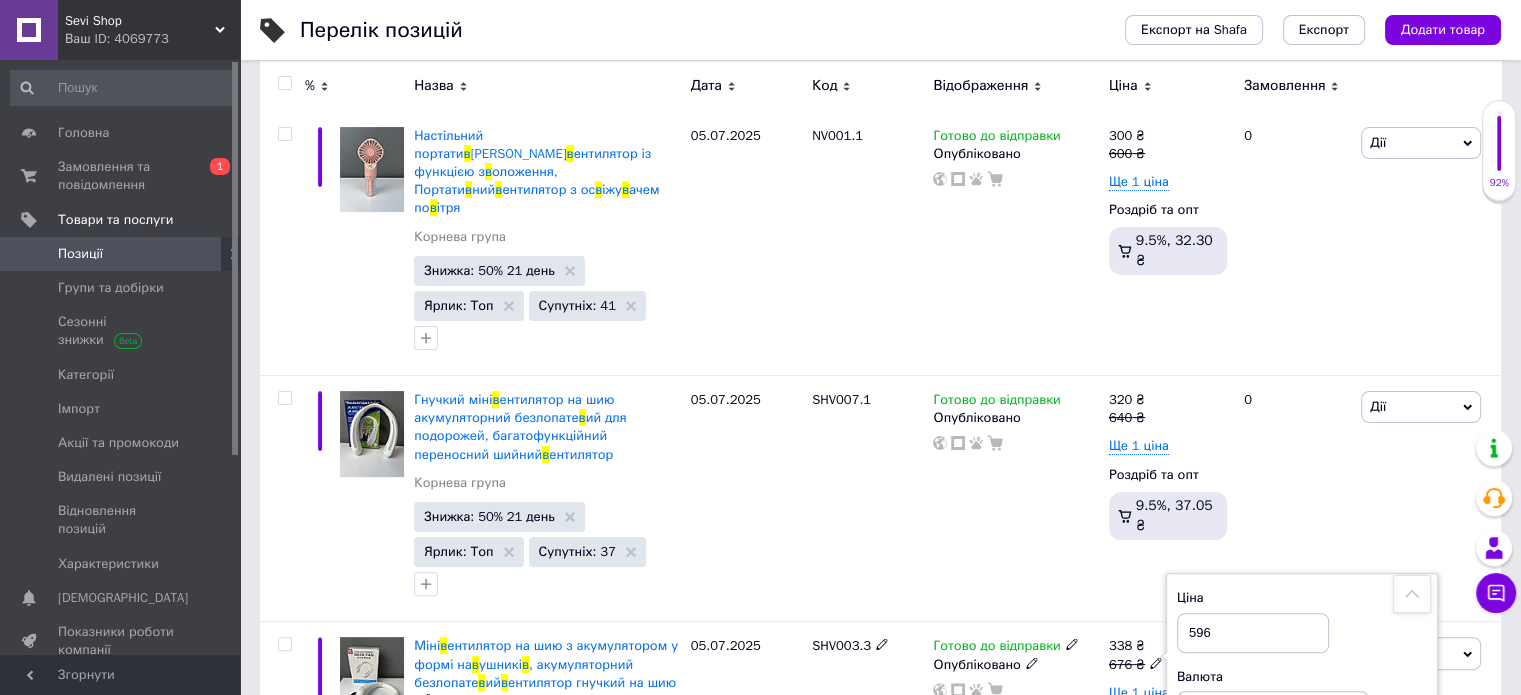 type on "596" 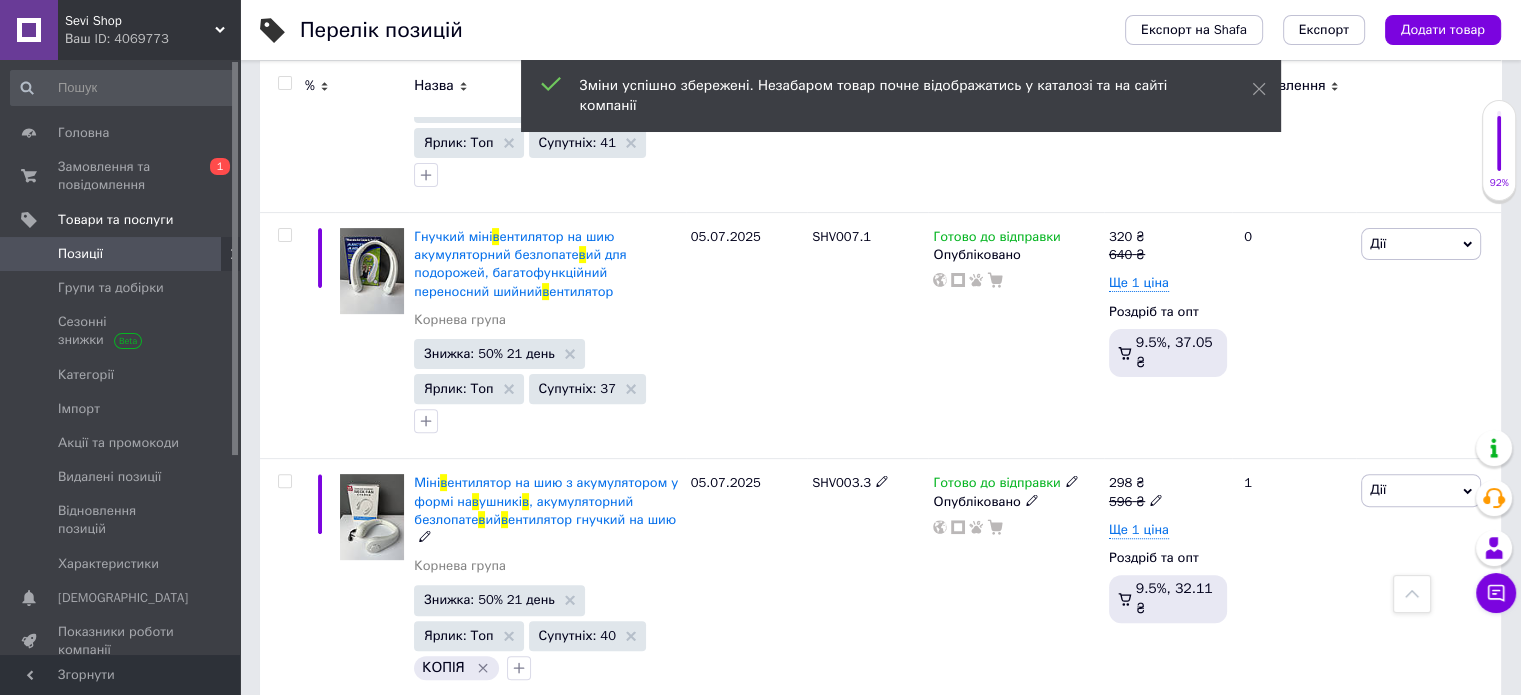 scroll, scrollTop: 8200, scrollLeft: 0, axis: vertical 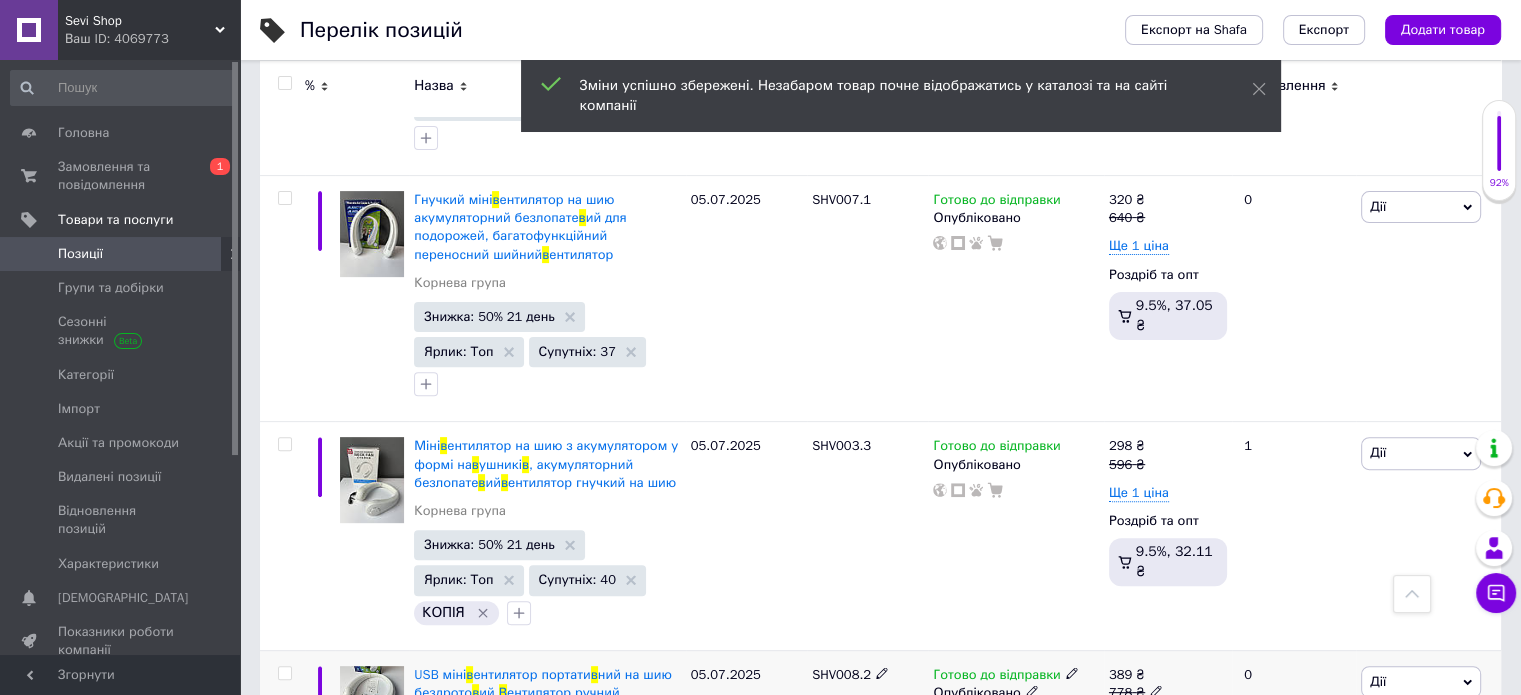 click 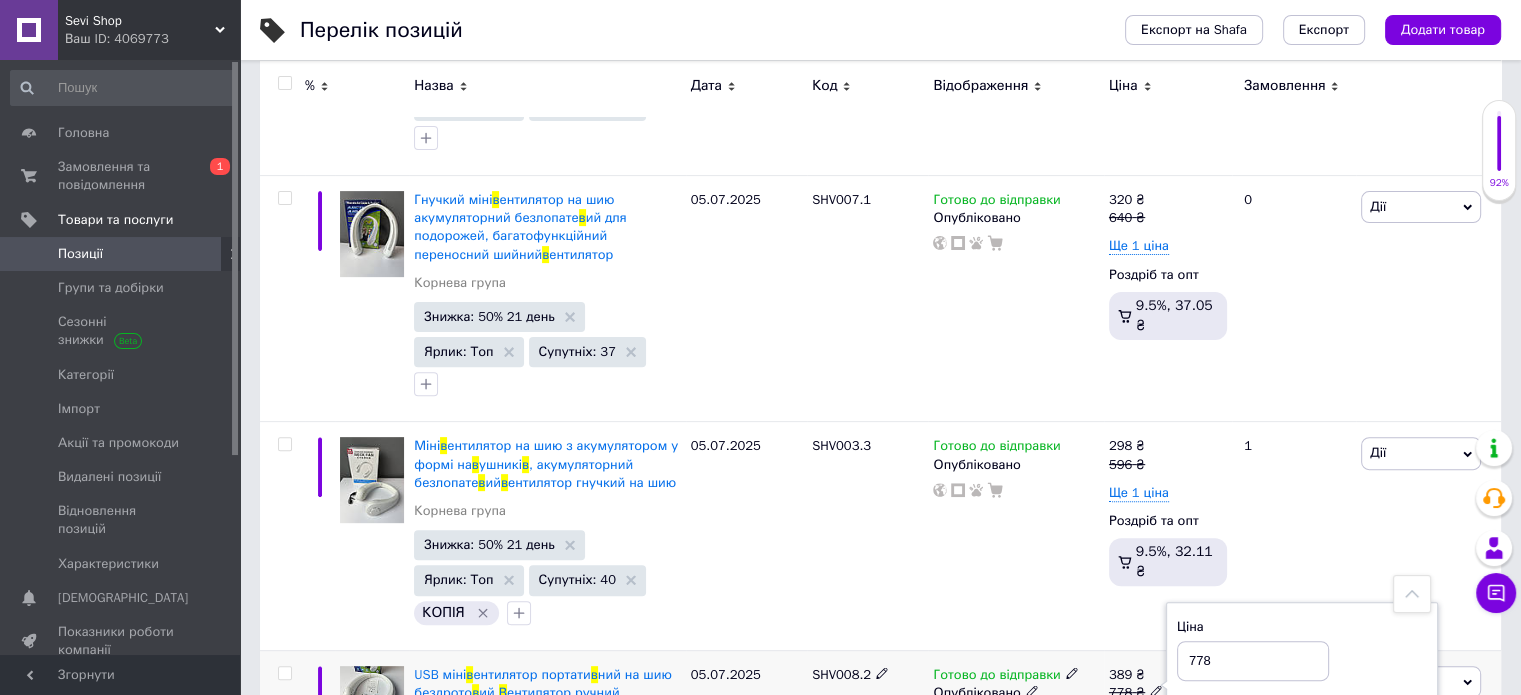 drag, startPoint x: 1201, startPoint y: 455, endPoint x: 1184, endPoint y: 456, distance: 17.029387 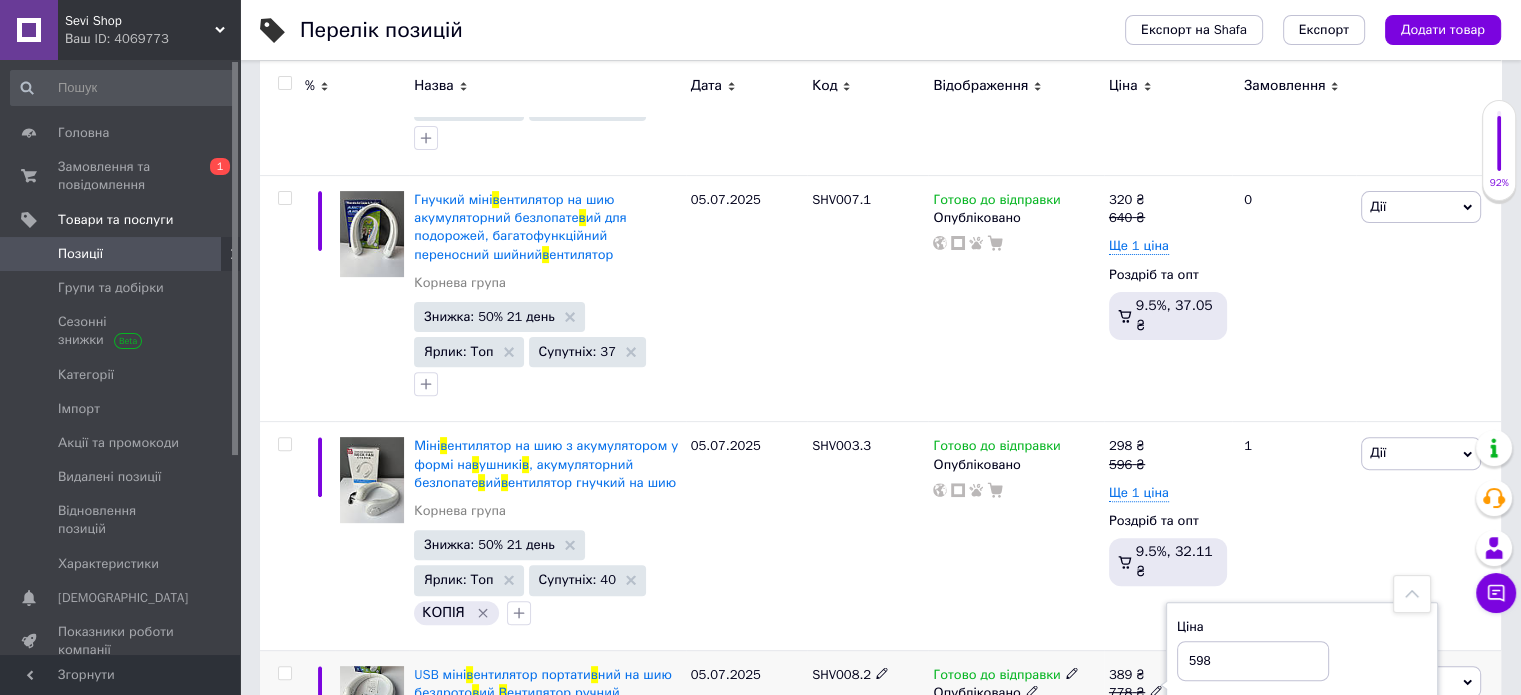 type on "598" 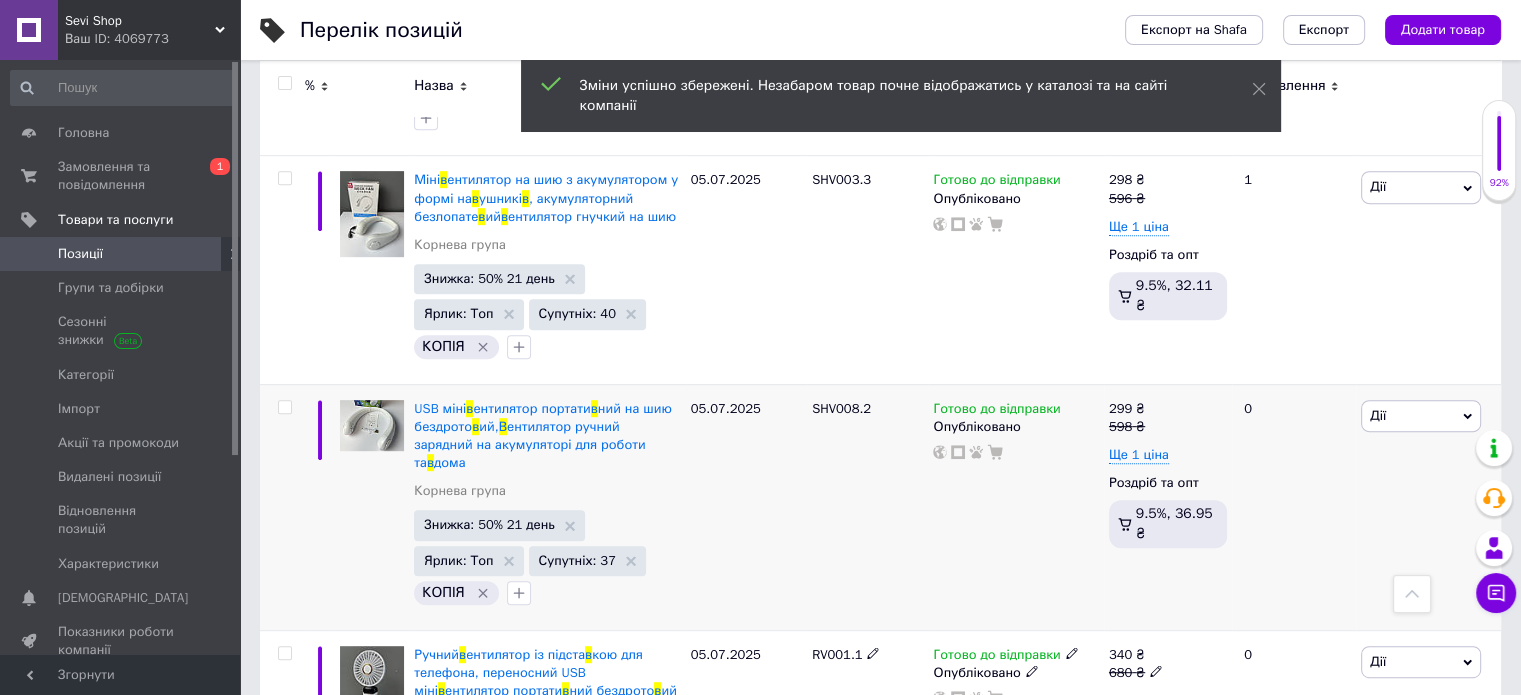 scroll, scrollTop: 8500, scrollLeft: 0, axis: vertical 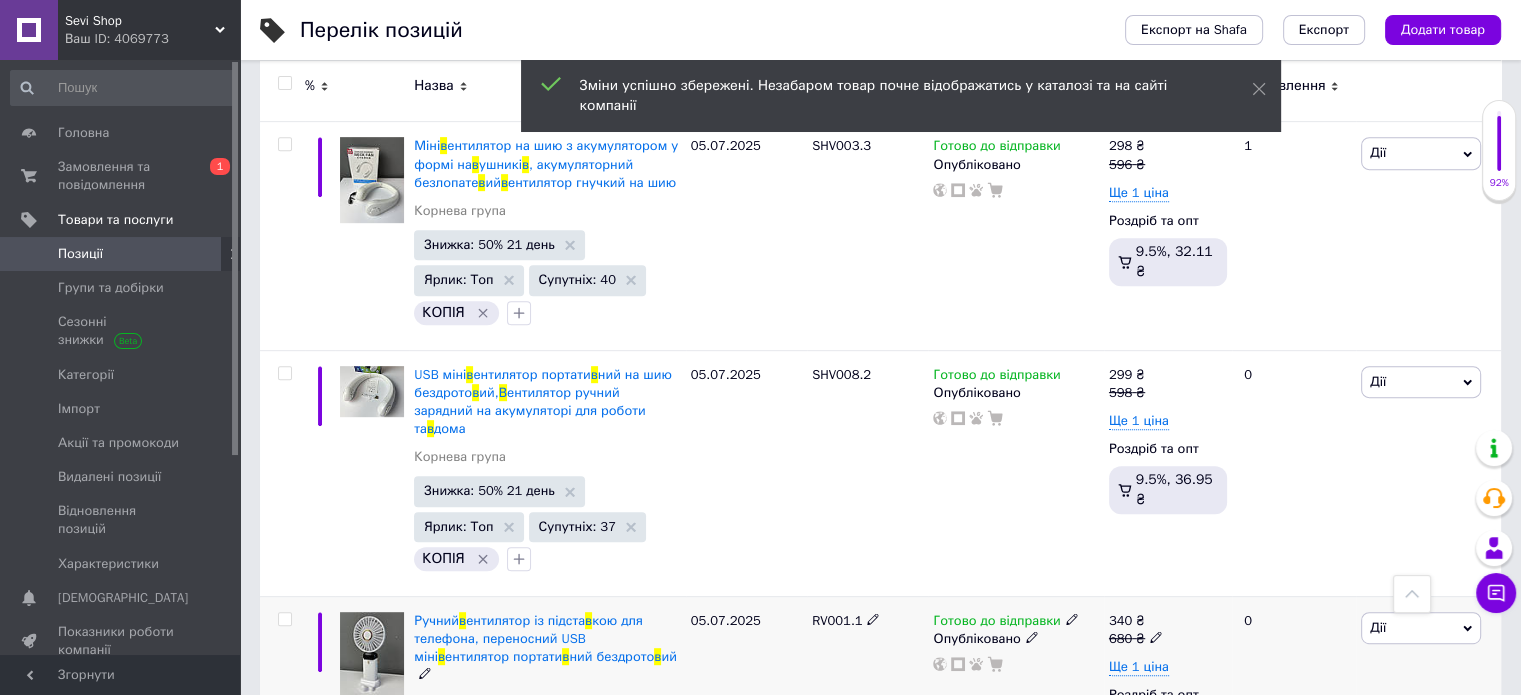 click 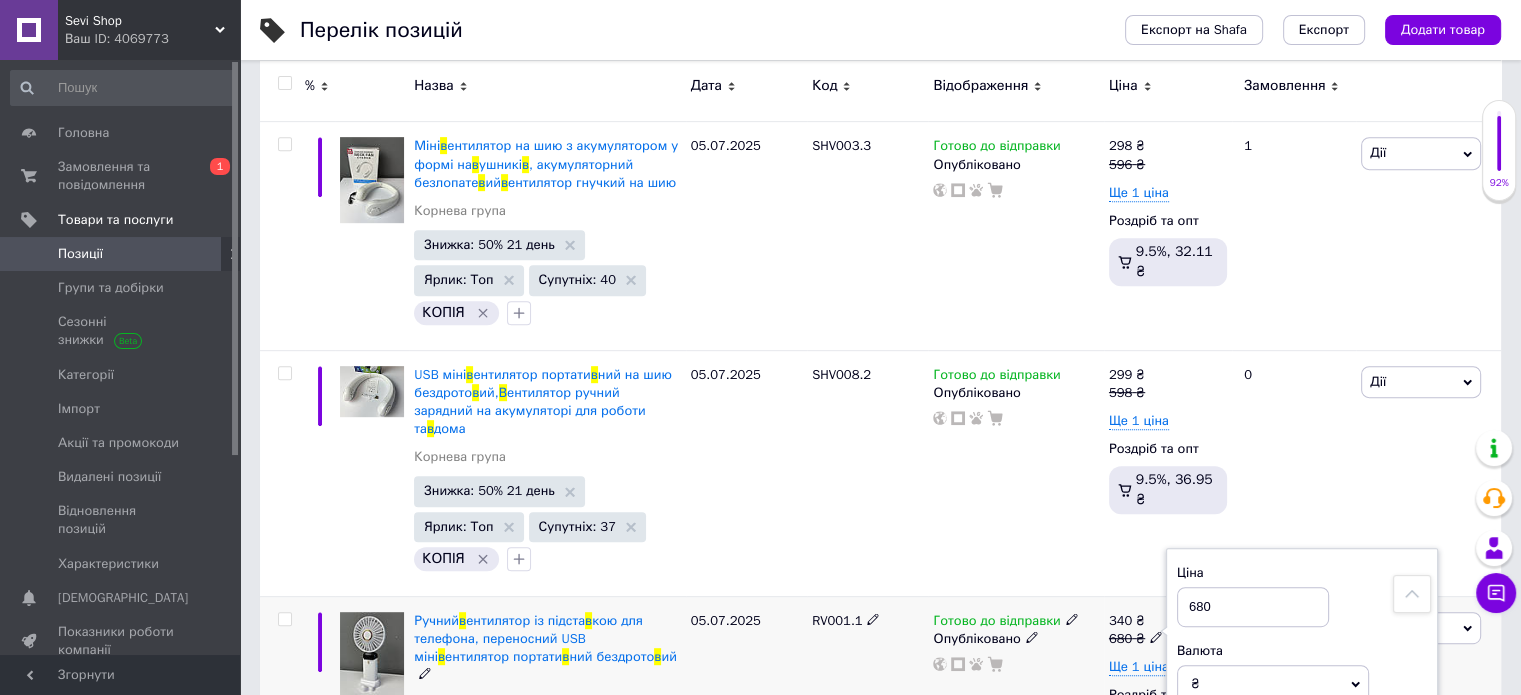 drag, startPoint x: 1202, startPoint y: 383, endPoint x: 1173, endPoint y: 385, distance: 29.068884 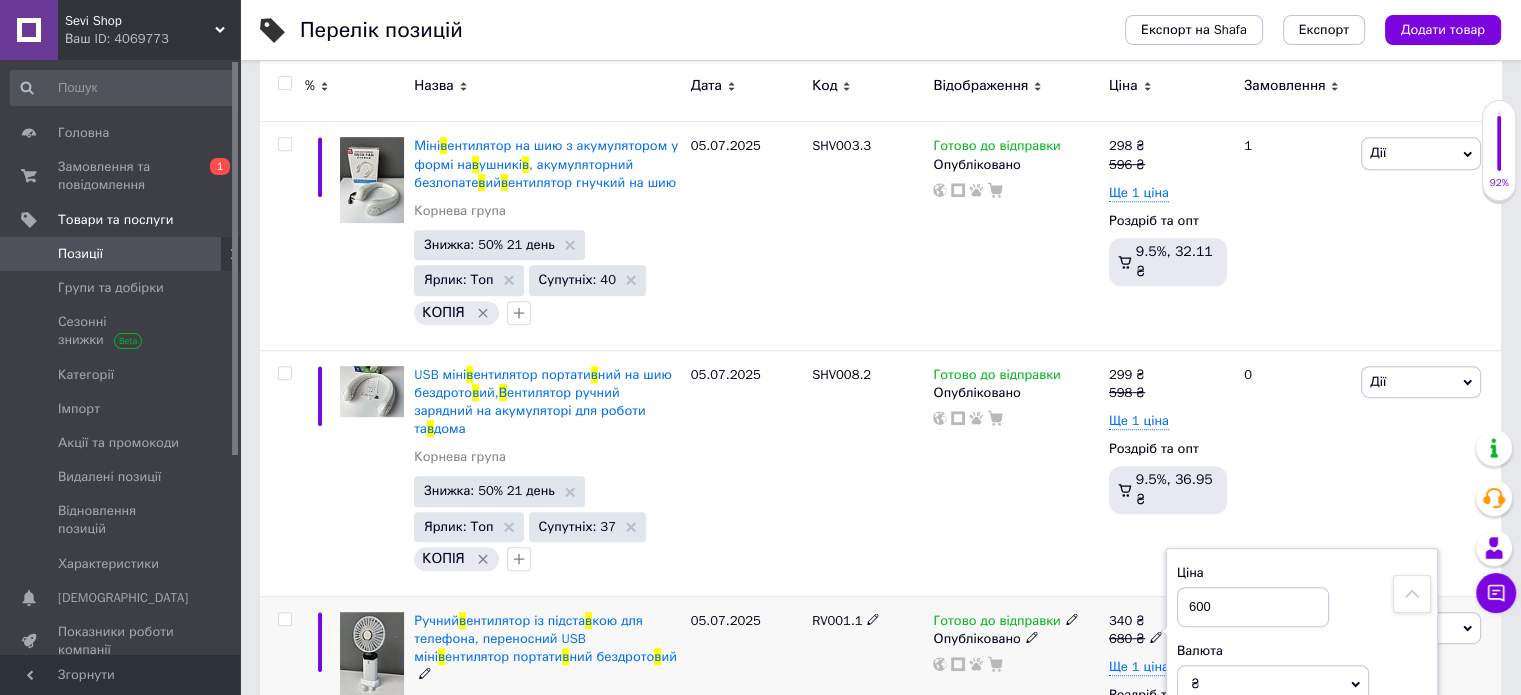 type on "600" 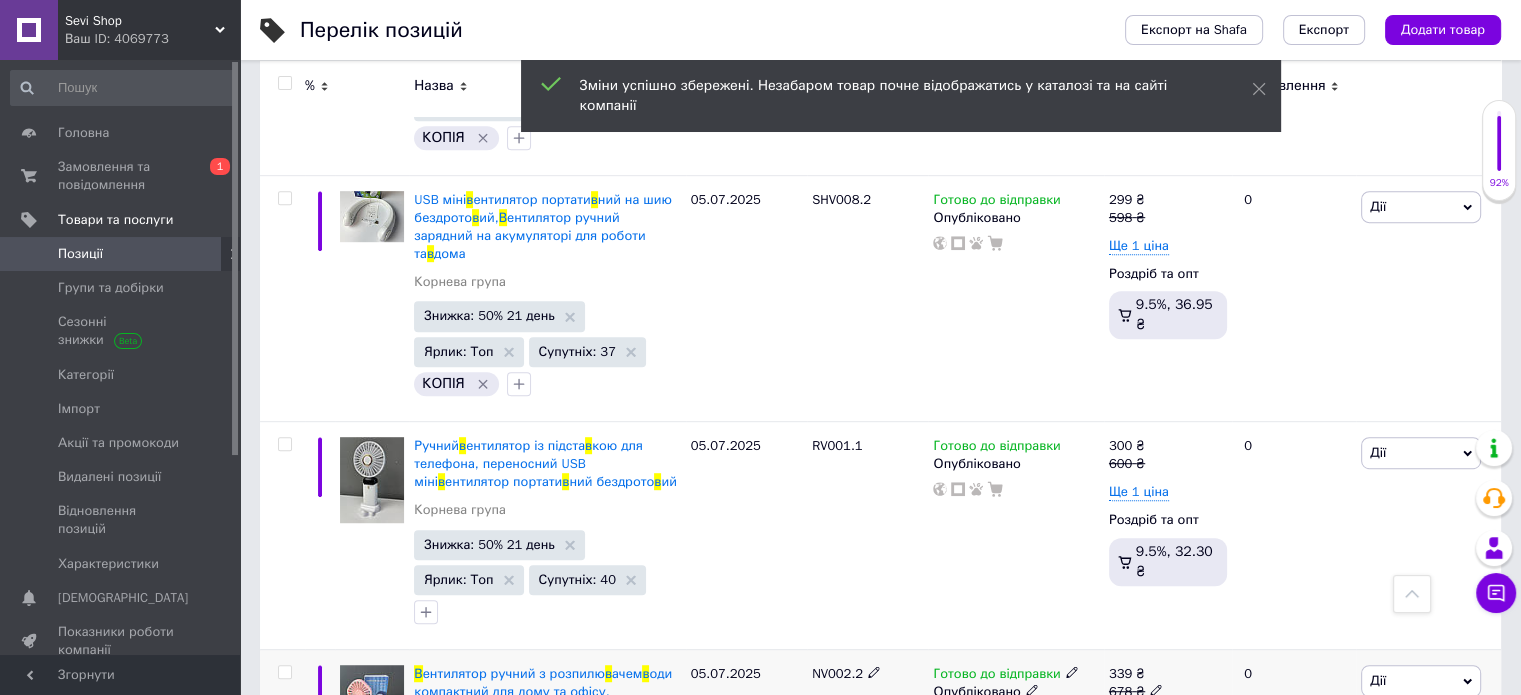 scroll, scrollTop: 8700, scrollLeft: 0, axis: vertical 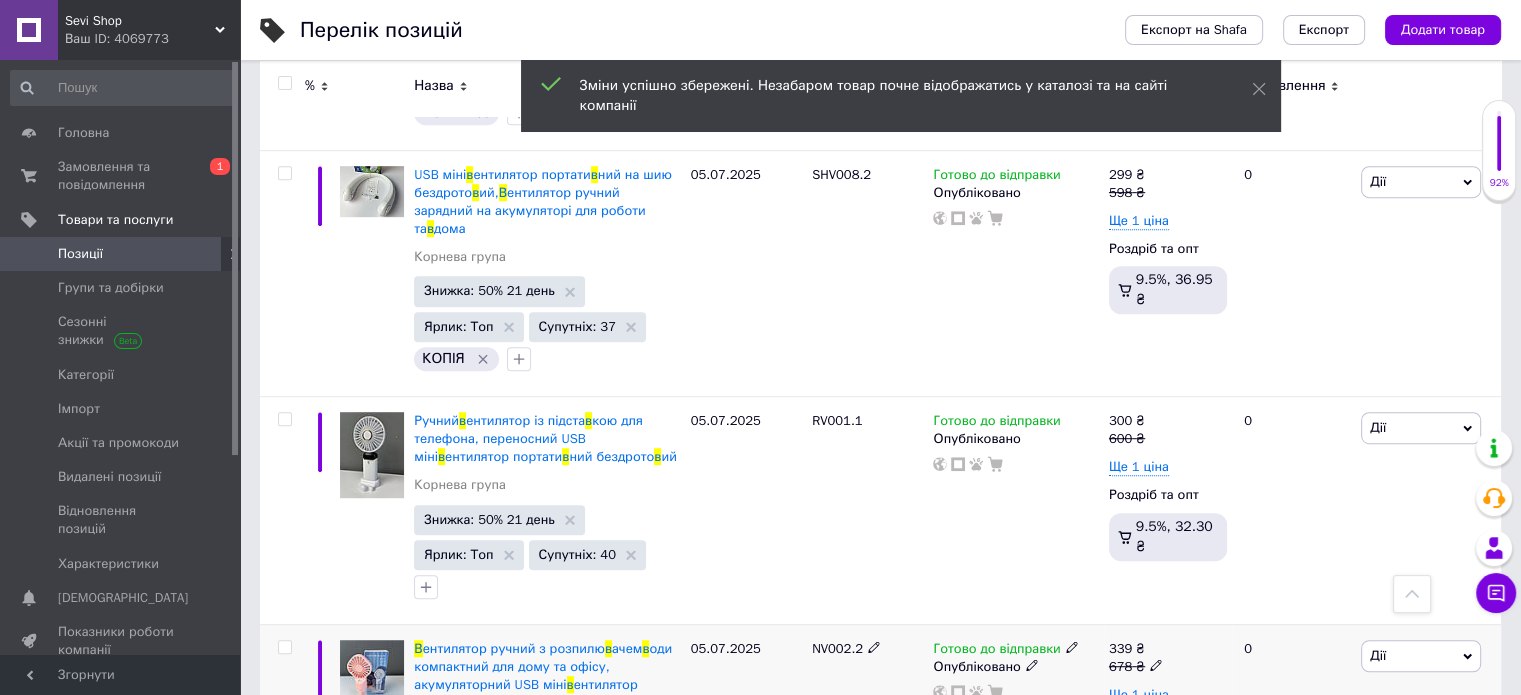click 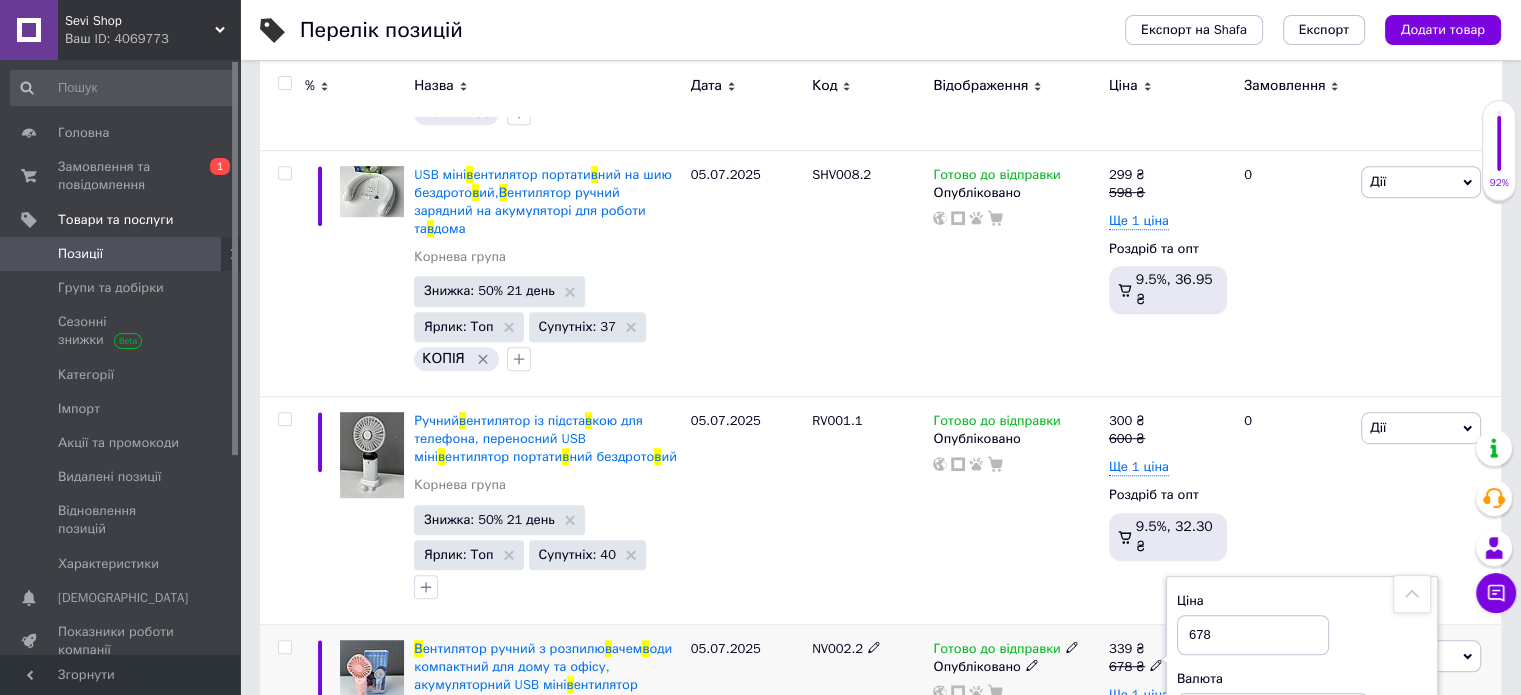 drag, startPoint x: 1201, startPoint y: 405, endPoint x: 1186, endPoint y: 409, distance: 15.524175 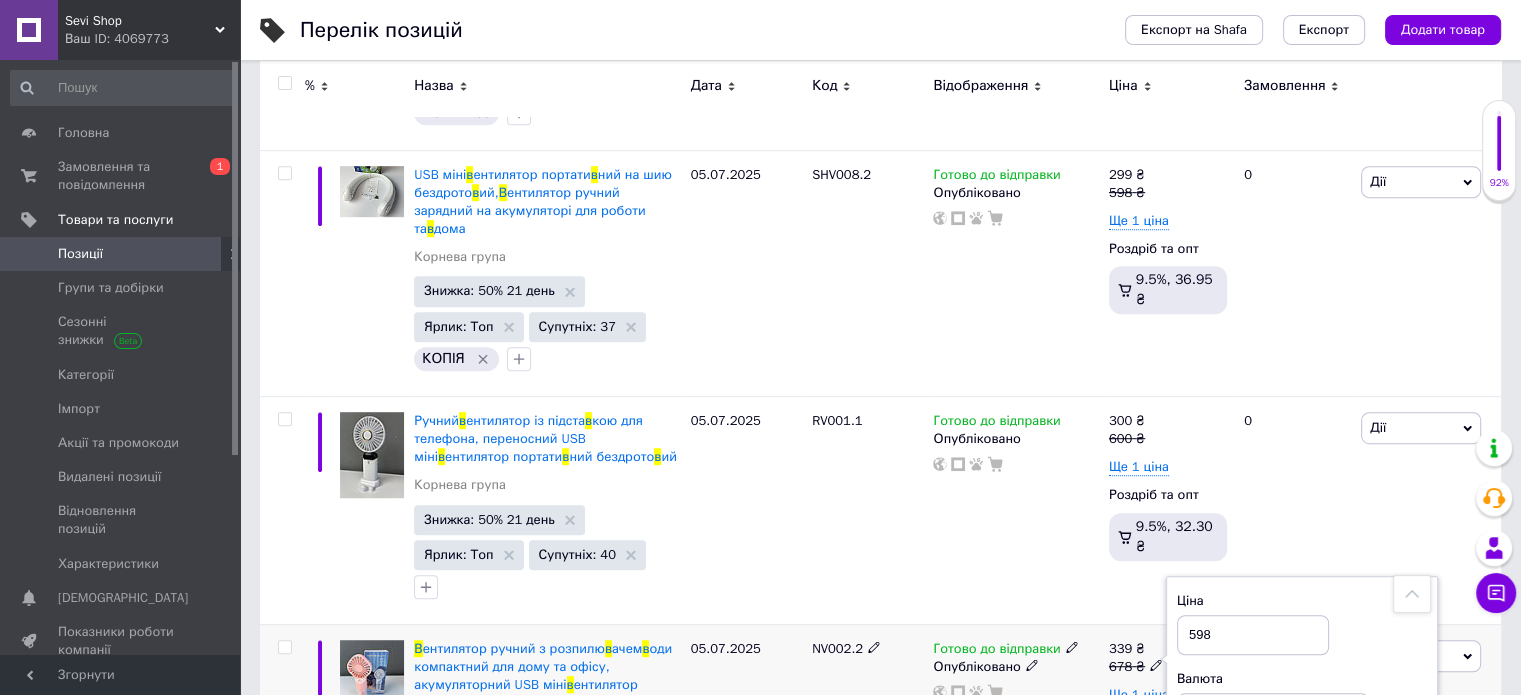 type on "598" 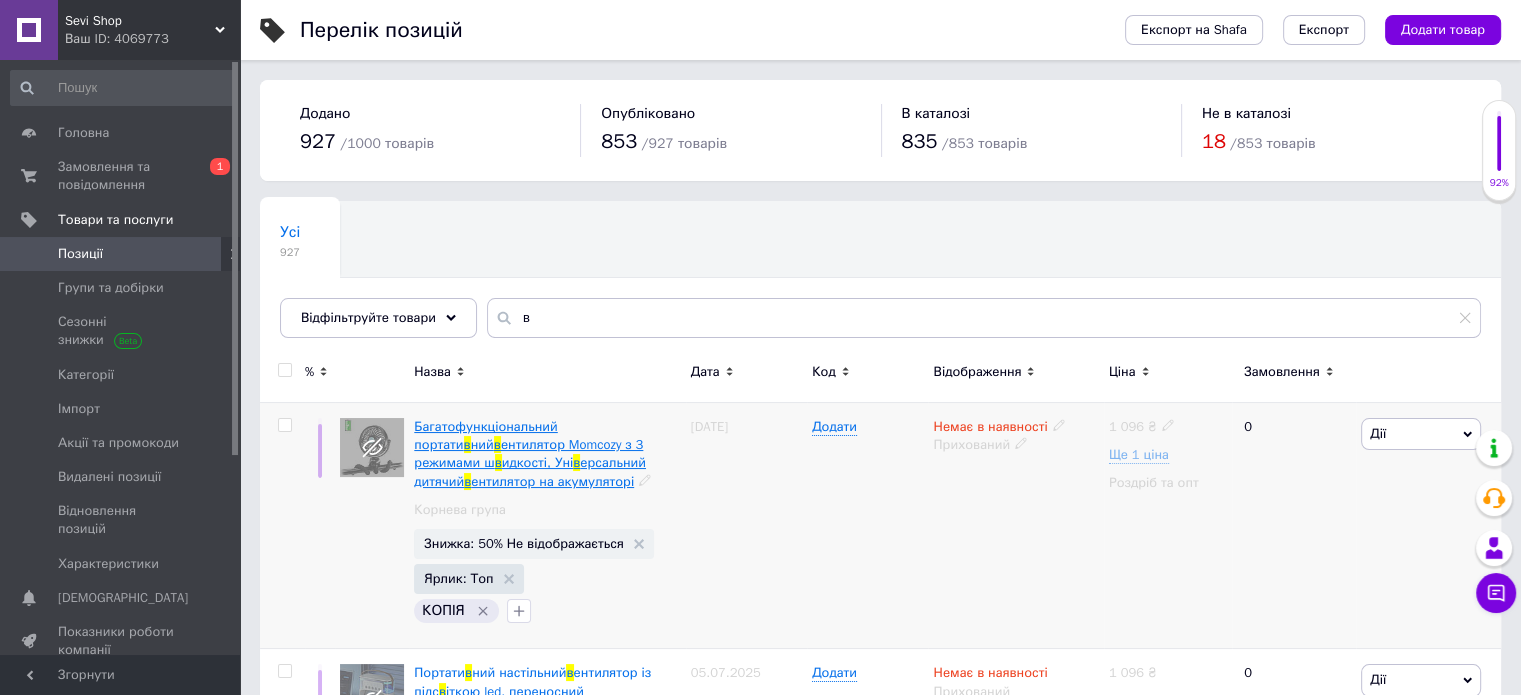 scroll, scrollTop: 500, scrollLeft: 0, axis: vertical 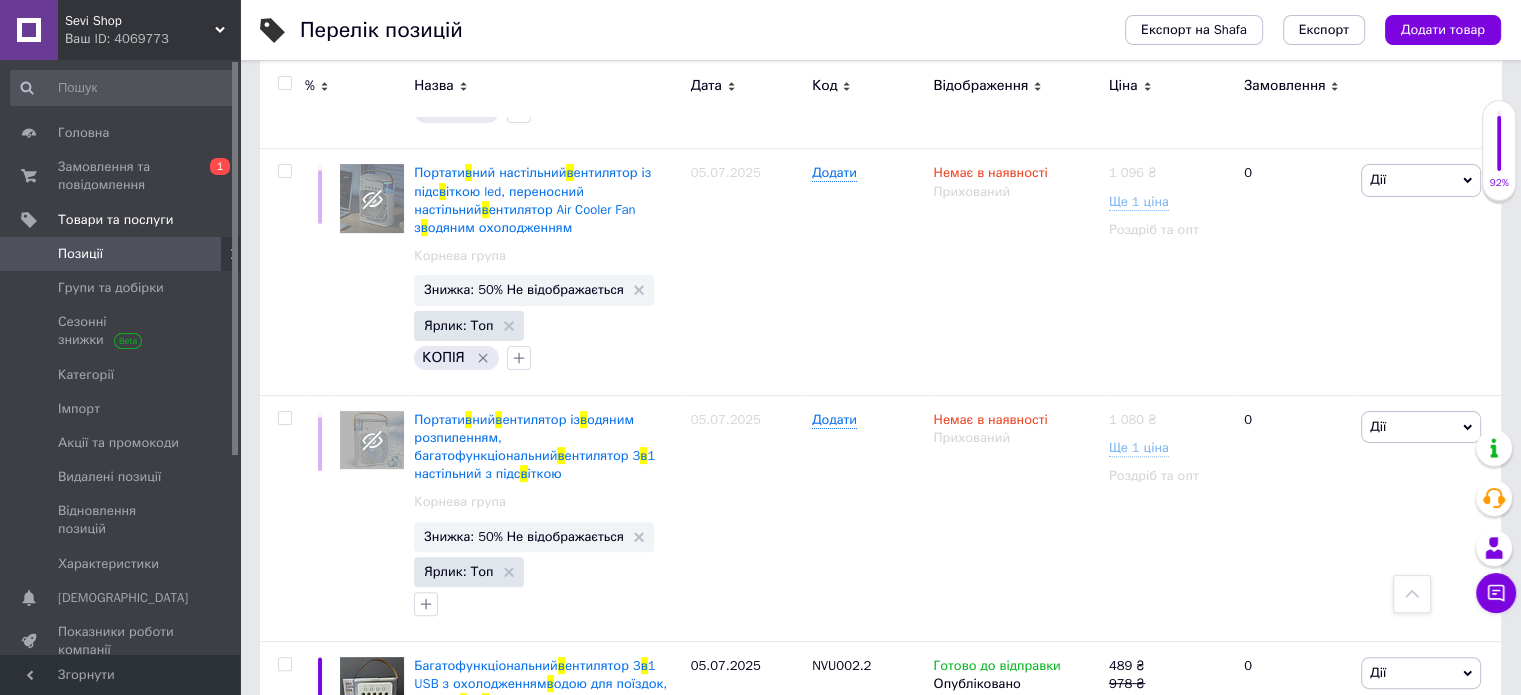 click on "Sevi Shop" at bounding box center (140, 21) 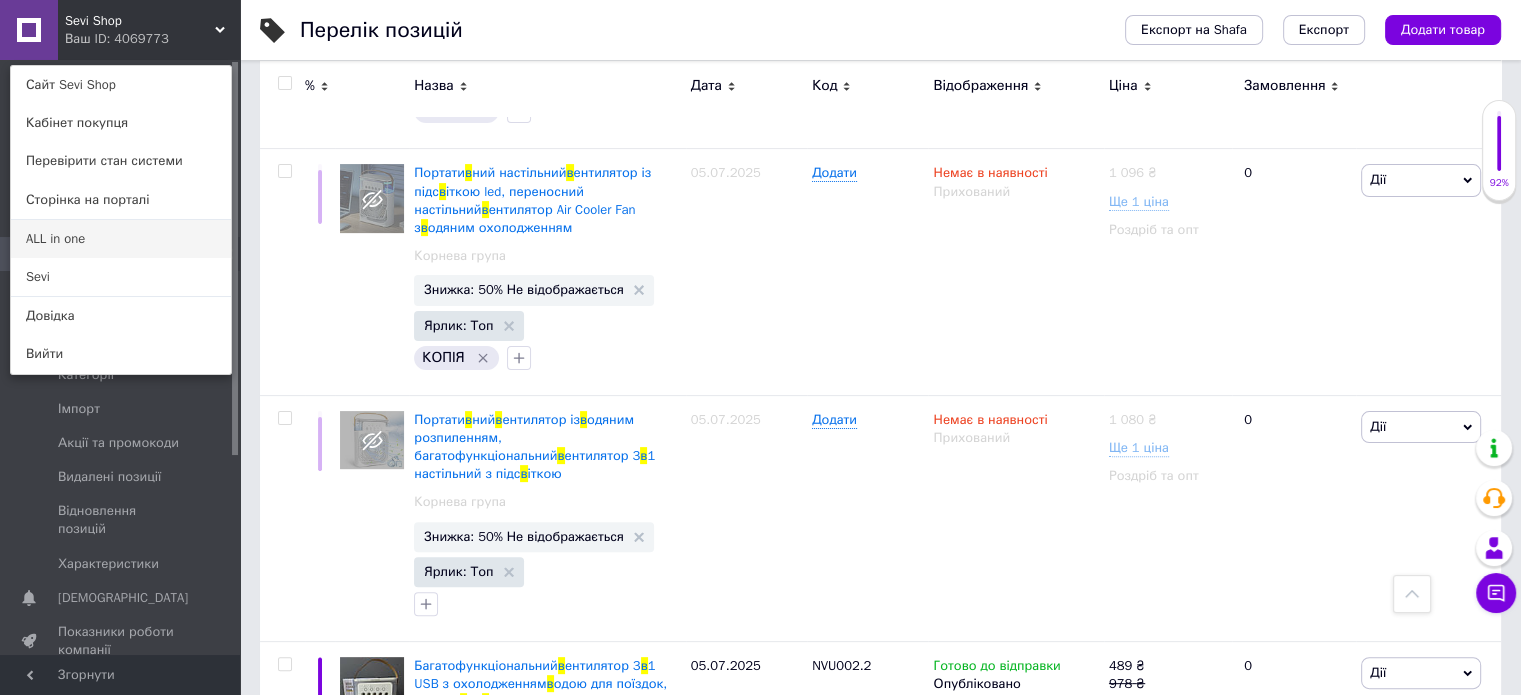 click on "ALL in one" at bounding box center (121, 239) 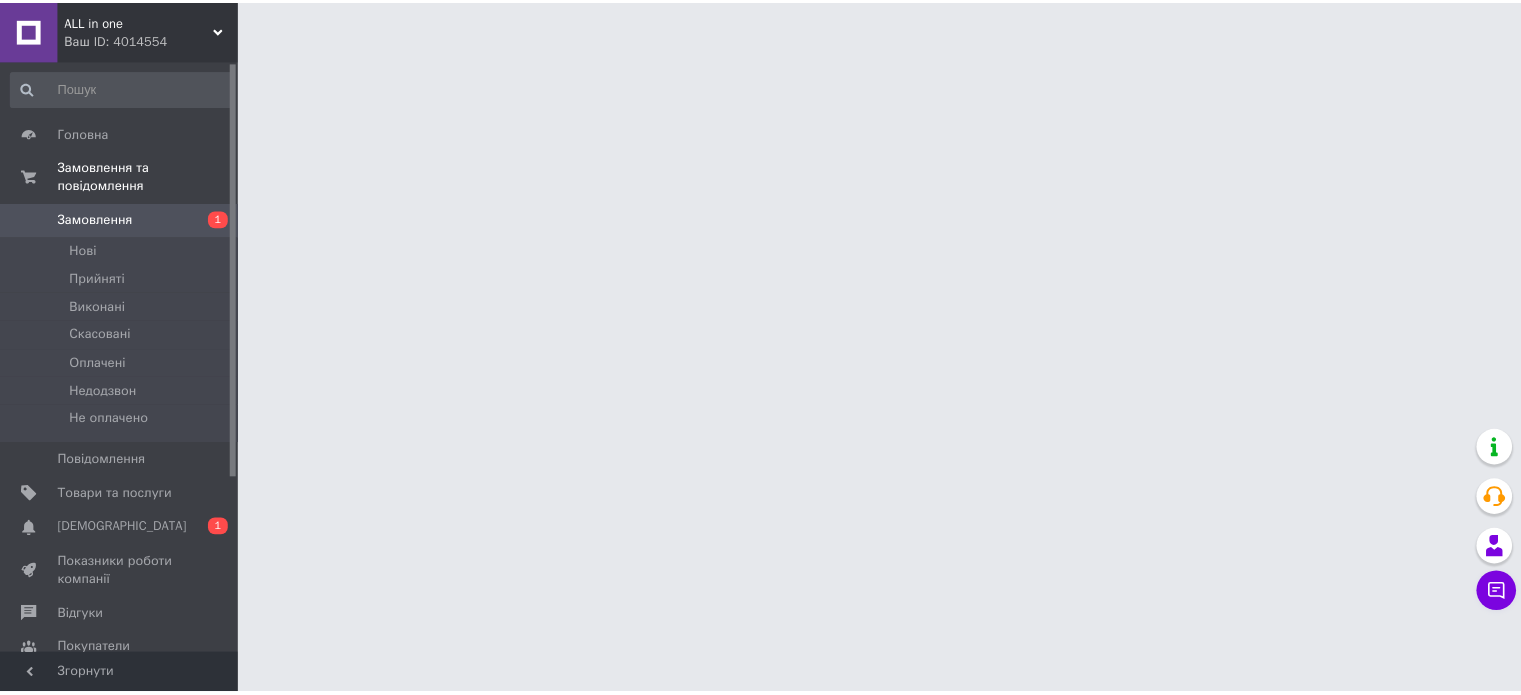 scroll, scrollTop: 0, scrollLeft: 0, axis: both 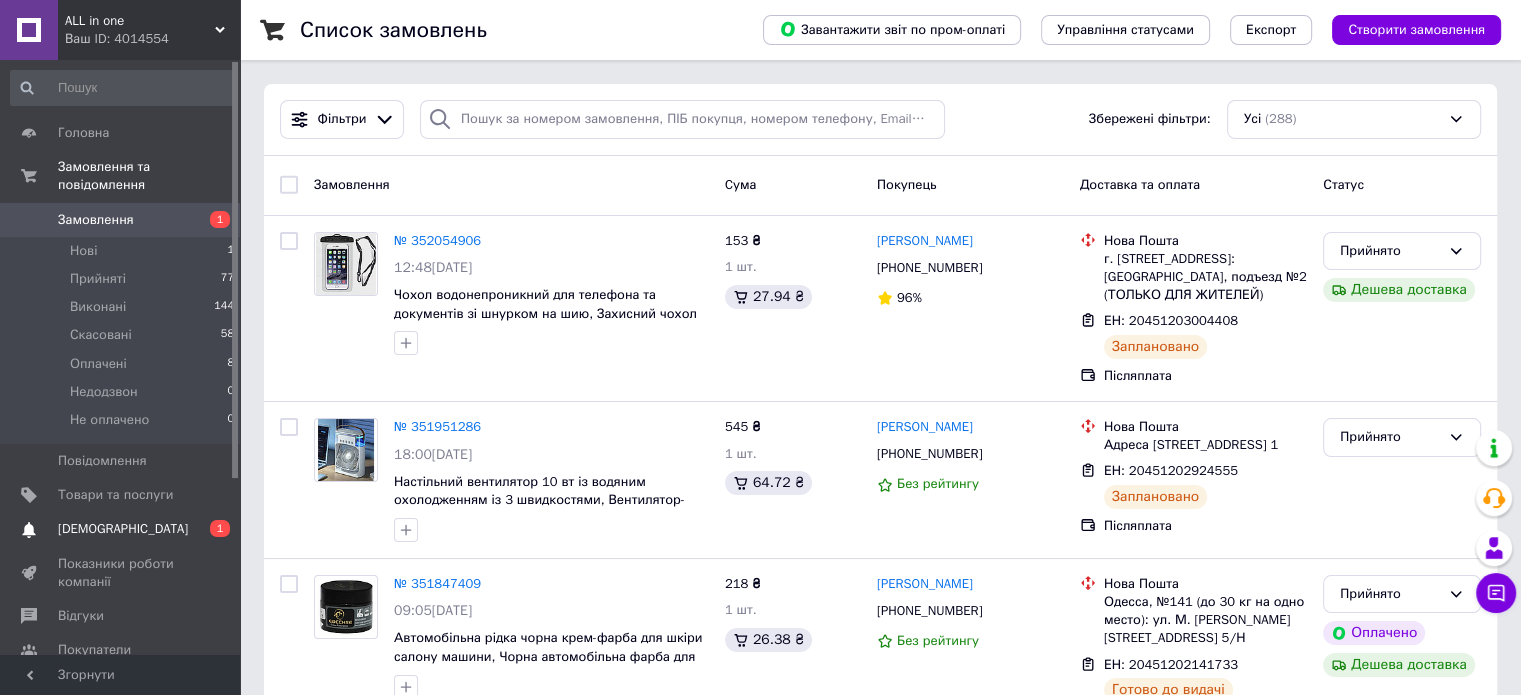 click on "Сповіщення 0 1" at bounding box center [123, 529] 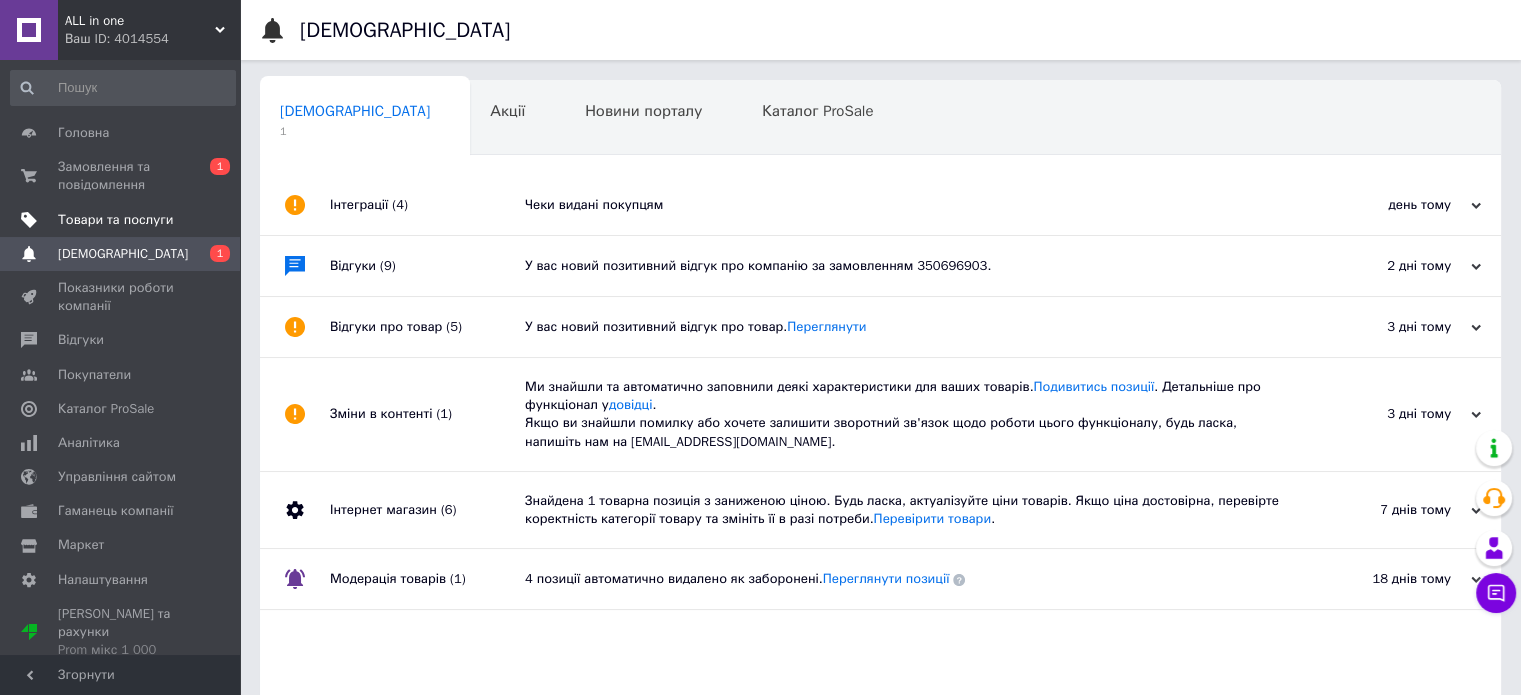 click on "Товари та послуги" at bounding box center [123, 220] 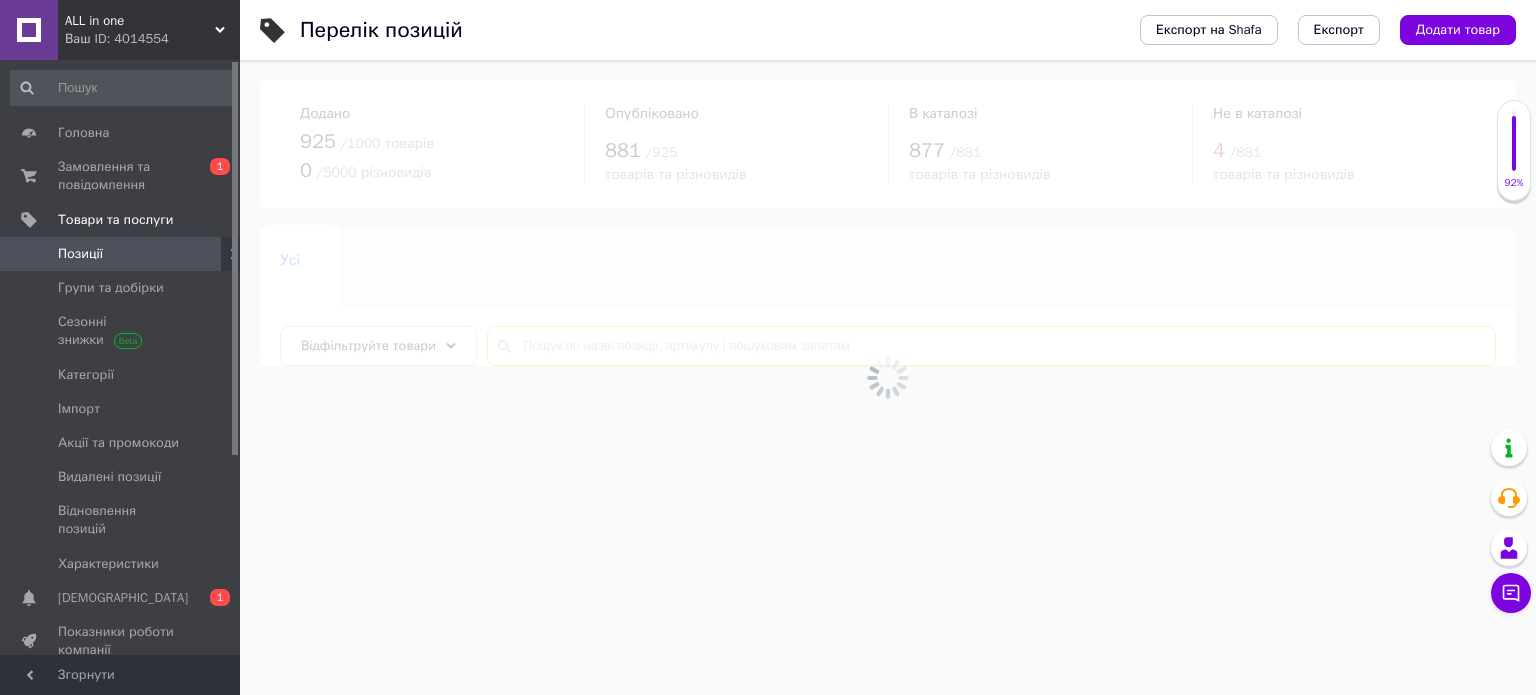 click at bounding box center (991, 346) 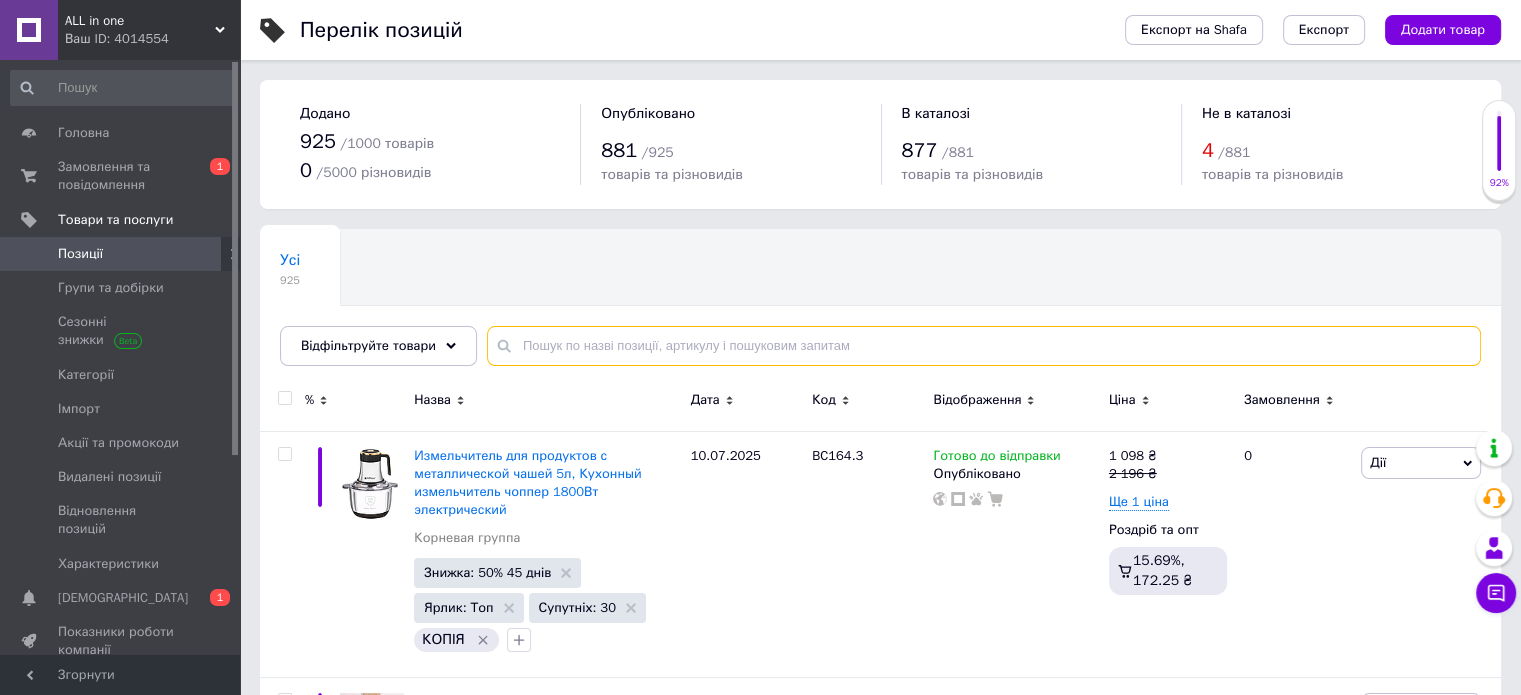 click at bounding box center [984, 346] 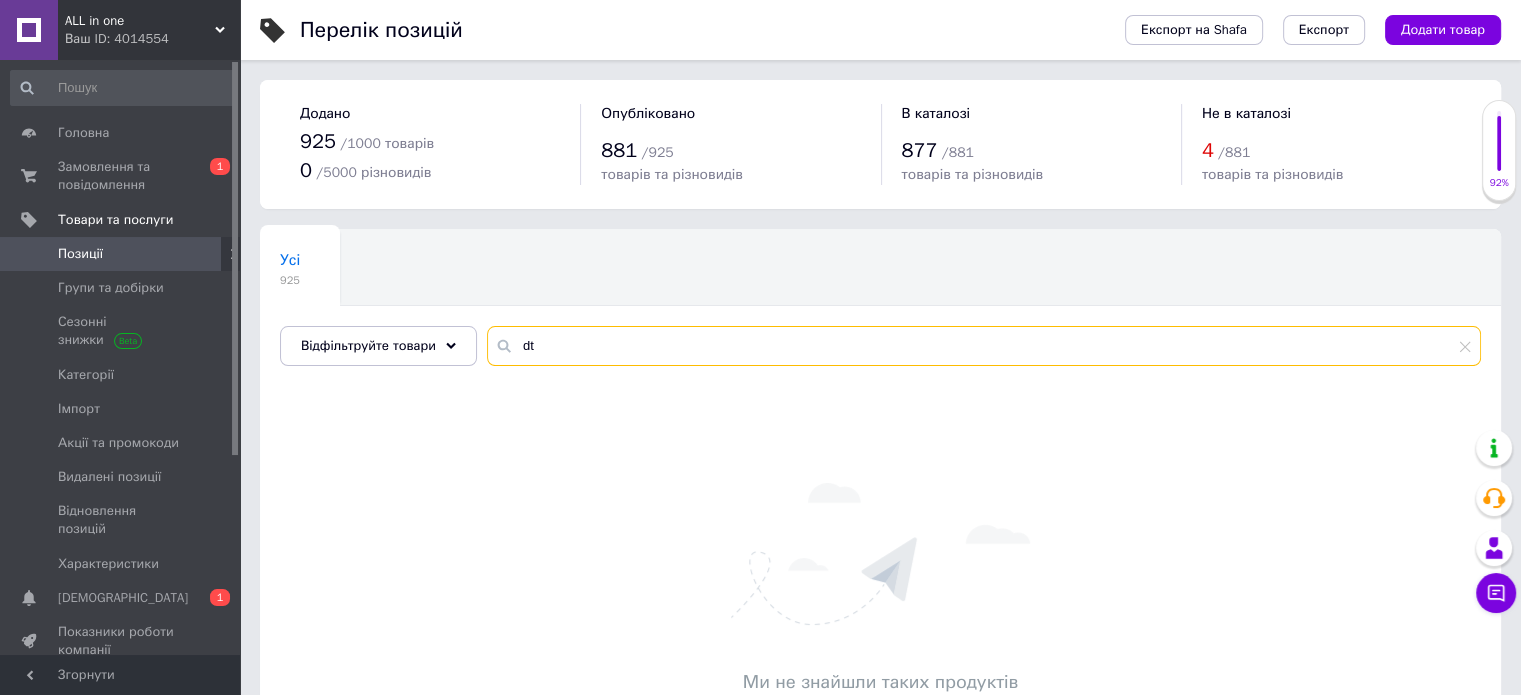 type on "d" 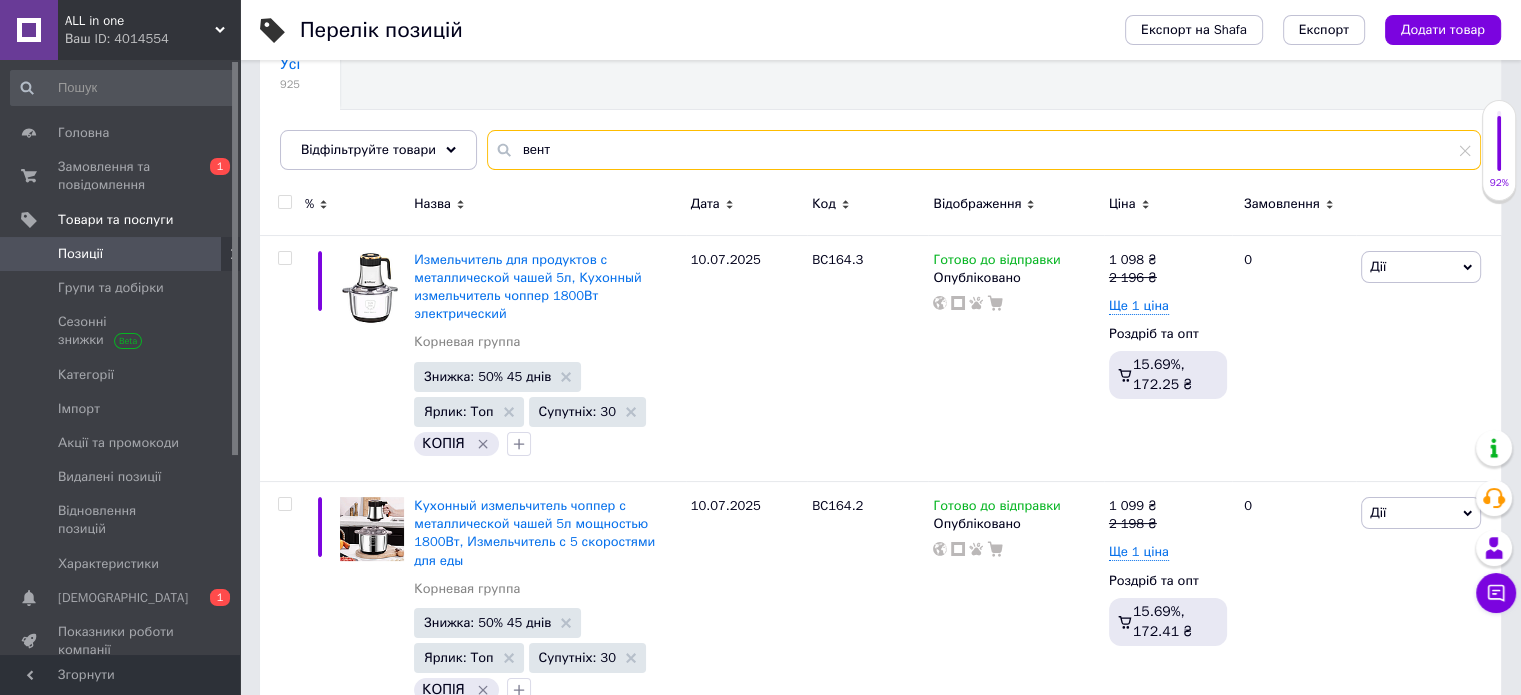 scroll, scrollTop: 200, scrollLeft: 0, axis: vertical 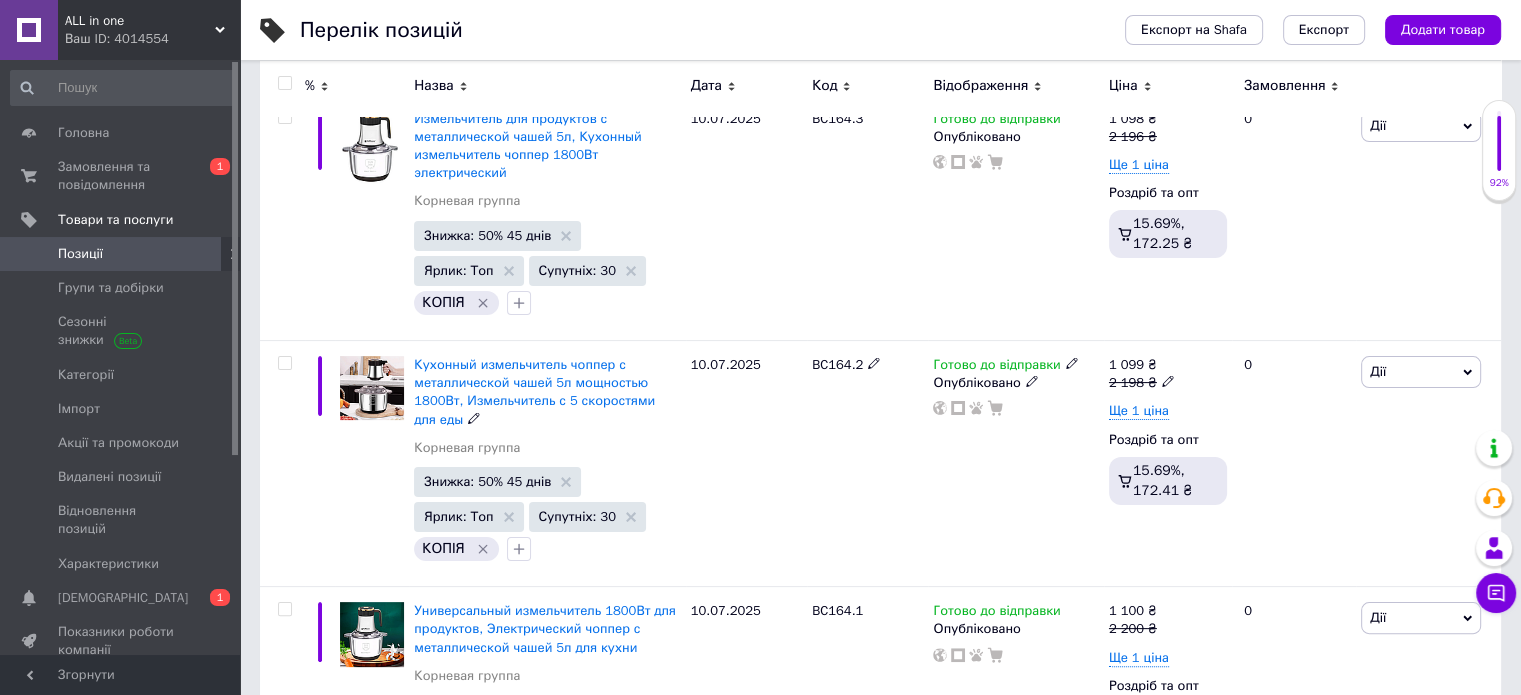 type on "в" 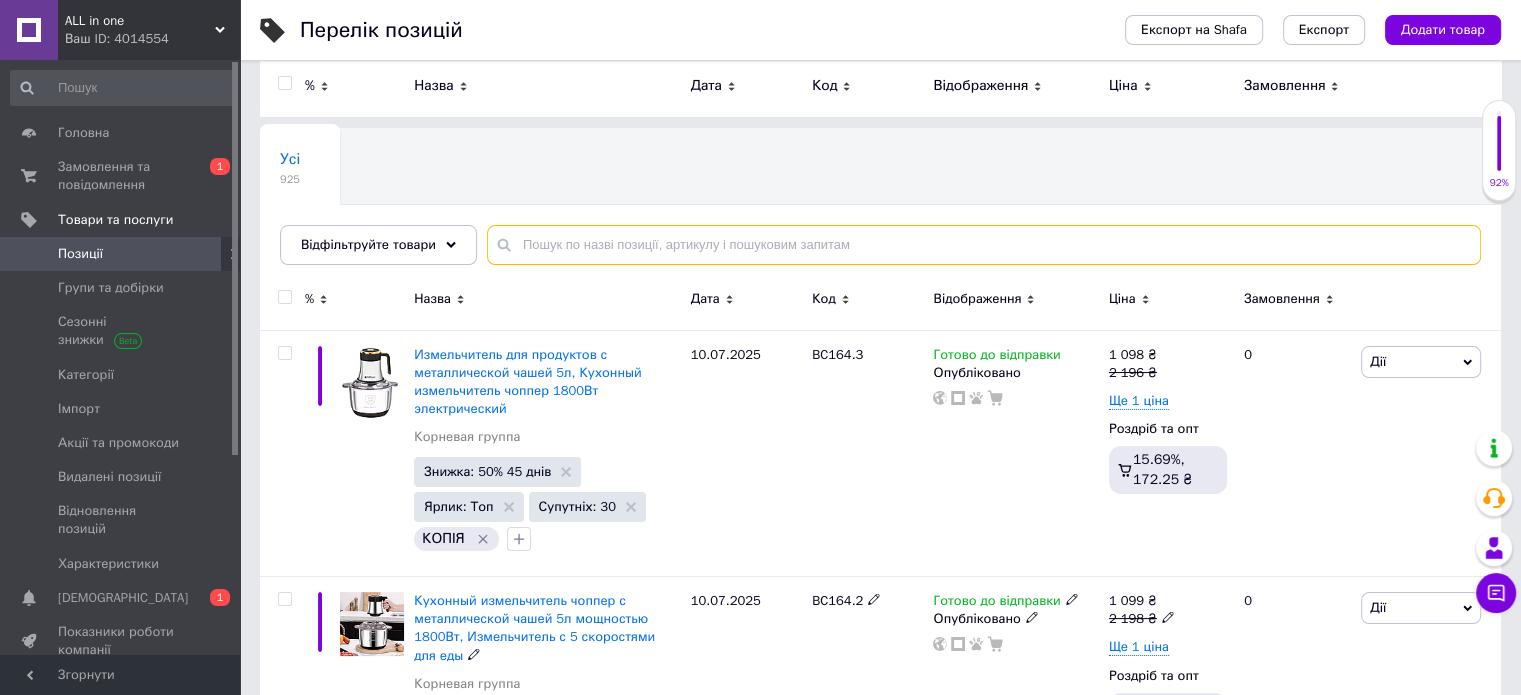 scroll, scrollTop: 0, scrollLeft: 0, axis: both 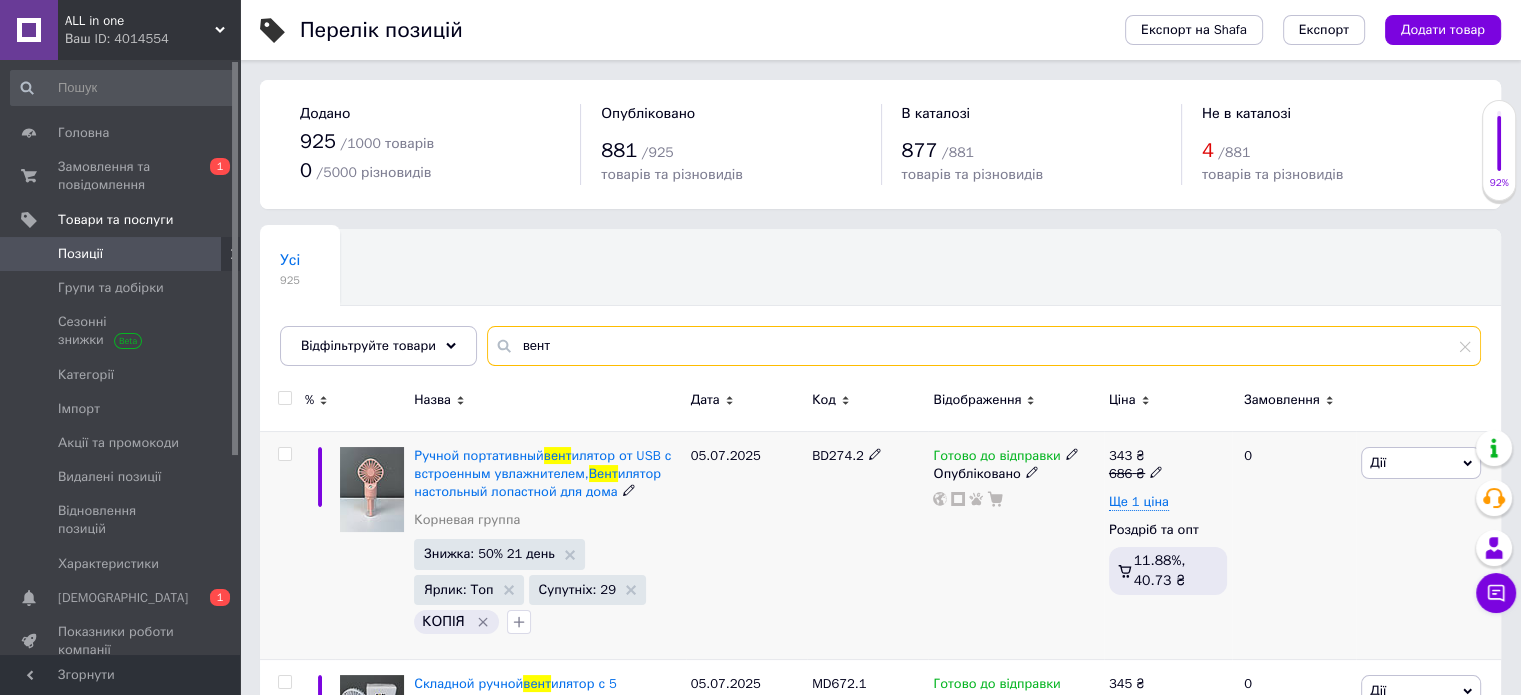 type on "вент" 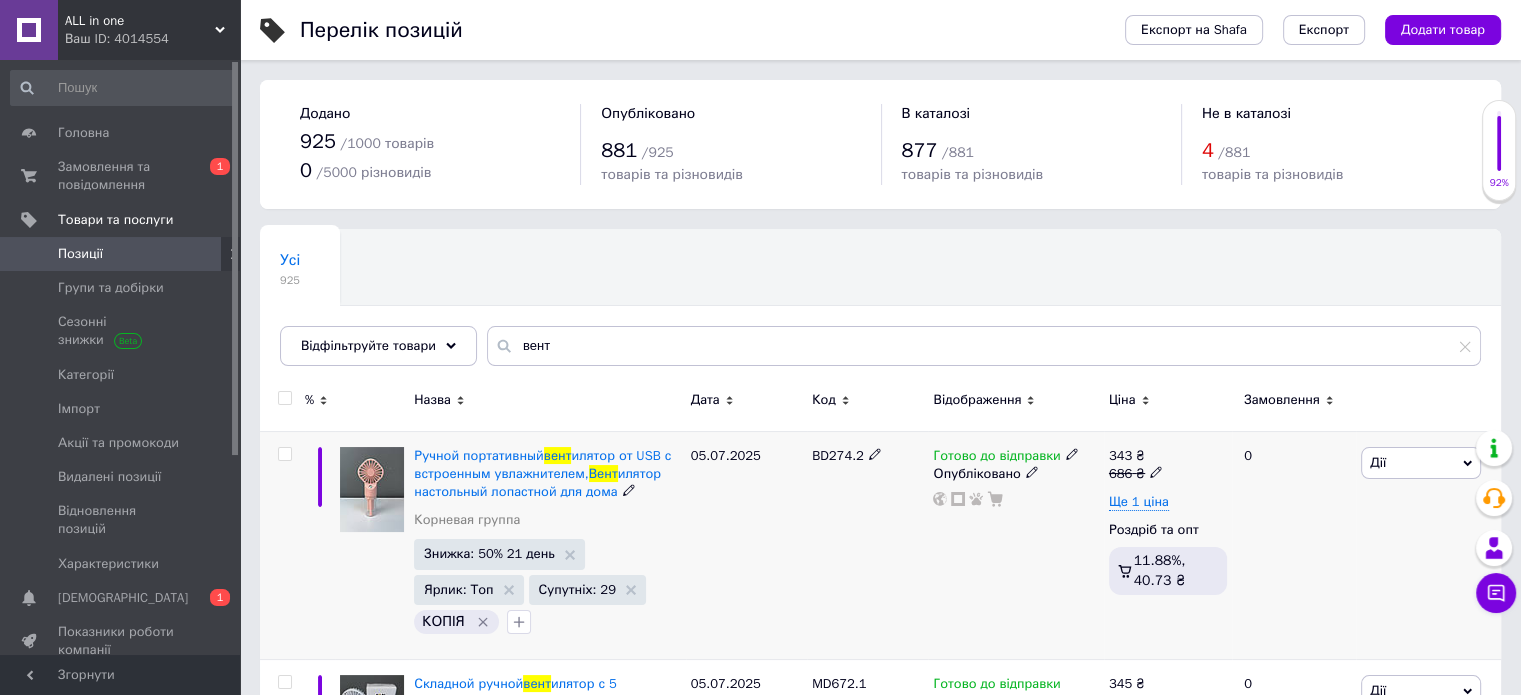 click 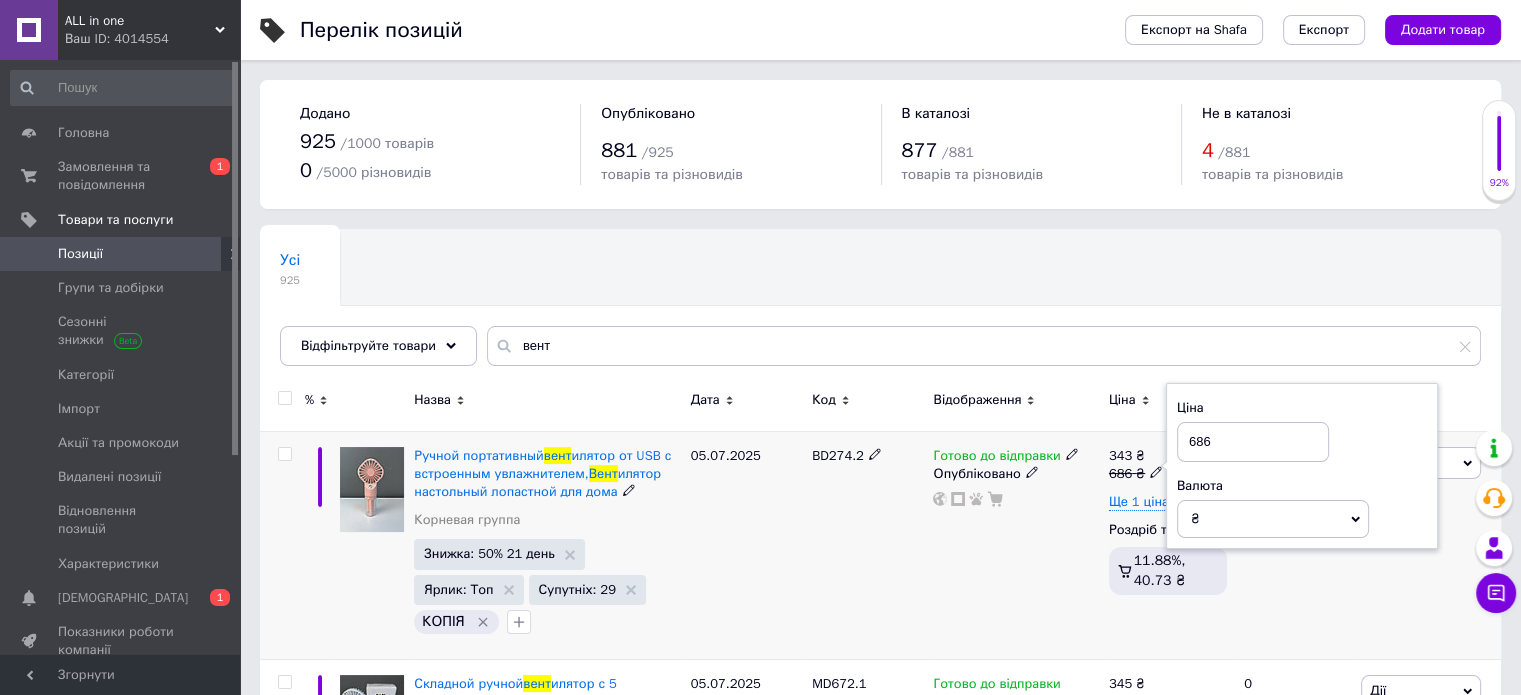 drag, startPoint x: 1200, startPoint y: 442, endPoint x: 1181, endPoint y: 442, distance: 19 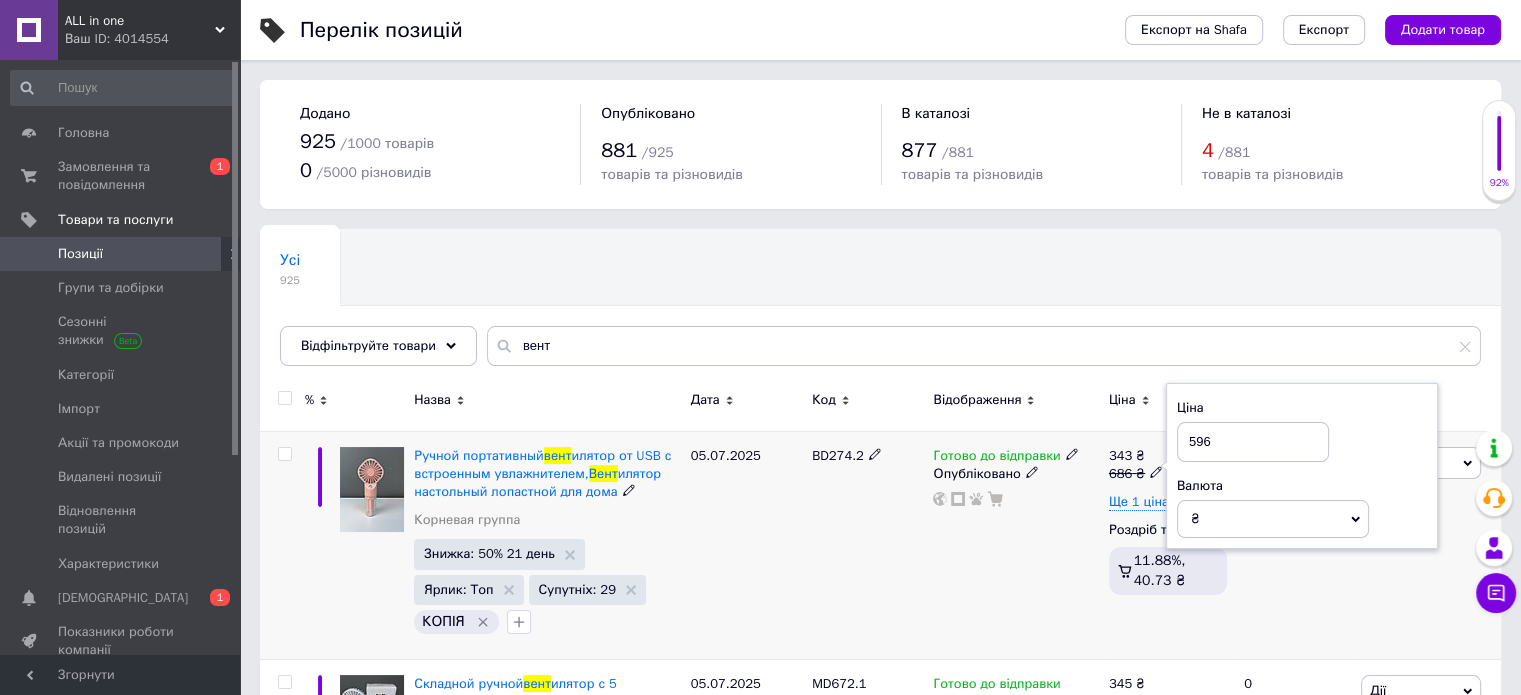 type on "596" 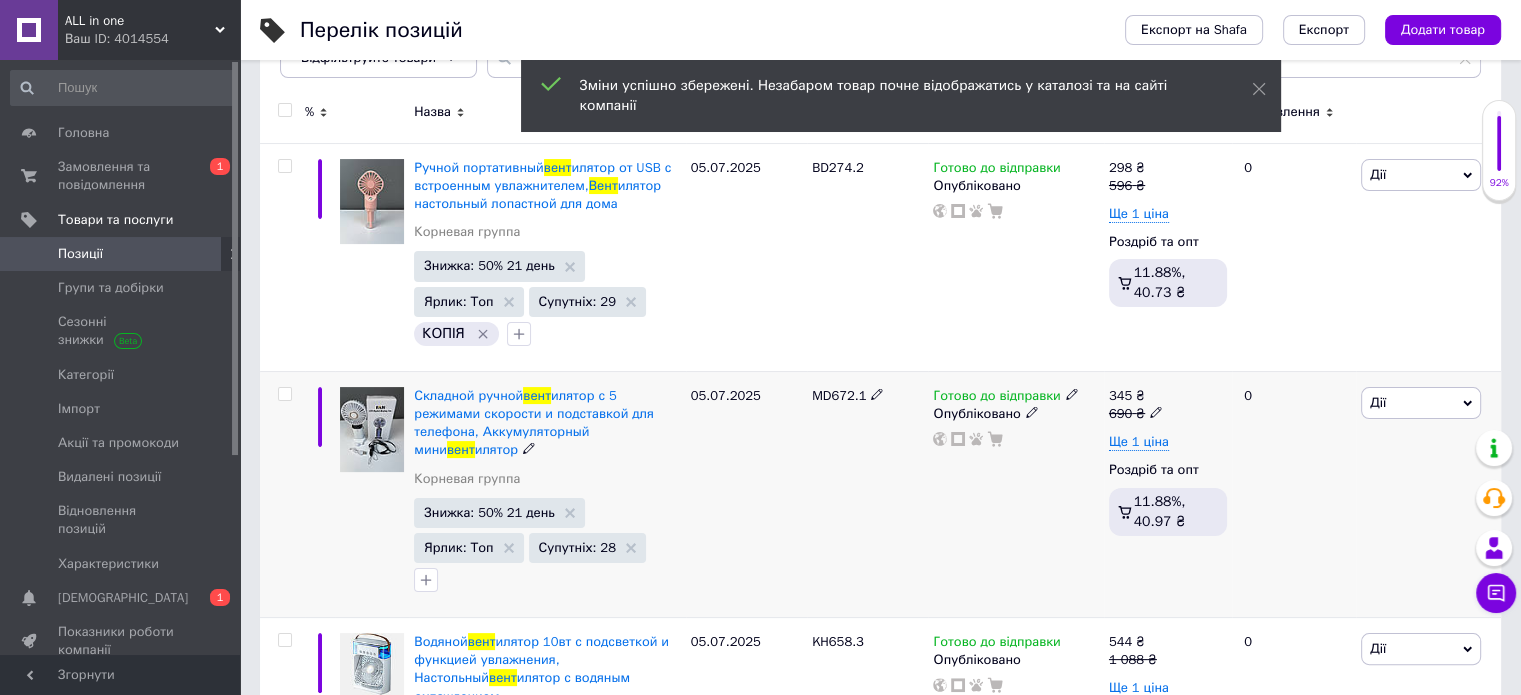 scroll, scrollTop: 300, scrollLeft: 0, axis: vertical 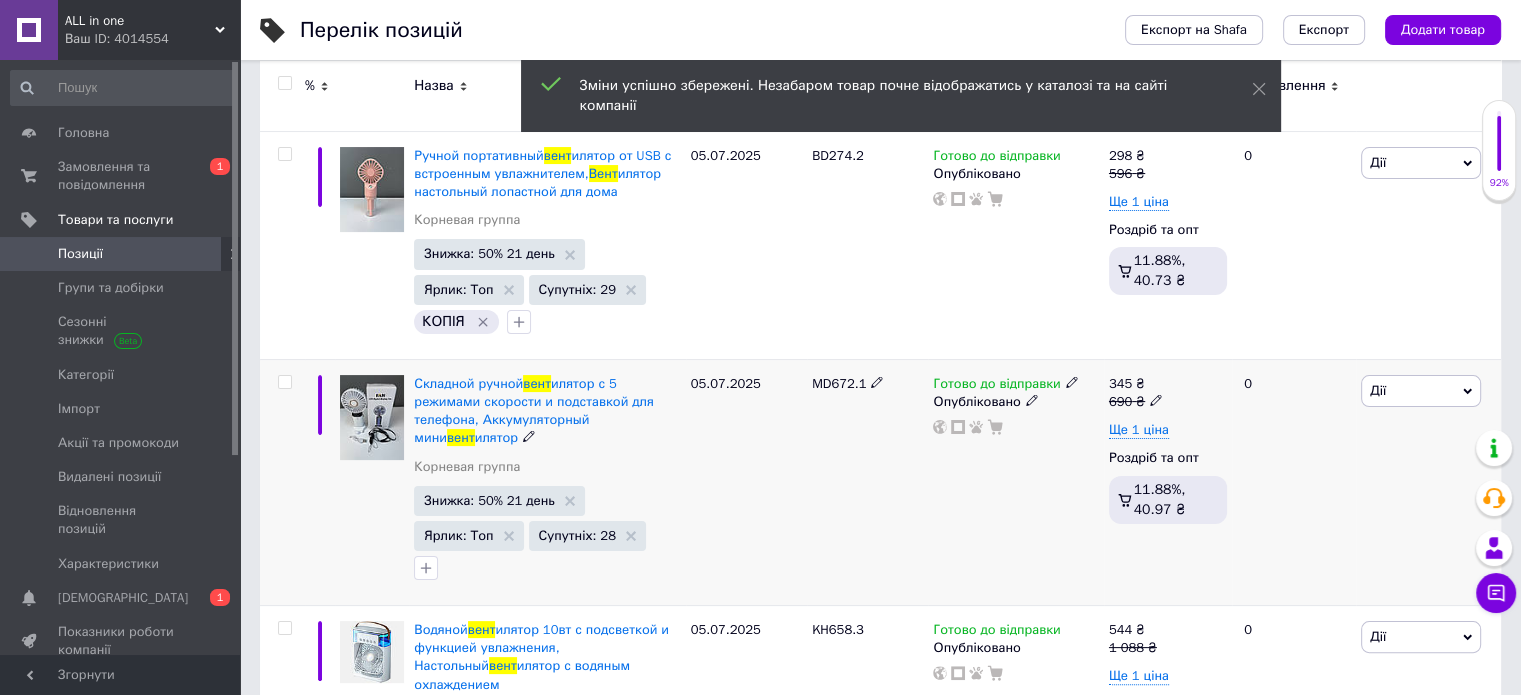 click 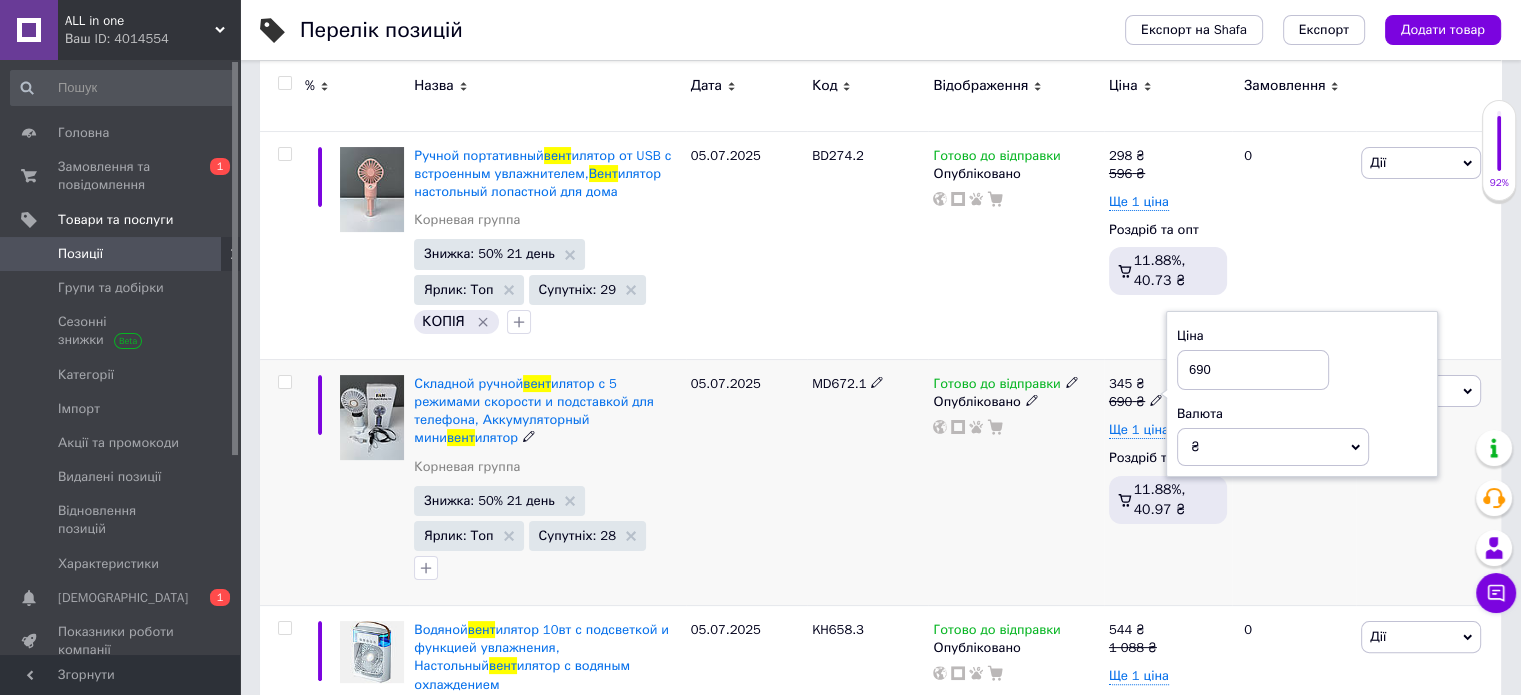 drag, startPoint x: 1200, startPoint y: 370, endPoint x: 1181, endPoint y: 371, distance: 19.026299 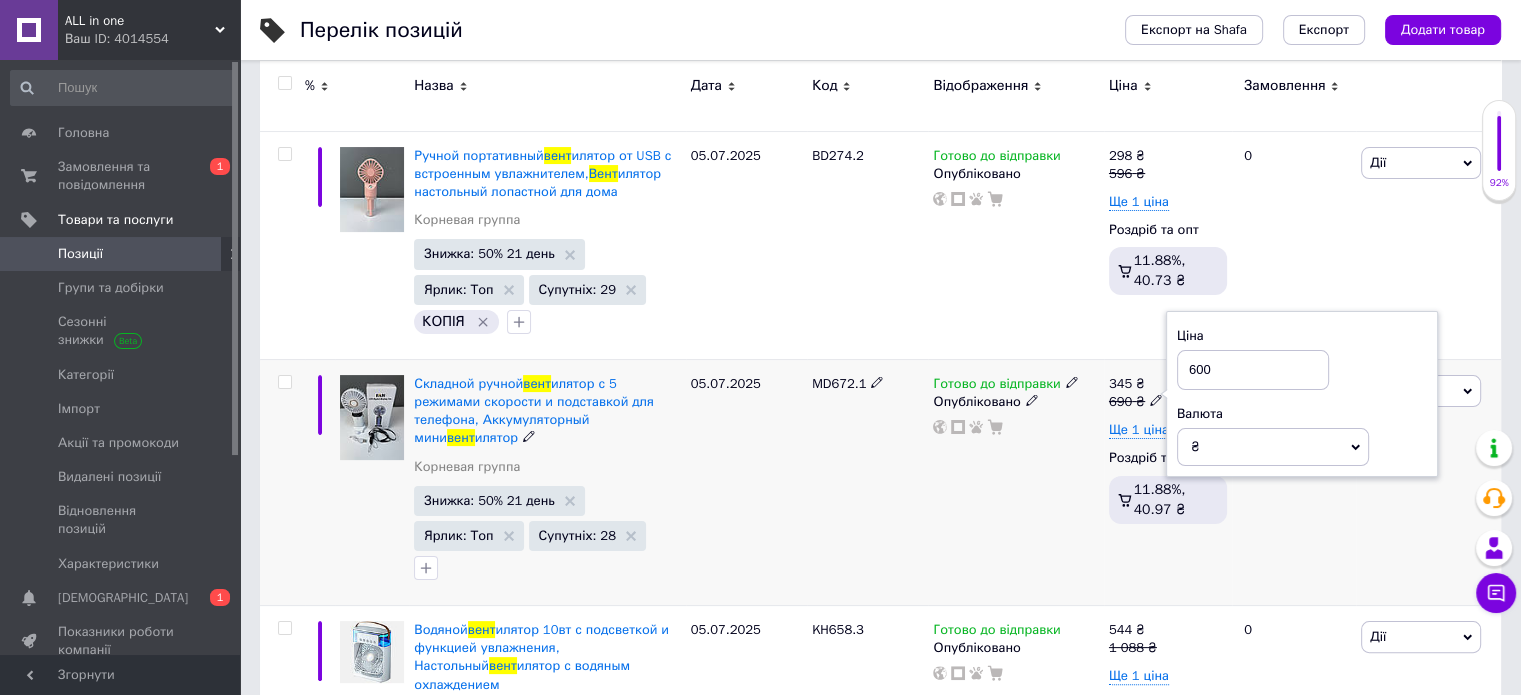 type on "600" 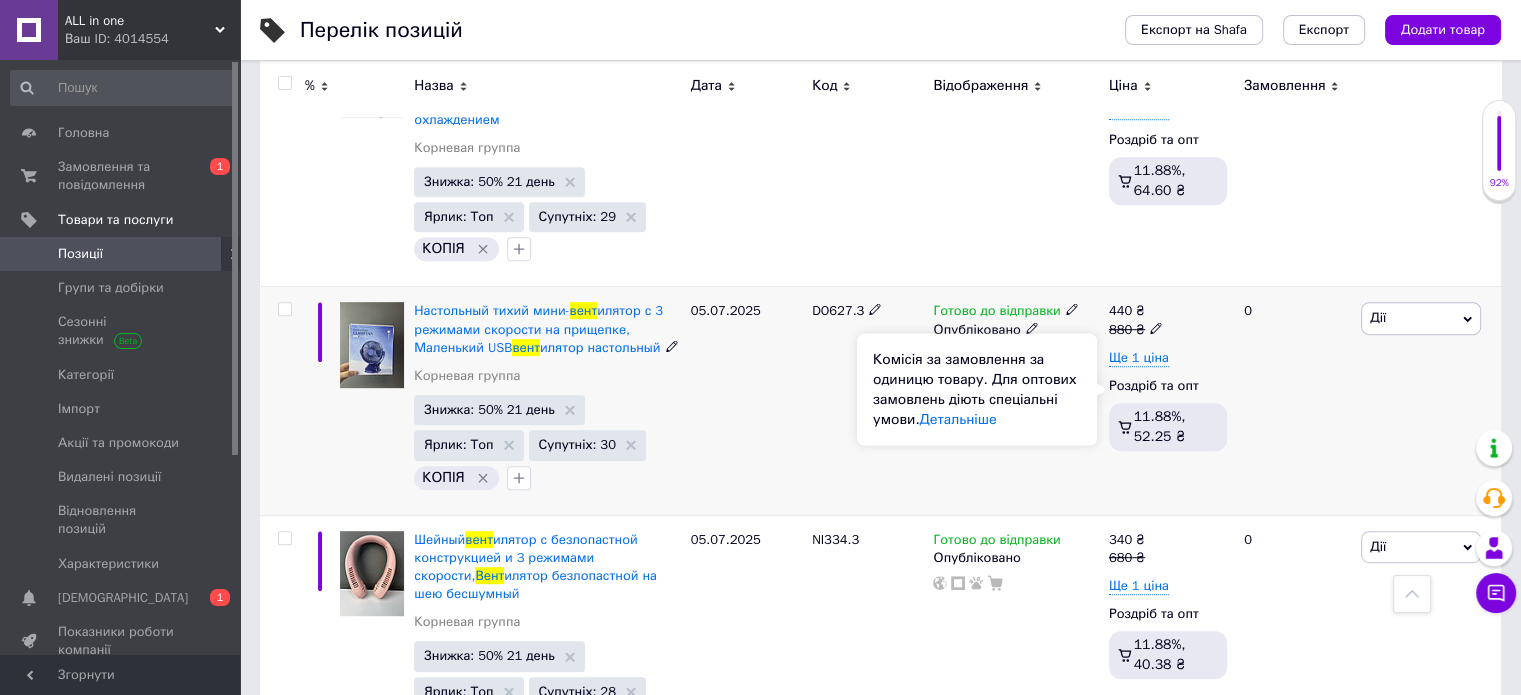 scroll, scrollTop: 1000, scrollLeft: 0, axis: vertical 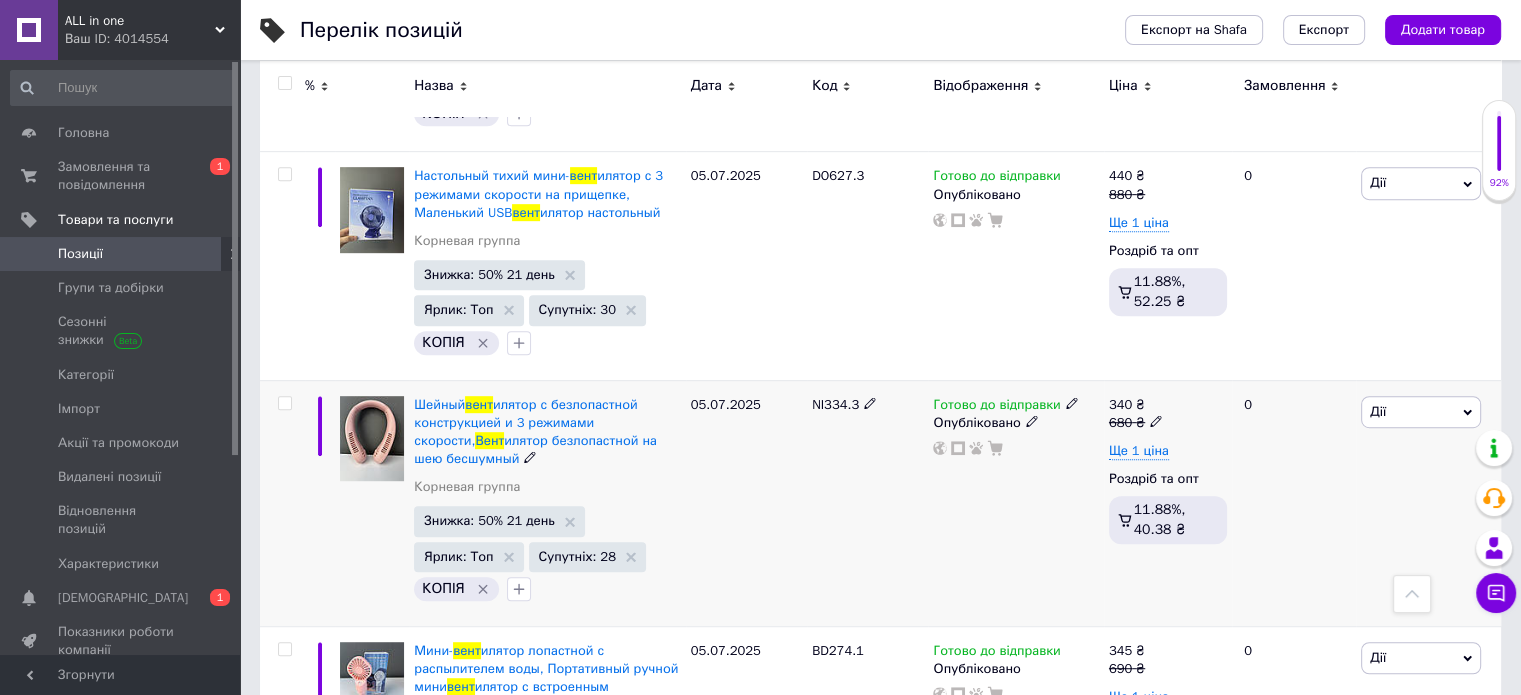 click 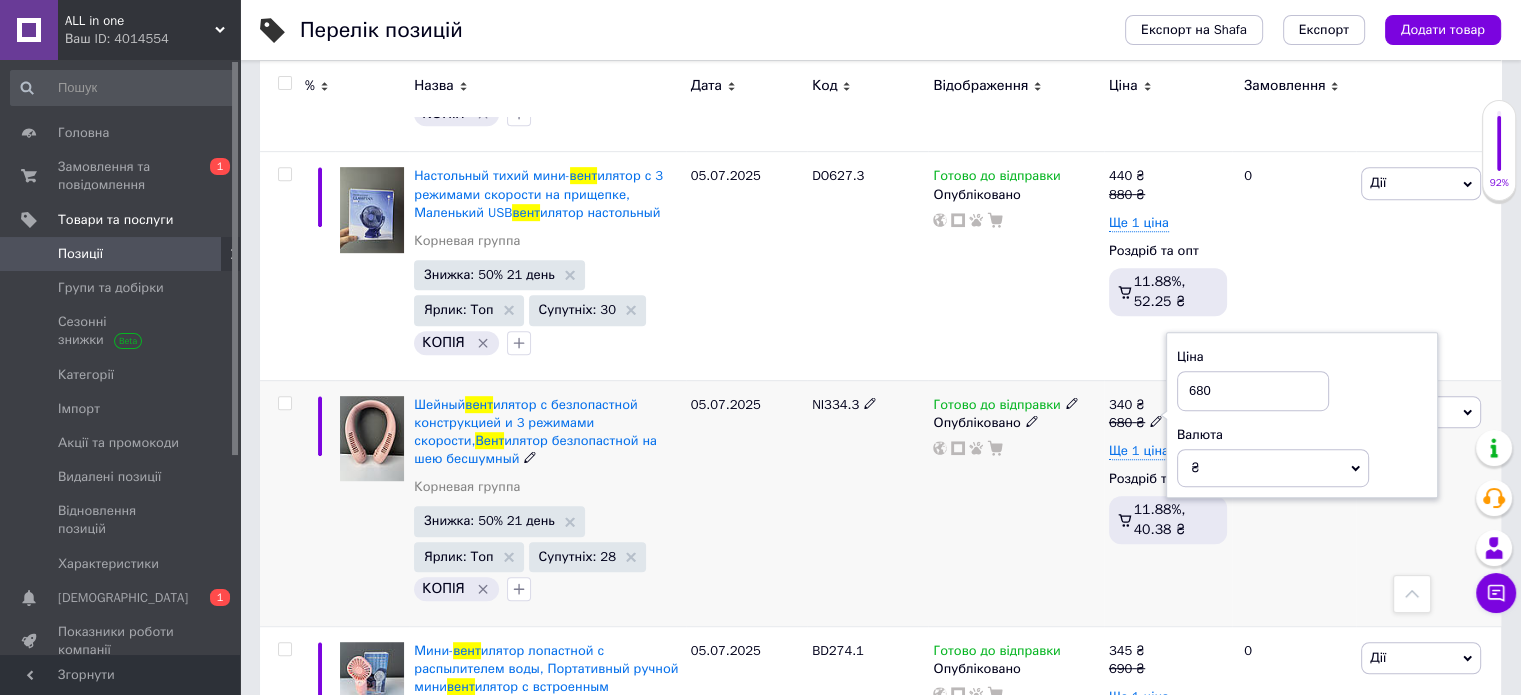 drag, startPoint x: 1202, startPoint y: 358, endPoint x: 1185, endPoint y: 359, distance: 17.029387 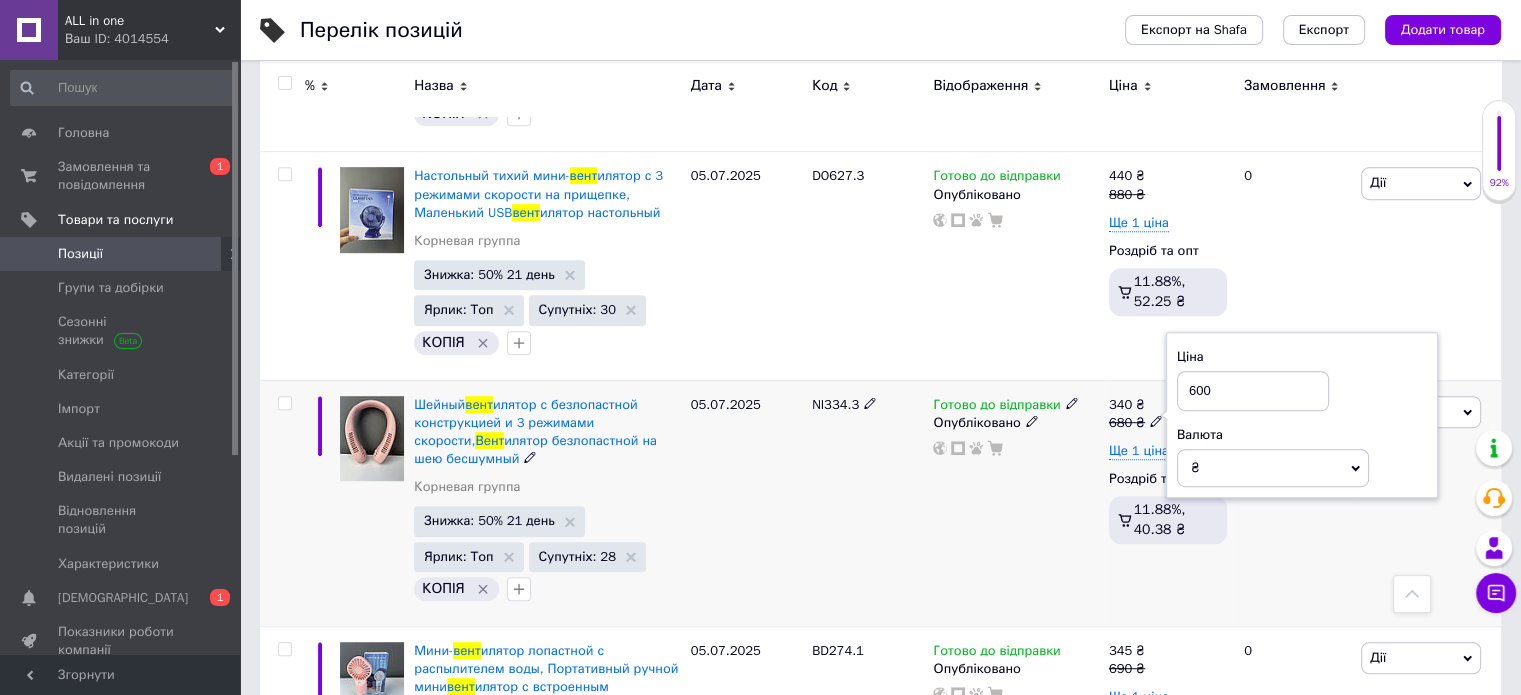 type on "600" 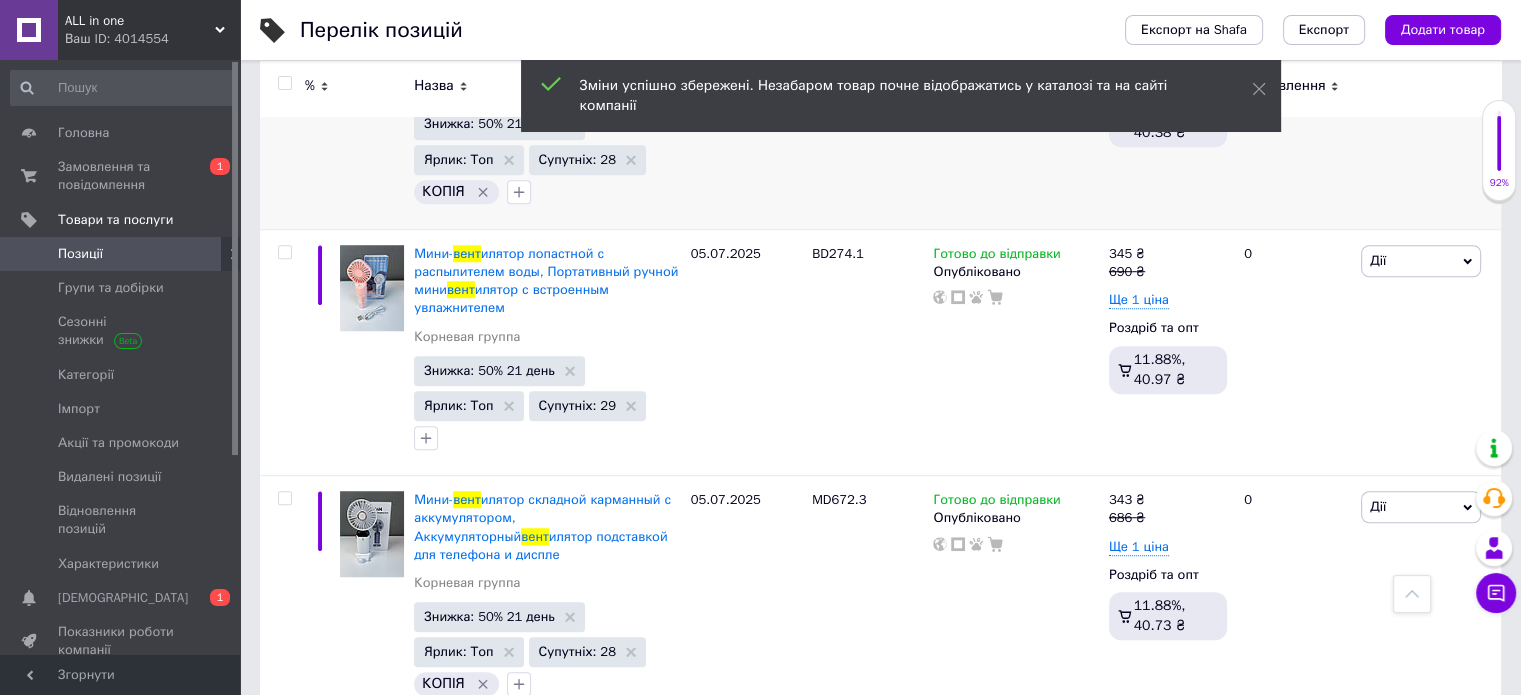 scroll, scrollTop: 1400, scrollLeft: 0, axis: vertical 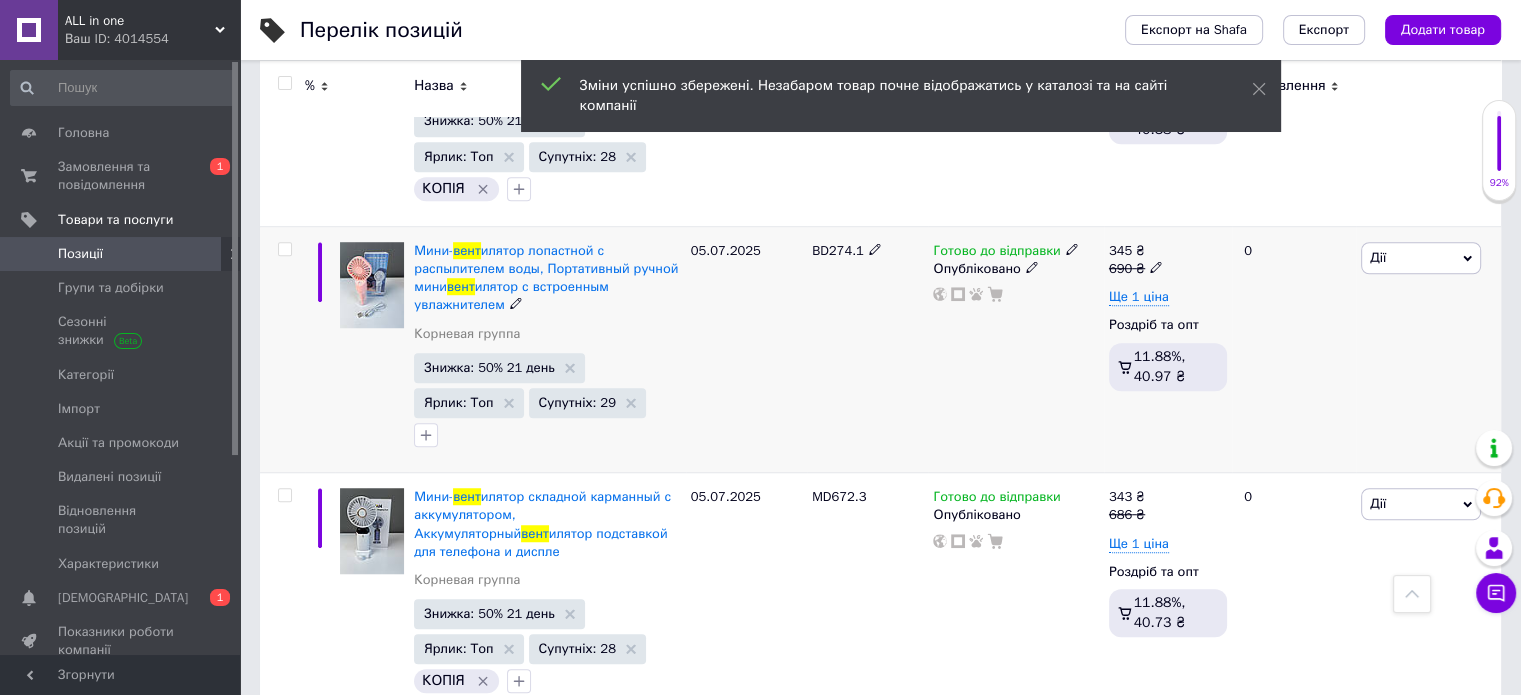 click 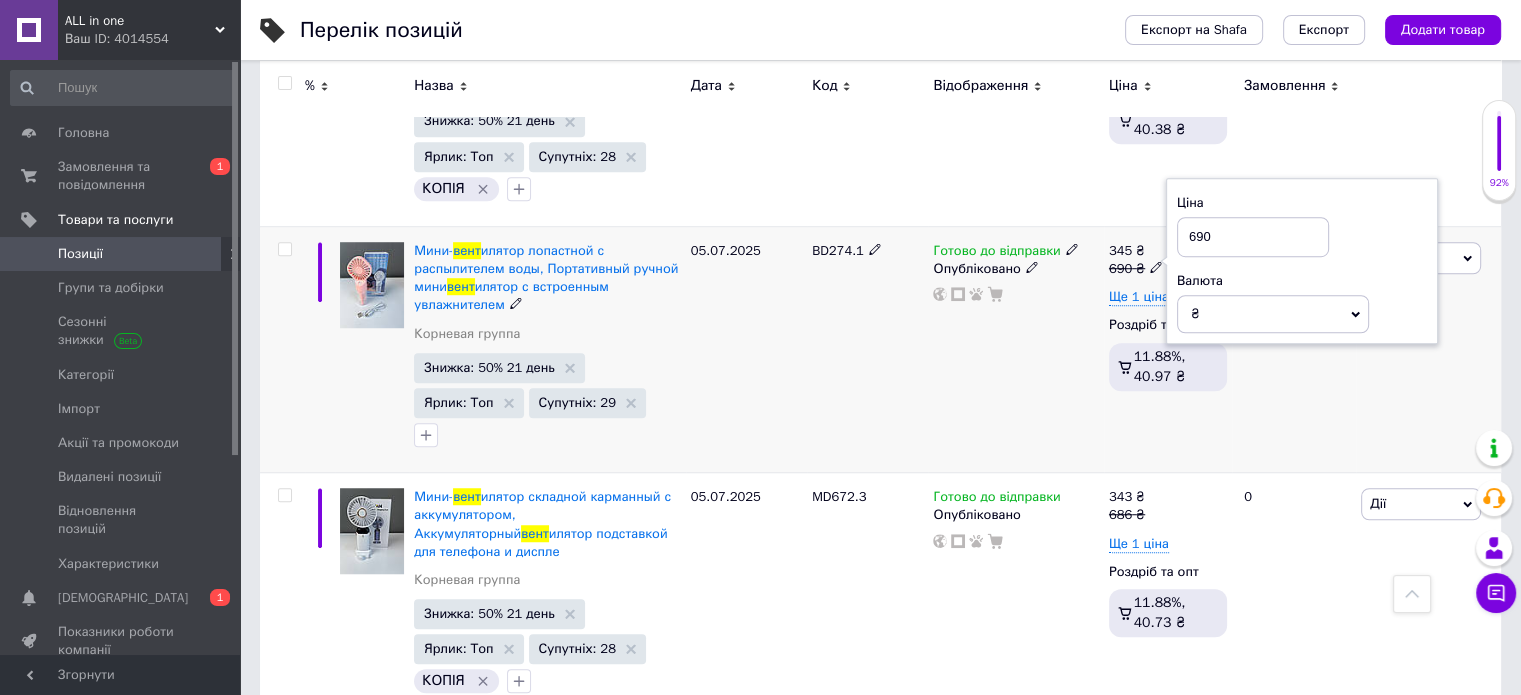 drag, startPoint x: 1200, startPoint y: 198, endPoint x: 1168, endPoint y: 205, distance: 32.75668 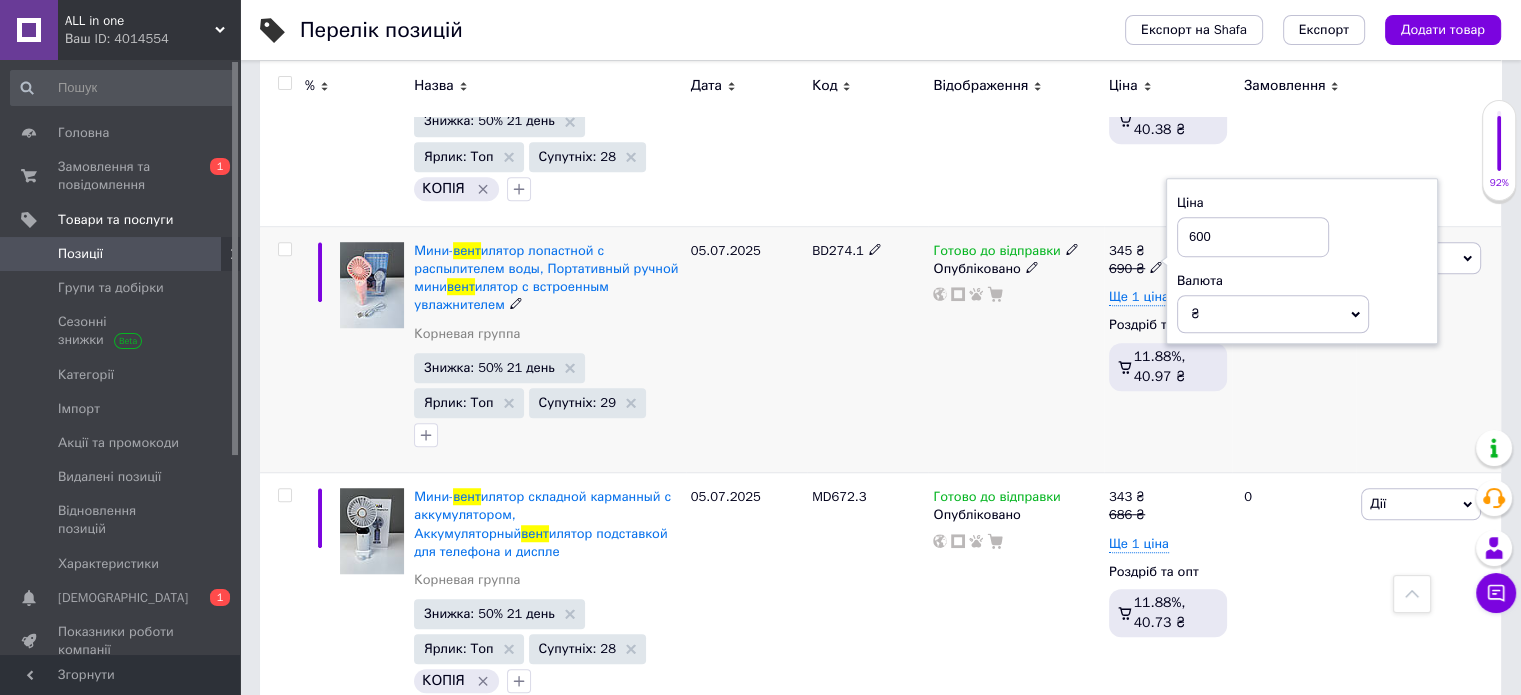 type on "600" 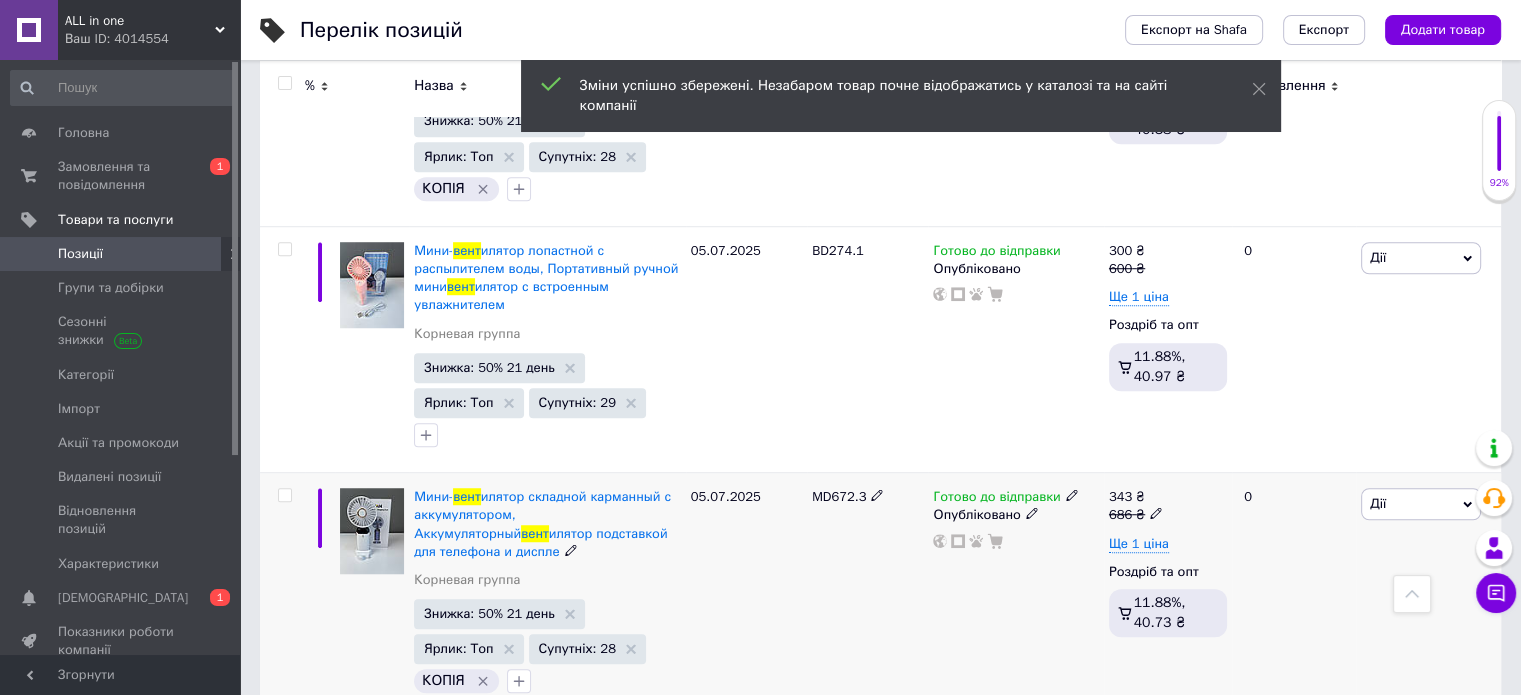 click 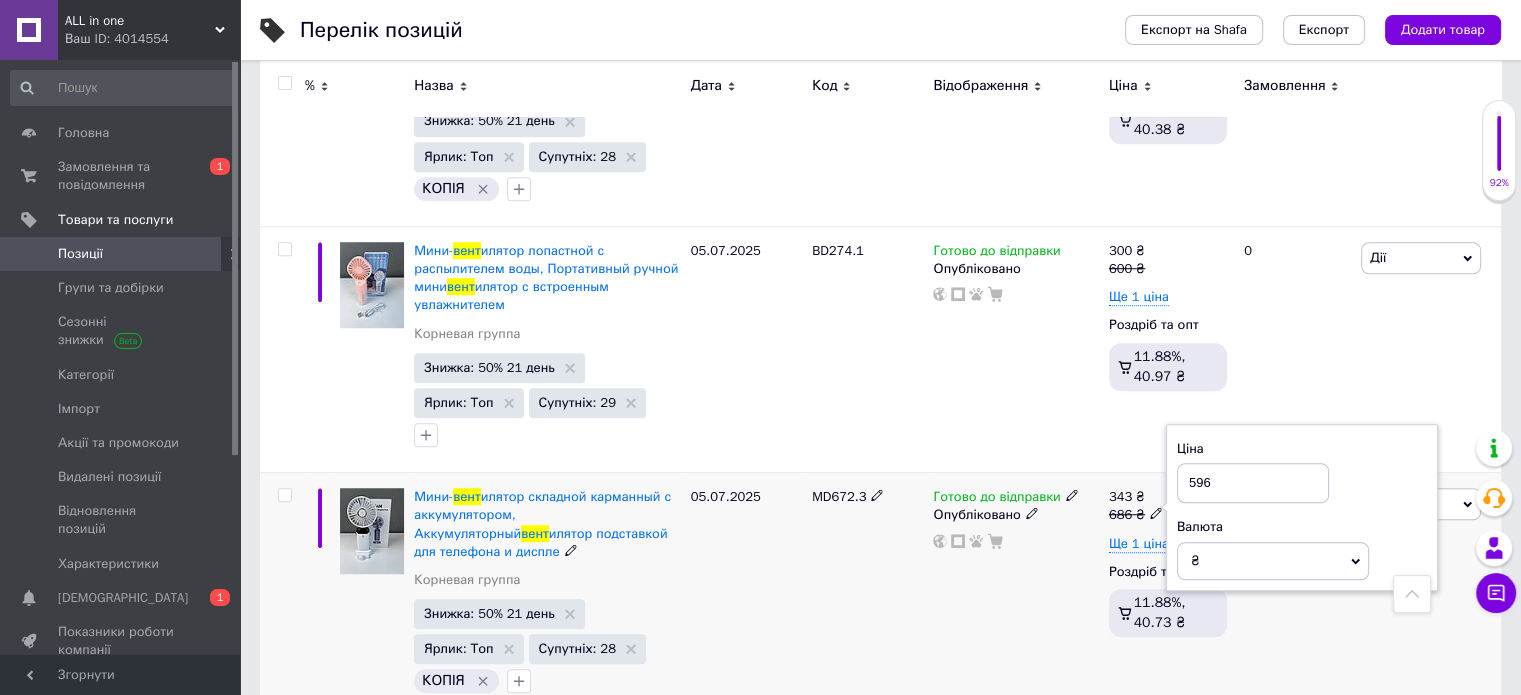 type on "596" 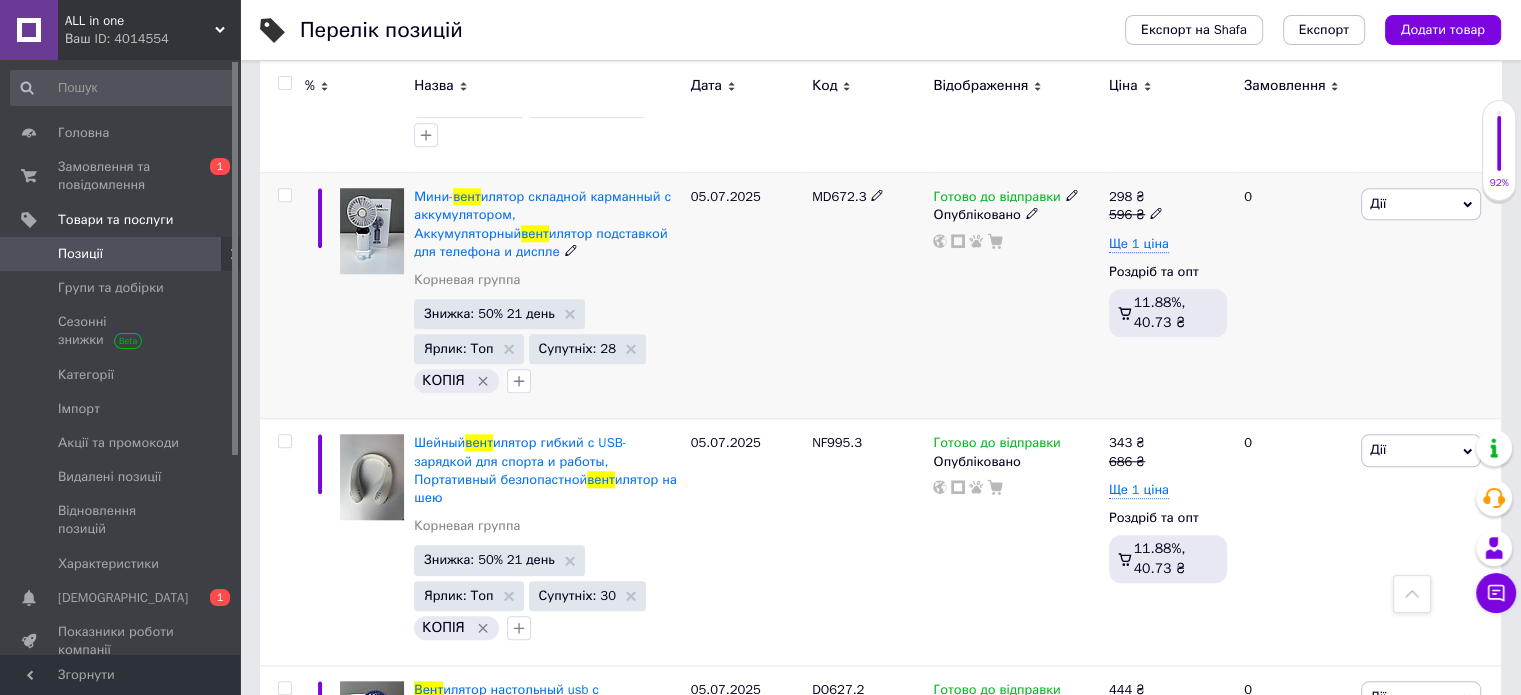 scroll, scrollTop: 1800, scrollLeft: 0, axis: vertical 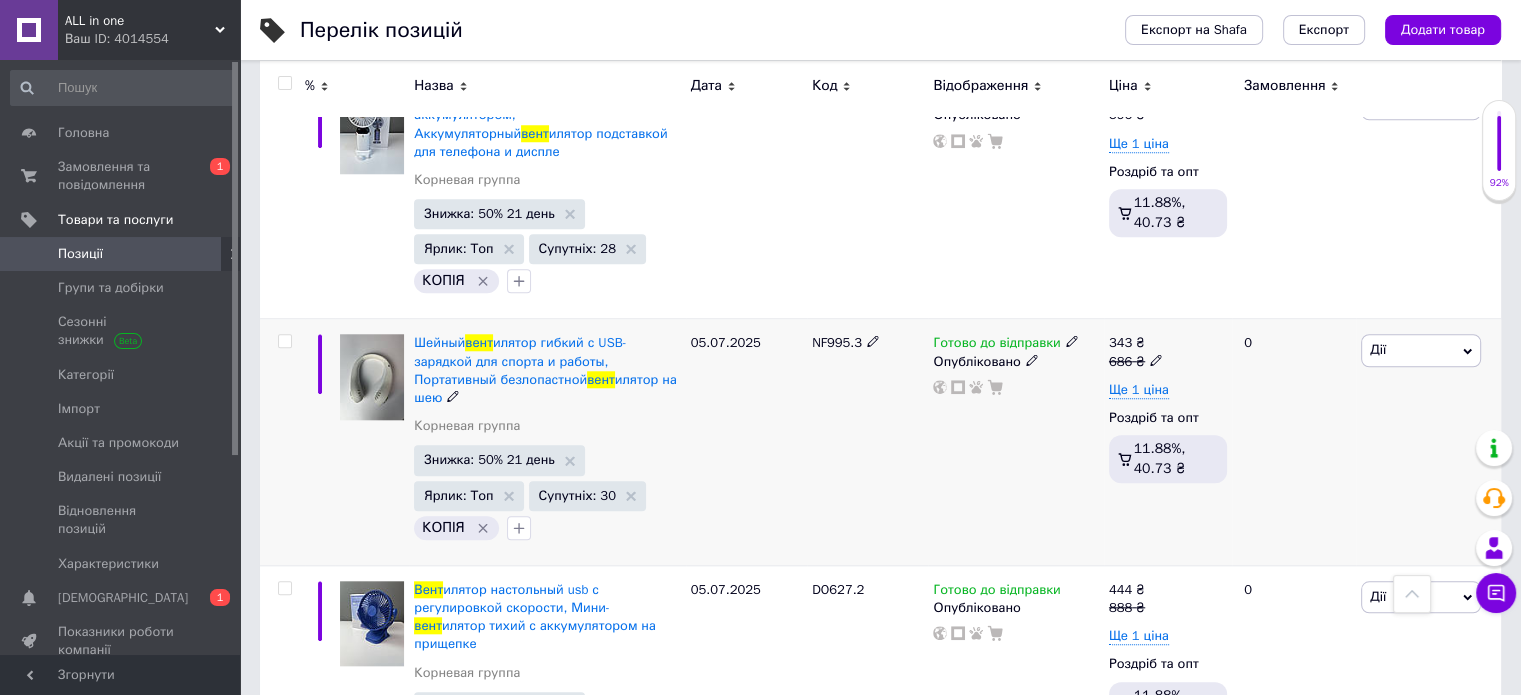click 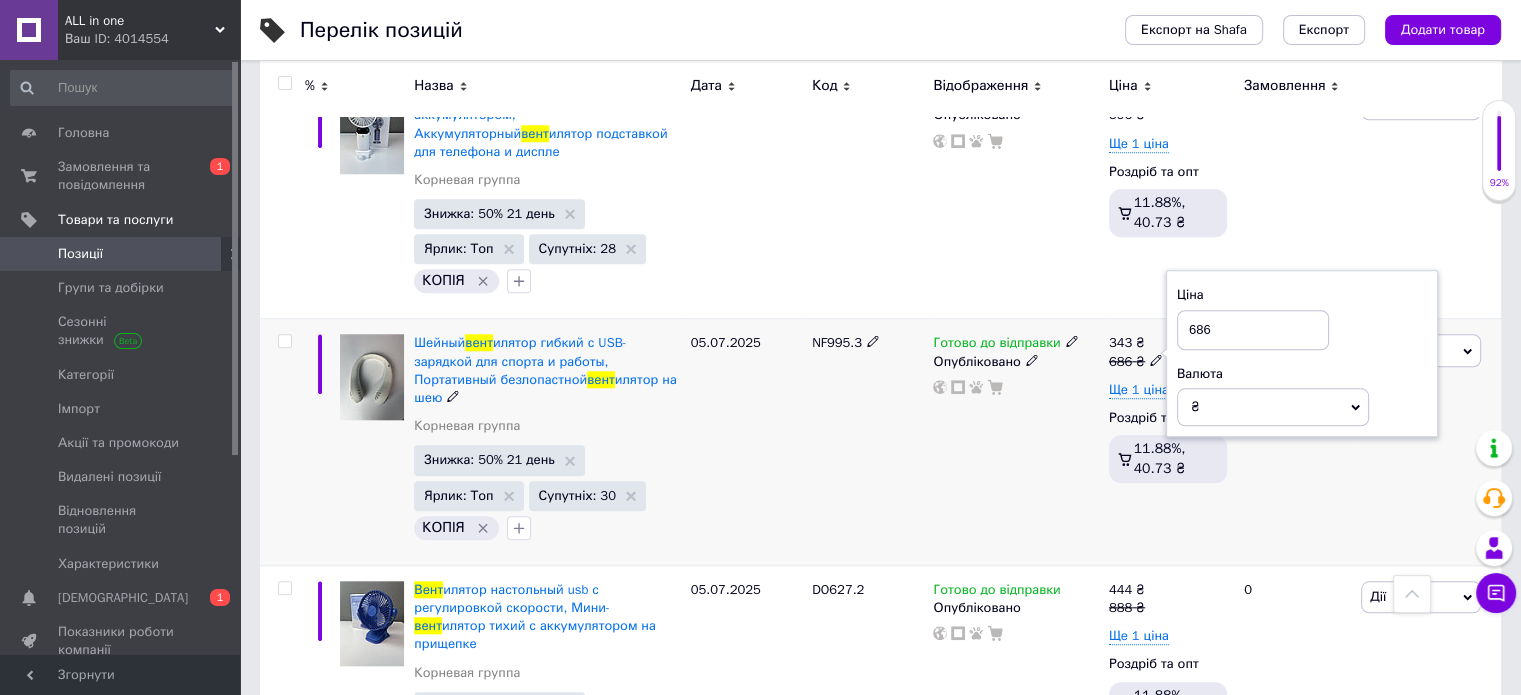 drag, startPoint x: 1200, startPoint y: 290, endPoint x: 1189, endPoint y: 293, distance: 11.401754 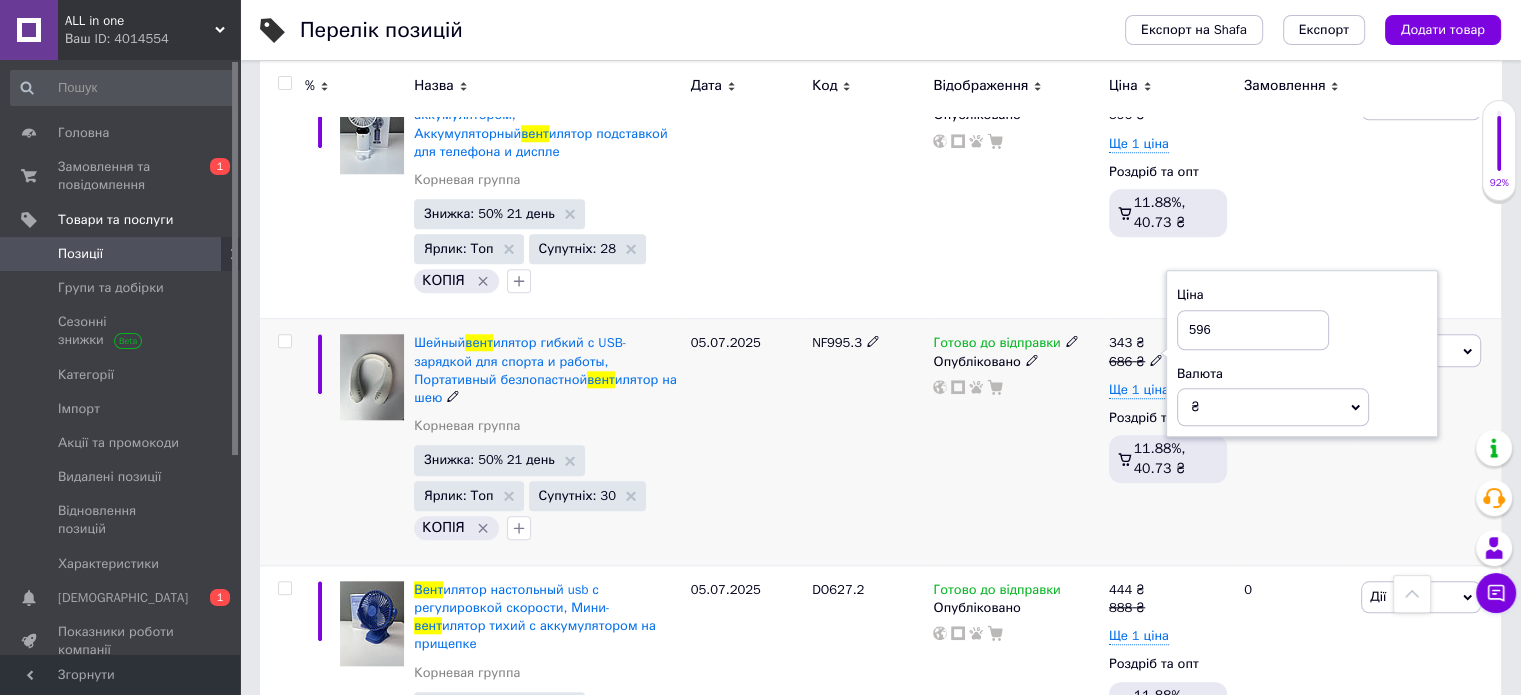 type on "596" 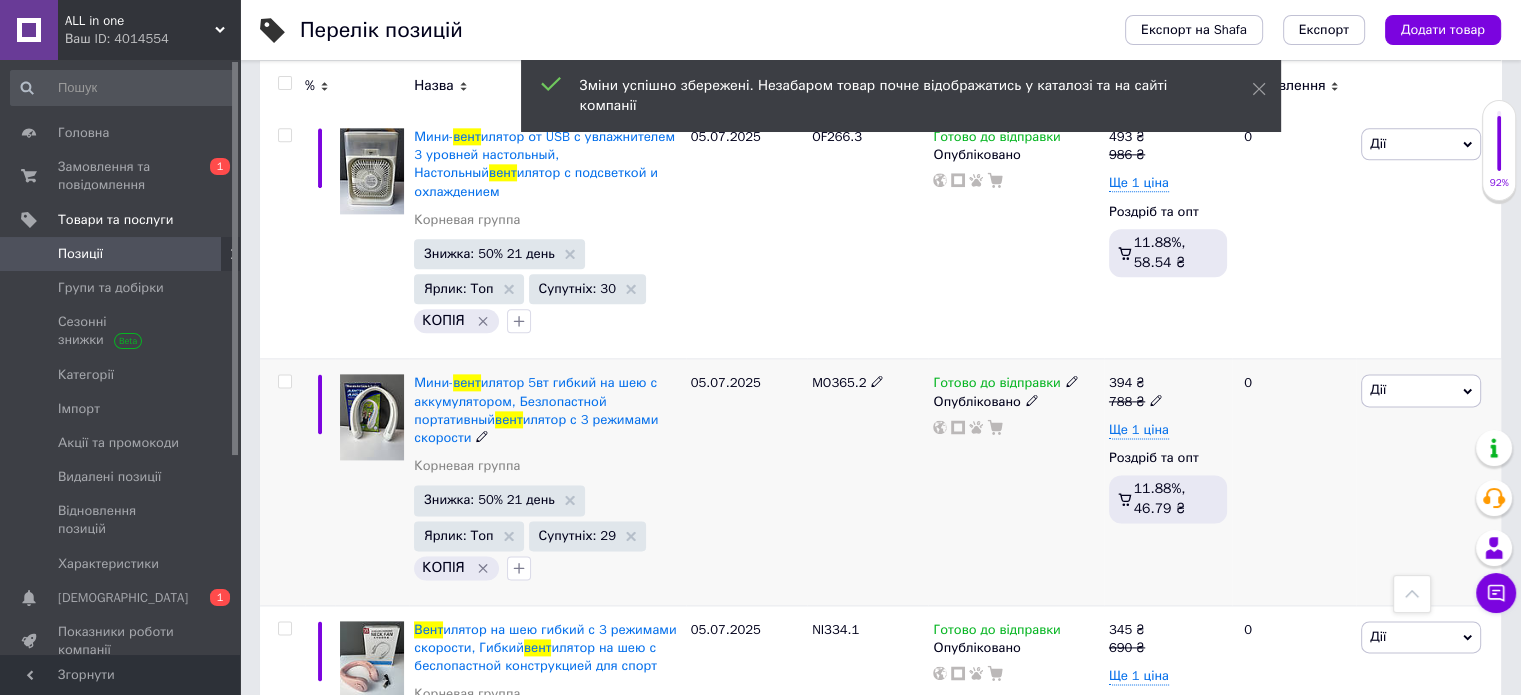 scroll, scrollTop: 2500, scrollLeft: 0, axis: vertical 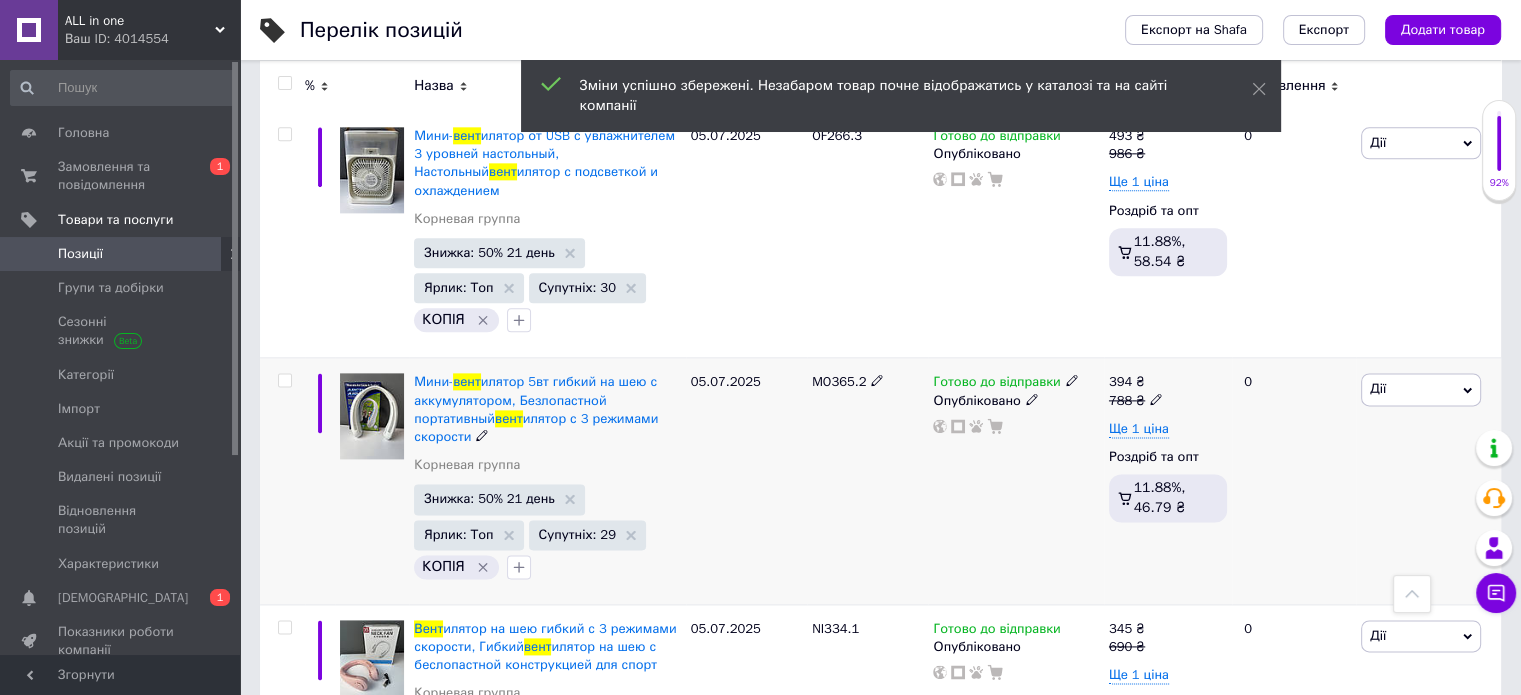 click 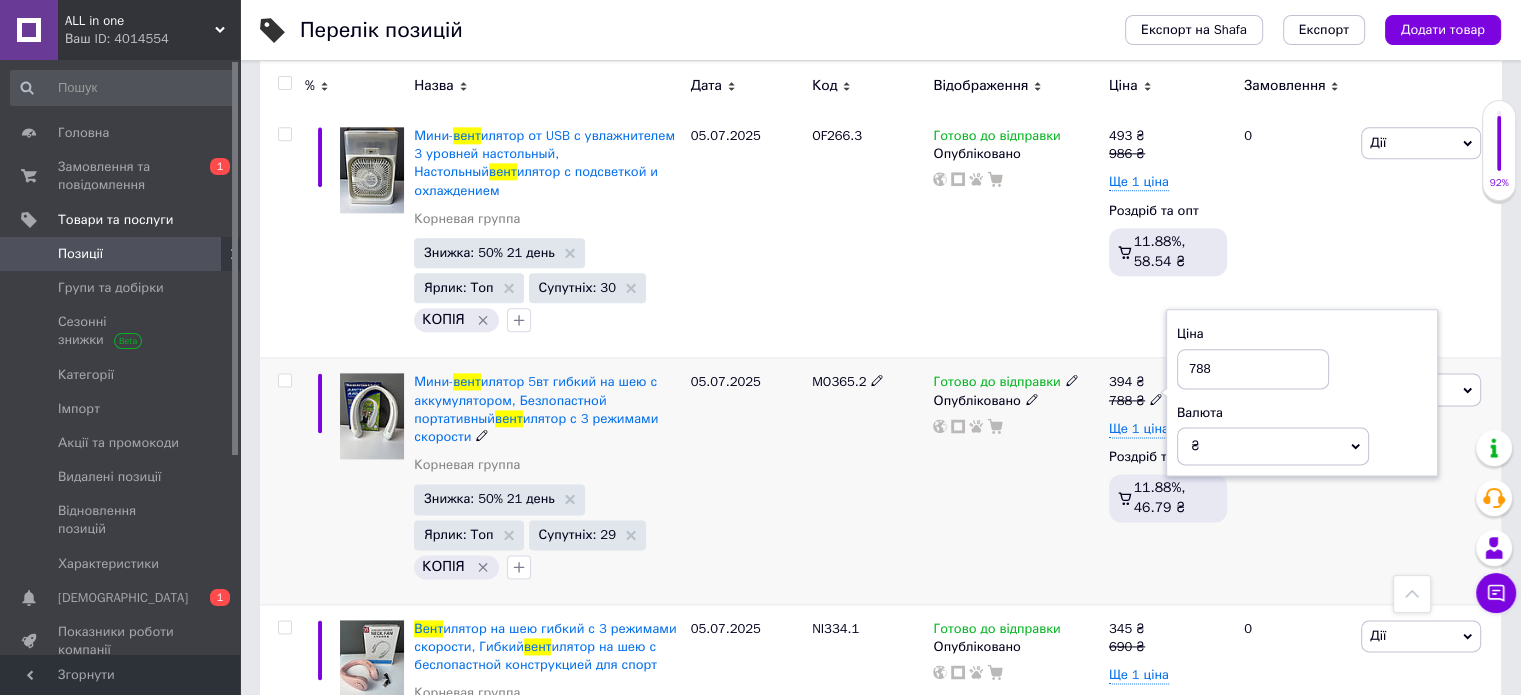 drag, startPoint x: 1201, startPoint y: 275, endPoint x: 1173, endPoint y: 275, distance: 28 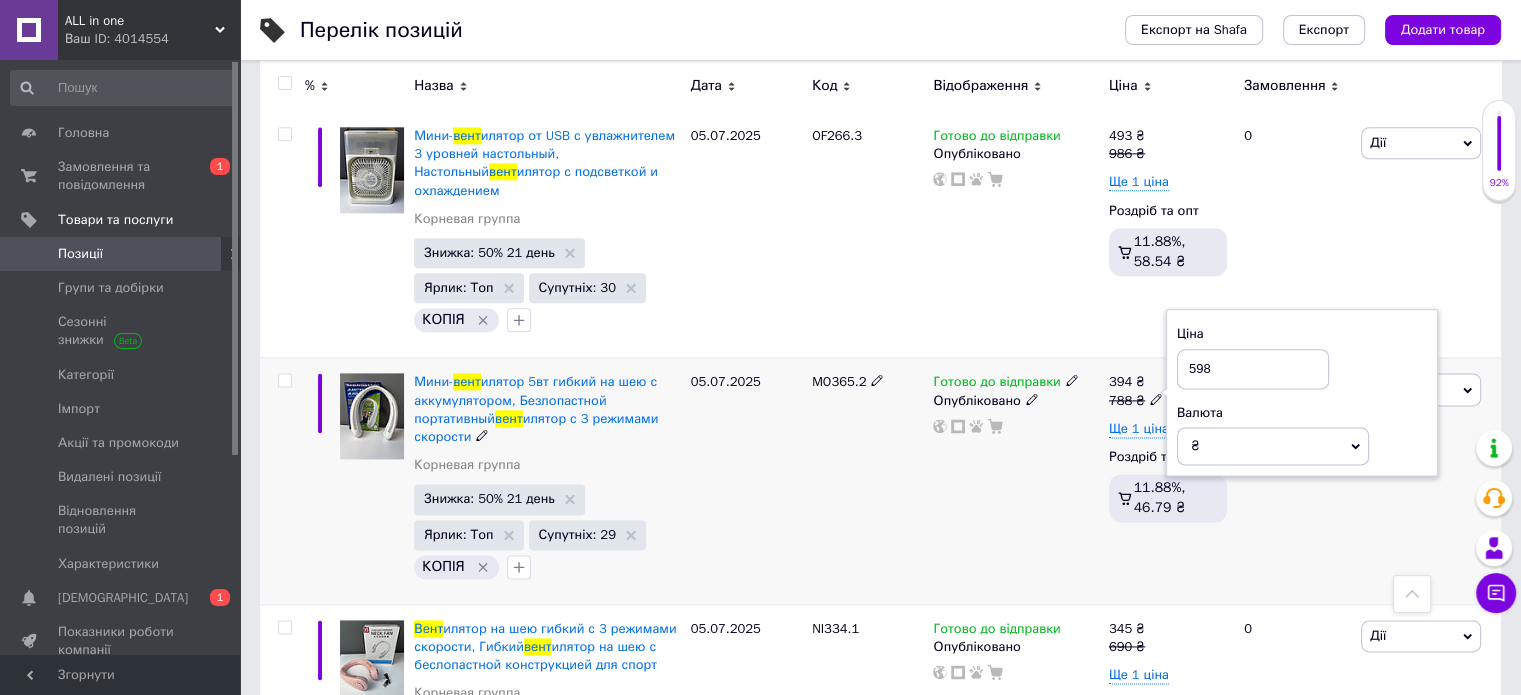 type on "598" 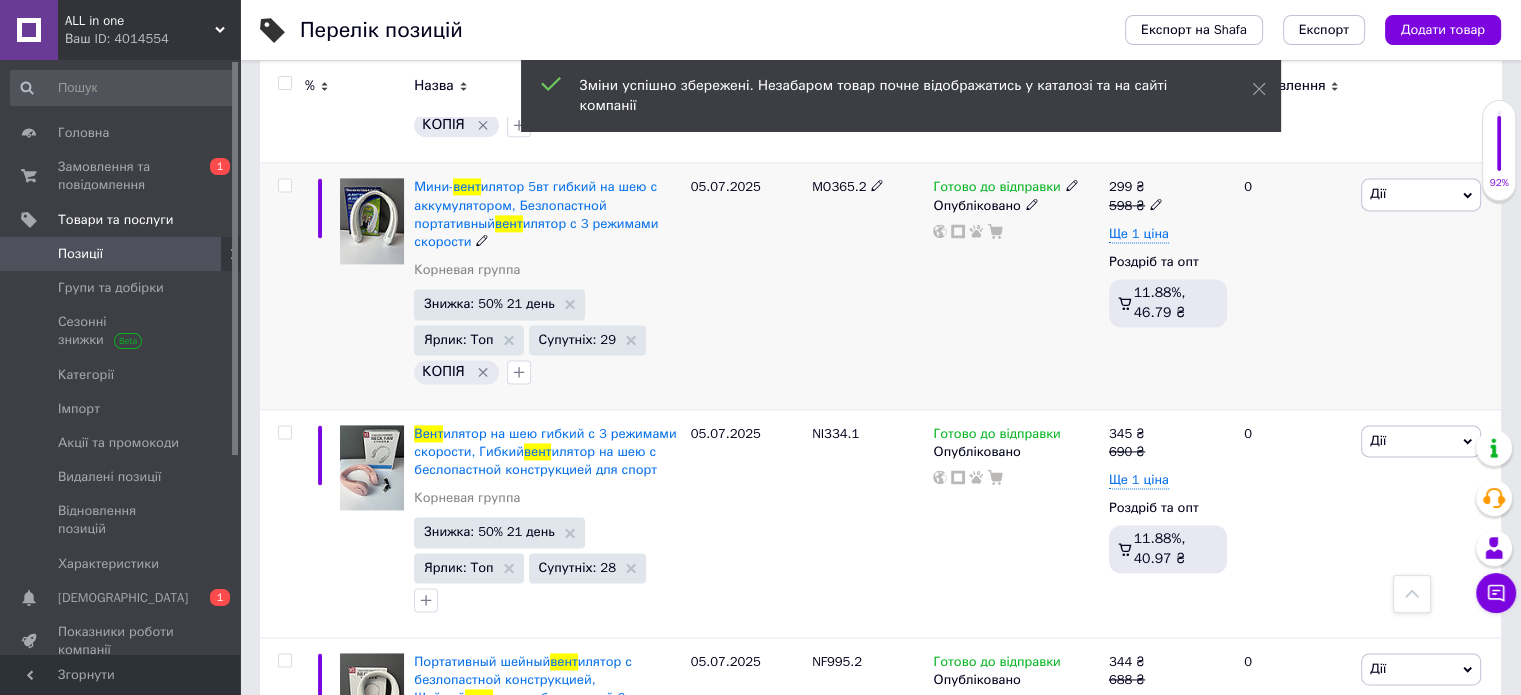 scroll, scrollTop: 2700, scrollLeft: 0, axis: vertical 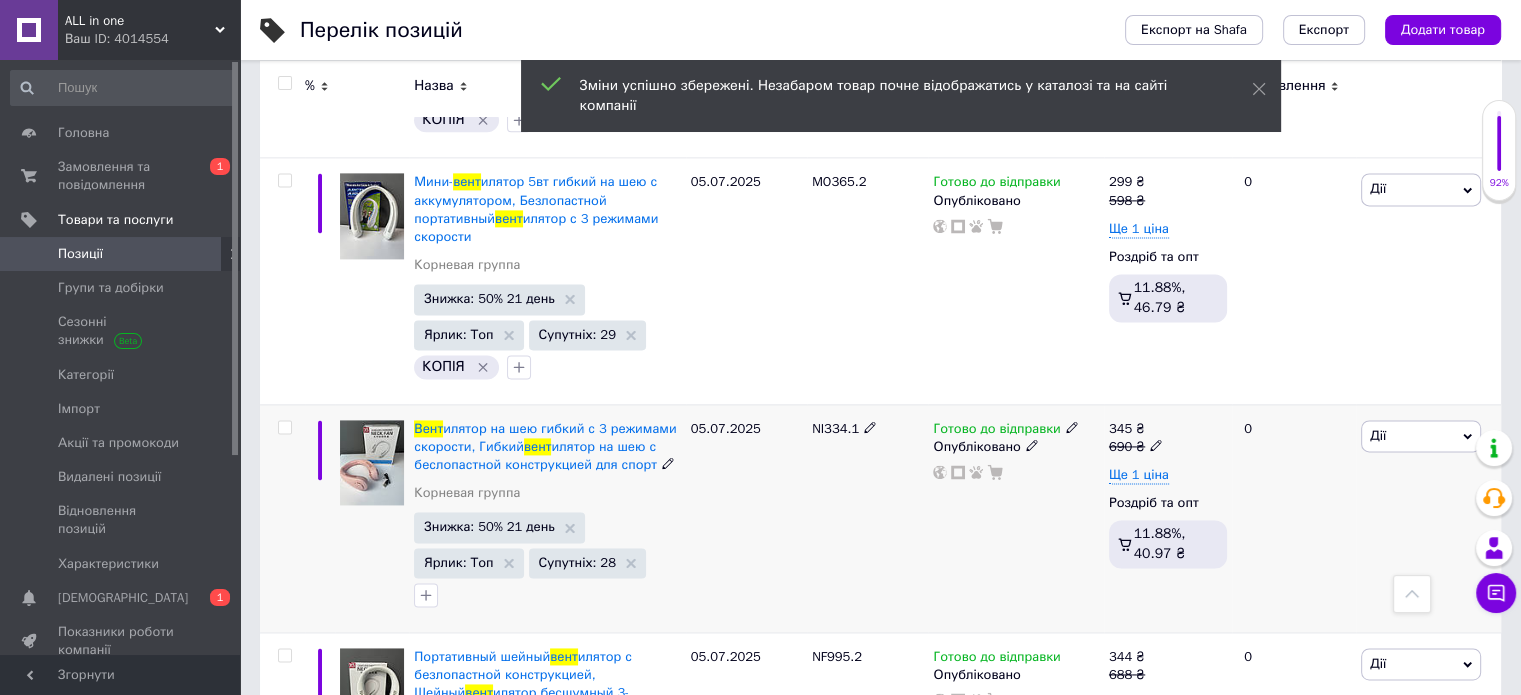 click 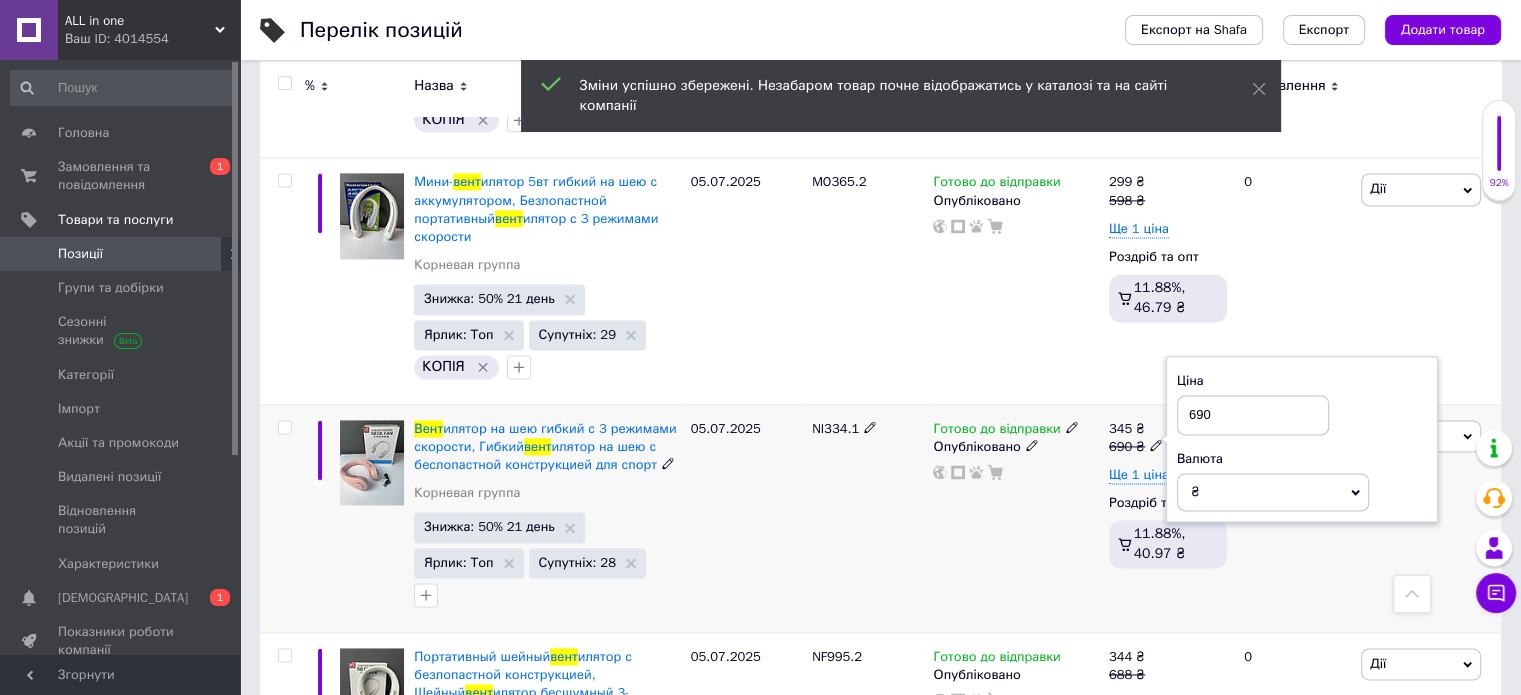 drag, startPoint x: 1202, startPoint y: 303, endPoint x: 1184, endPoint y: 305, distance: 18.110771 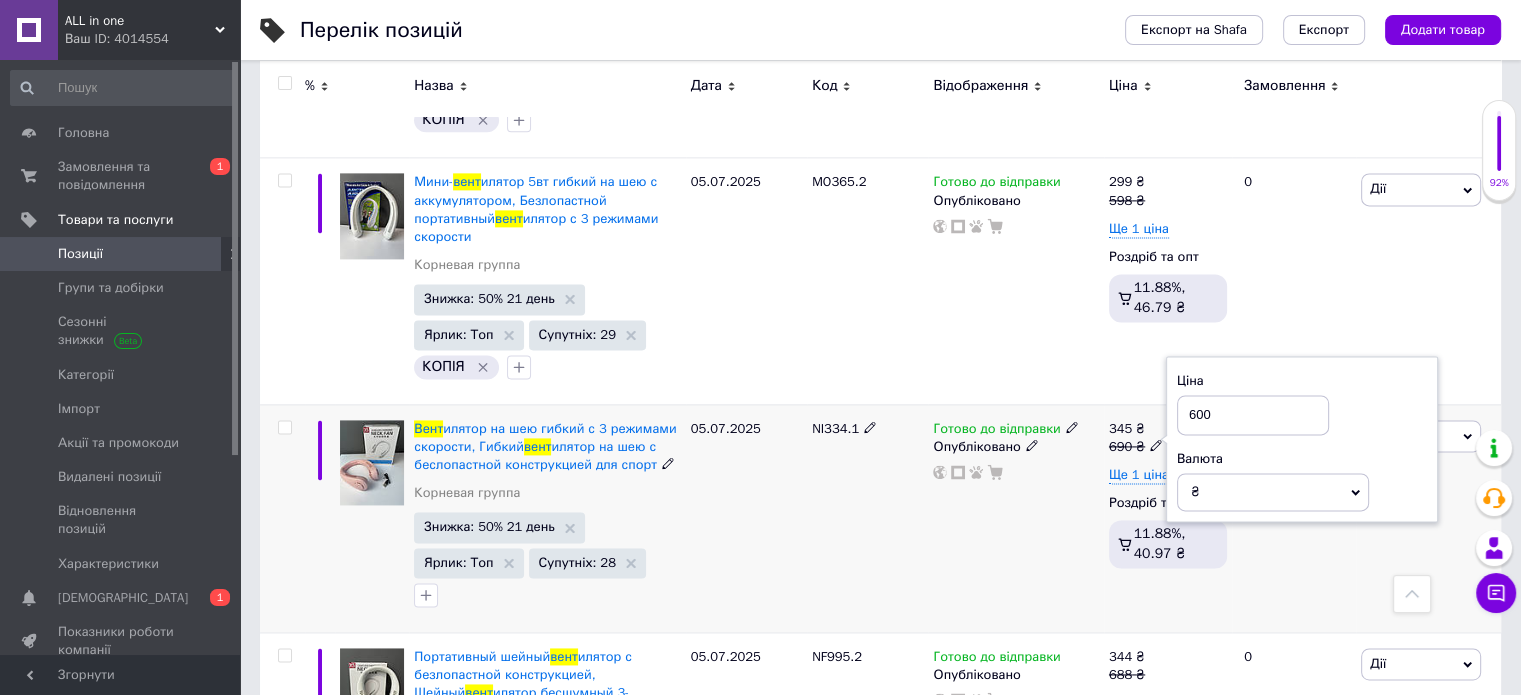 type on "600" 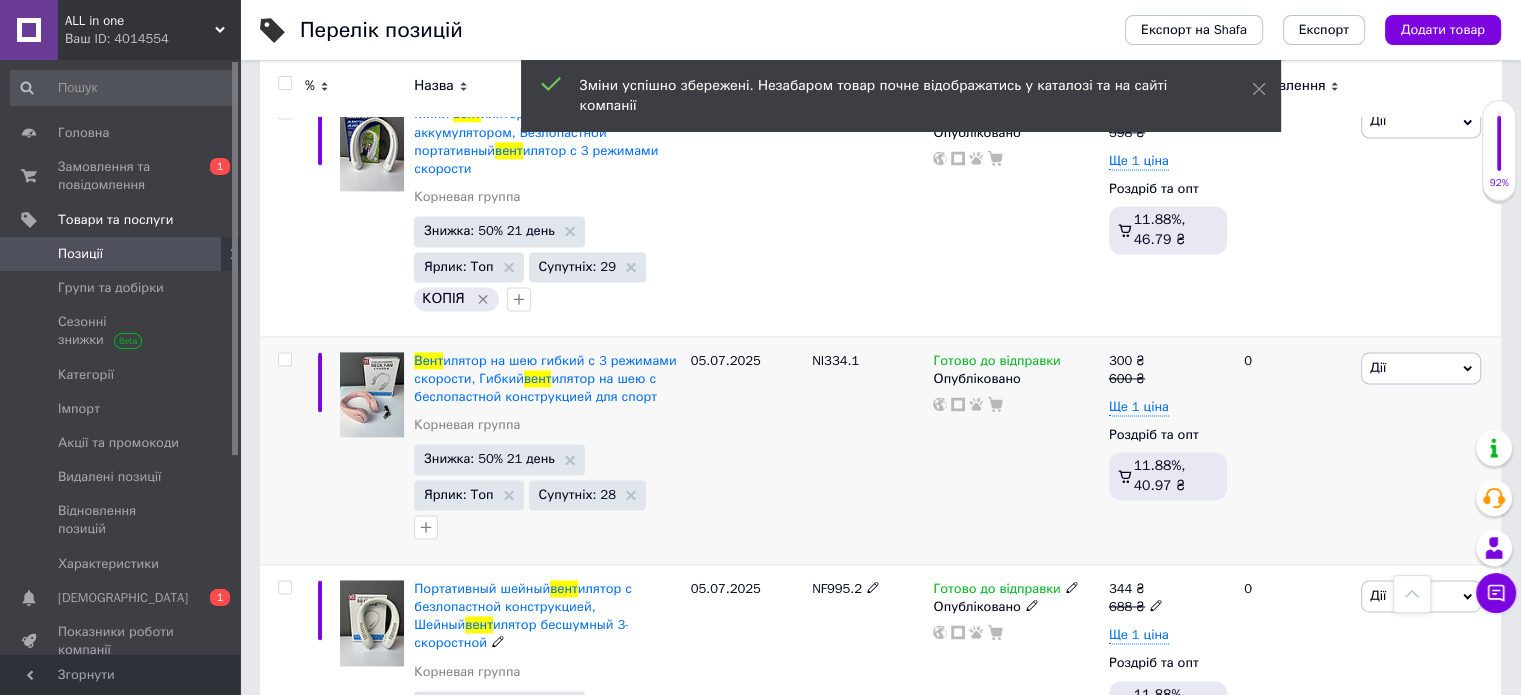 scroll, scrollTop: 2800, scrollLeft: 0, axis: vertical 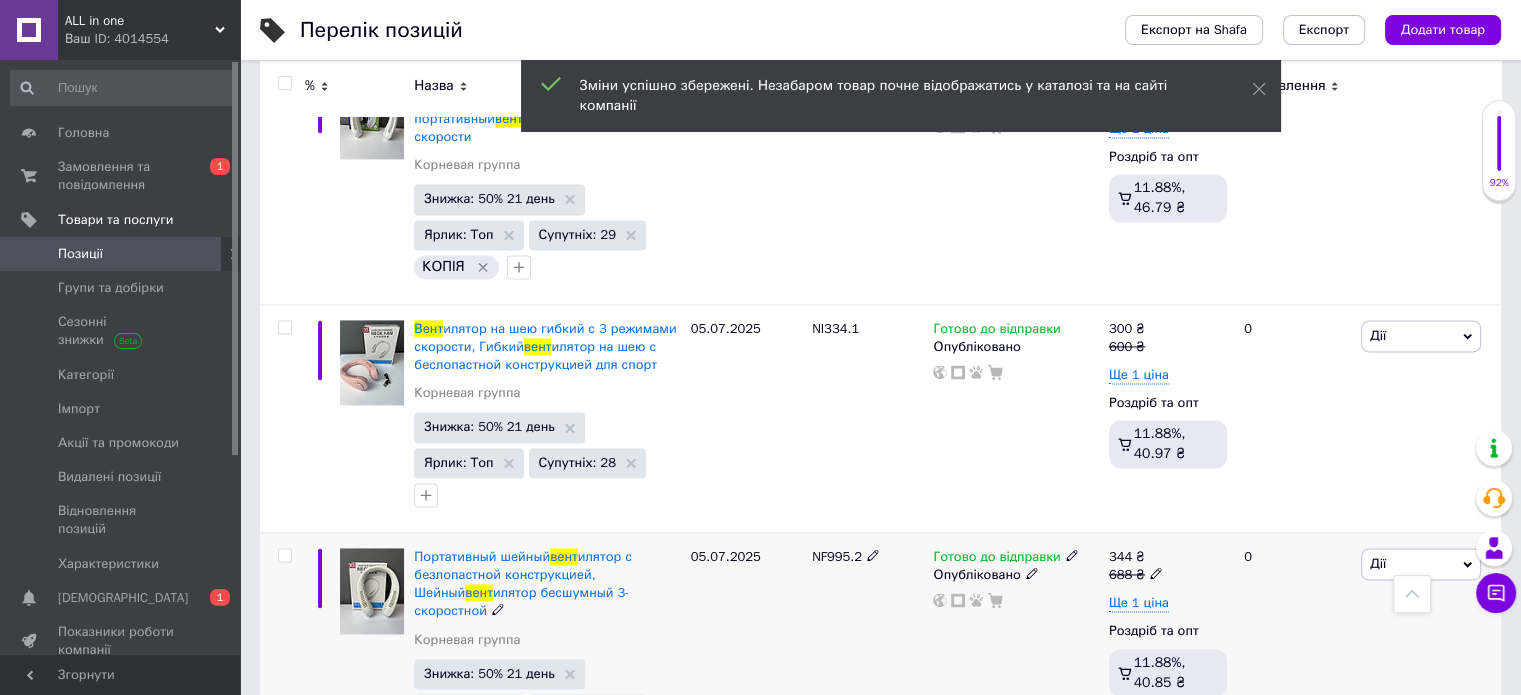 click 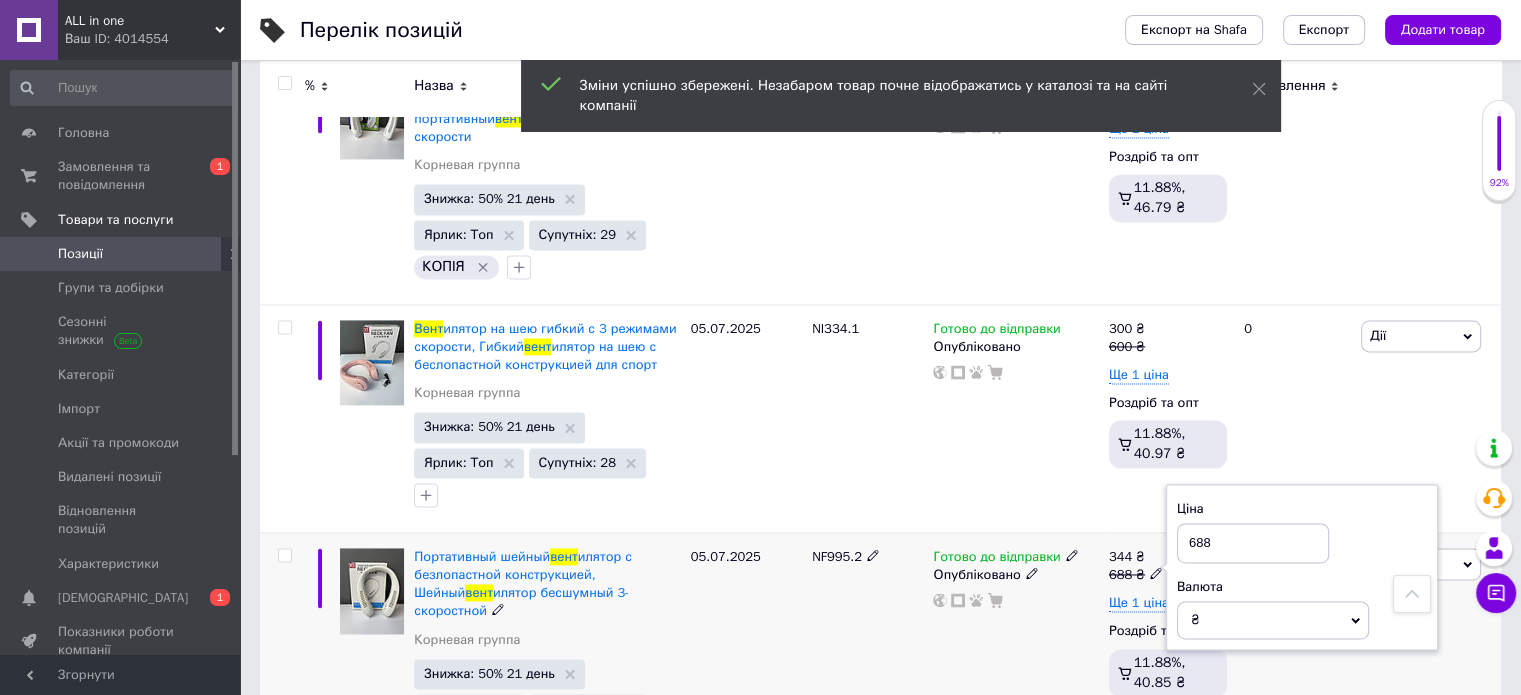 drag, startPoint x: 1201, startPoint y: 431, endPoint x: 1181, endPoint y: 431, distance: 20 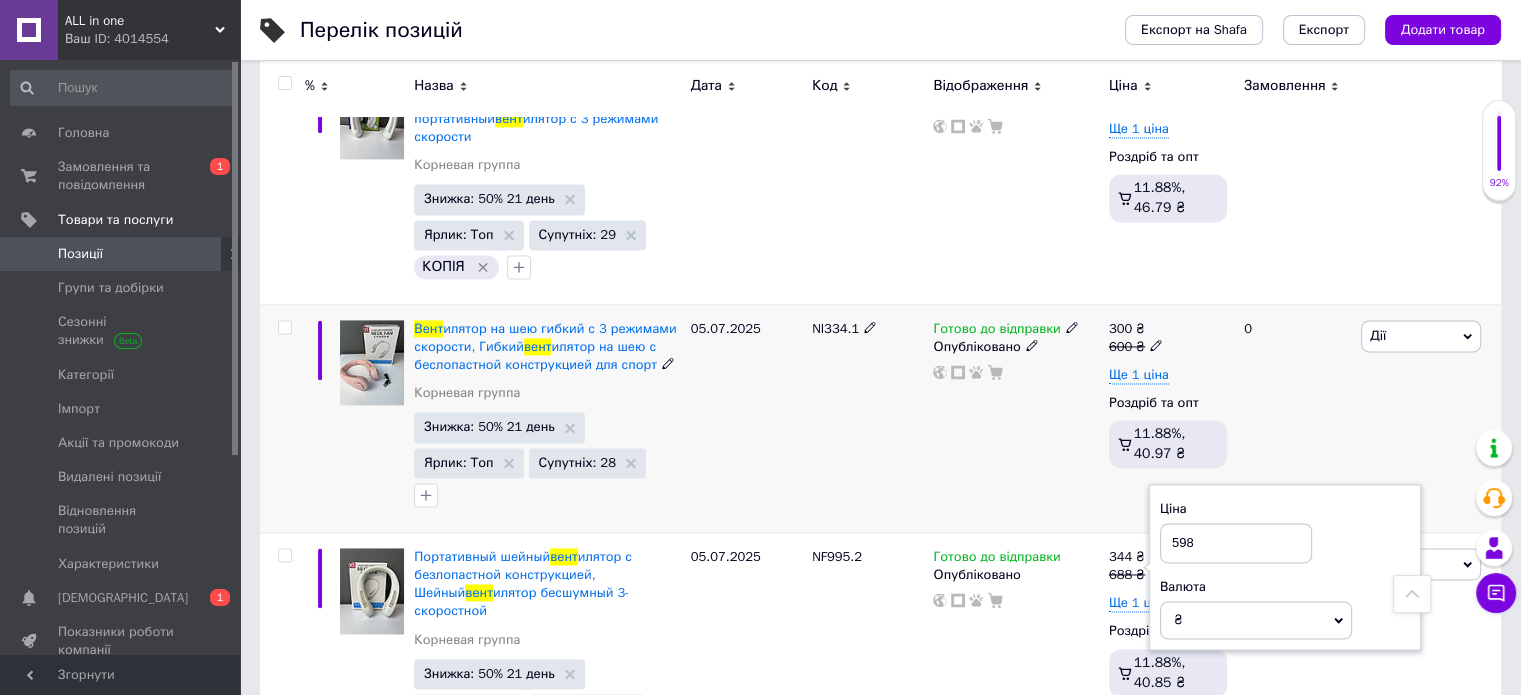 type on "598" 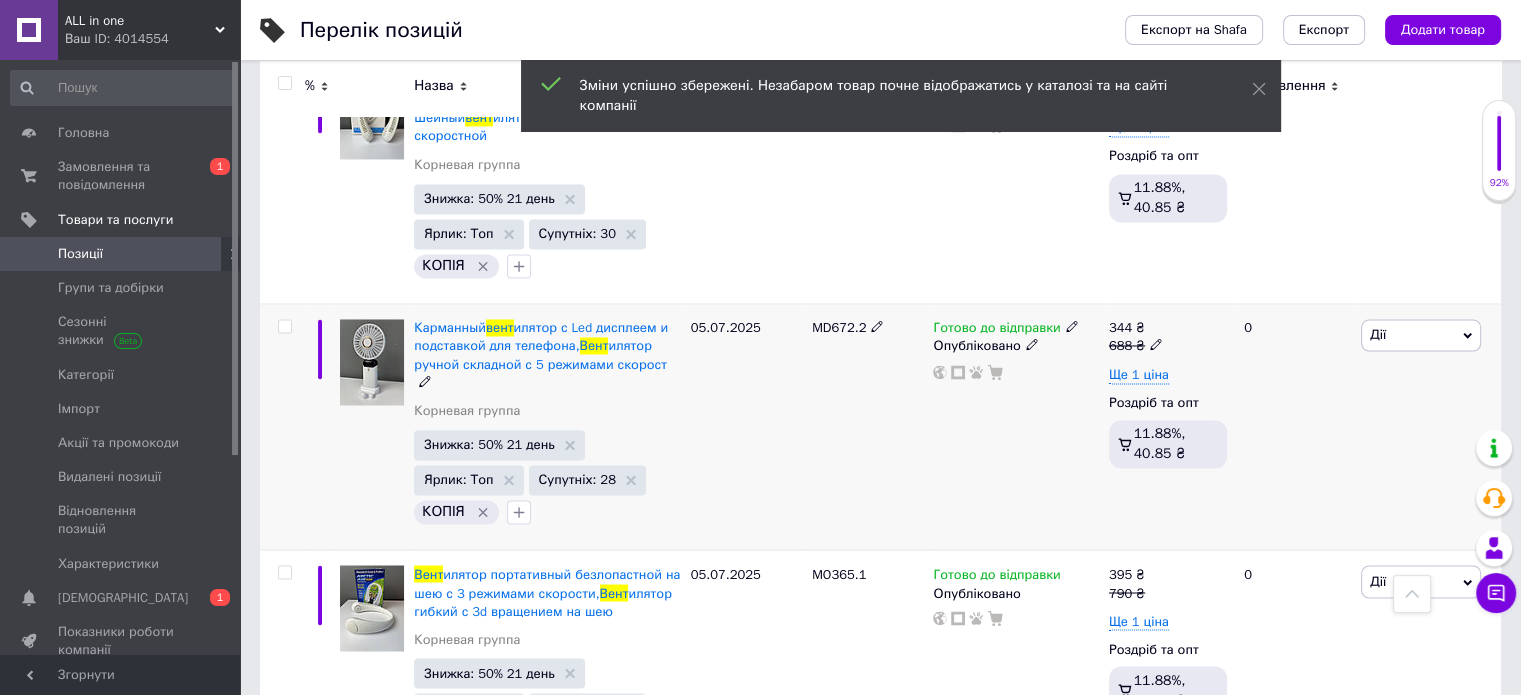 scroll, scrollTop: 3300, scrollLeft: 0, axis: vertical 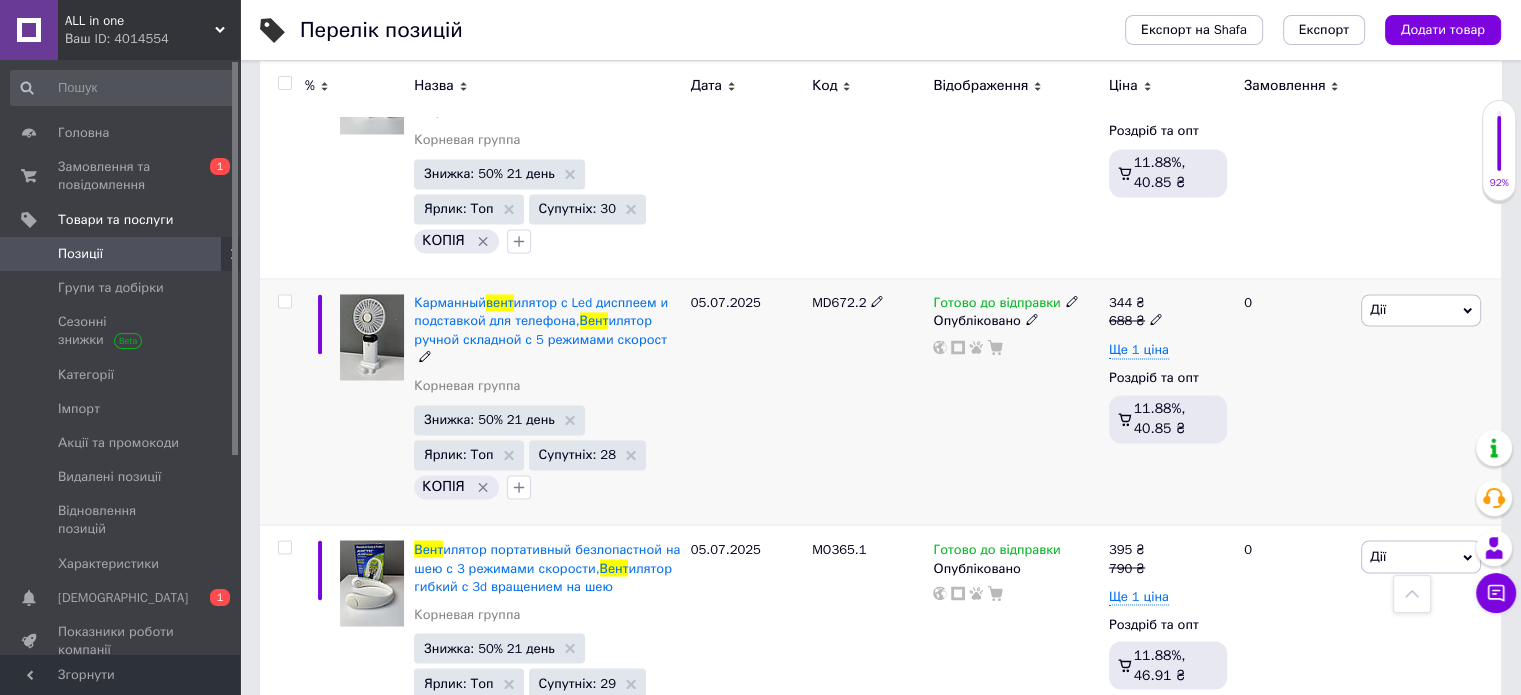 click 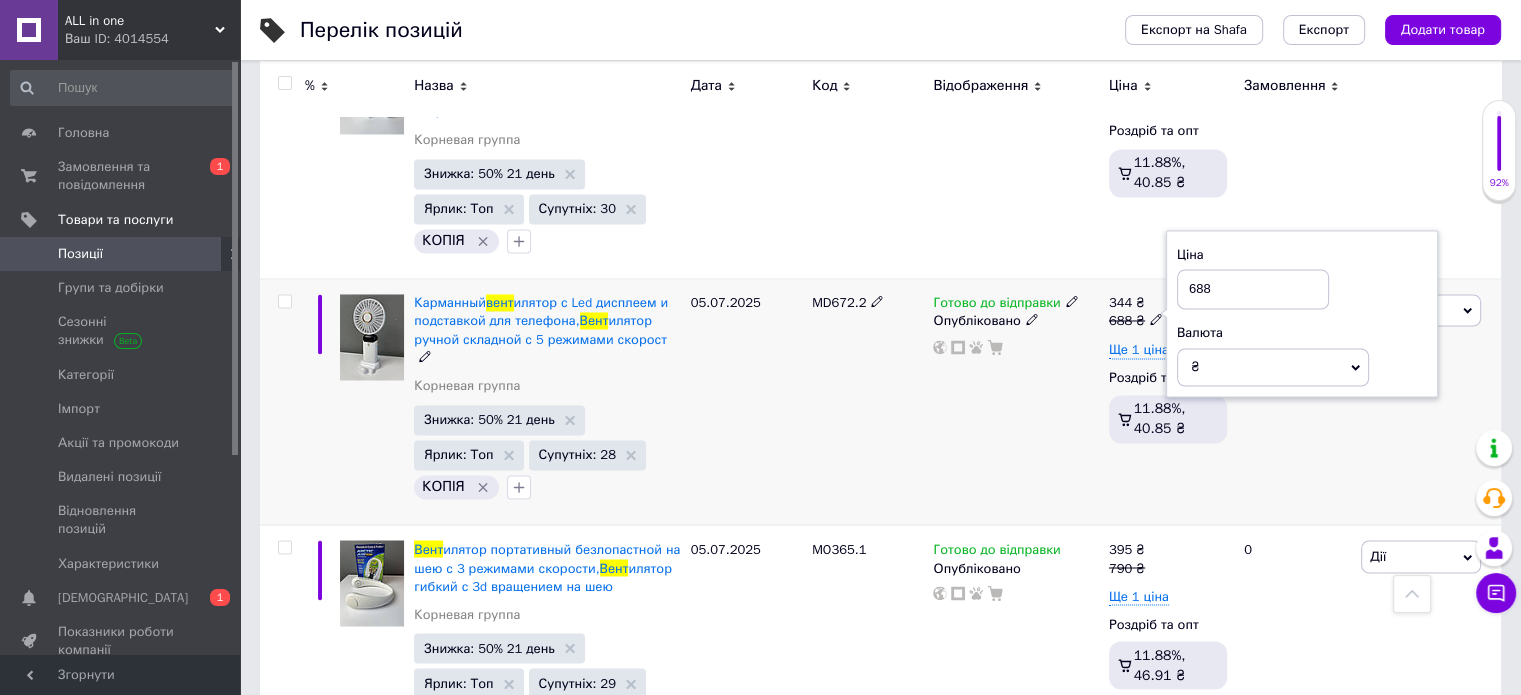 drag, startPoint x: 1200, startPoint y: 158, endPoint x: 1189, endPoint y: 160, distance: 11.18034 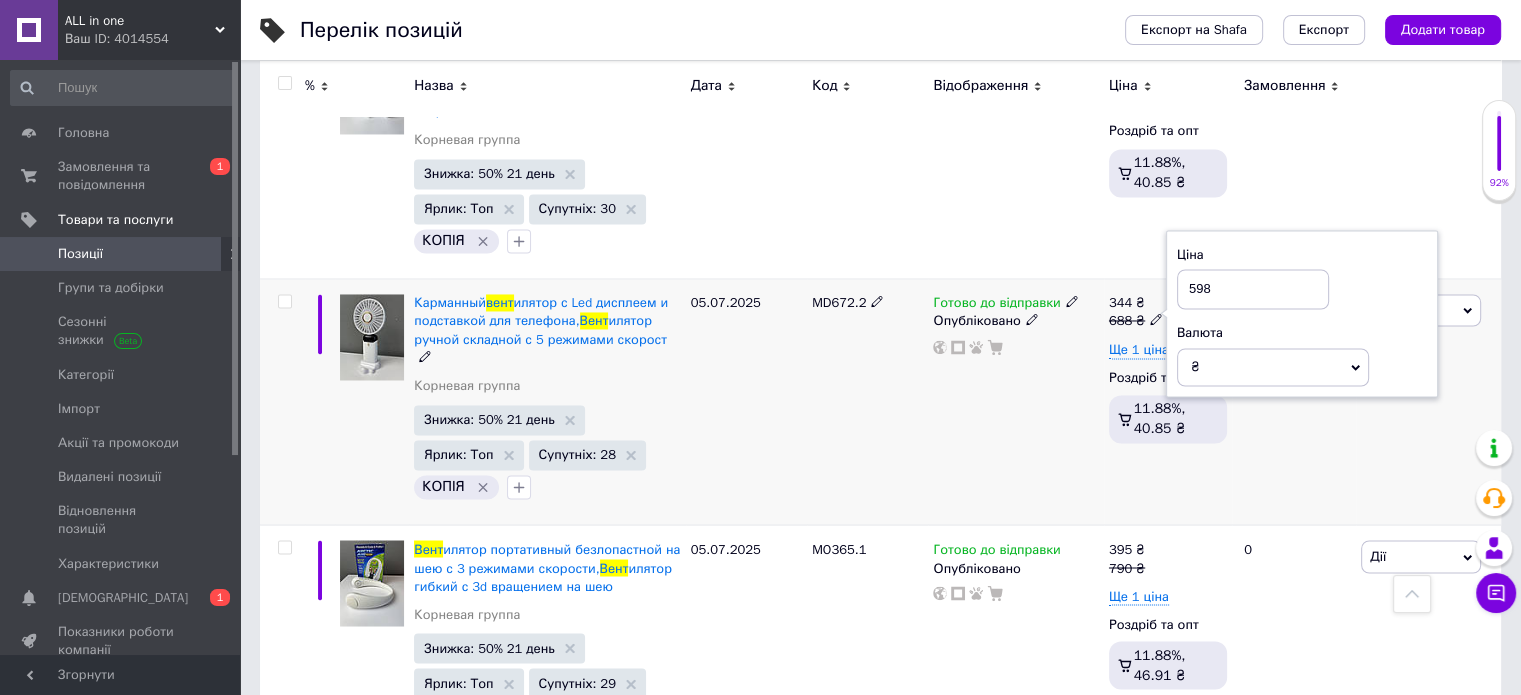 type on "598" 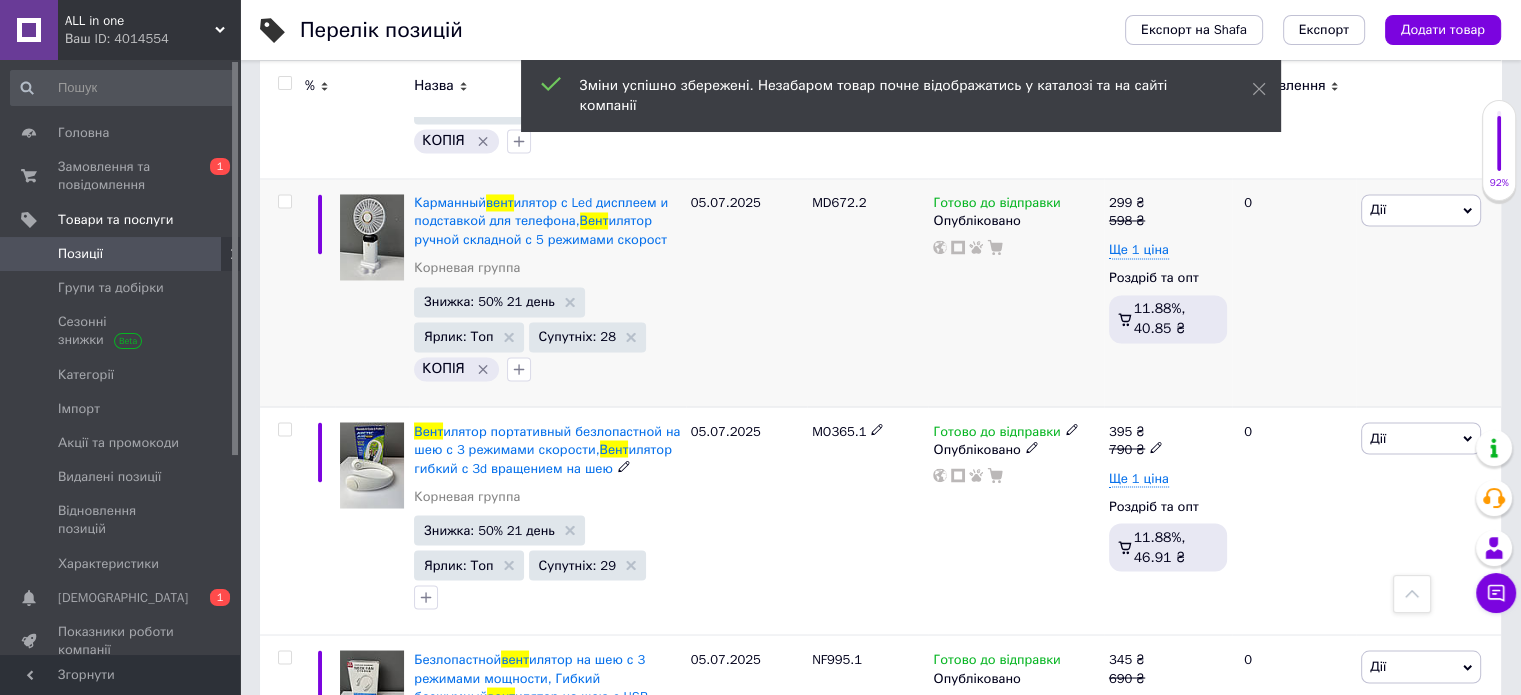 scroll, scrollTop: 3500, scrollLeft: 0, axis: vertical 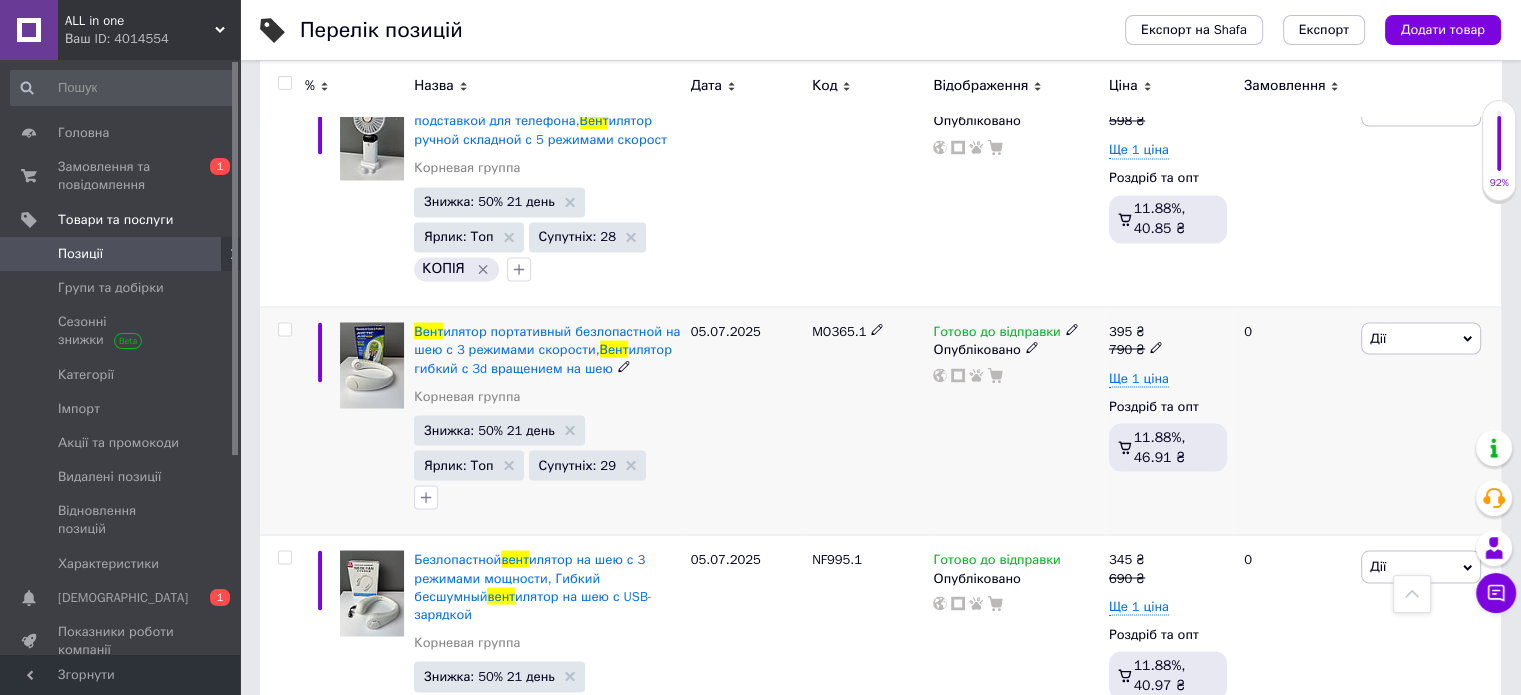 click 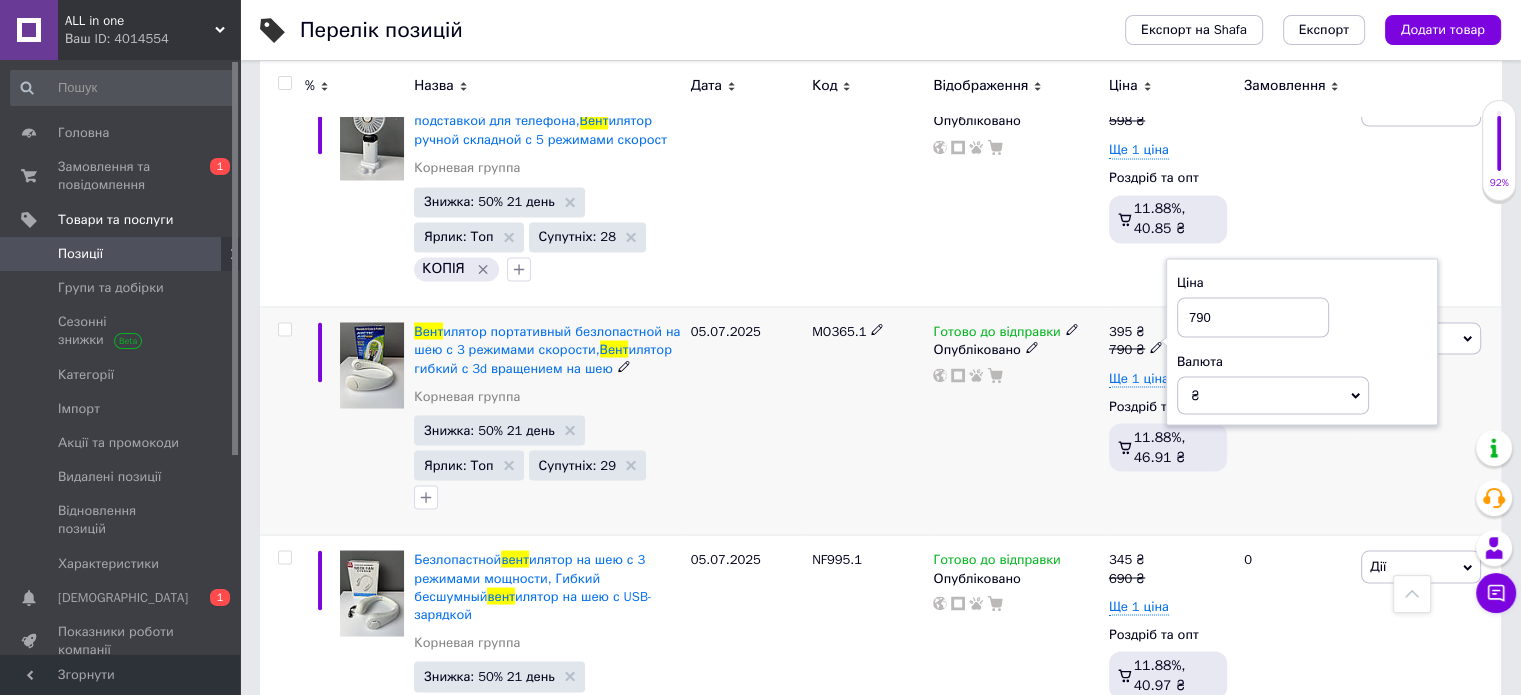 drag, startPoint x: 1201, startPoint y: 191, endPoint x: 1166, endPoint y: 195, distance: 35.22783 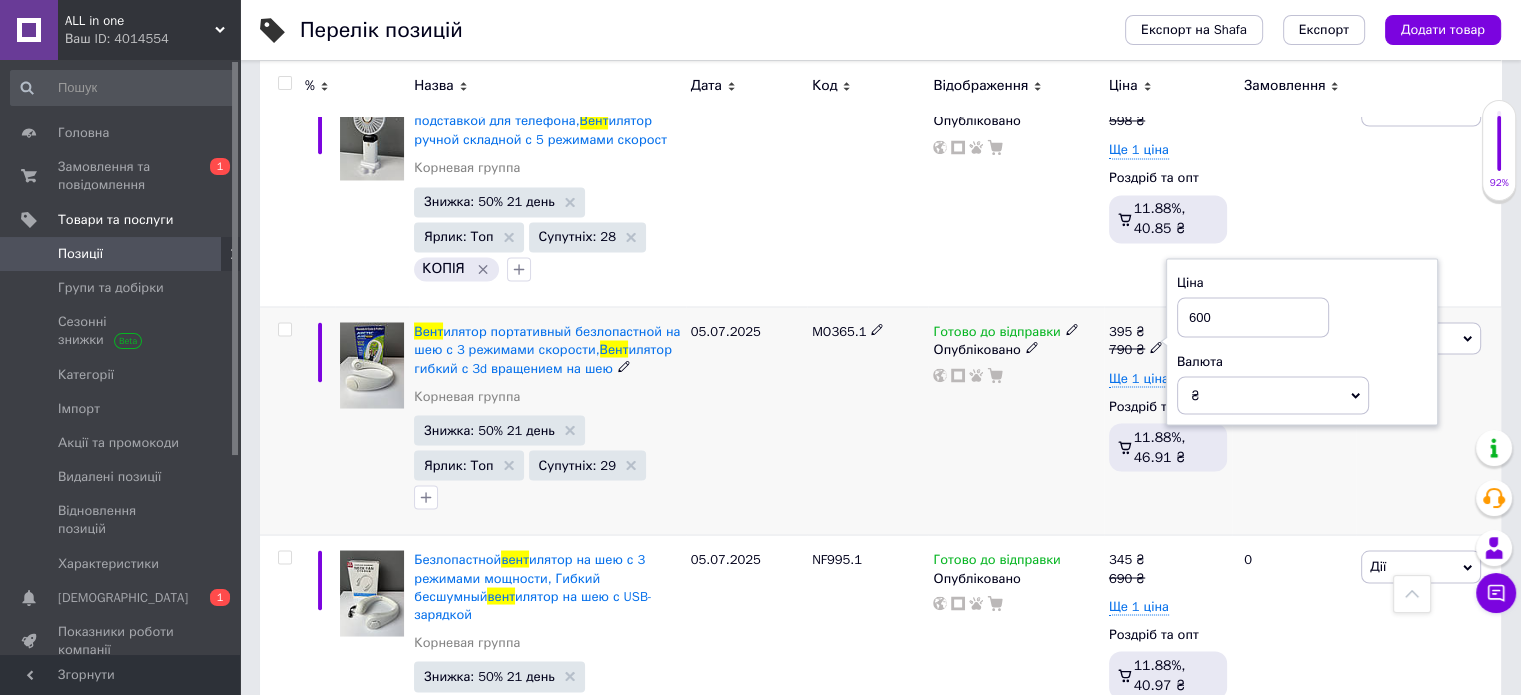type on "600" 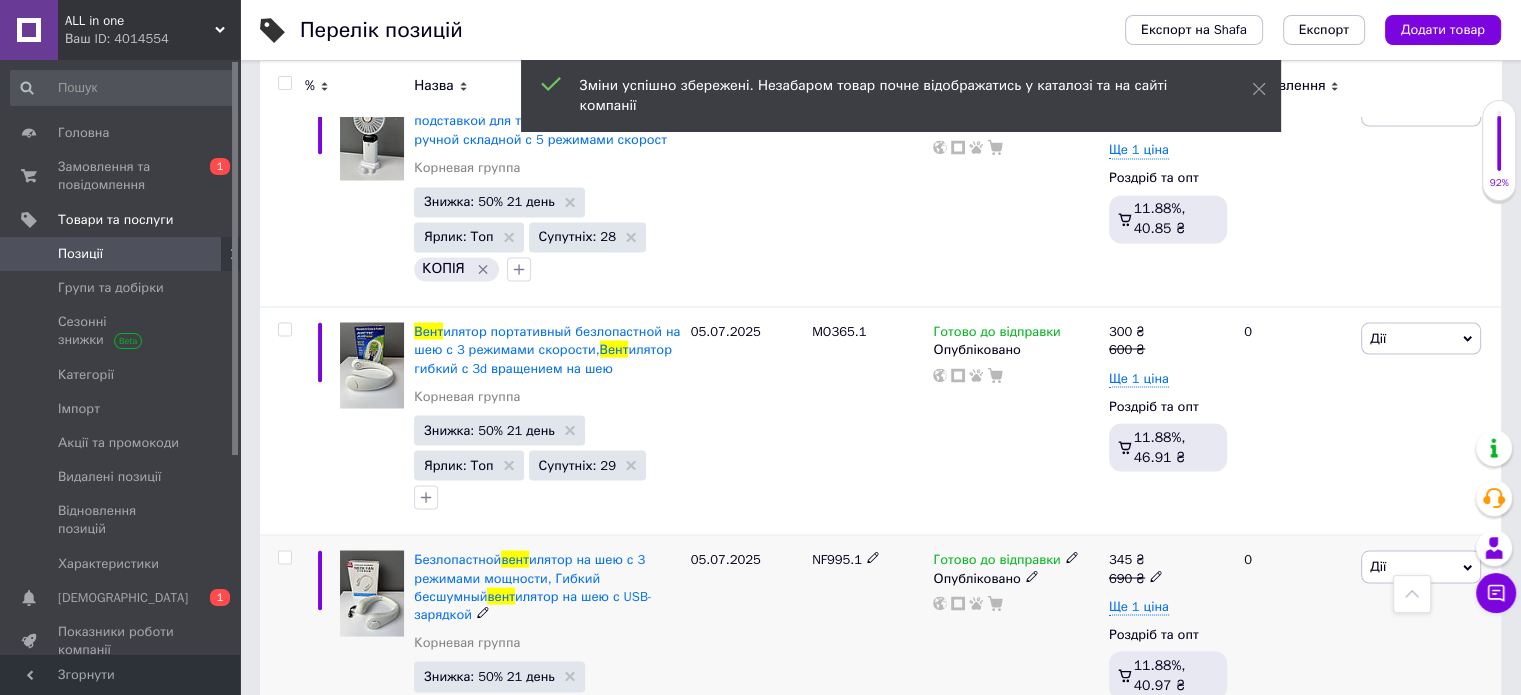 click 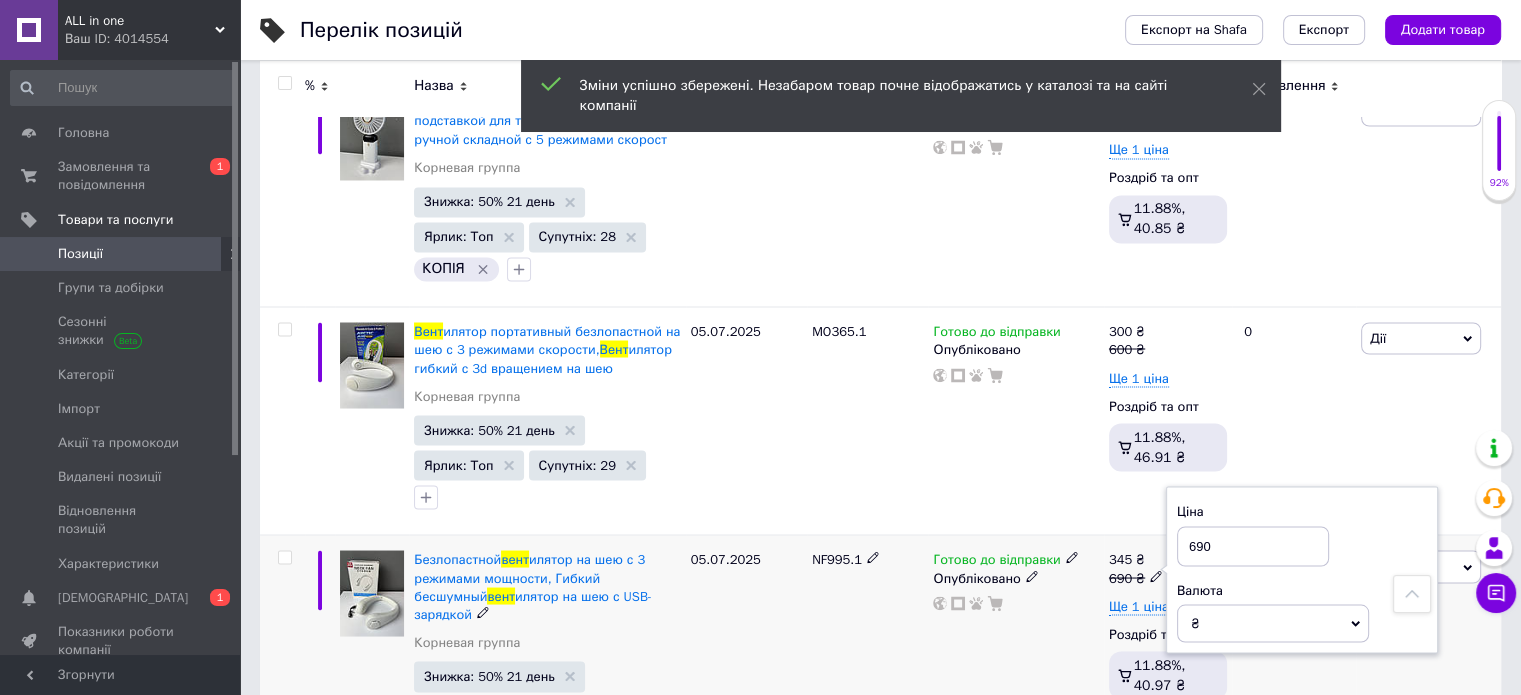 drag, startPoint x: 1200, startPoint y: 415, endPoint x: 1186, endPoint y: 415, distance: 14 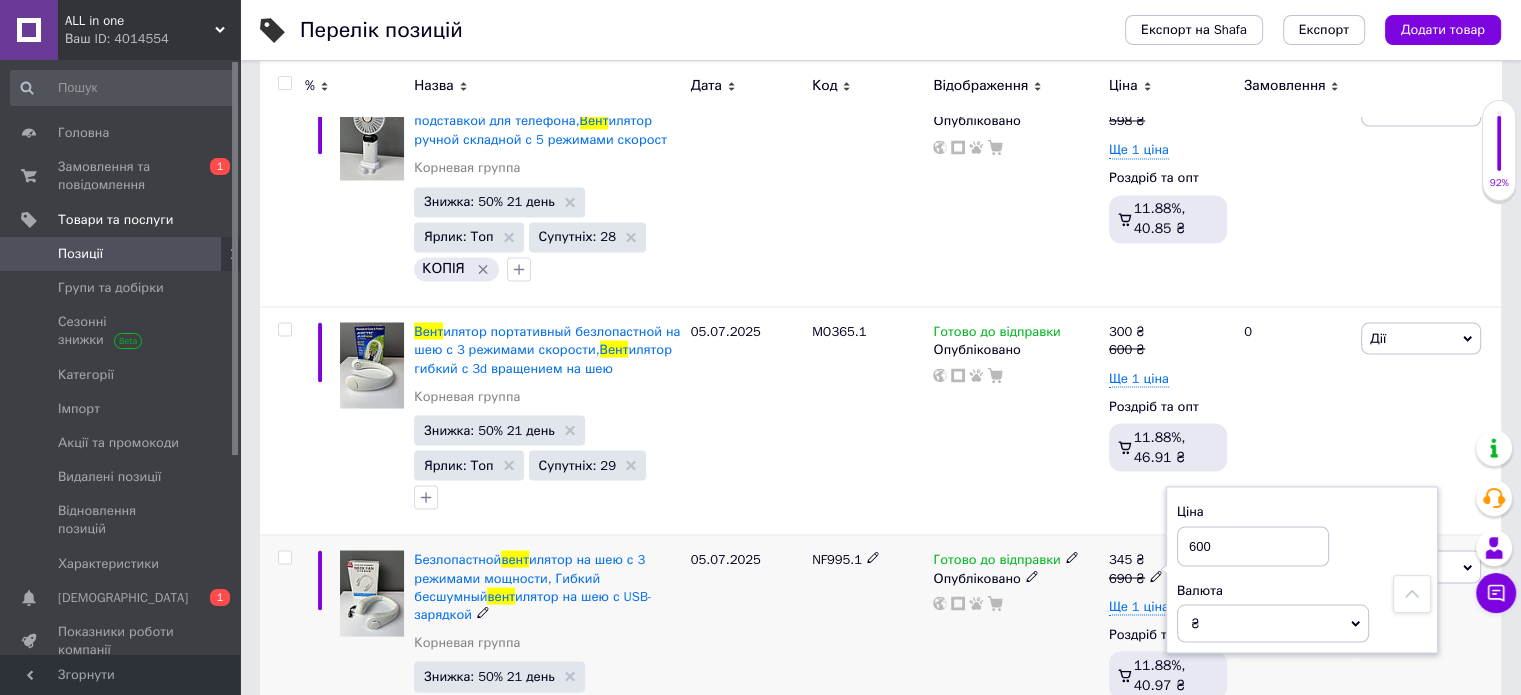 type on "600" 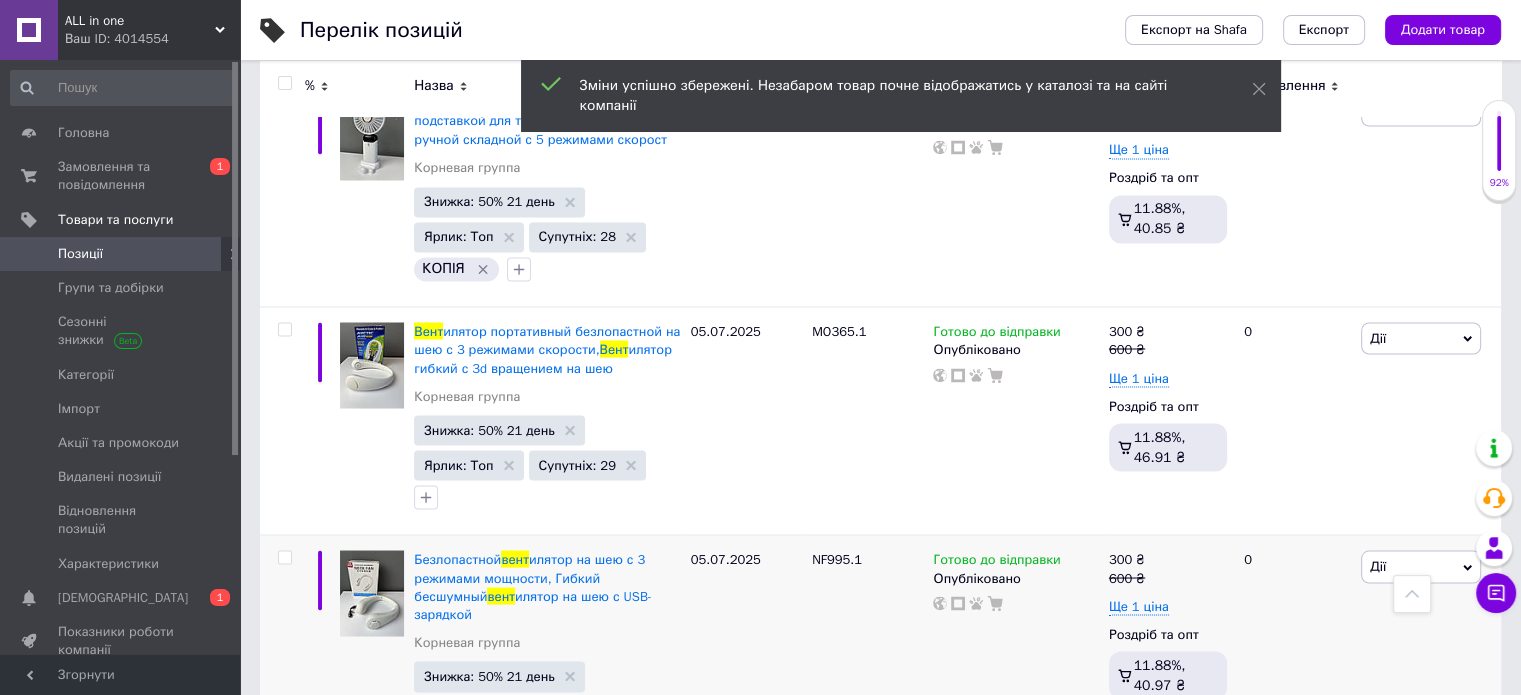 scroll, scrollTop: 3700, scrollLeft: 0, axis: vertical 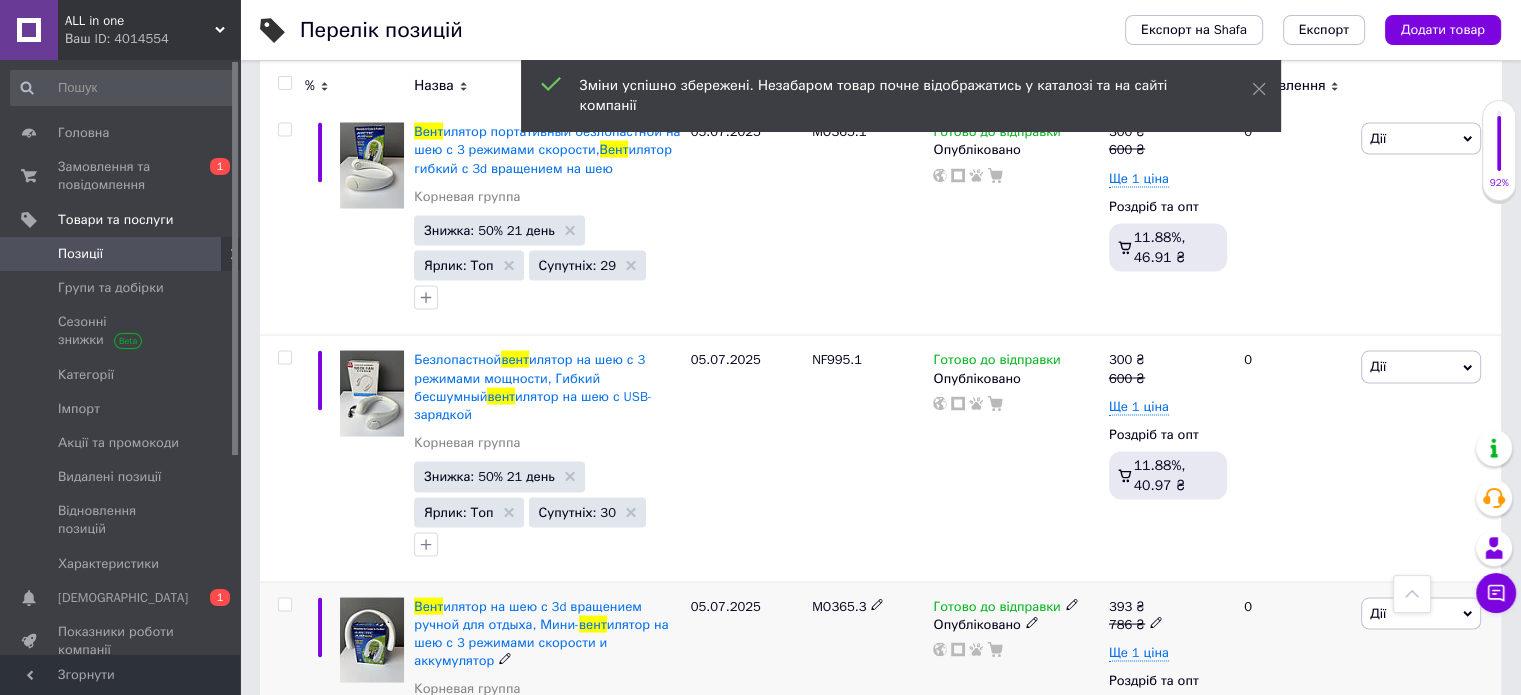 click 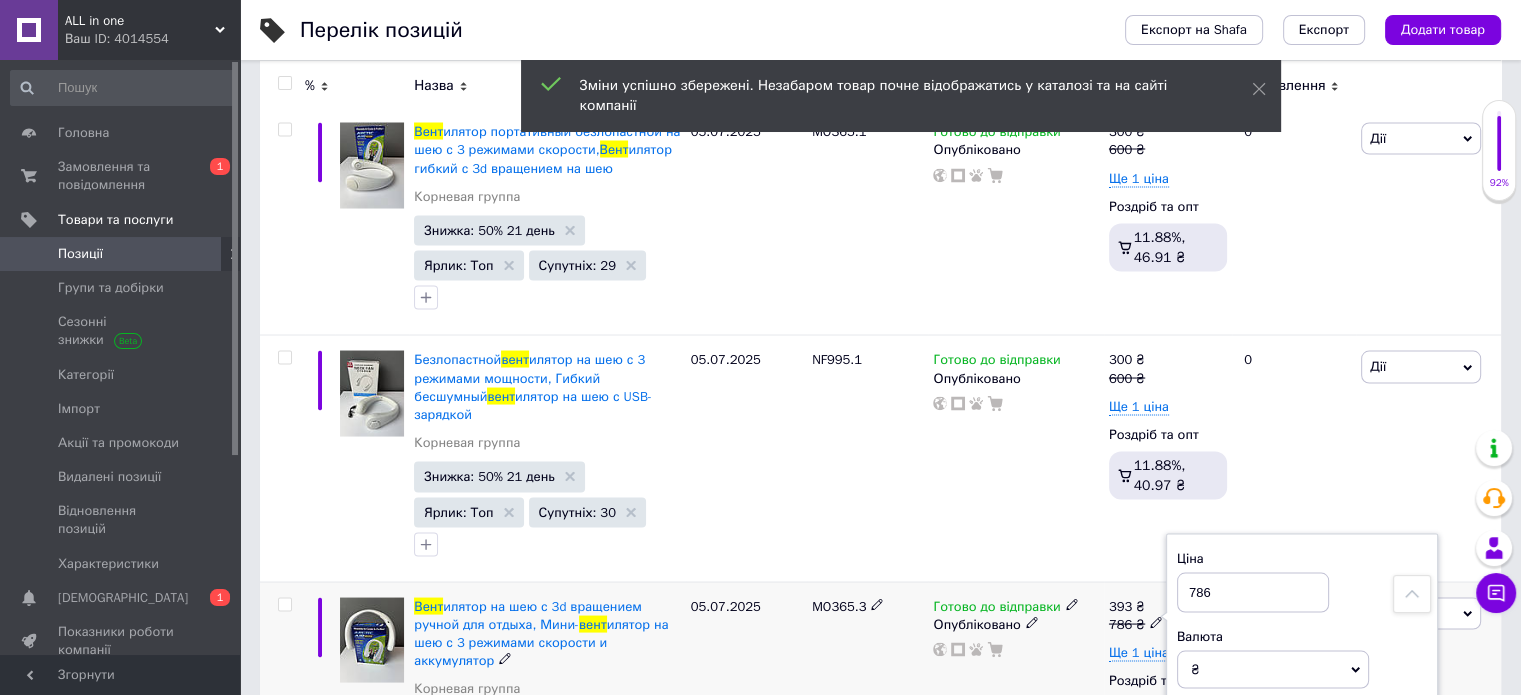 drag, startPoint x: 1199, startPoint y: 444, endPoint x: 1178, endPoint y: 444, distance: 21 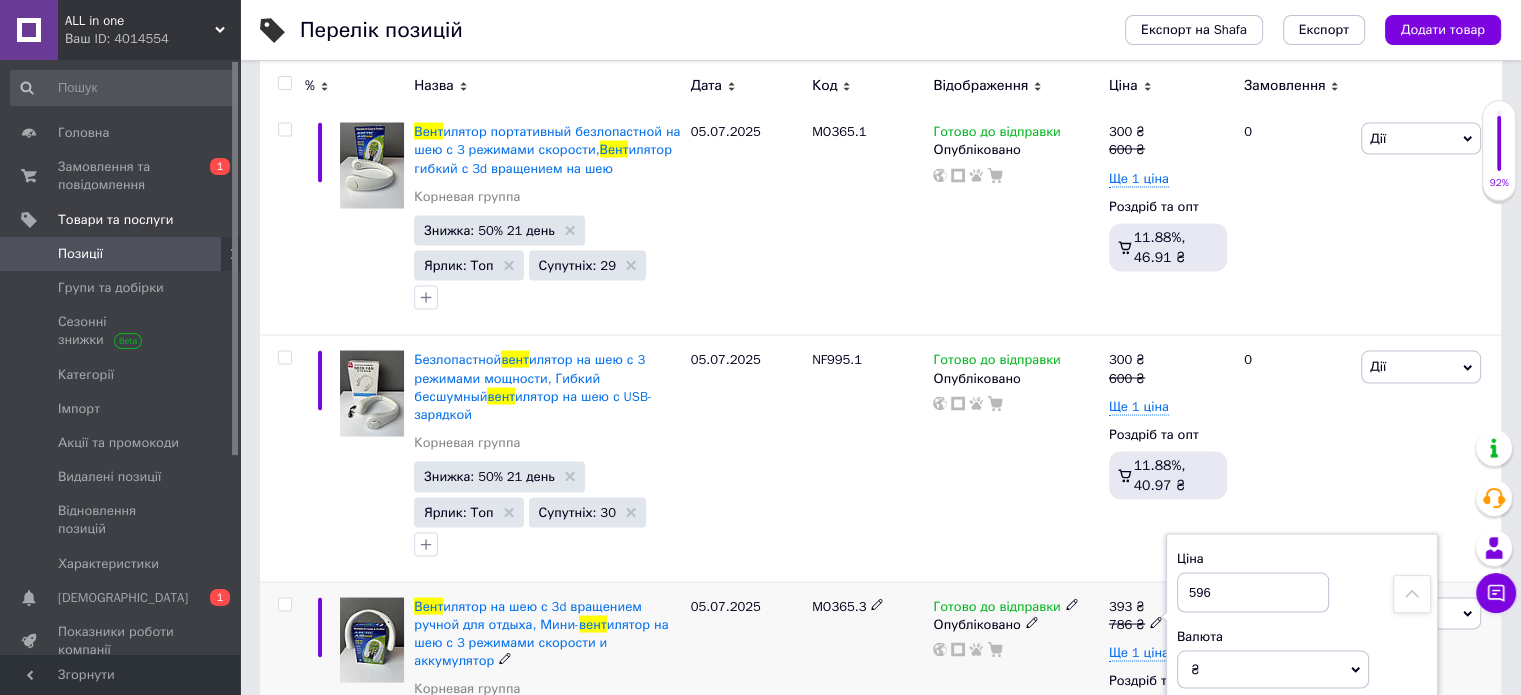 type on "596" 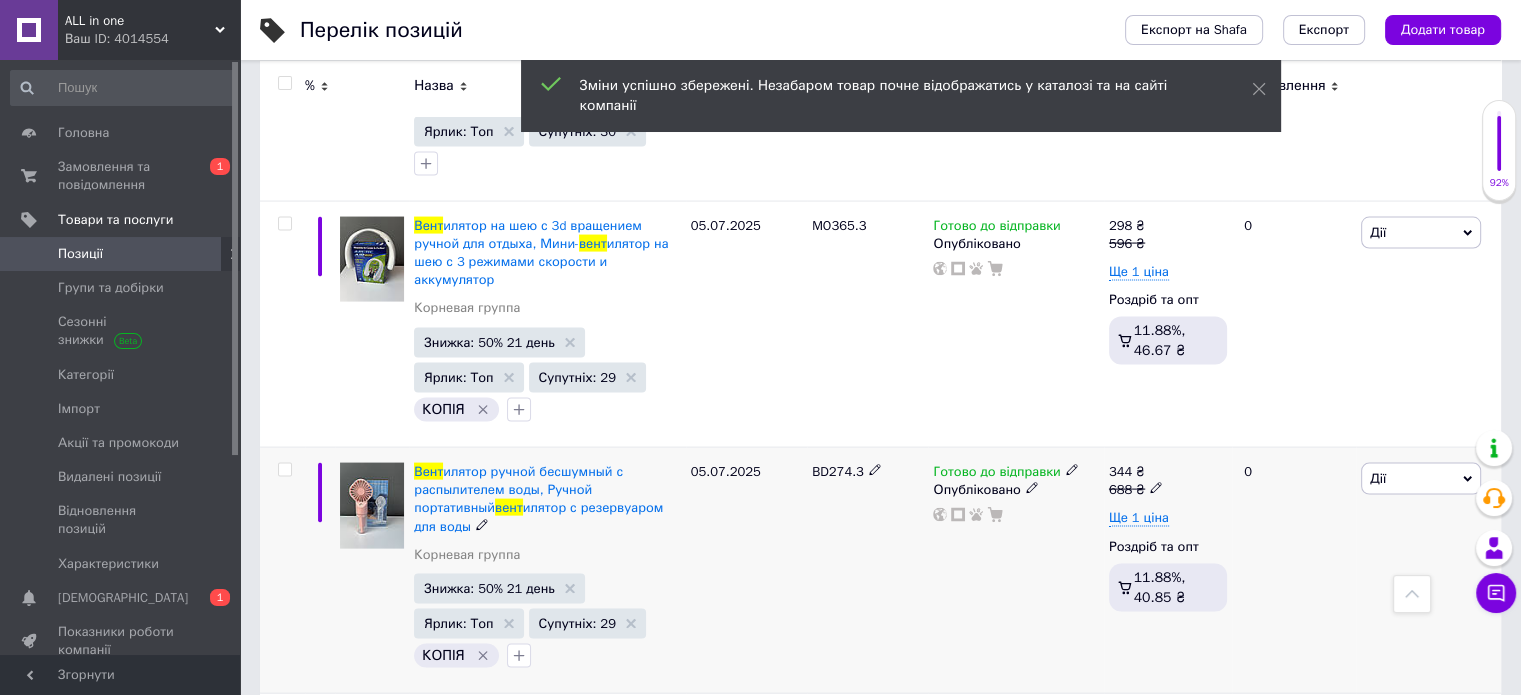 scroll, scrollTop: 4100, scrollLeft: 0, axis: vertical 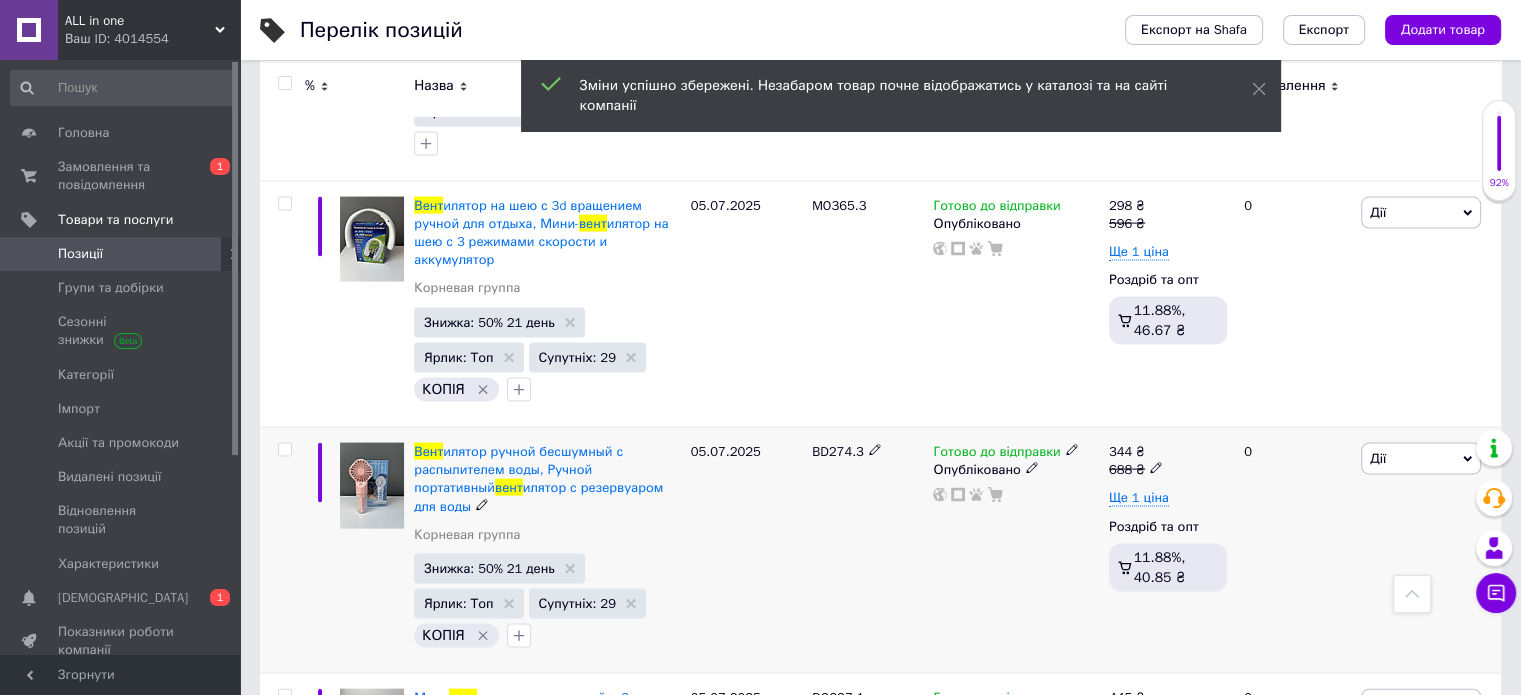 click at bounding box center [1156, 467] 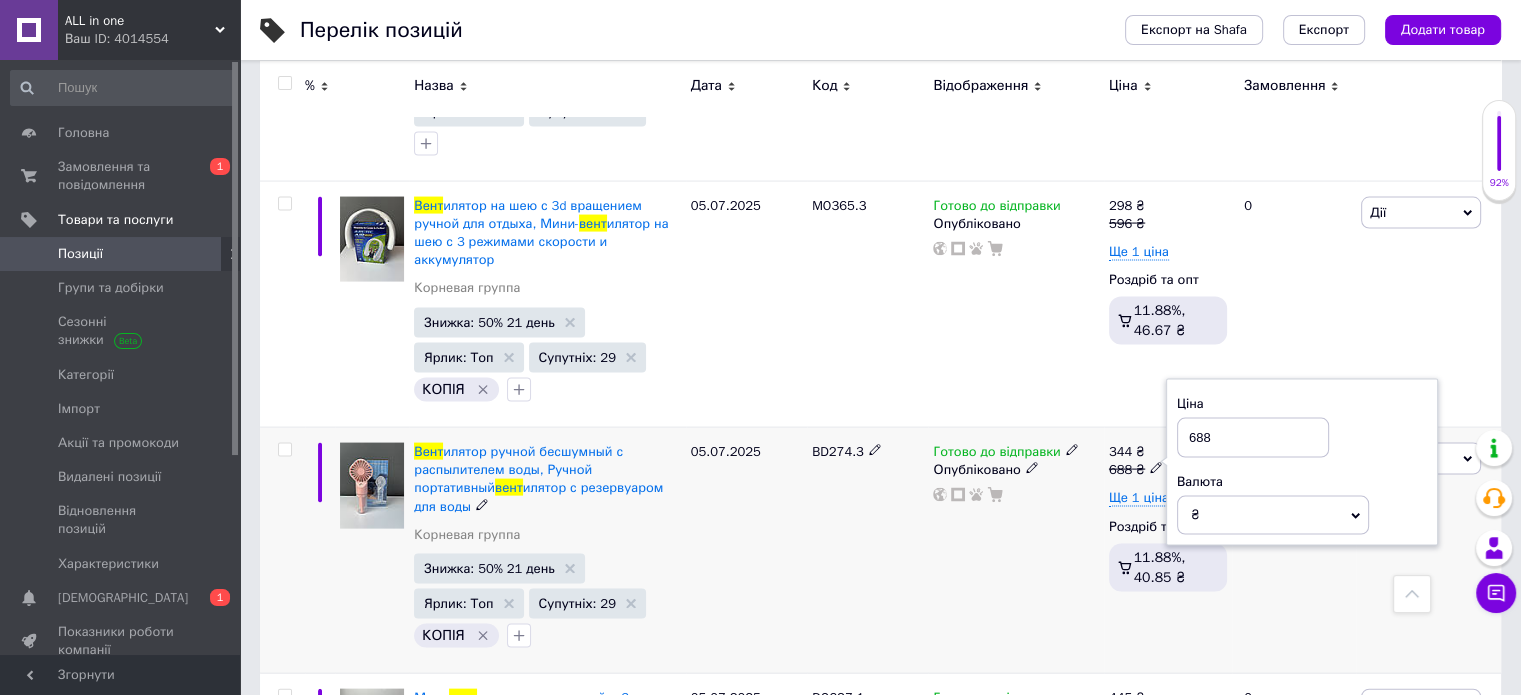drag, startPoint x: 1200, startPoint y: 271, endPoint x: 1188, endPoint y: 275, distance: 12.649111 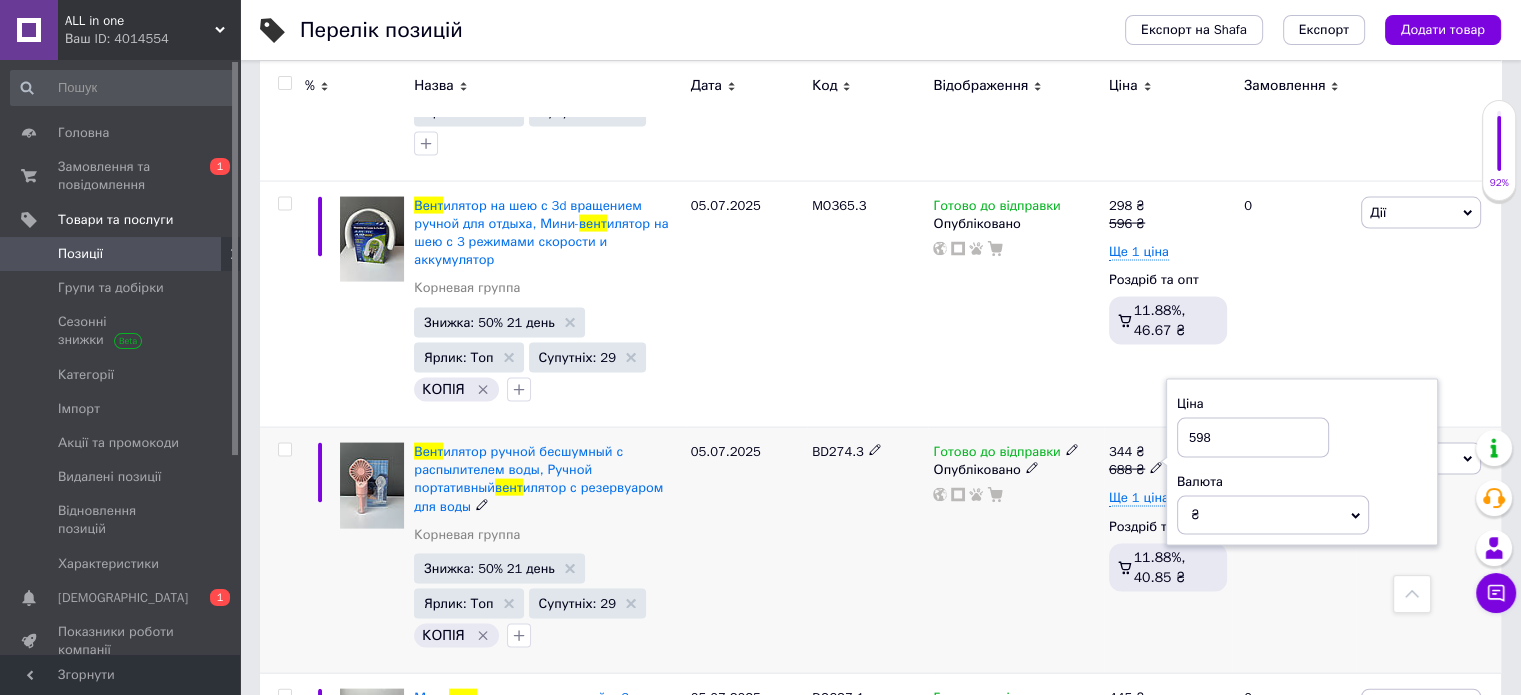 type on "598" 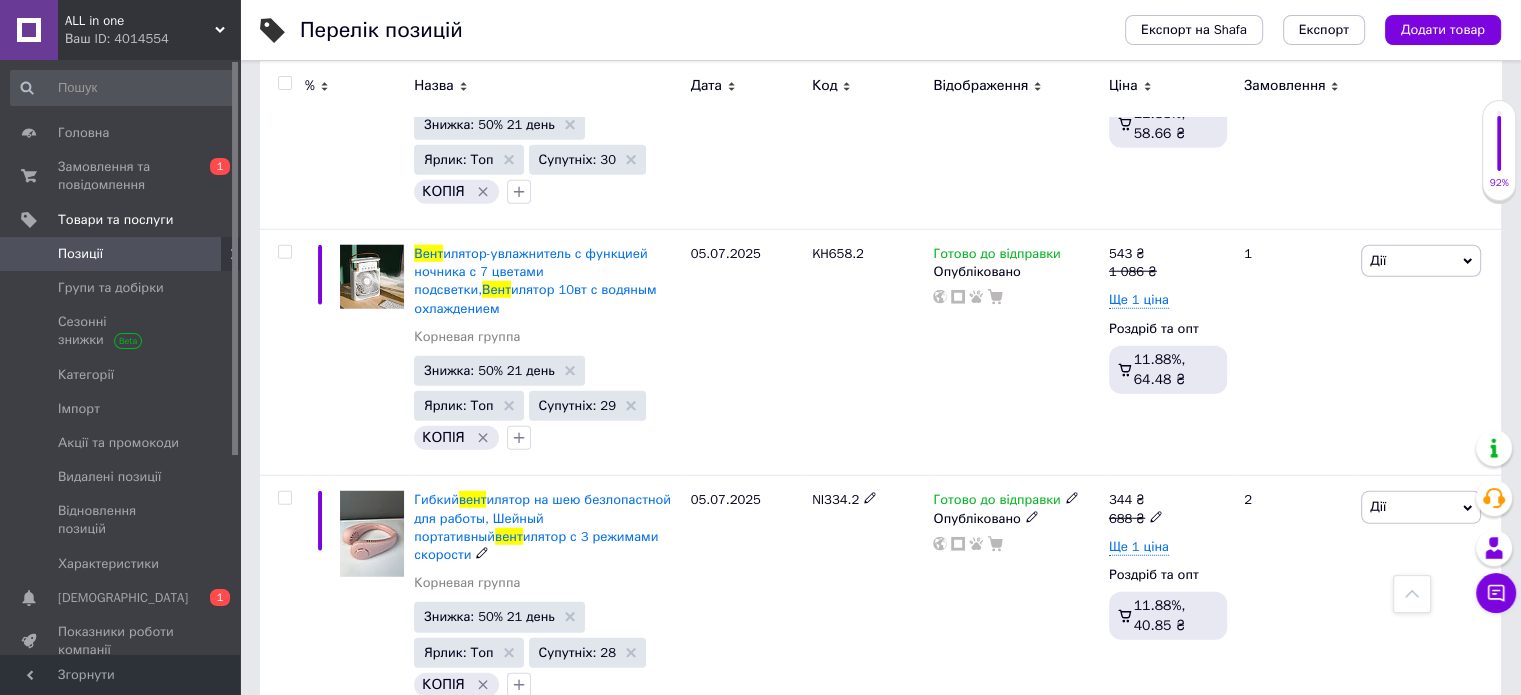scroll, scrollTop: 5300, scrollLeft: 0, axis: vertical 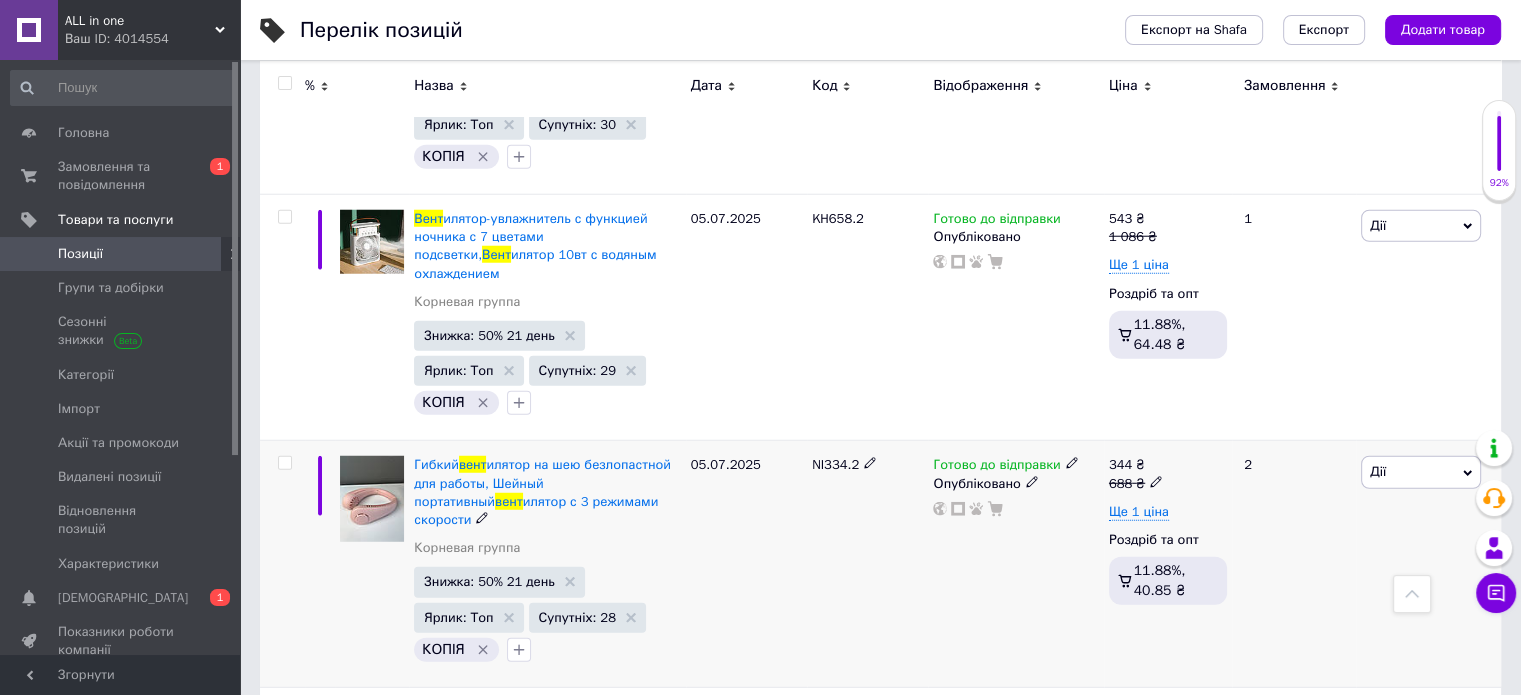 click 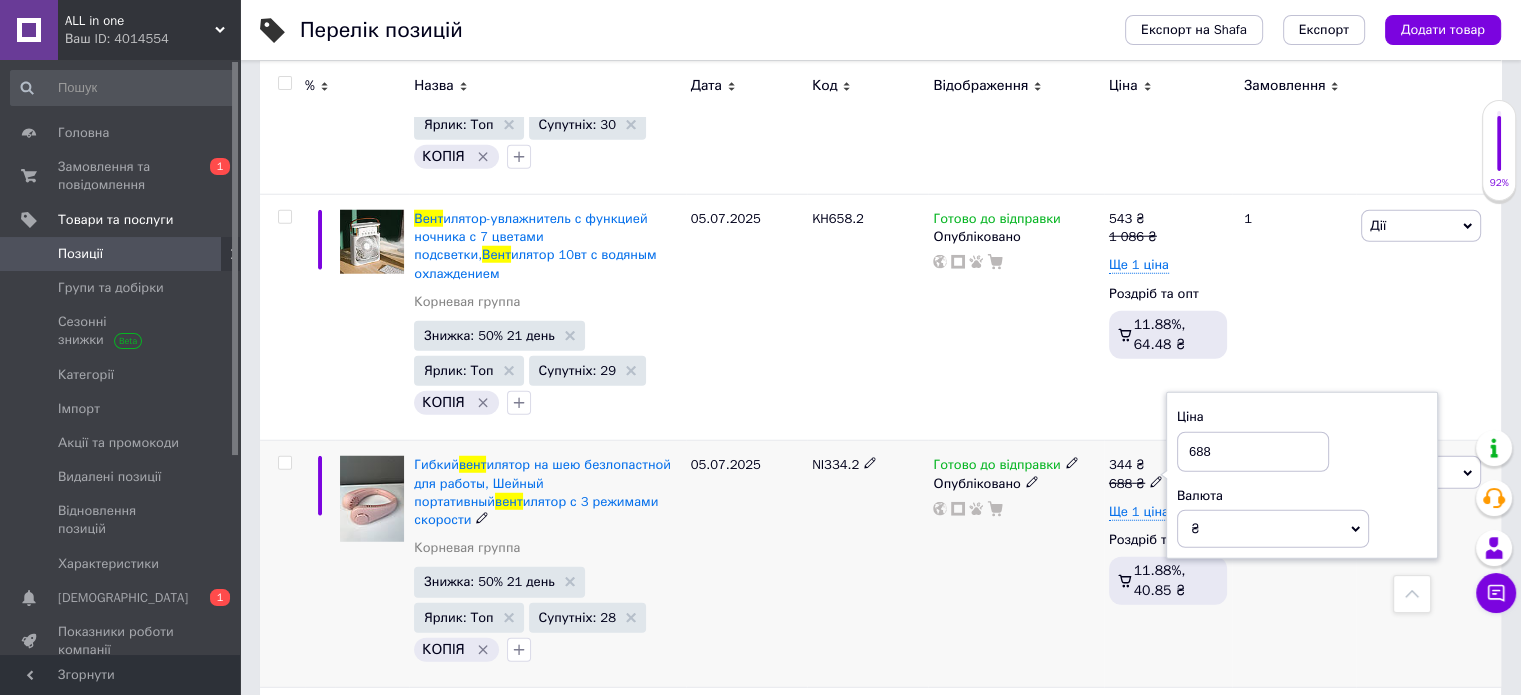drag, startPoint x: 1200, startPoint y: 232, endPoint x: 1188, endPoint y: 235, distance: 12.369317 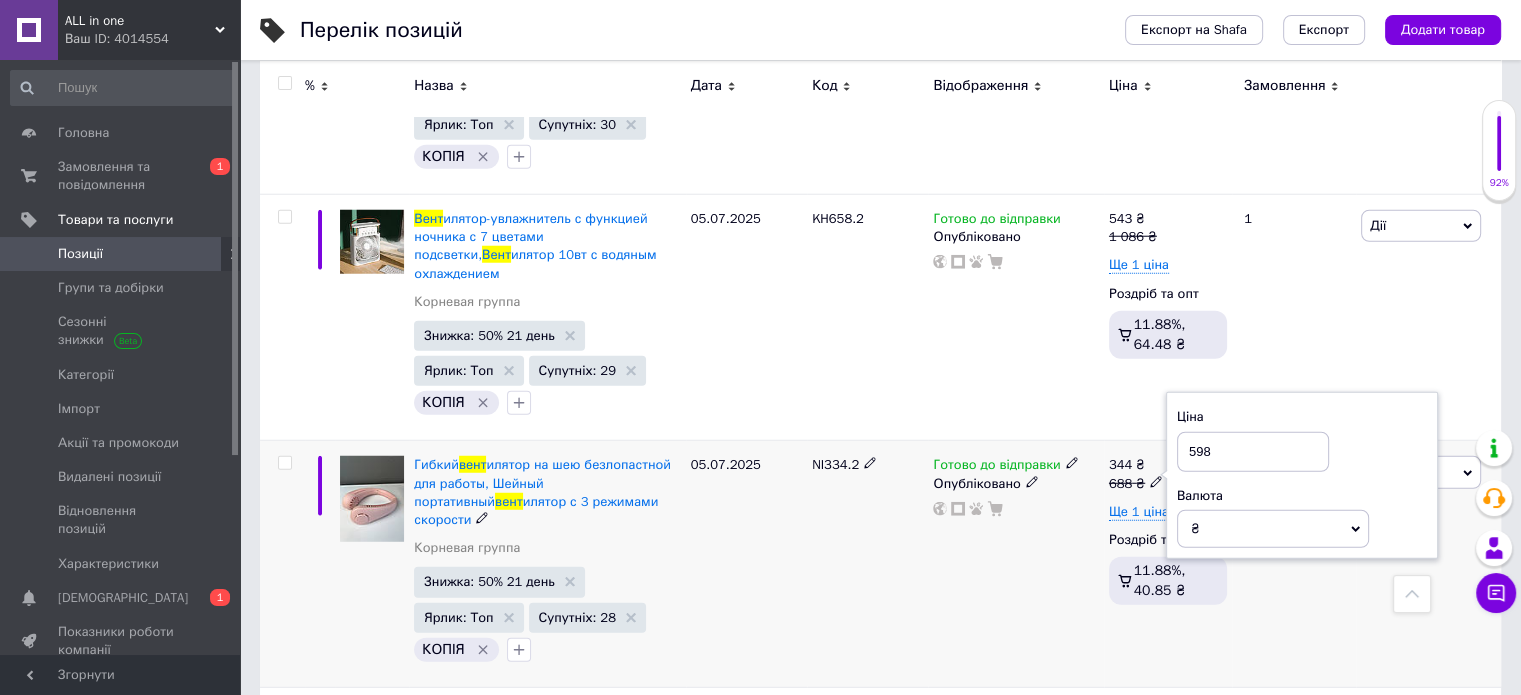 type on "598" 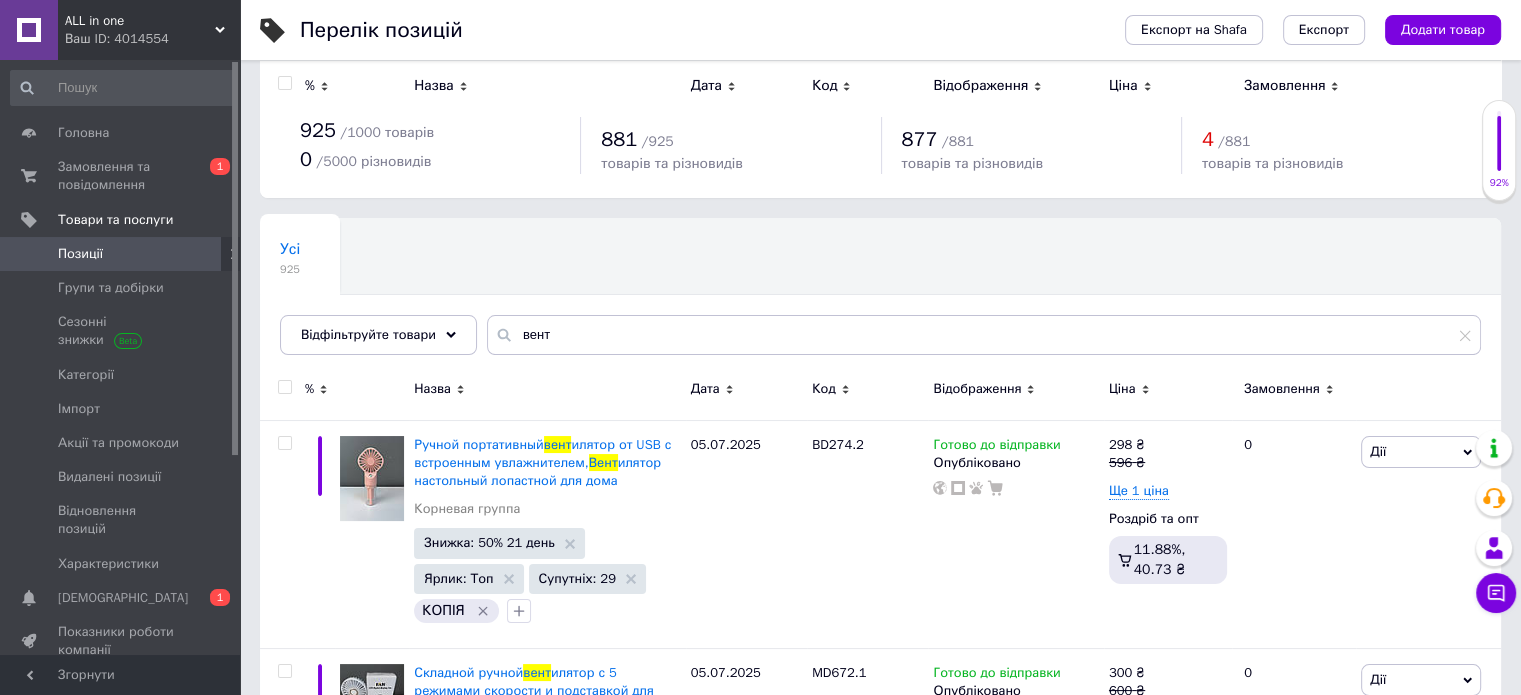 scroll, scrollTop: 0, scrollLeft: 0, axis: both 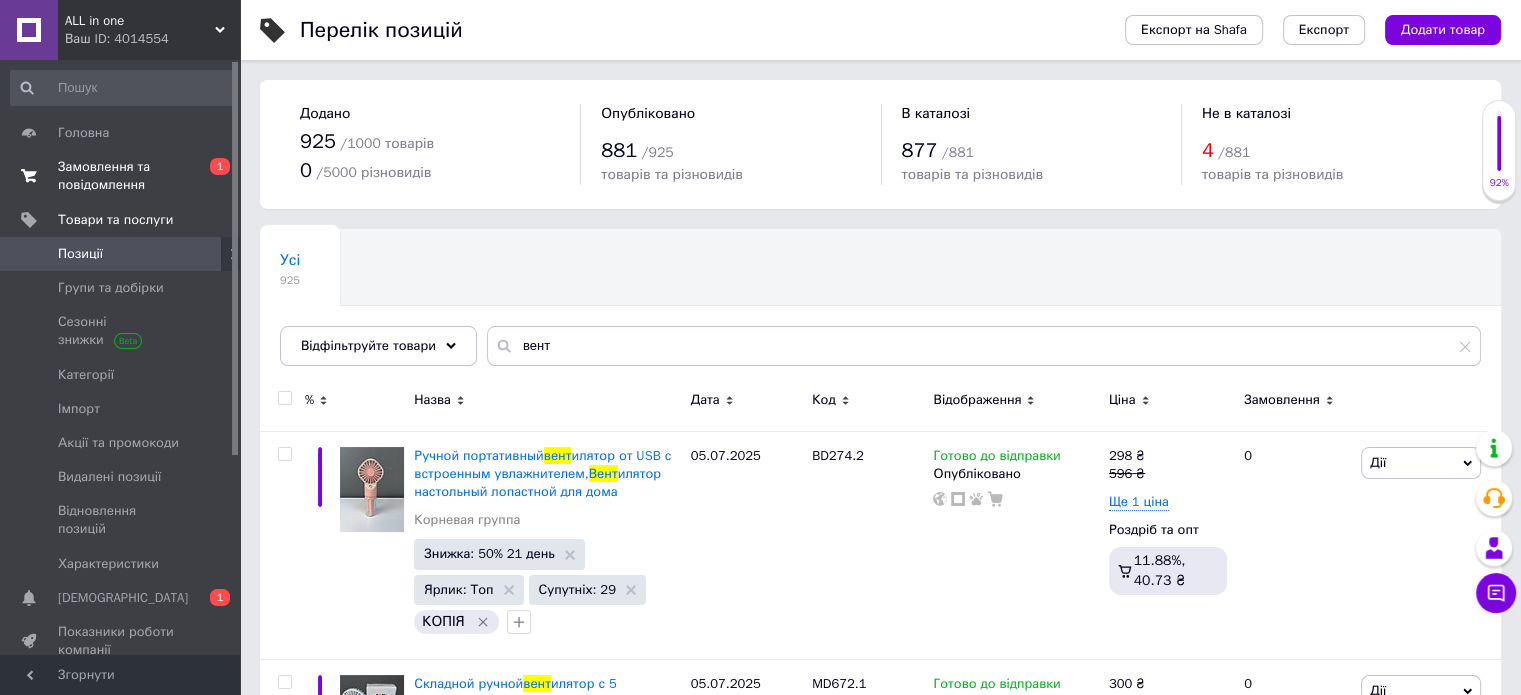 click on "Замовлення та повідомлення" at bounding box center (121, 176) 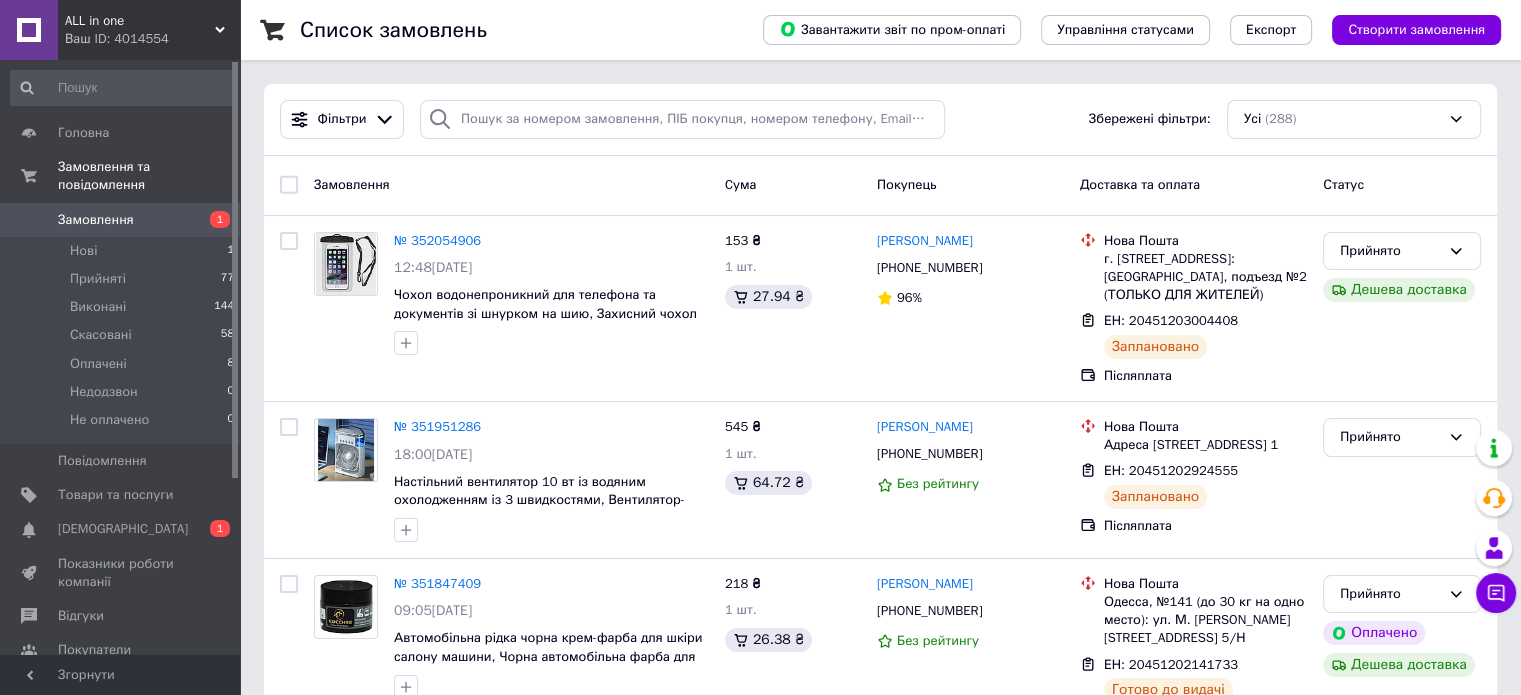 click on "Ваш ID: 4014554" at bounding box center (152, 39) 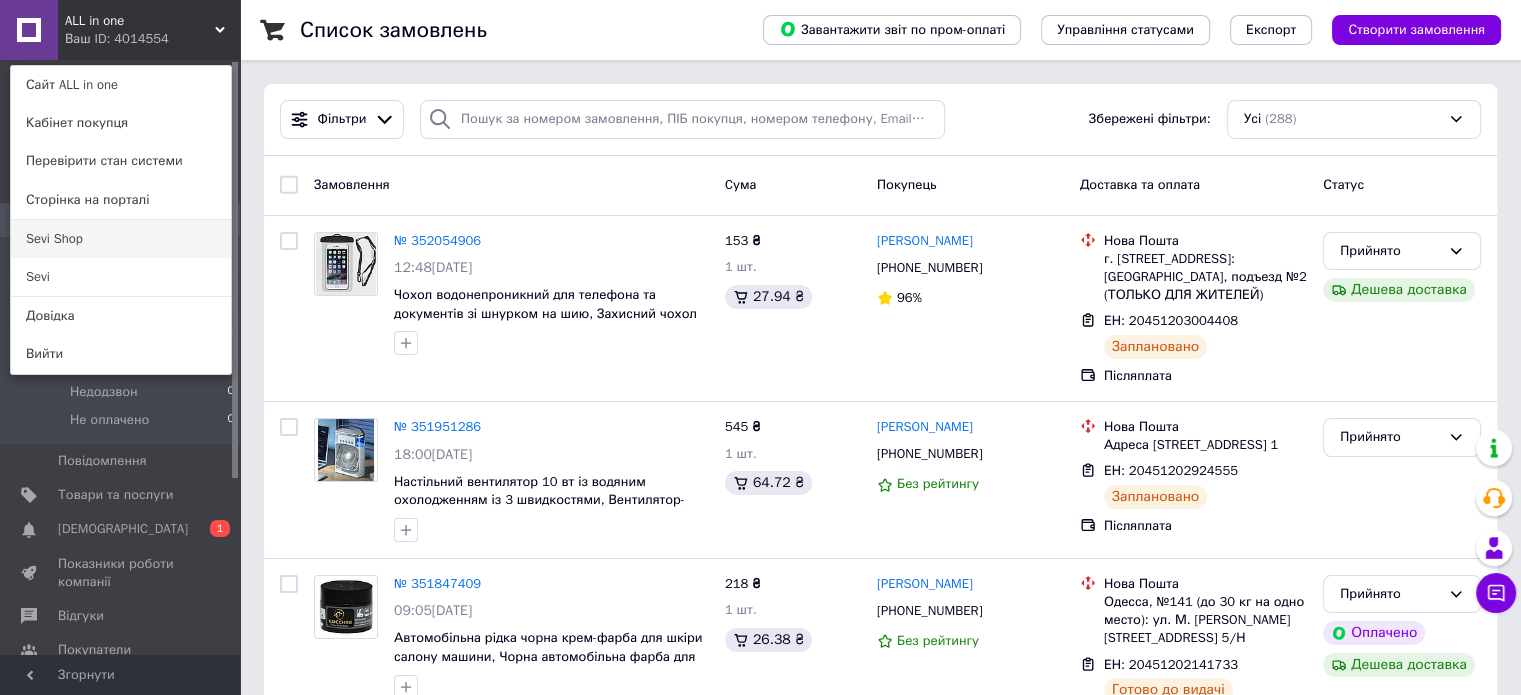 click on "Sevi Shop" at bounding box center [121, 239] 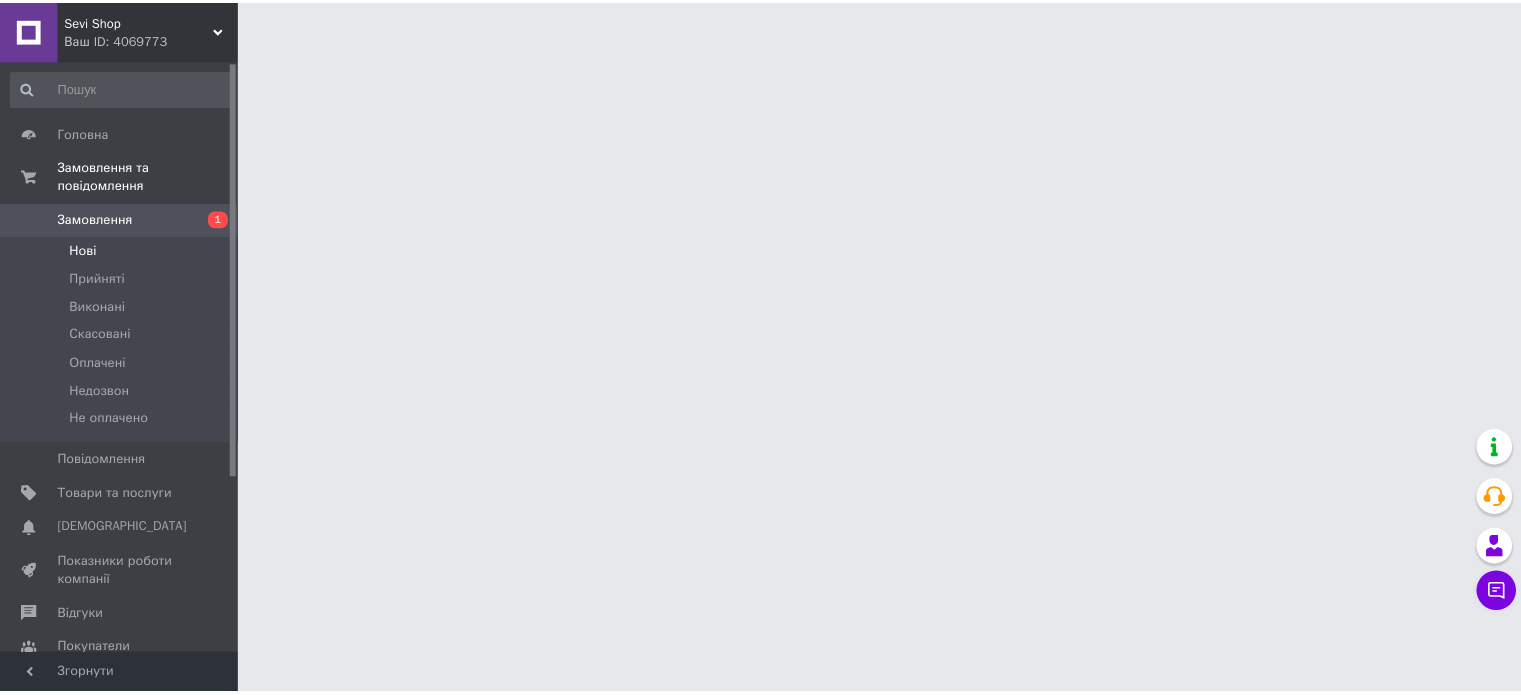 scroll, scrollTop: 0, scrollLeft: 0, axis: both 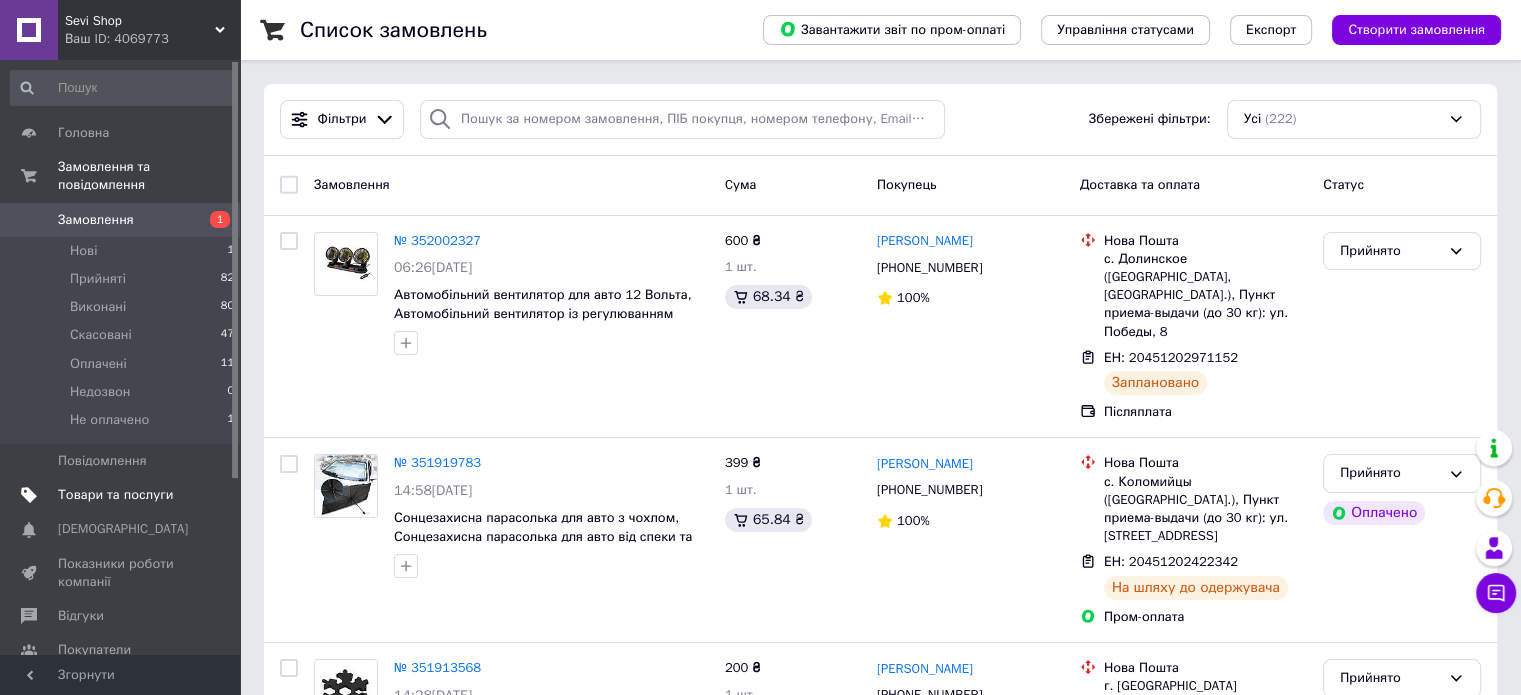 click on "Товари та послуги" at bounding box center [115, 495] 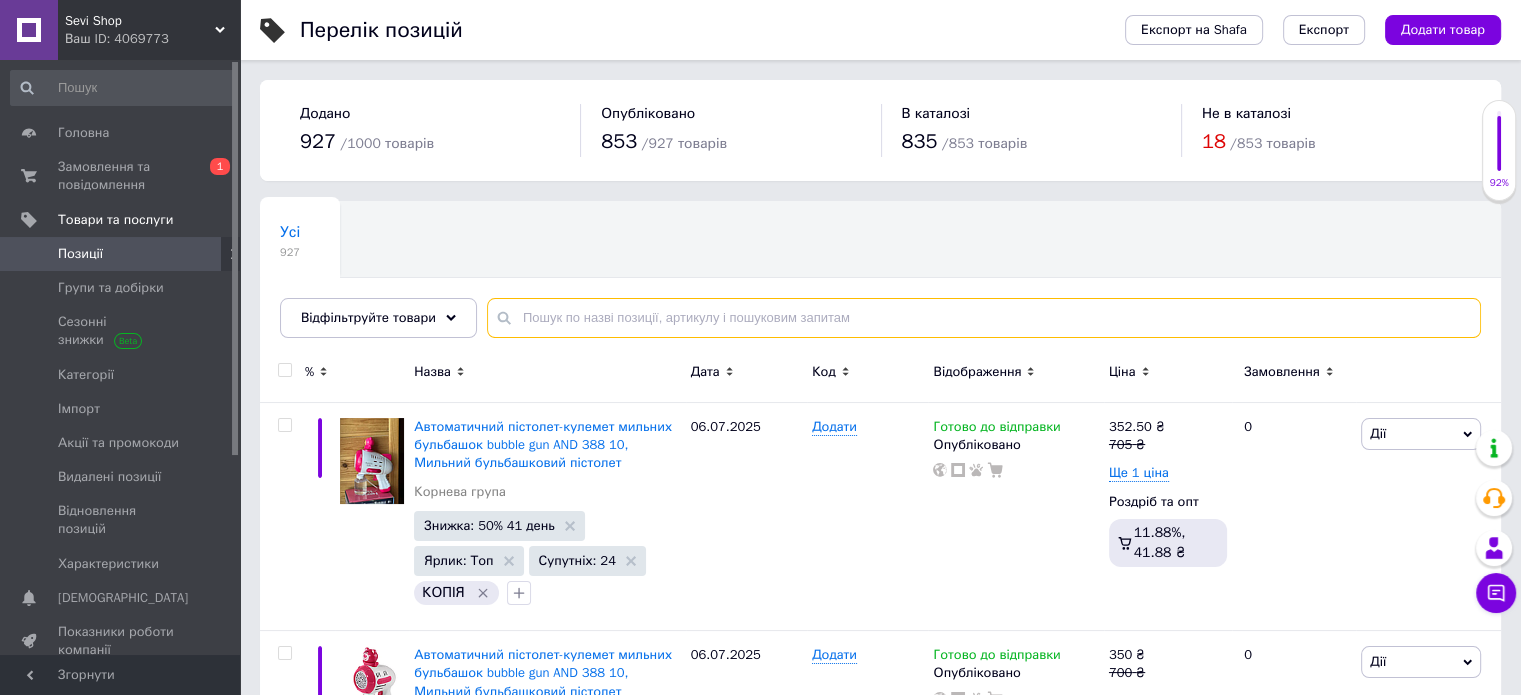 click at bounding box center (984, 318) 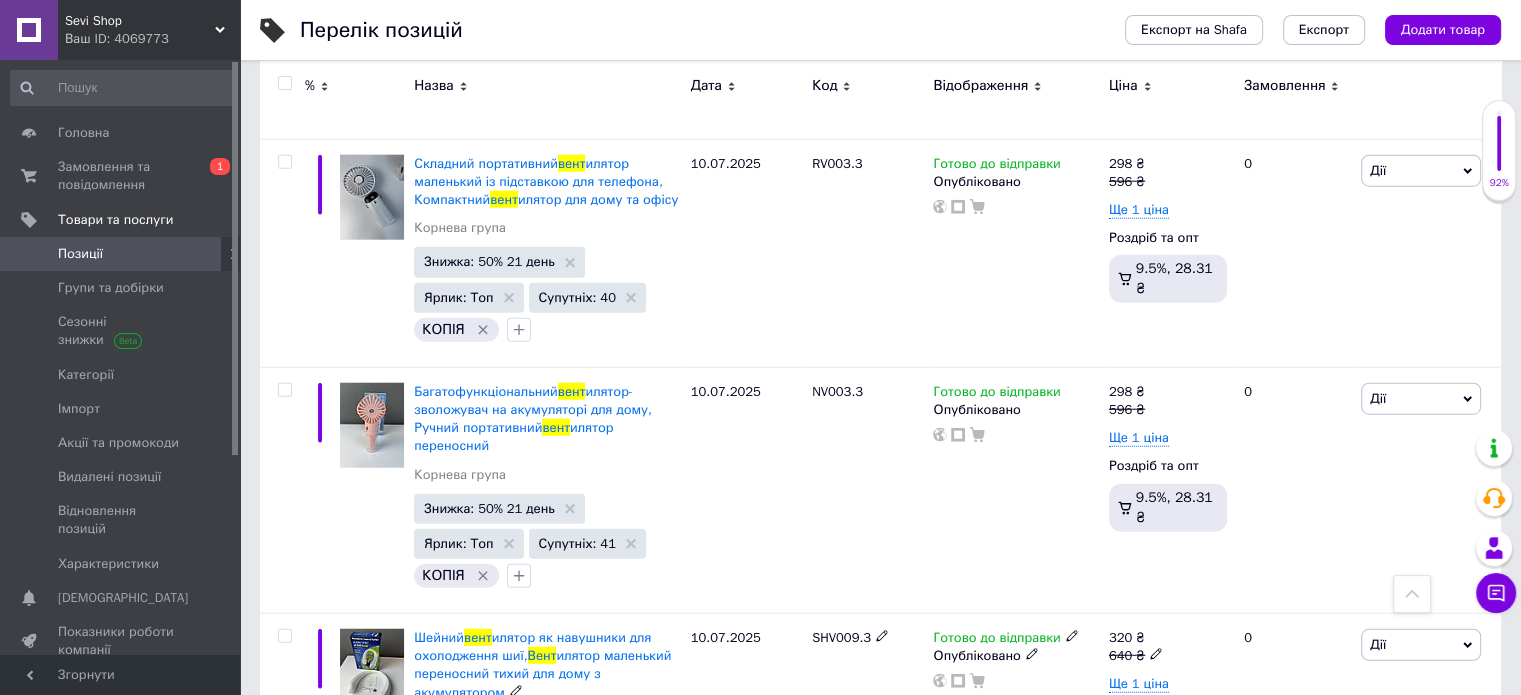 scroll, scrollTop: 4982, scrollLeft: 0, axis: vertical 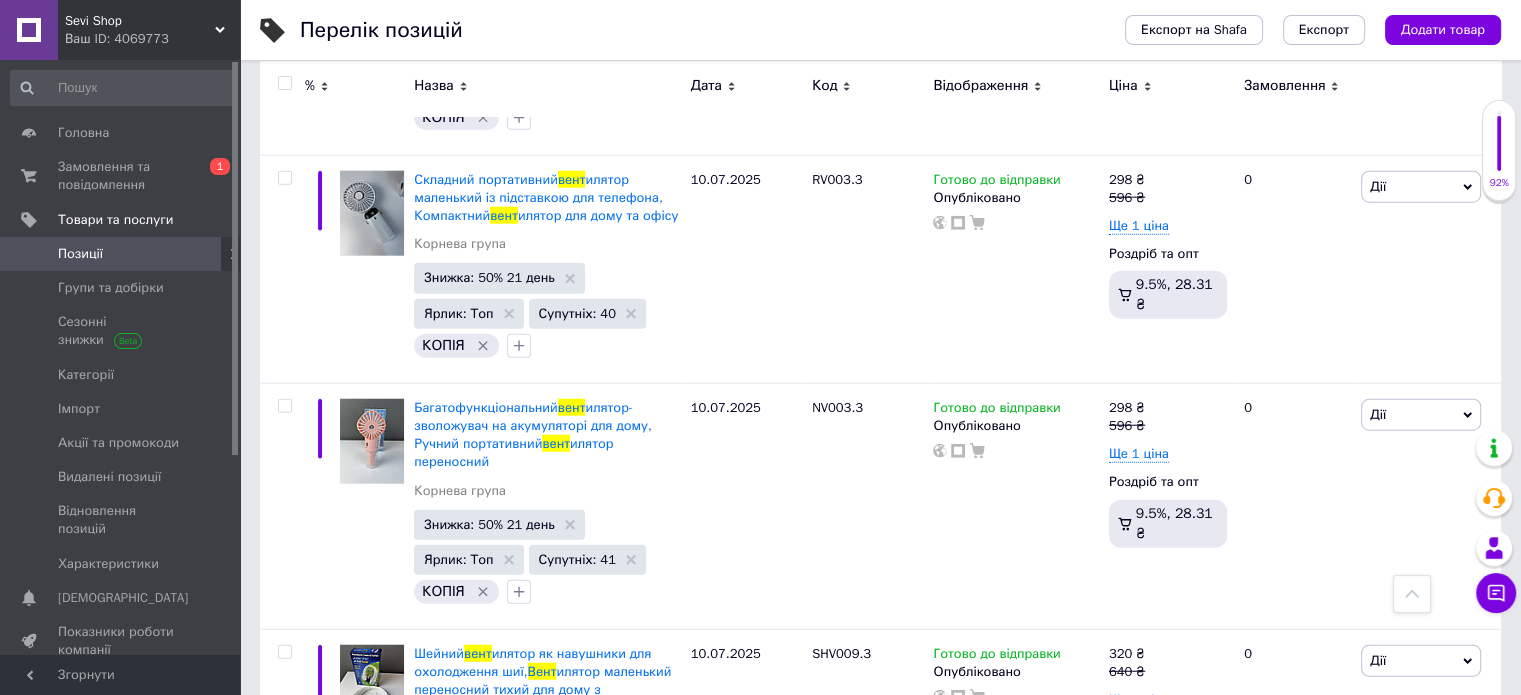 type on "Вент" 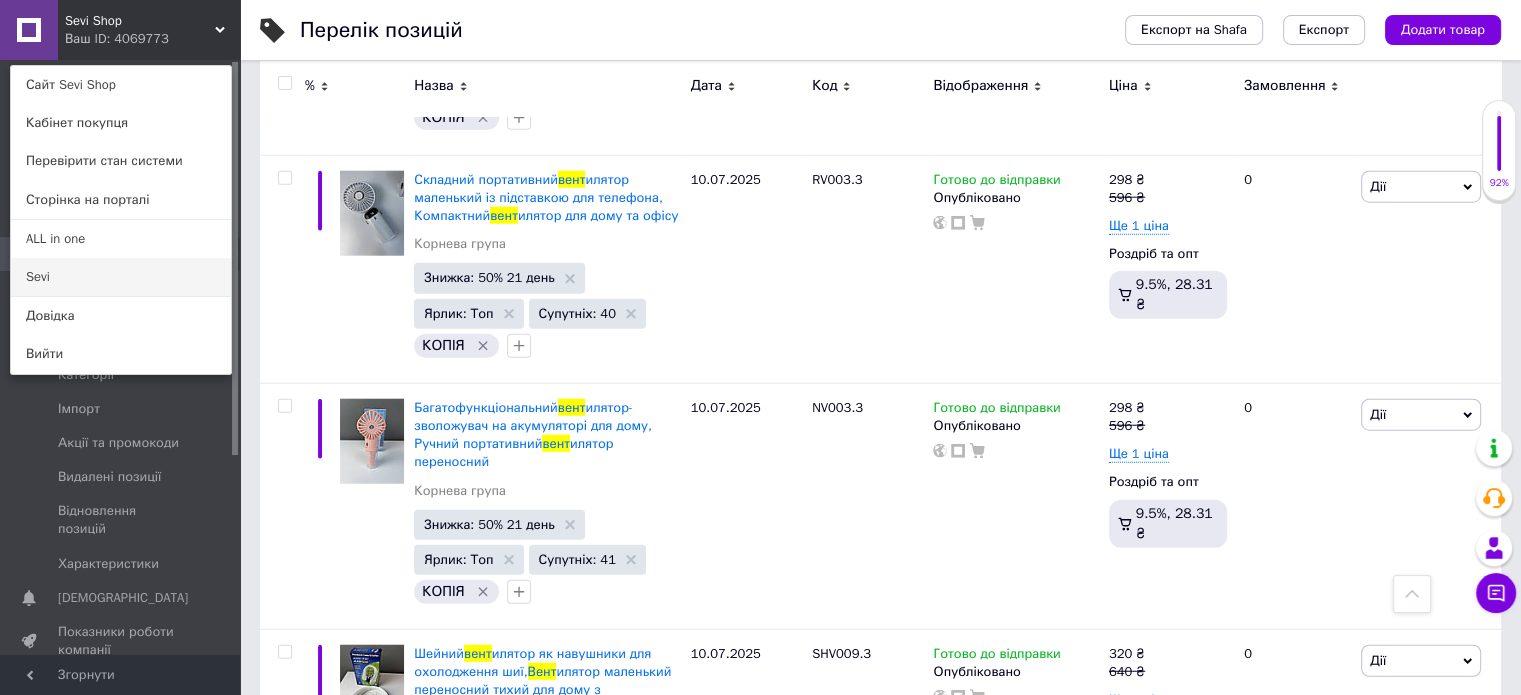 click on "Sevi" at bounding box center [121, 277] 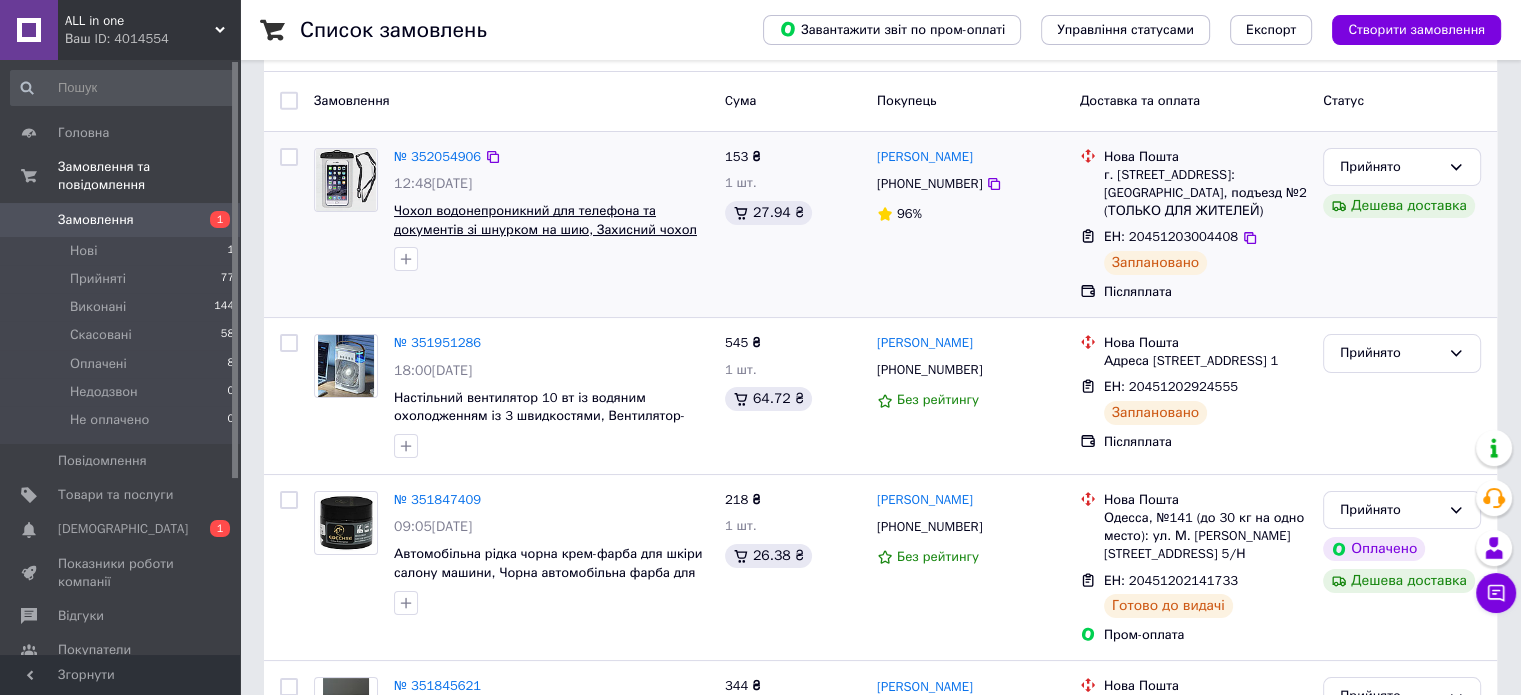 scroll, scrollTop: 0, scrollLeft: 0, axis: both 